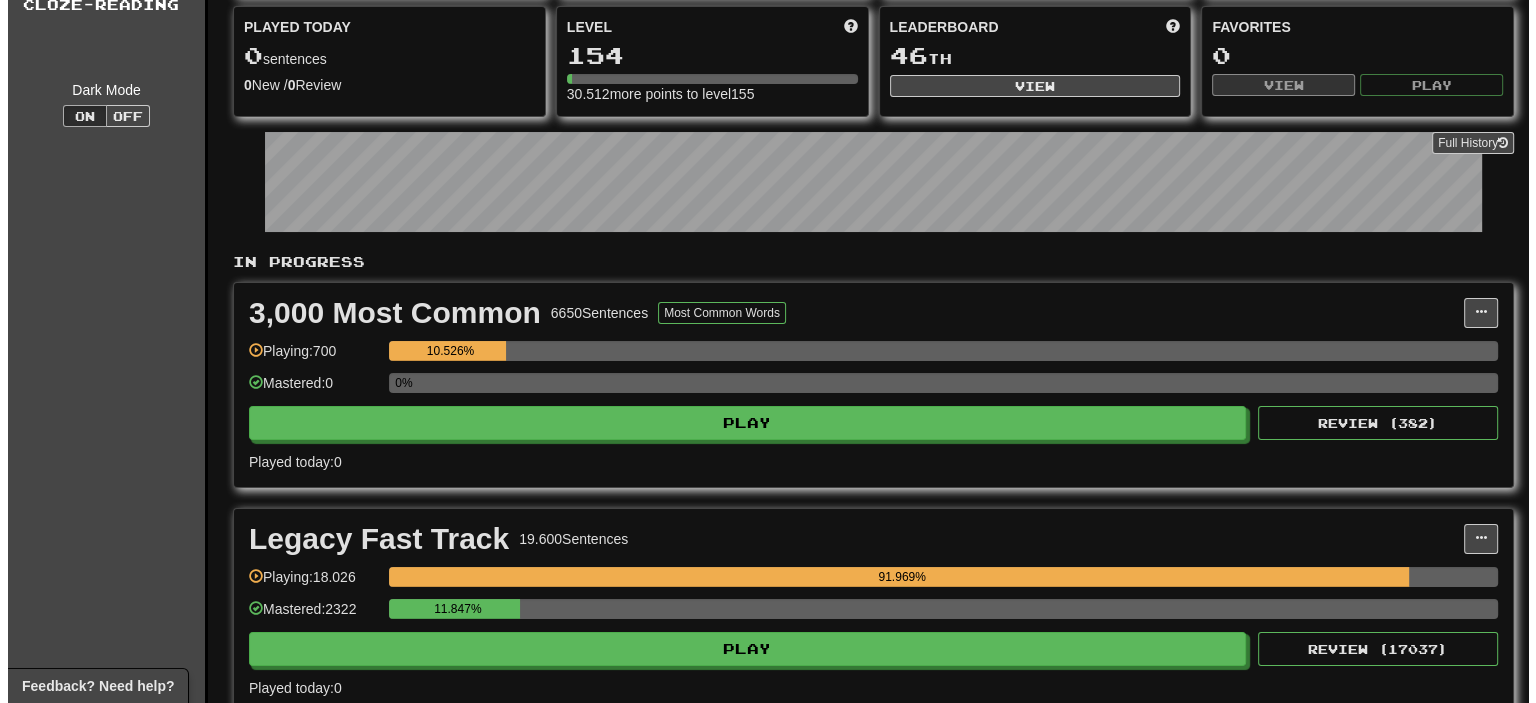 scroll, scrollTop: 200, scrollLeft: 0, axis: vertical 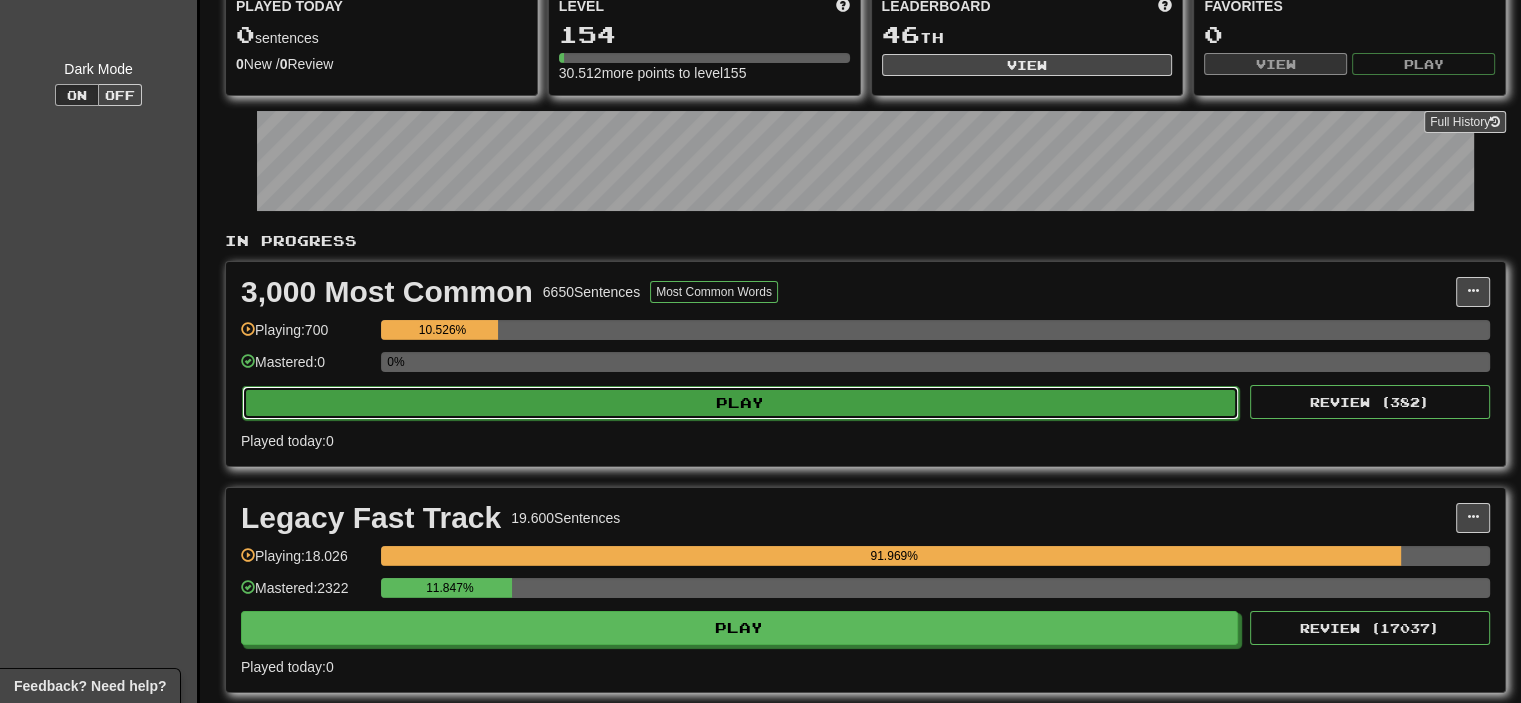 click on "Play" at bounding box center [740, 403] 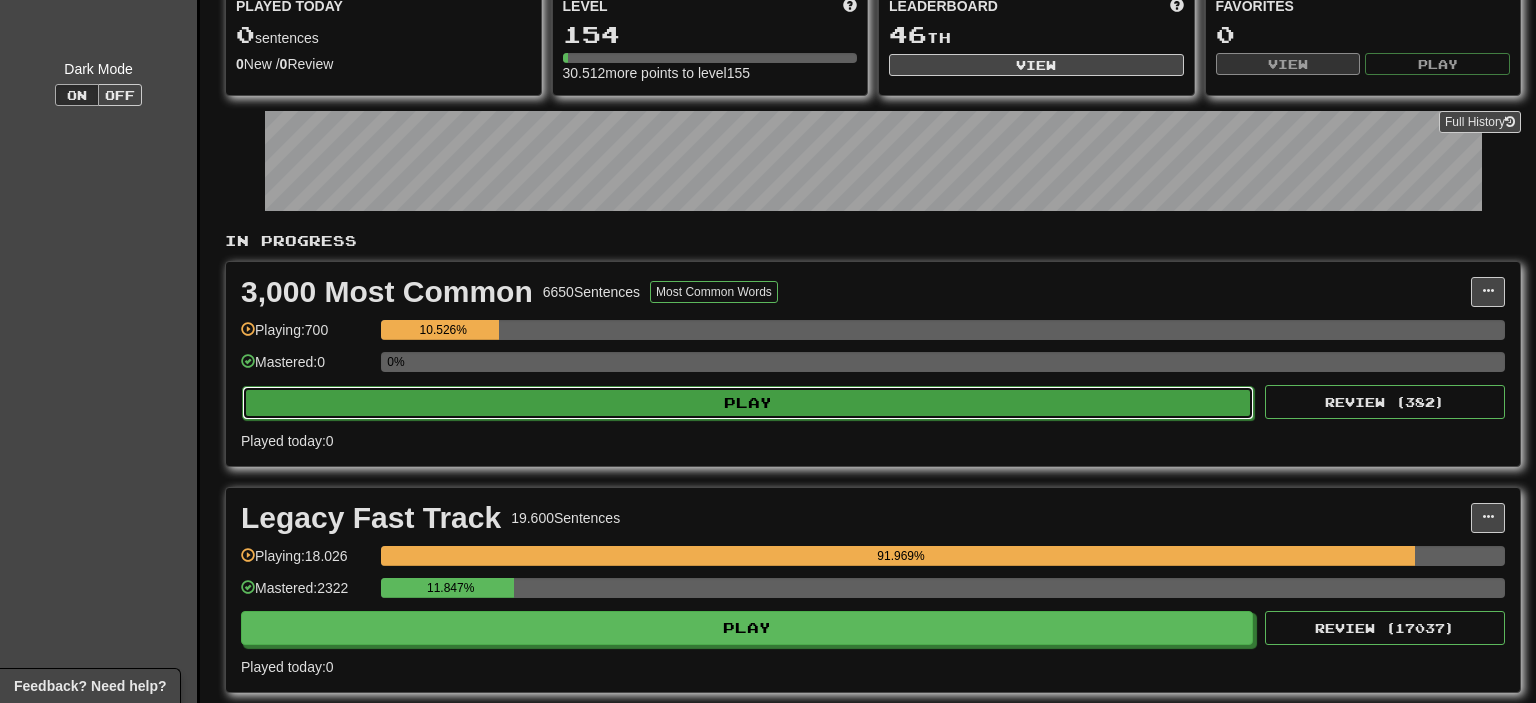 select on "**" 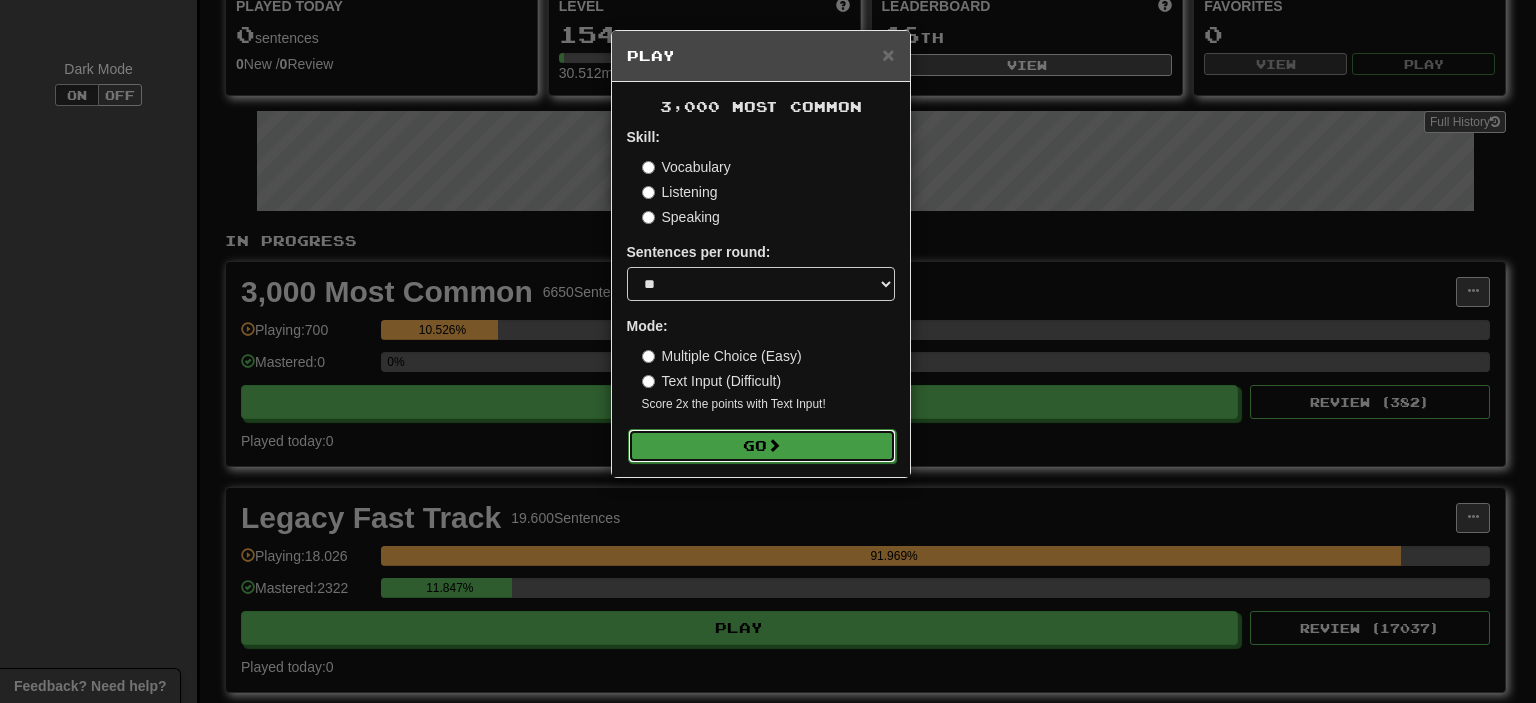 click on "Go" at bounding box center (762, 446) 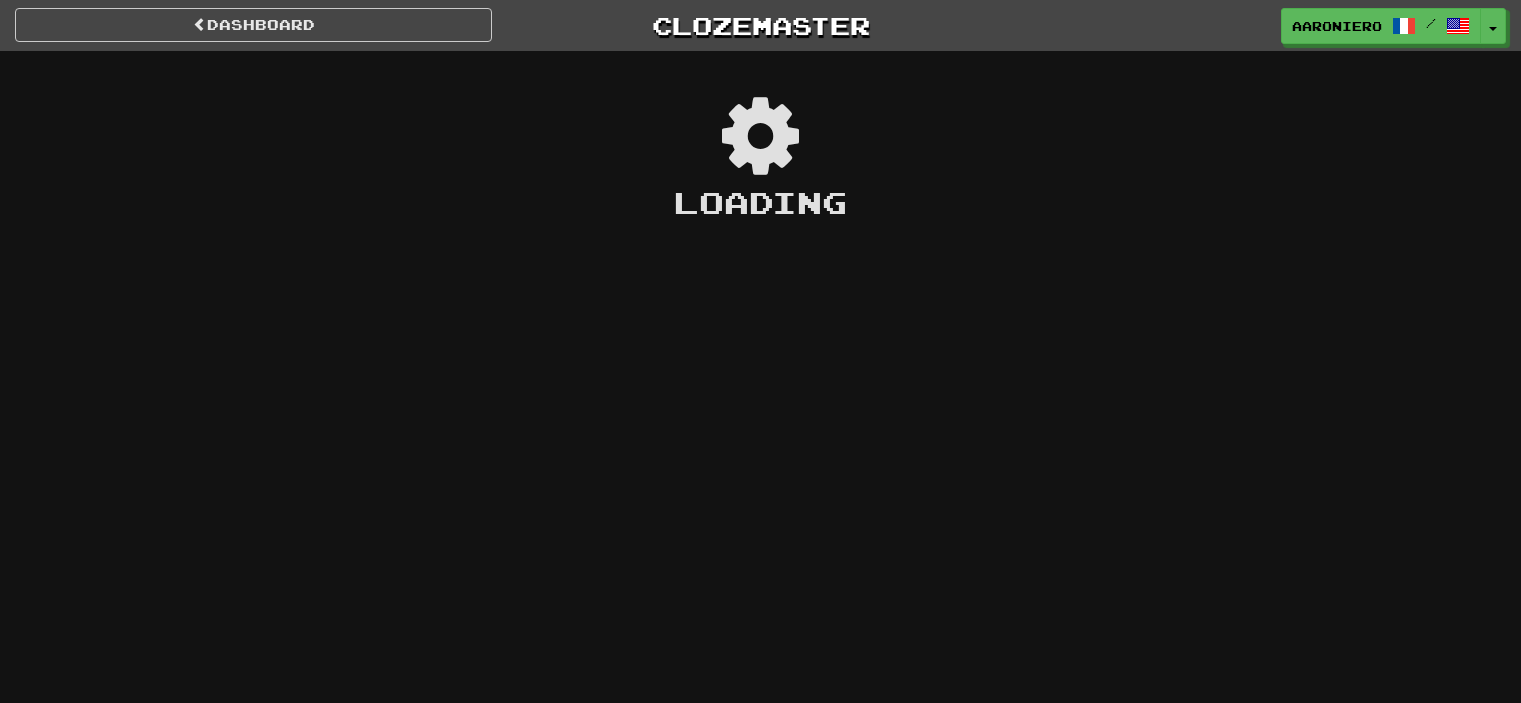 scroll, scrollTop: 0, scrollLeft: 0, axis: both 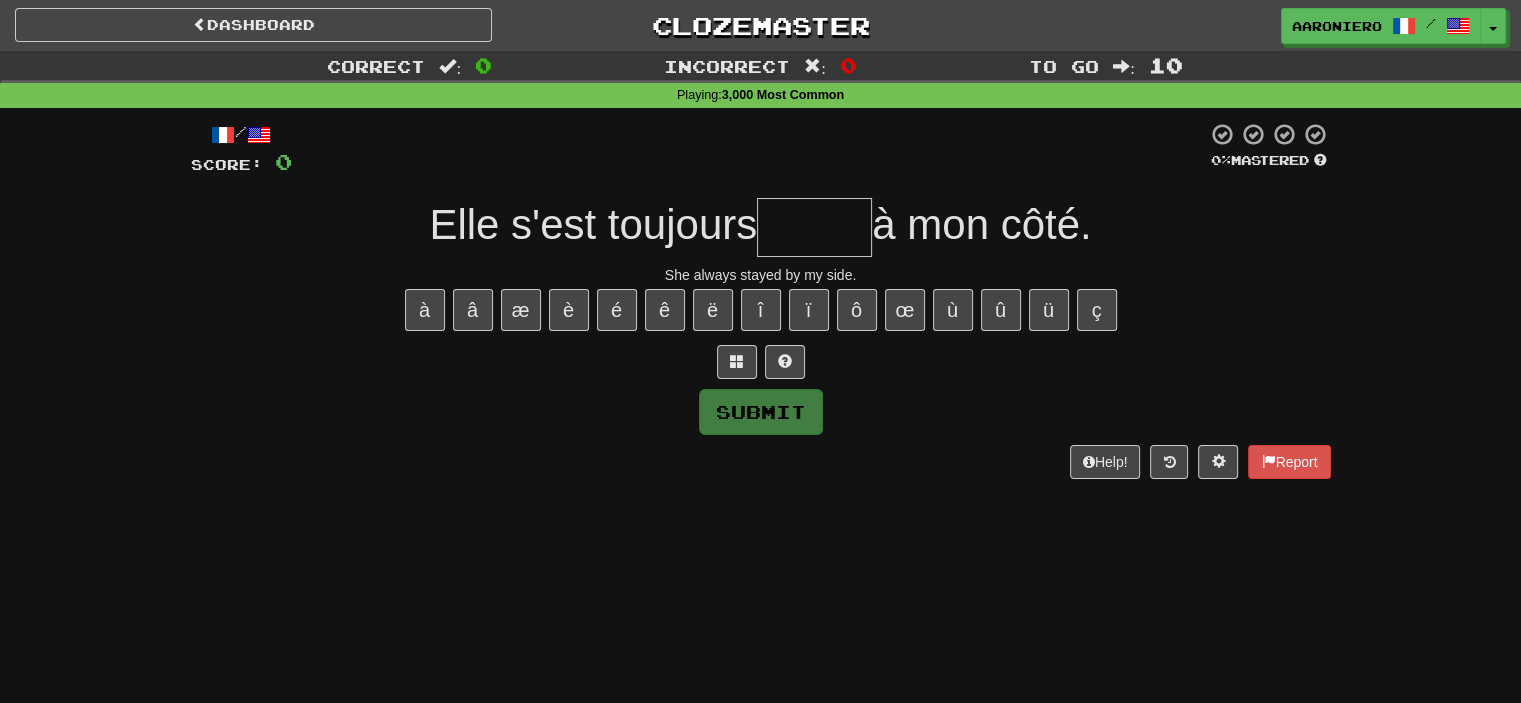 type on "*" 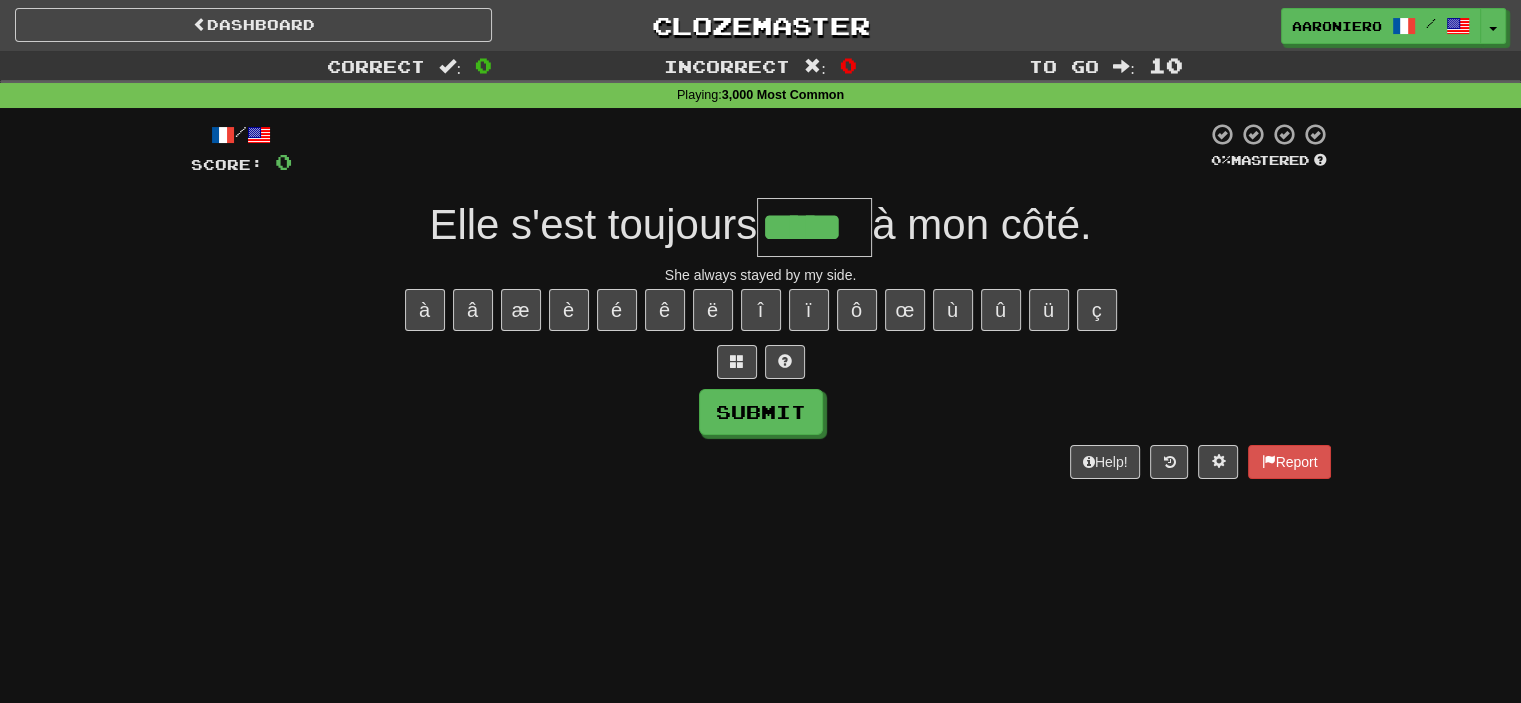 type on "*****" 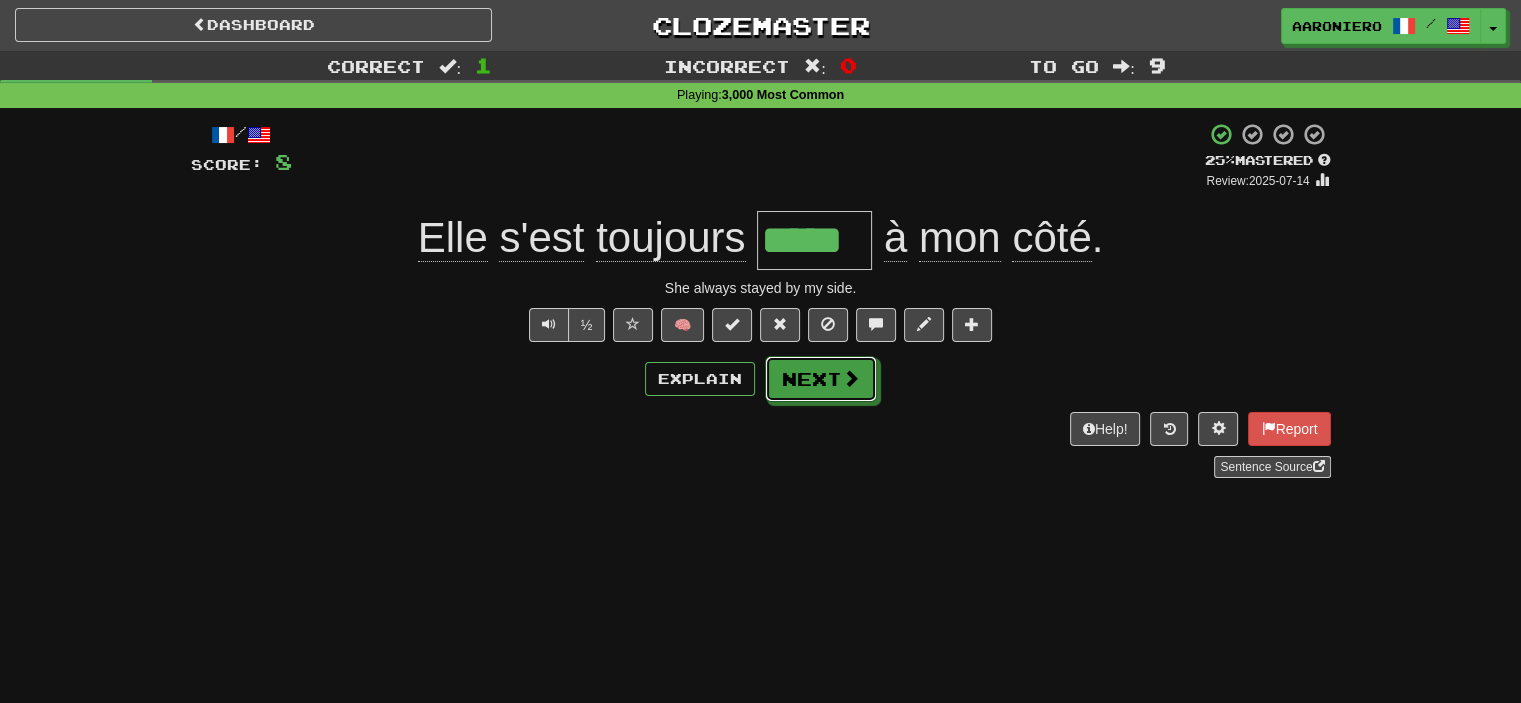 click on "Next" at bounding box center (821, 379) 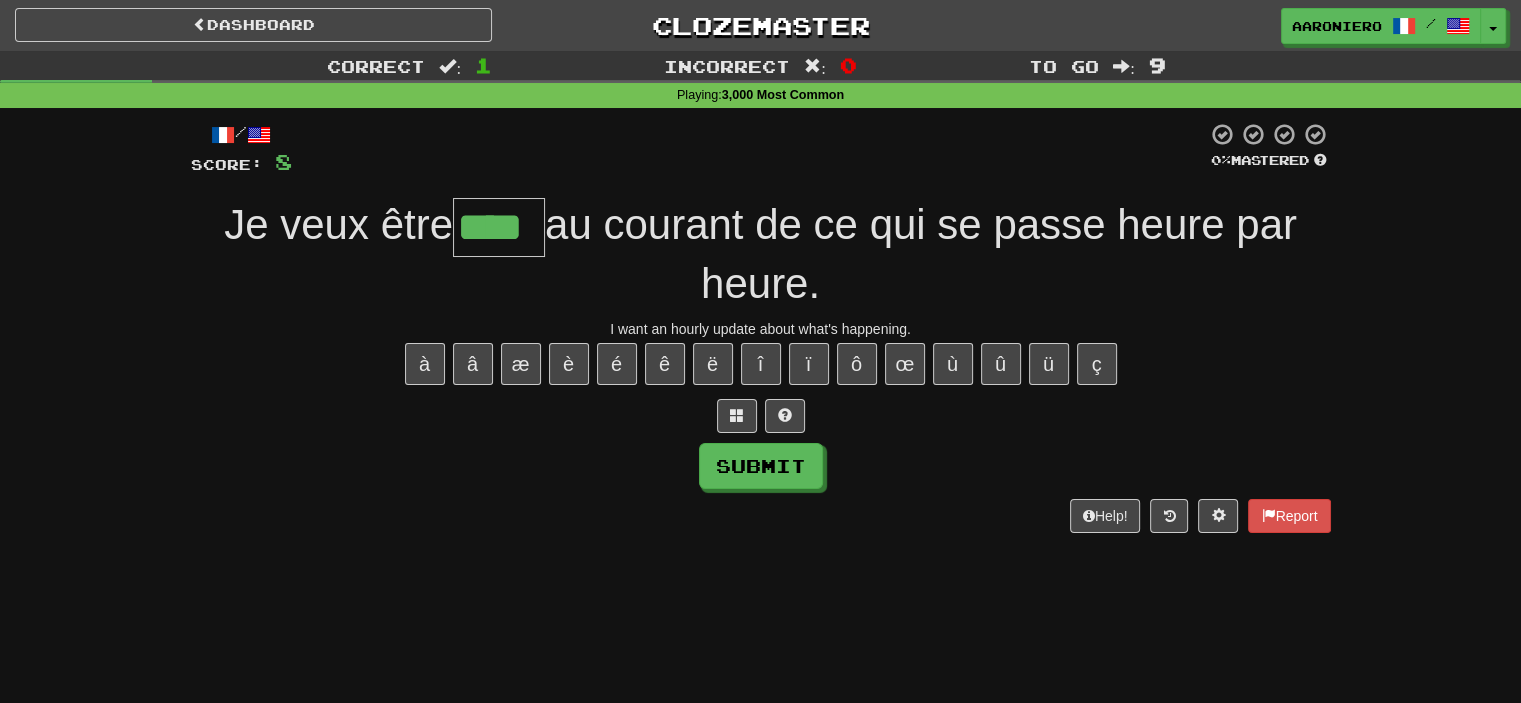 type on "****" 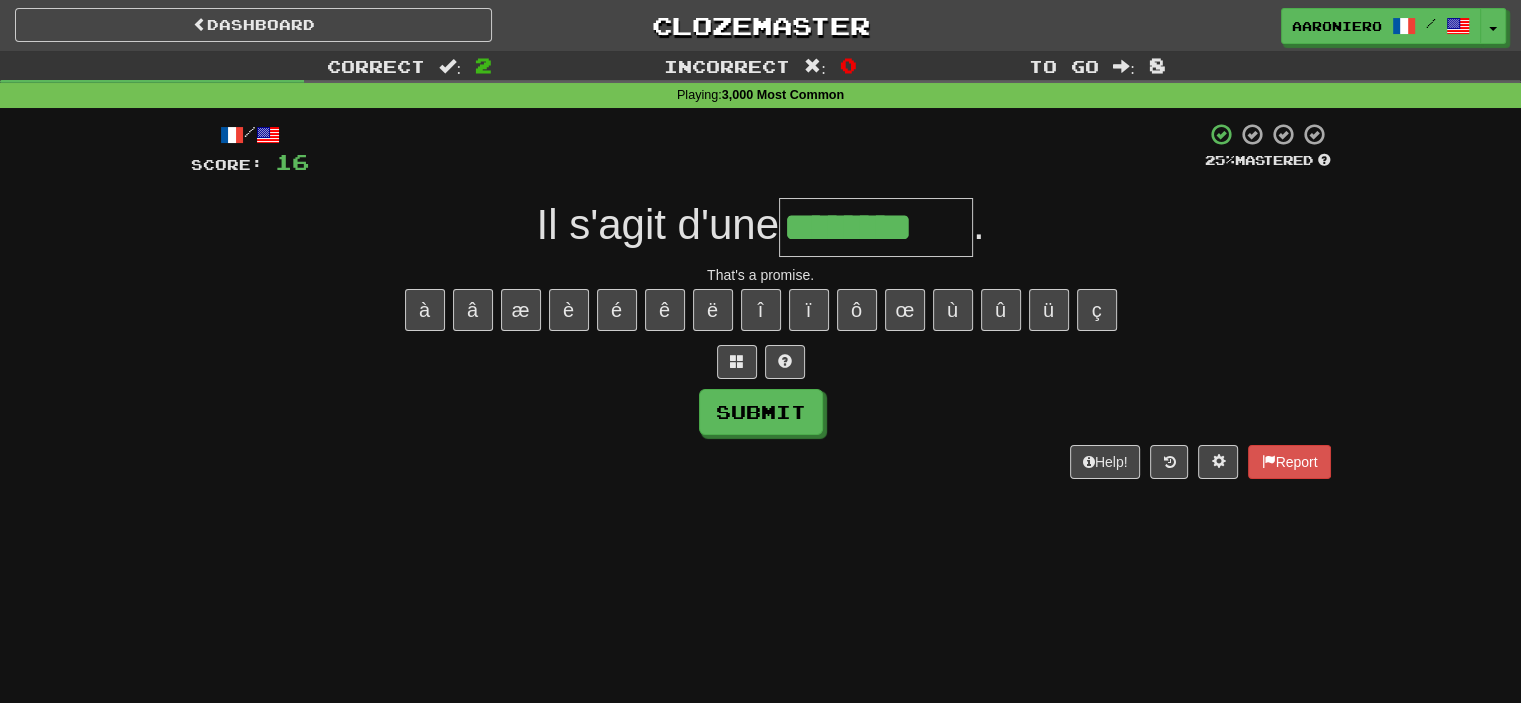 type on "********" 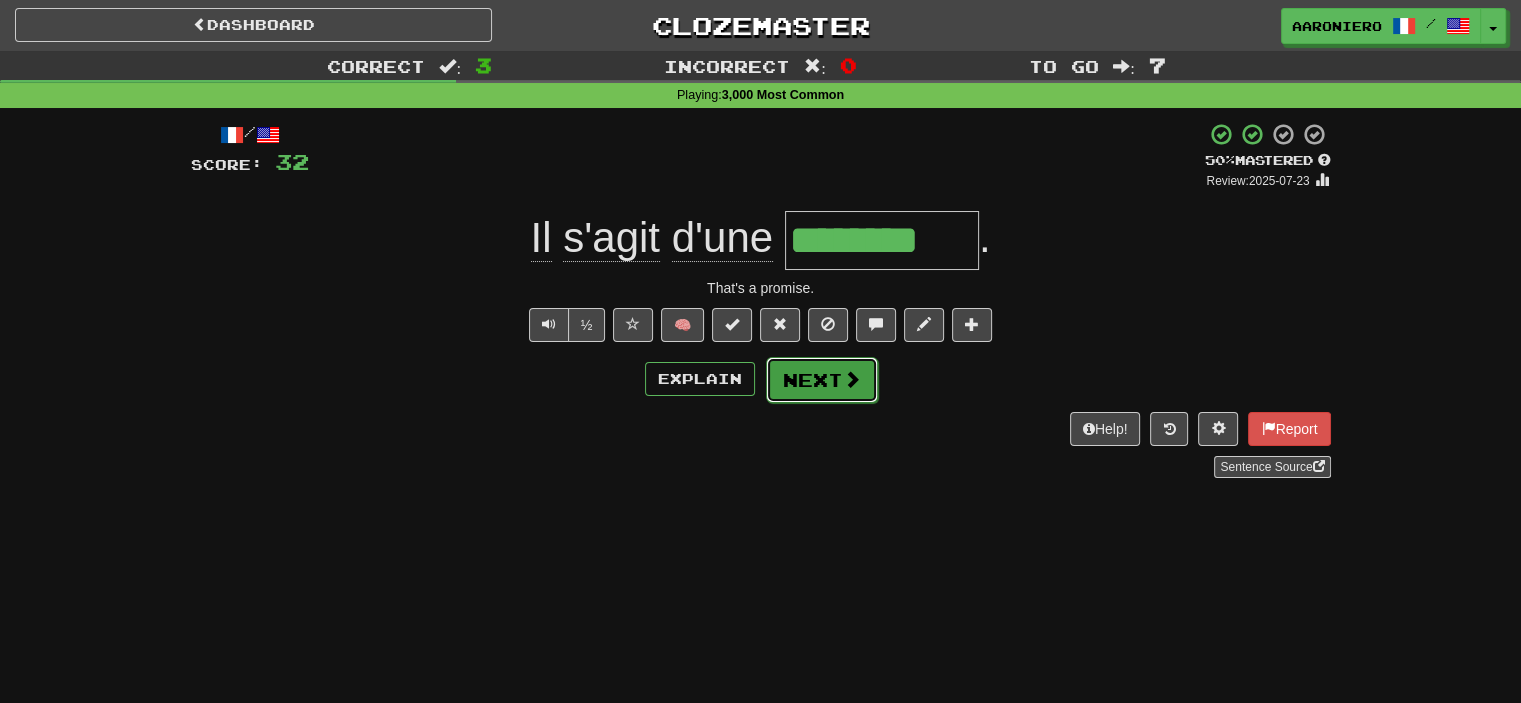click at bounding box center [852, 379] 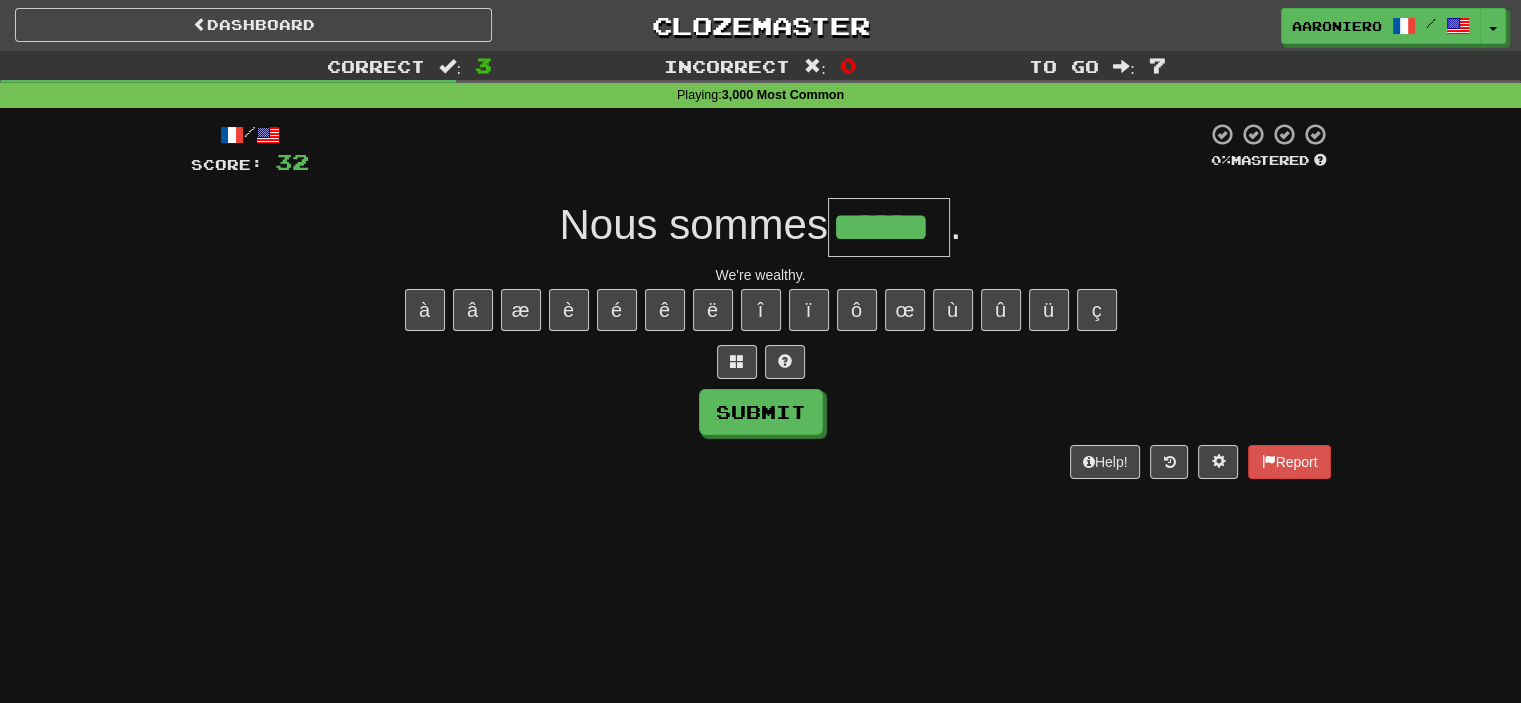 type on "******" 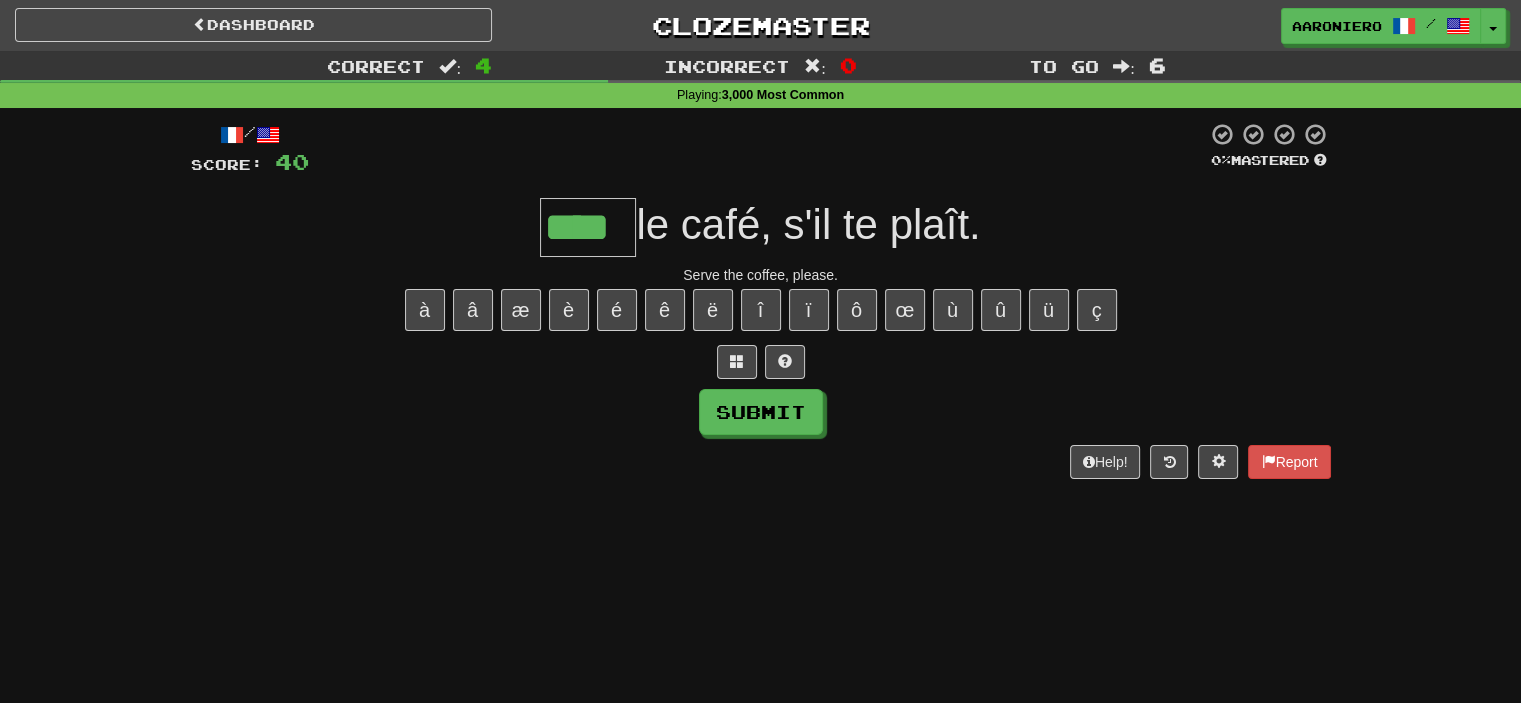 type on "****" 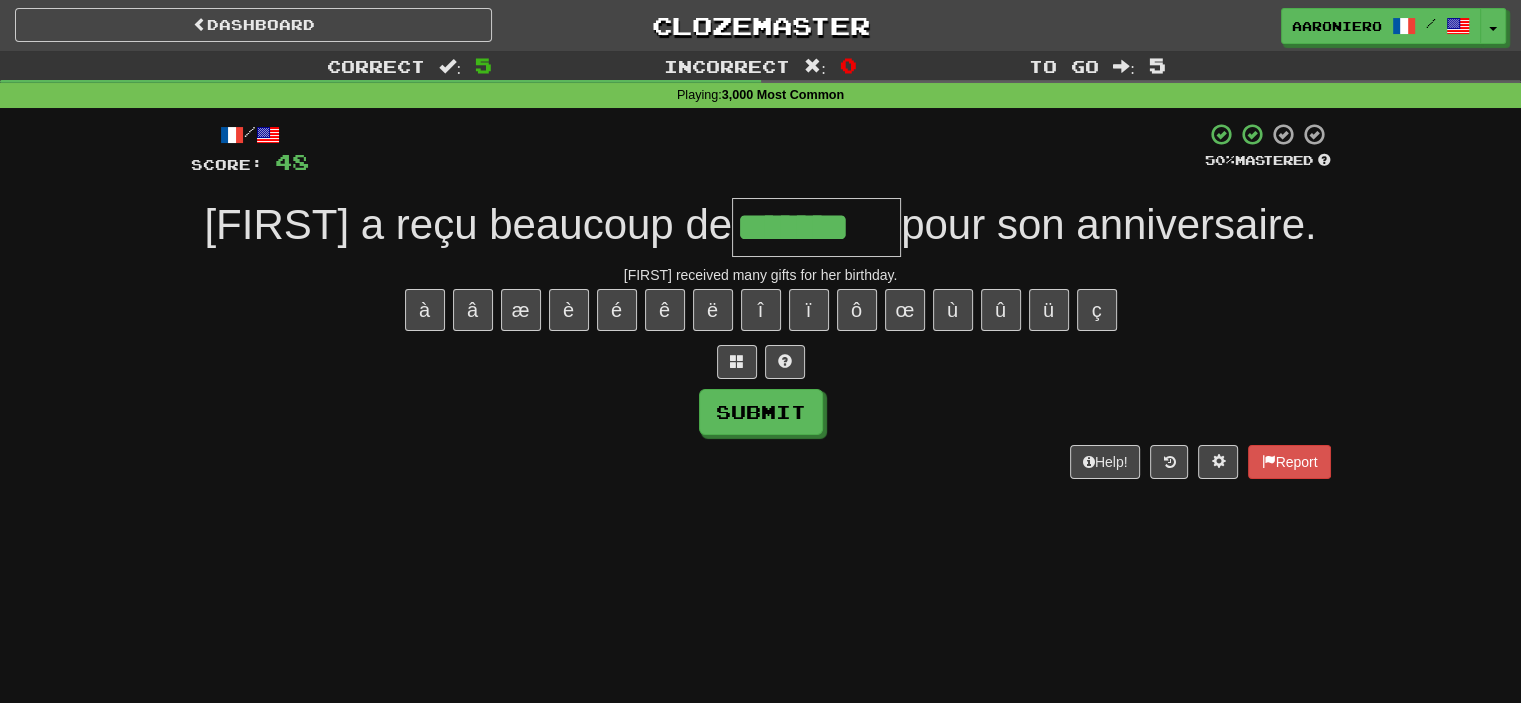 type on "*******" 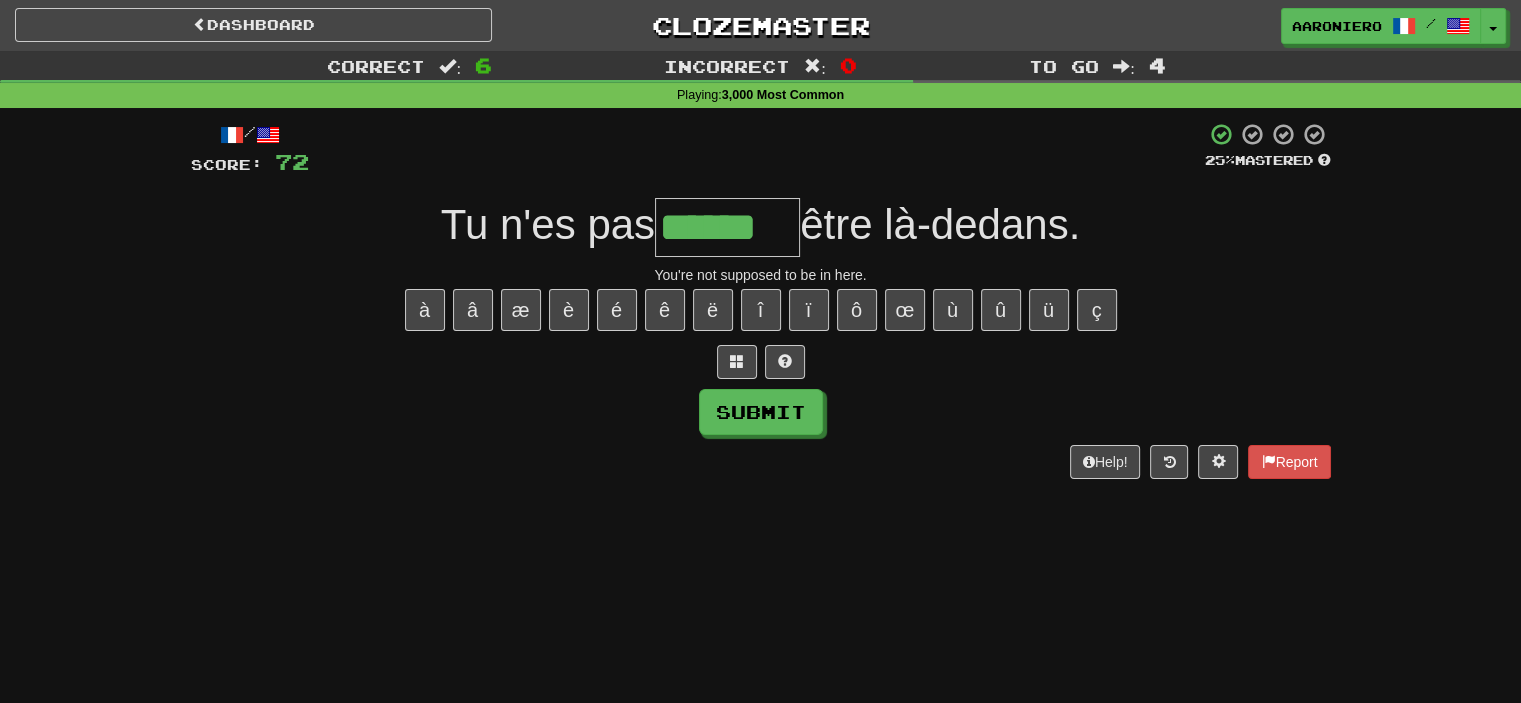 type on "******" 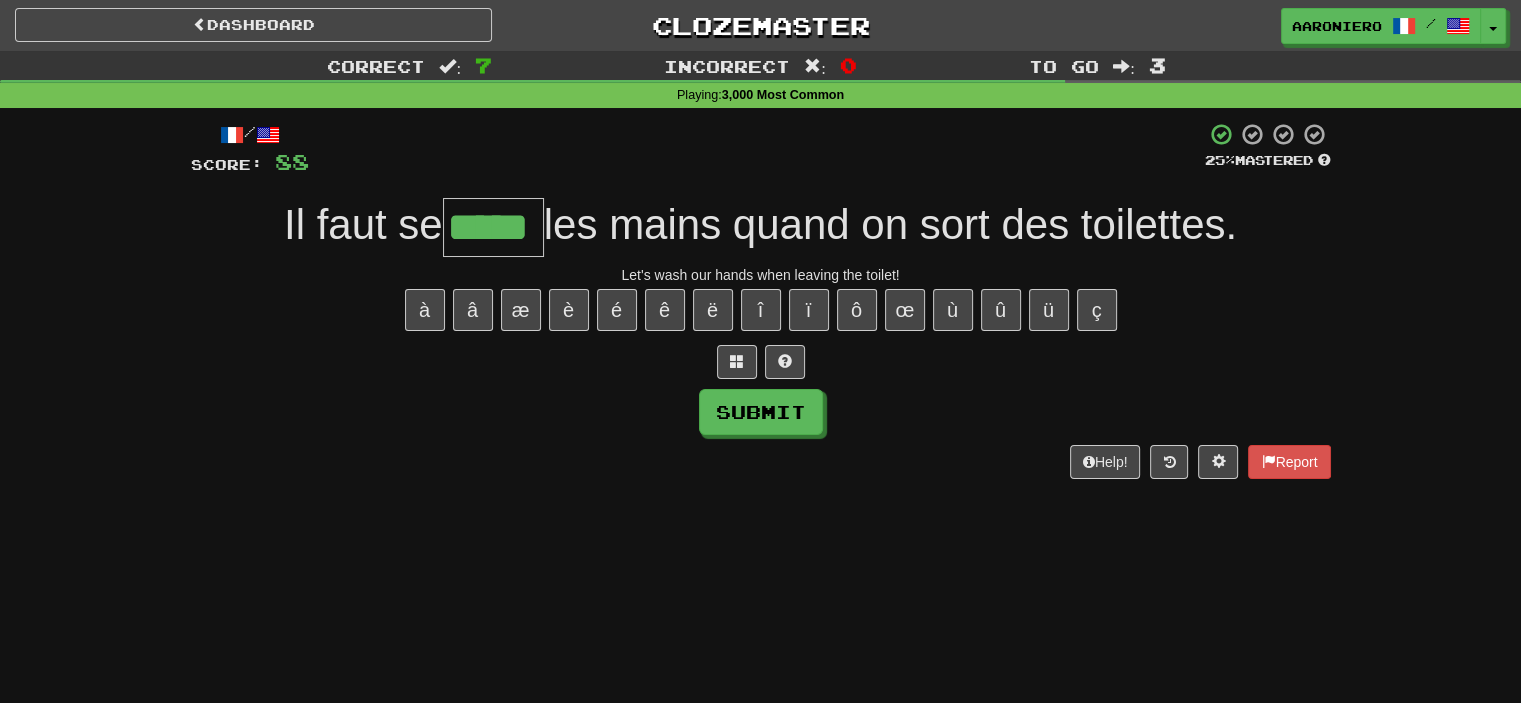 type on "*****" 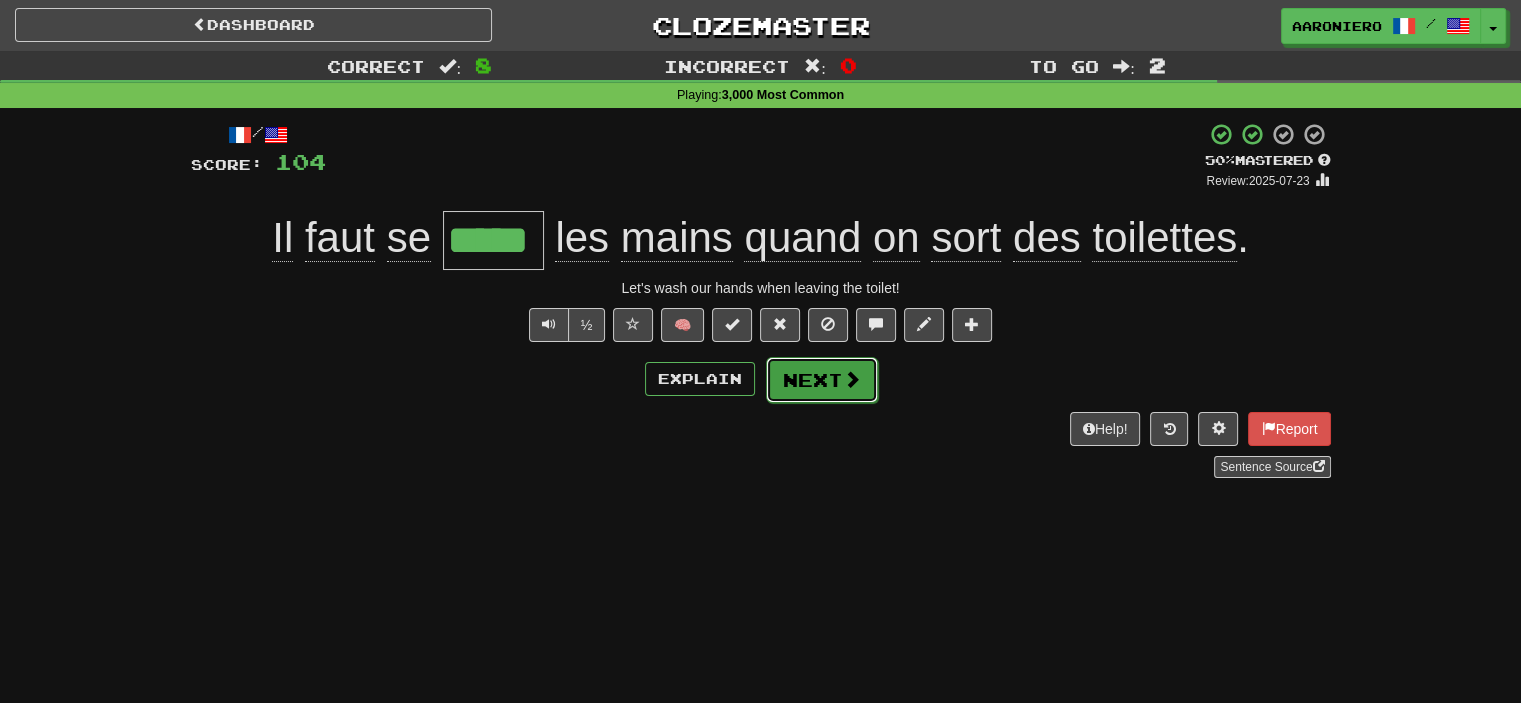 click at bounding box center (852, 379) 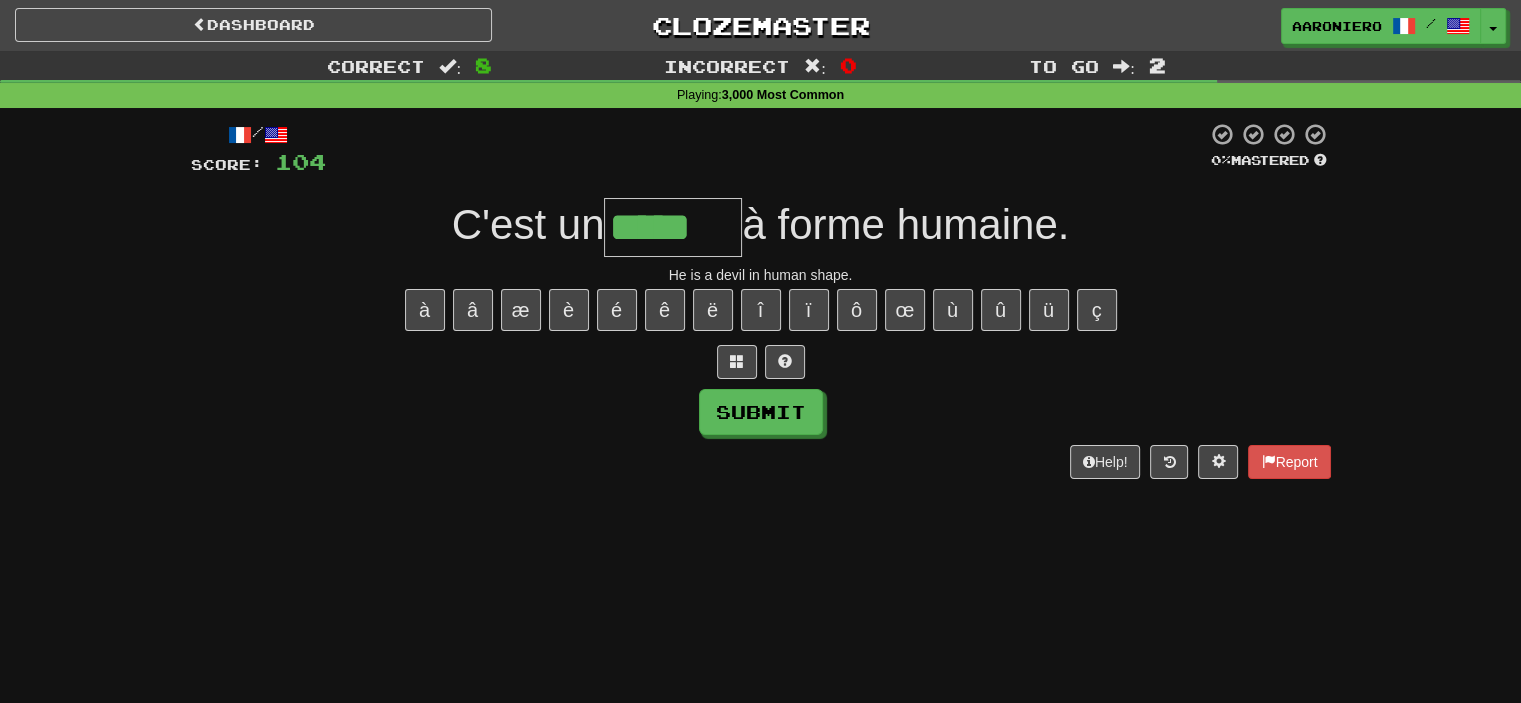 type on "*****" 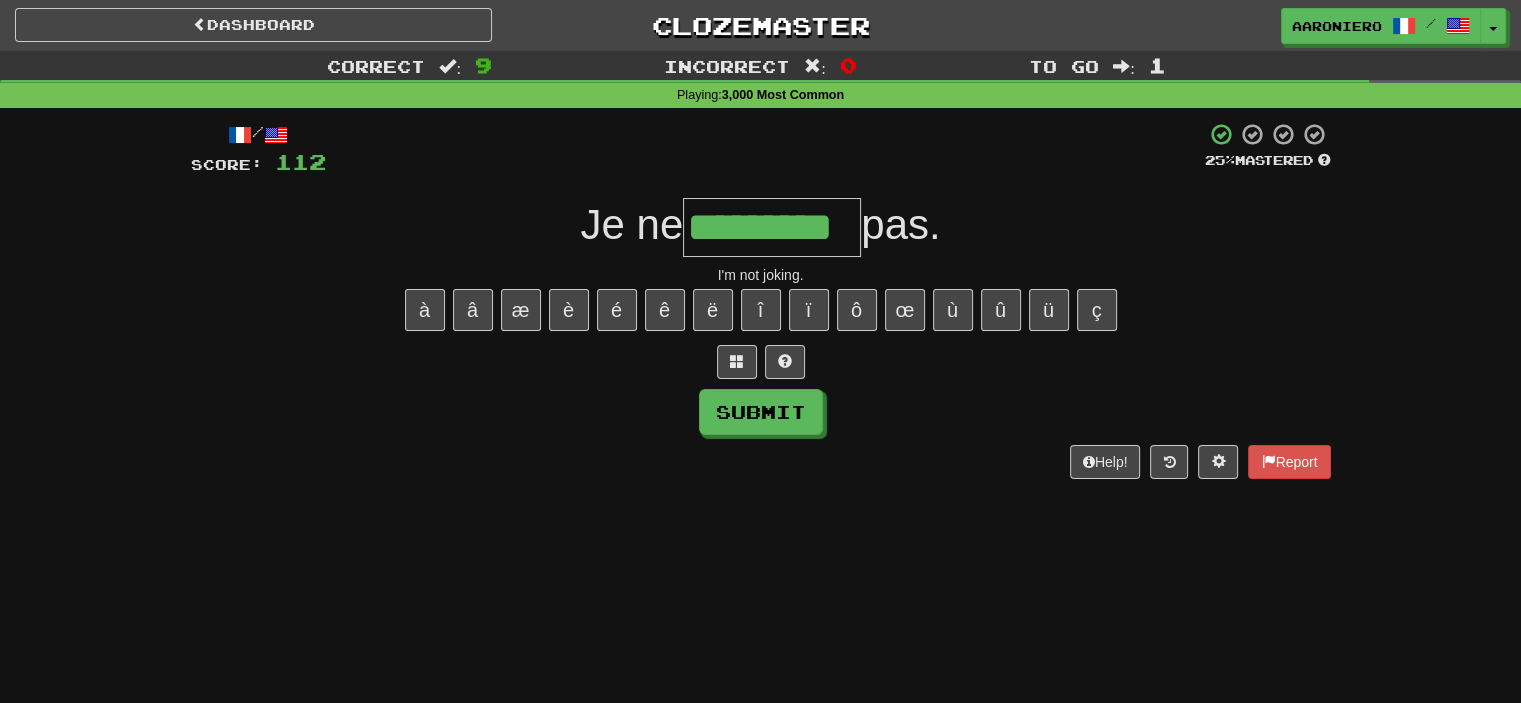 type on "*********" 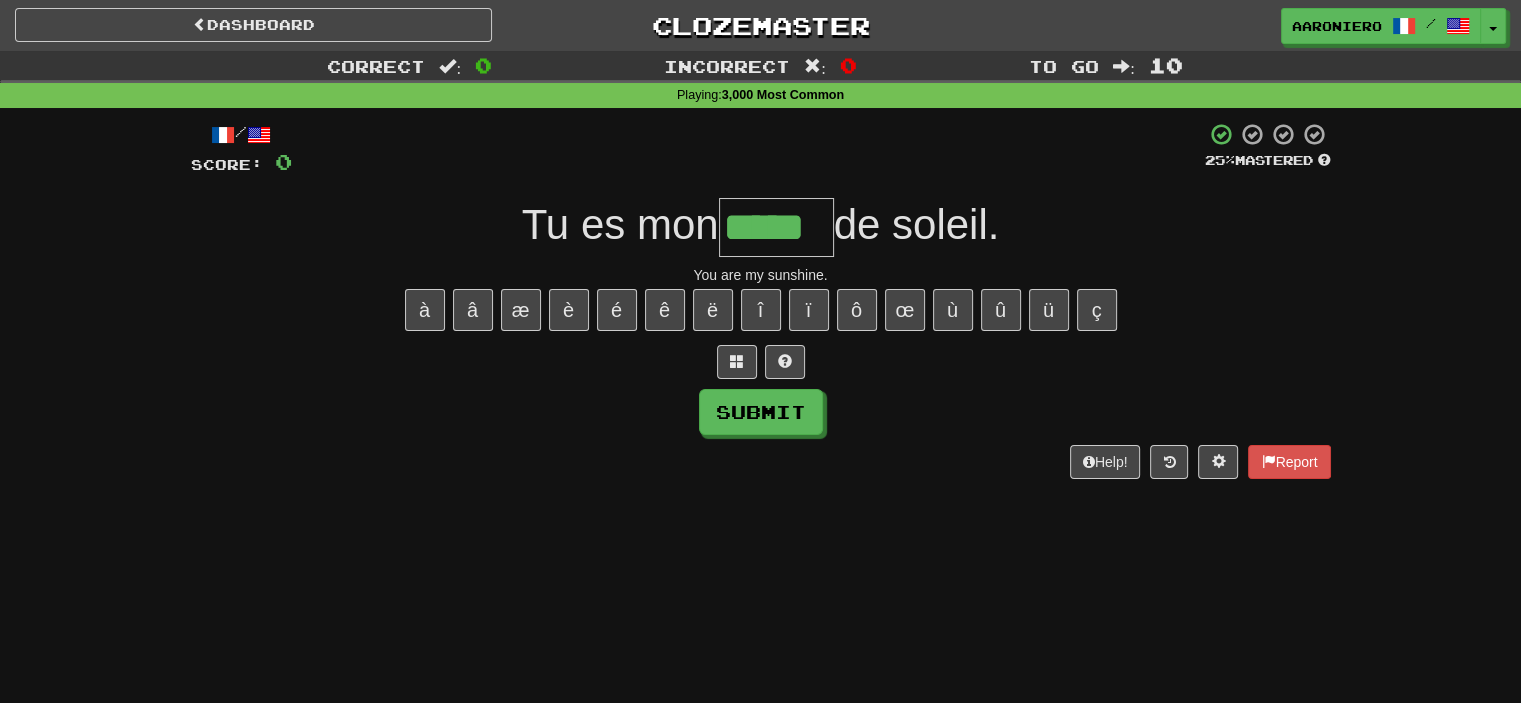 type on "*****" 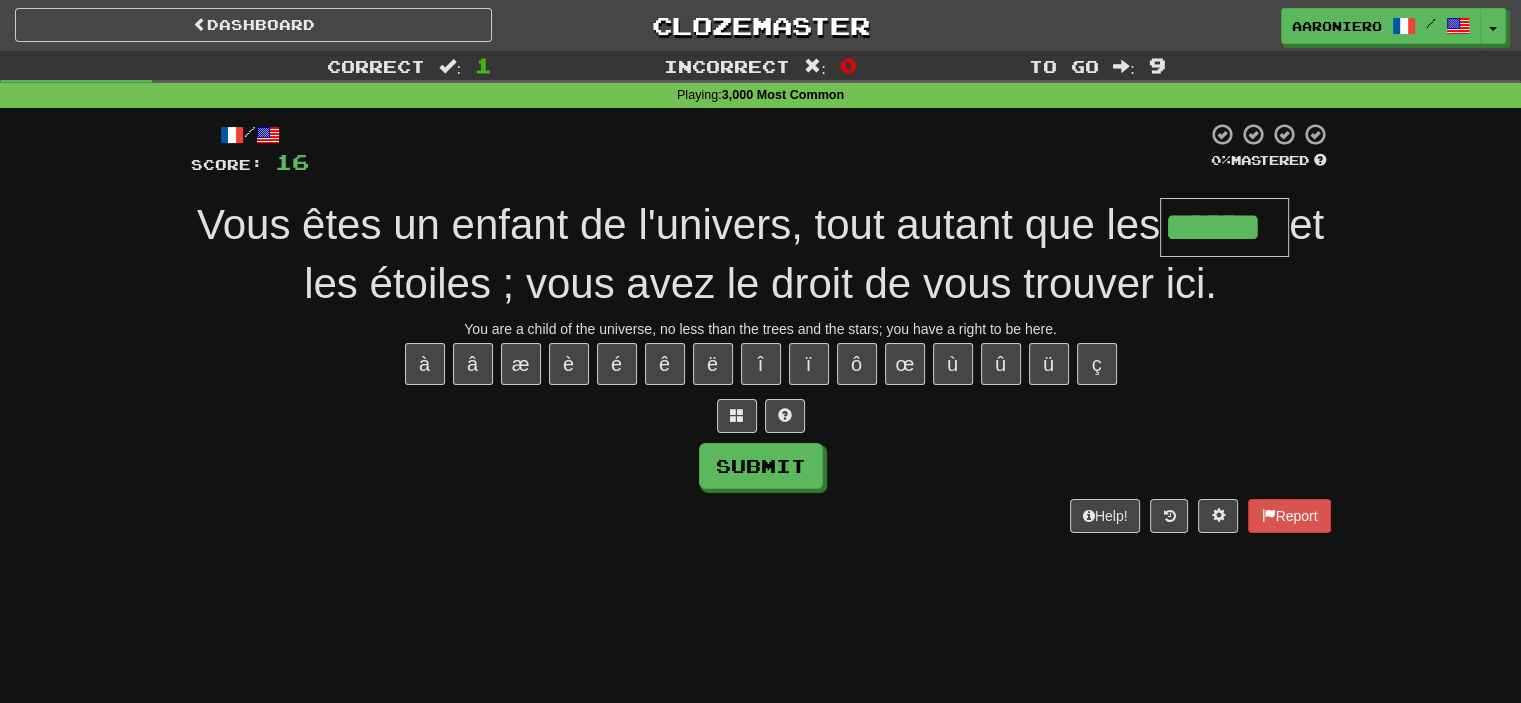 type on "******" 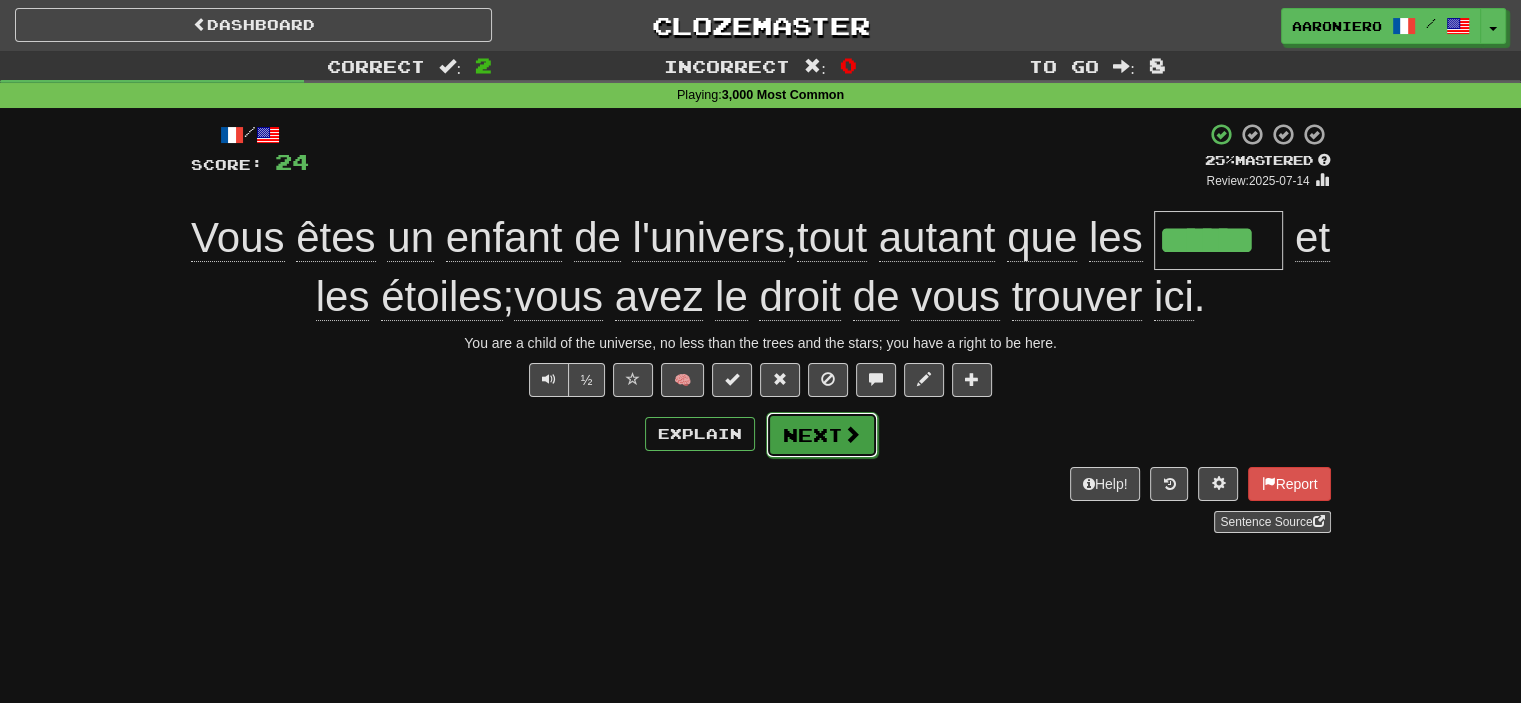click on "Next" at bounding box center (822, 435) 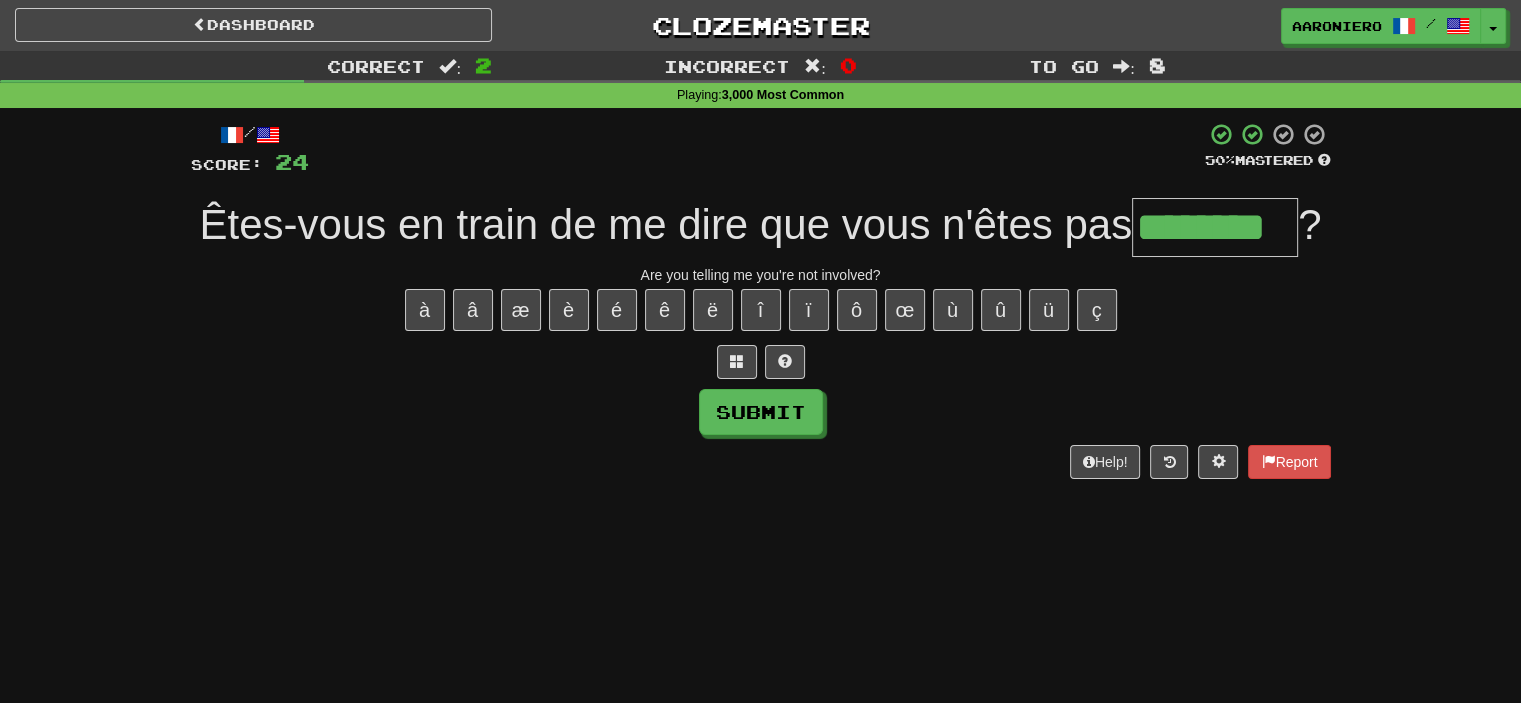 type on "********" 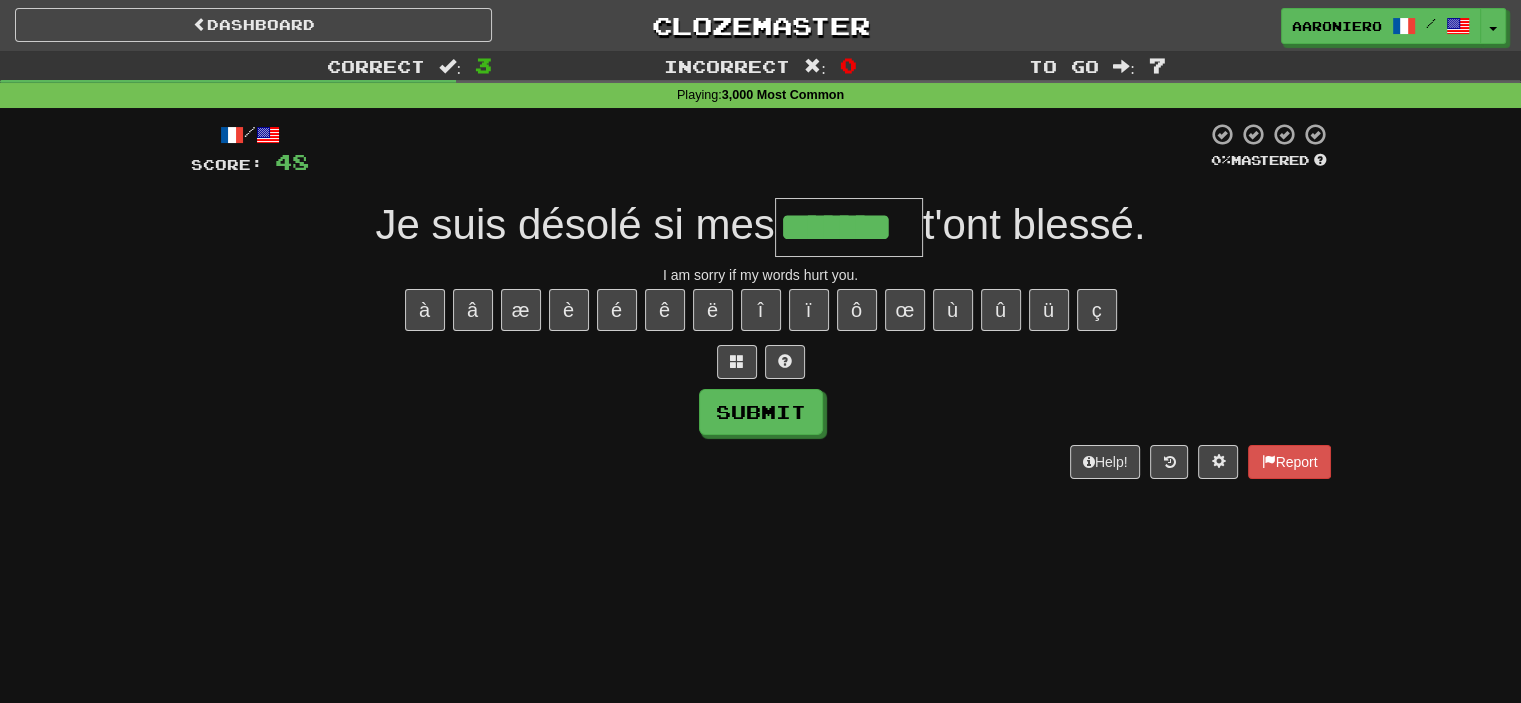 type on "*******" 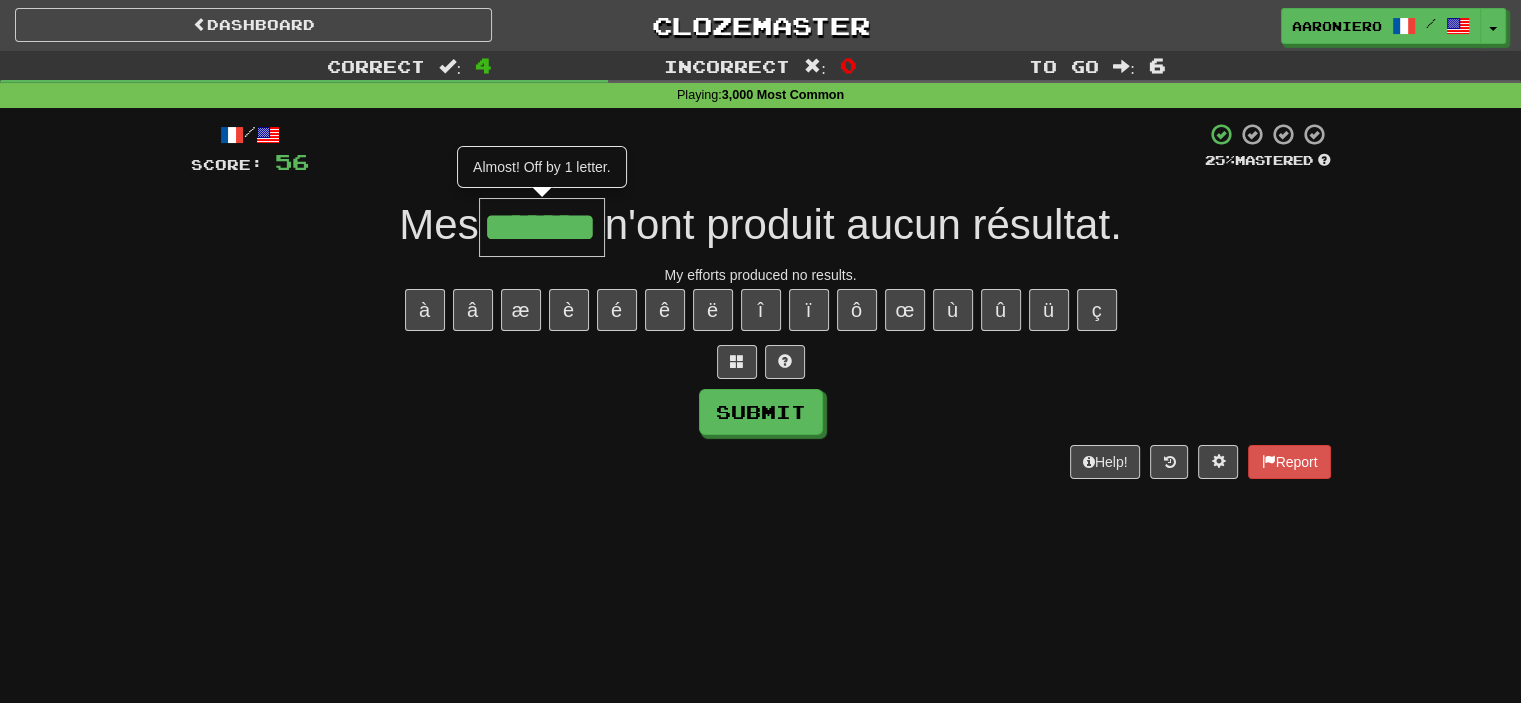 type on "*******" 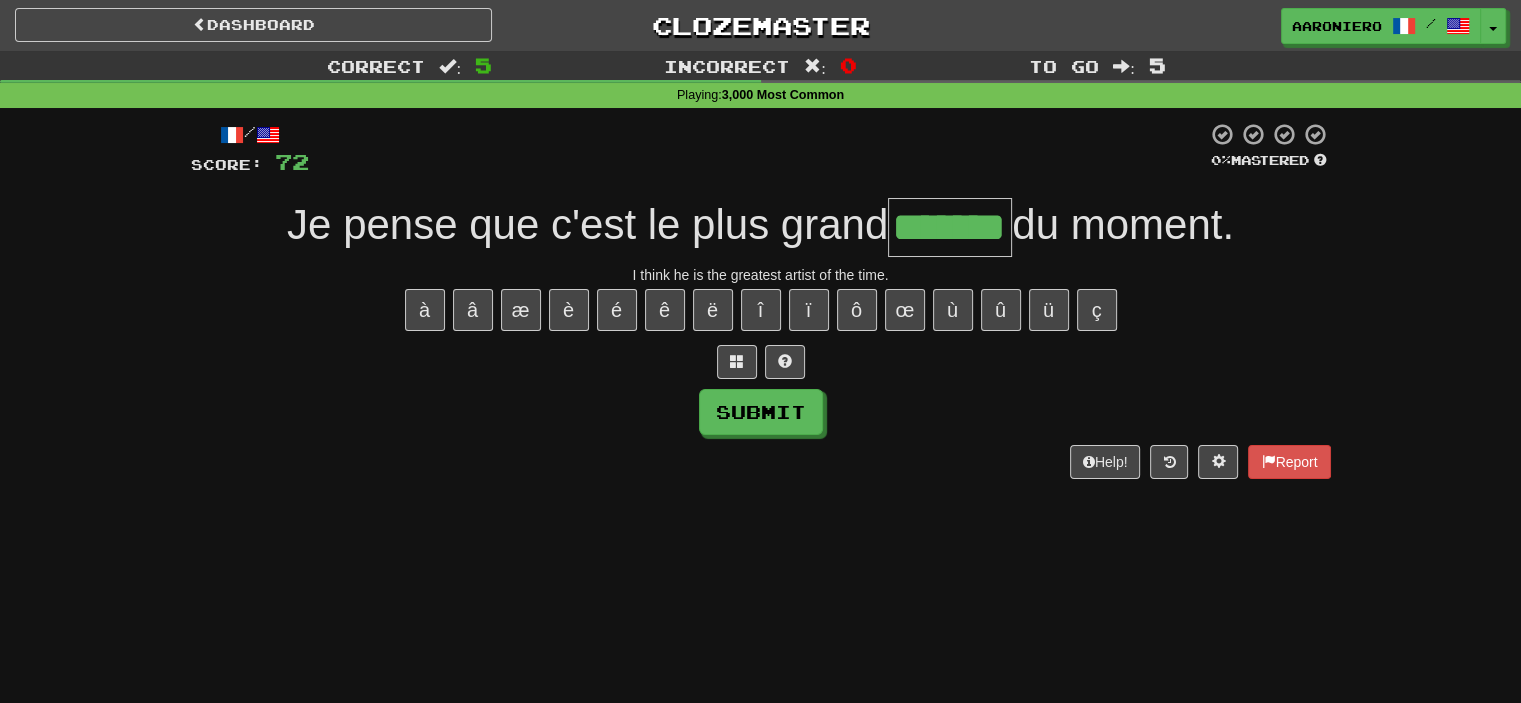 type on "*******" 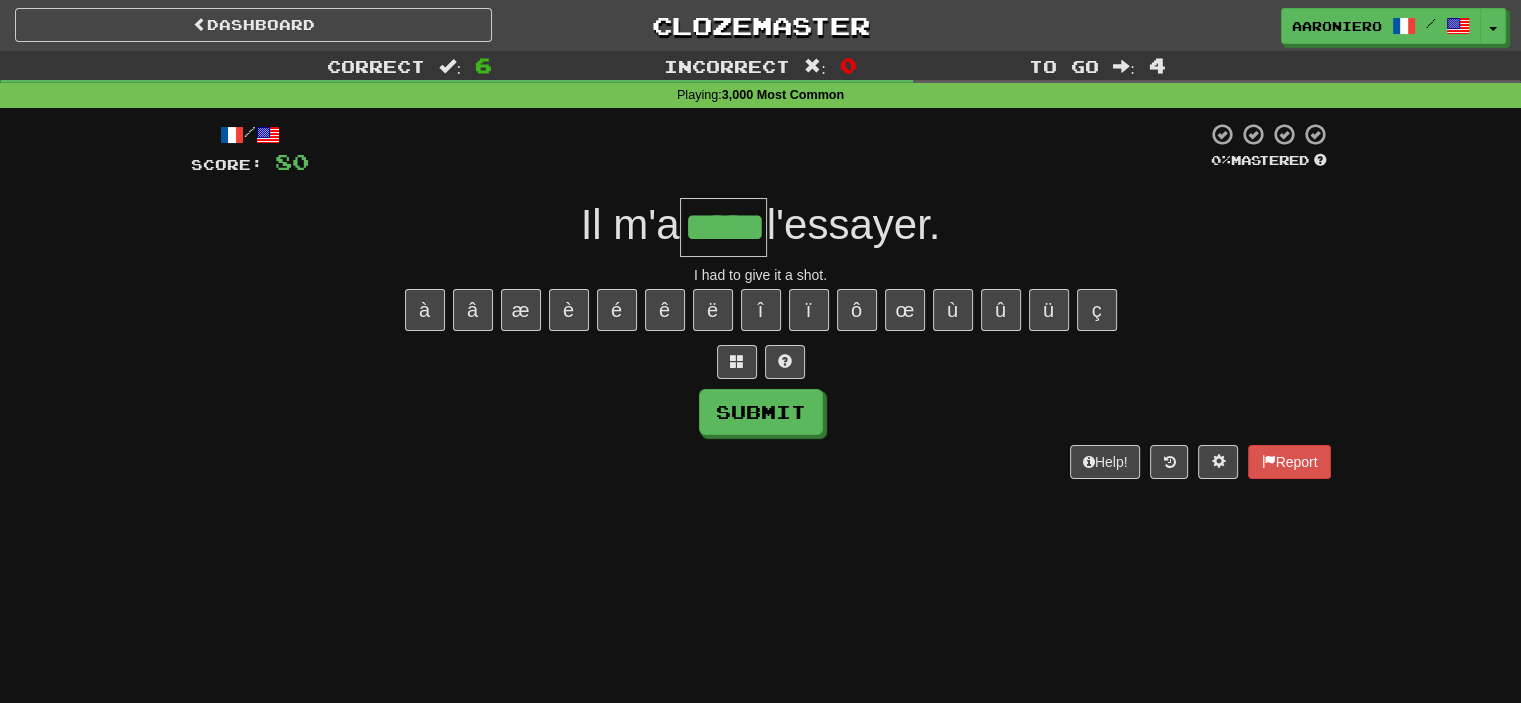 type on "*****" 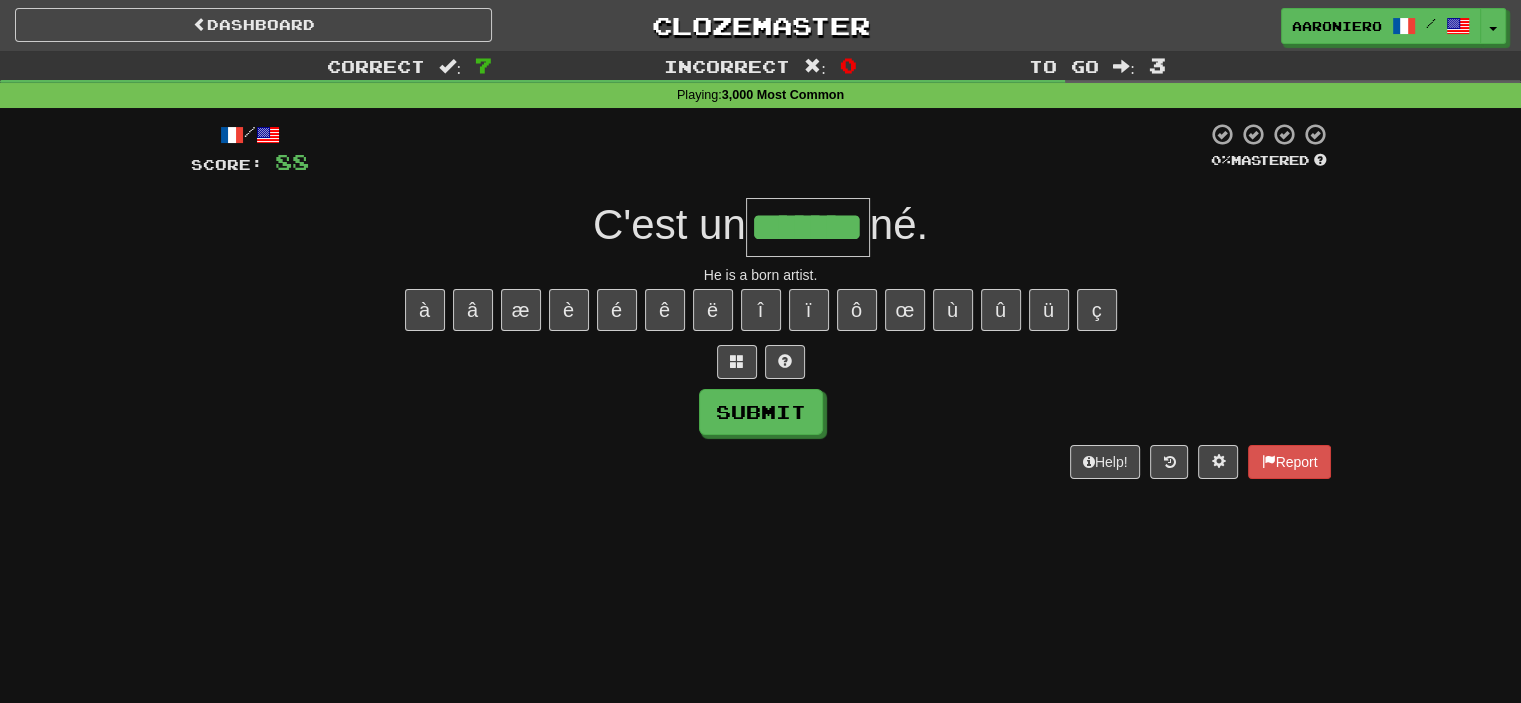 type on "*******" 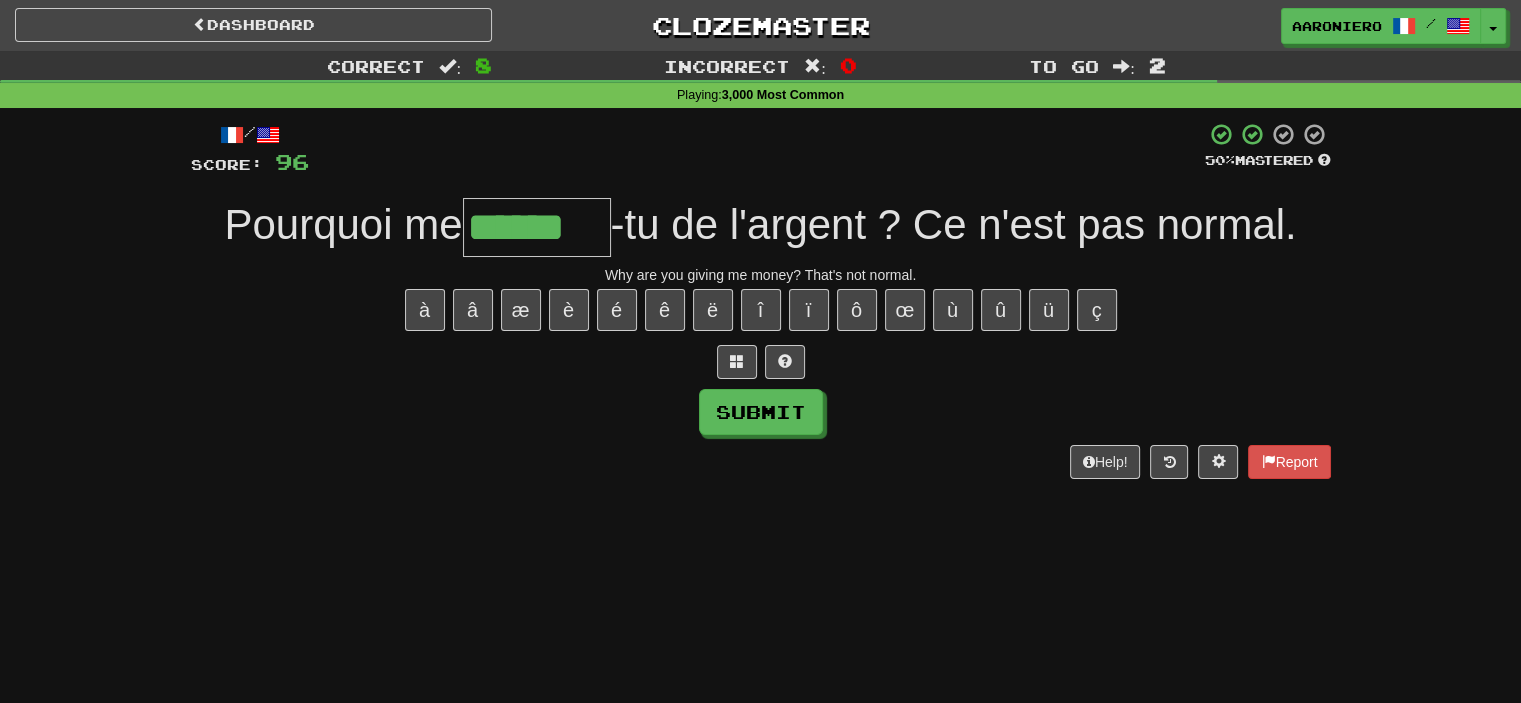 type on "******" 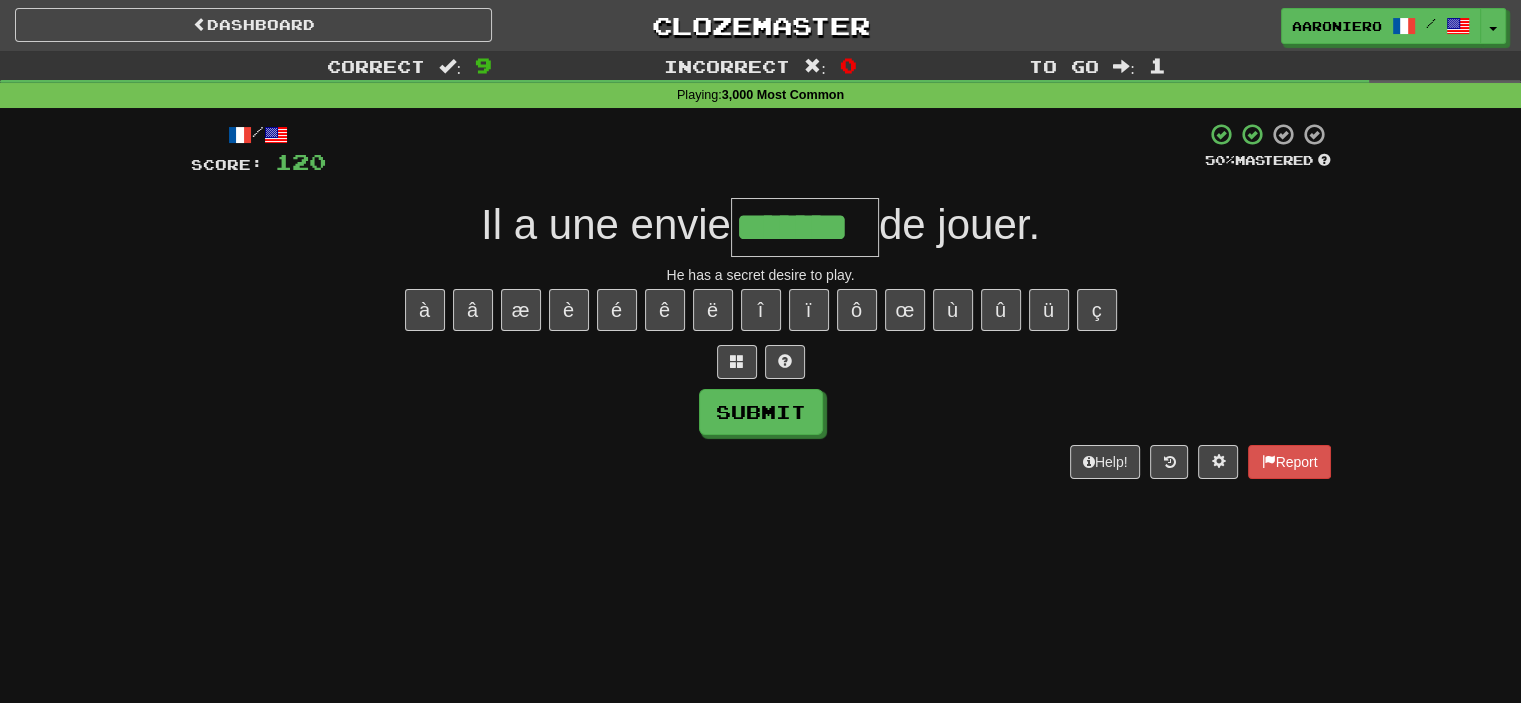 type on "*******" 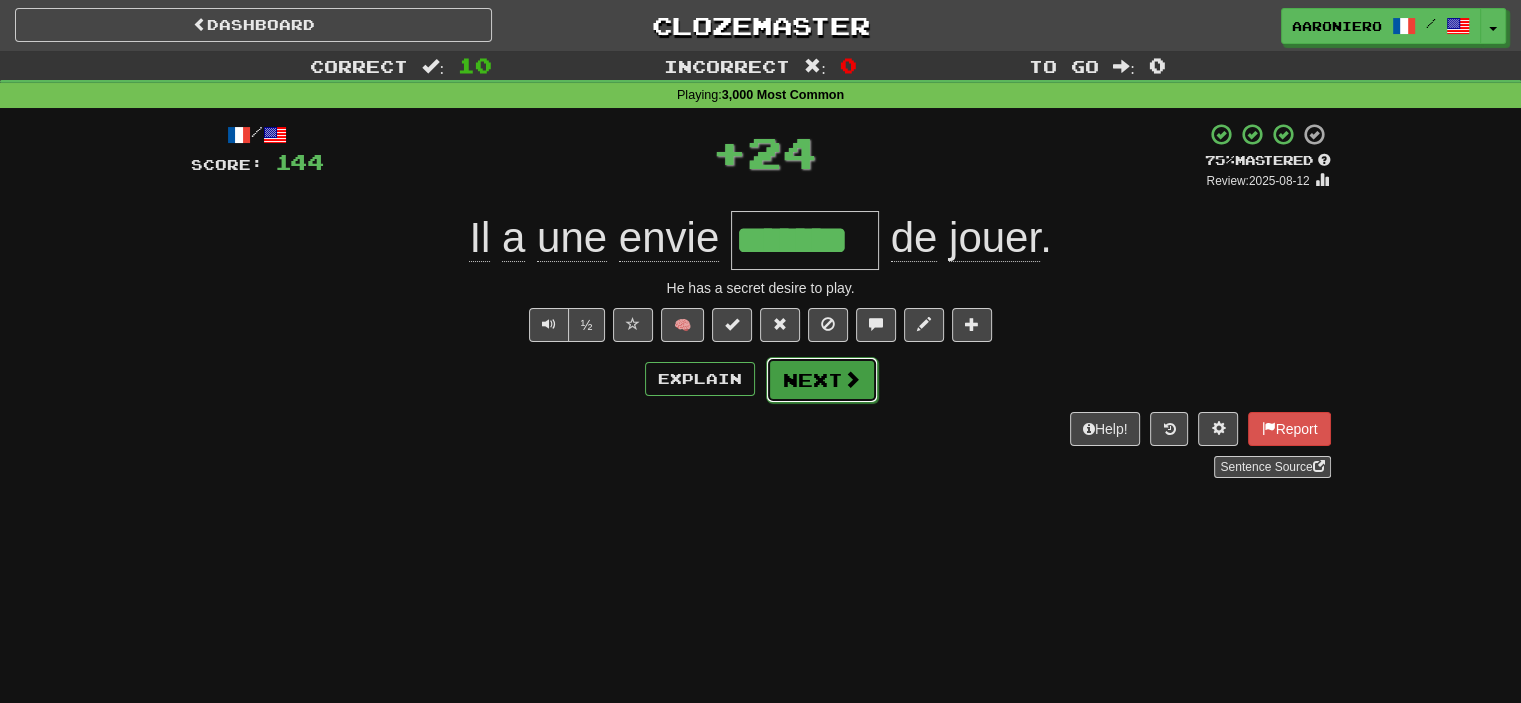 click at bounding box center [852, 379] 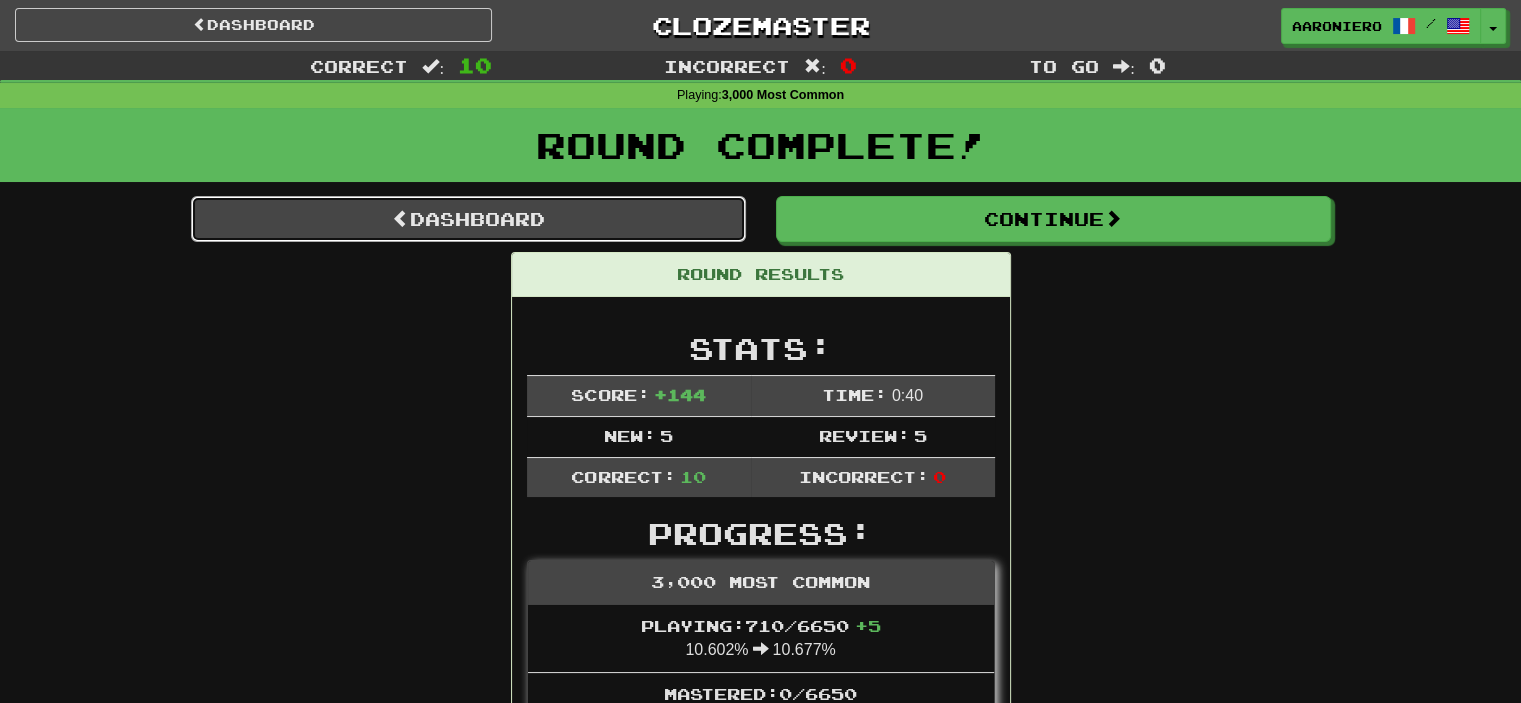 click on "Dashboard" at bounding box center (468, 219) 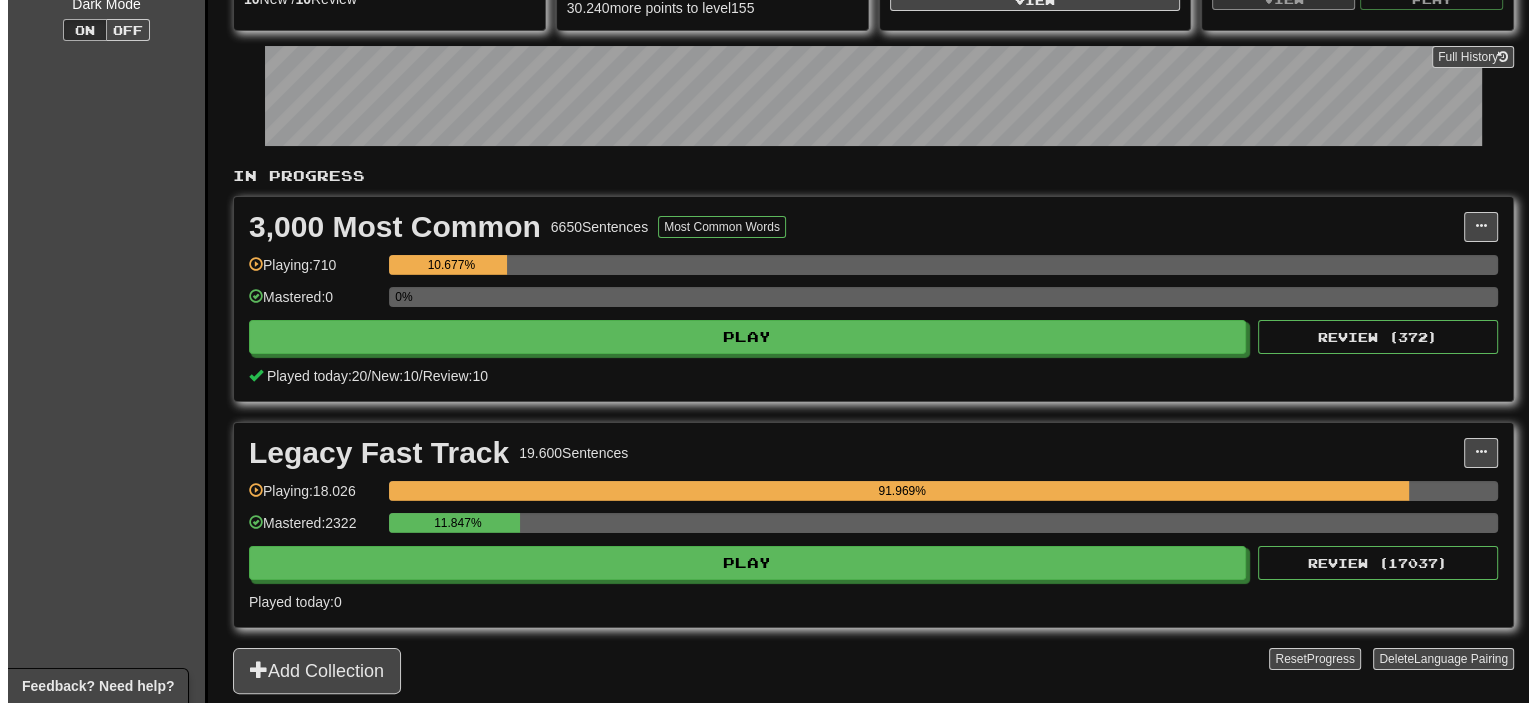 scroll, scrollTop: 300, scrollLeft: 0, axis: vertical 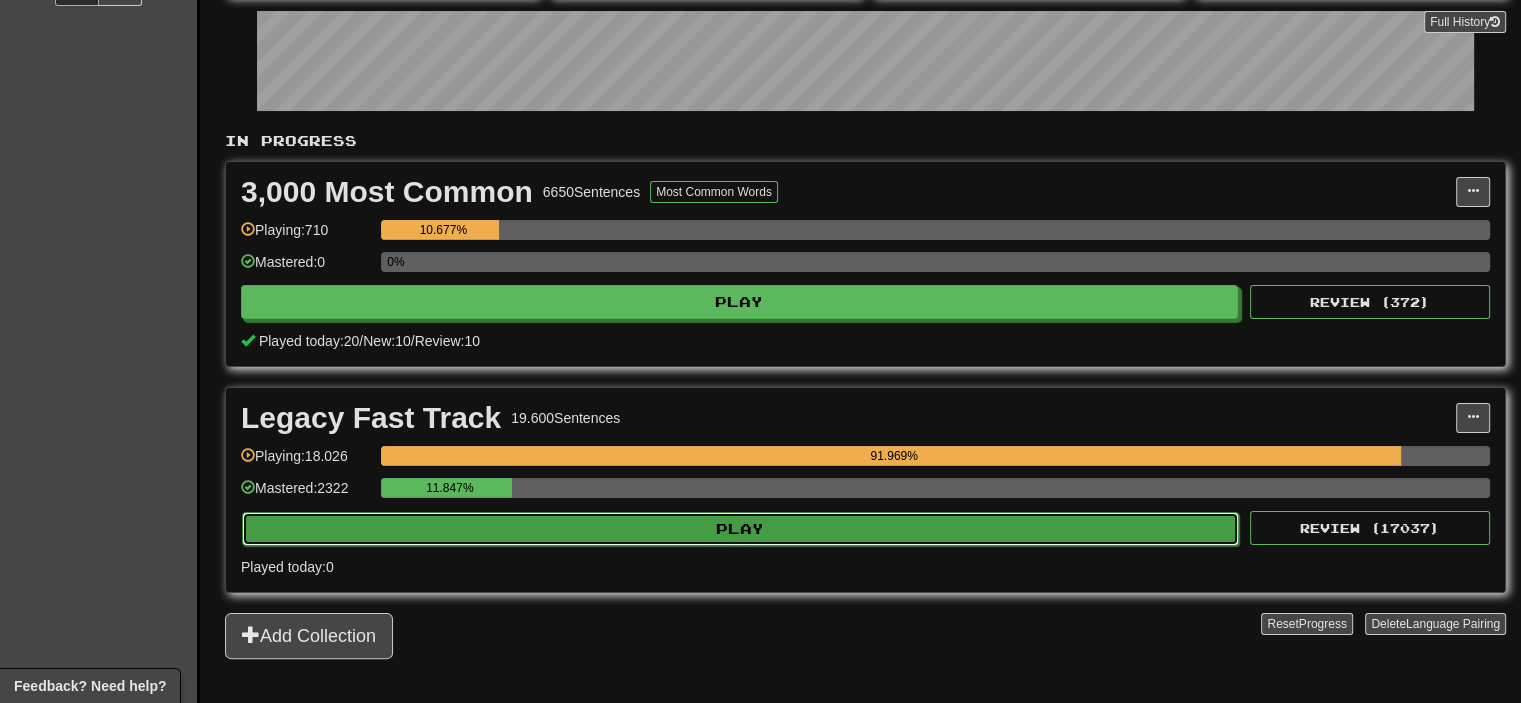 click on "Play" at bounding box center [740, 529] 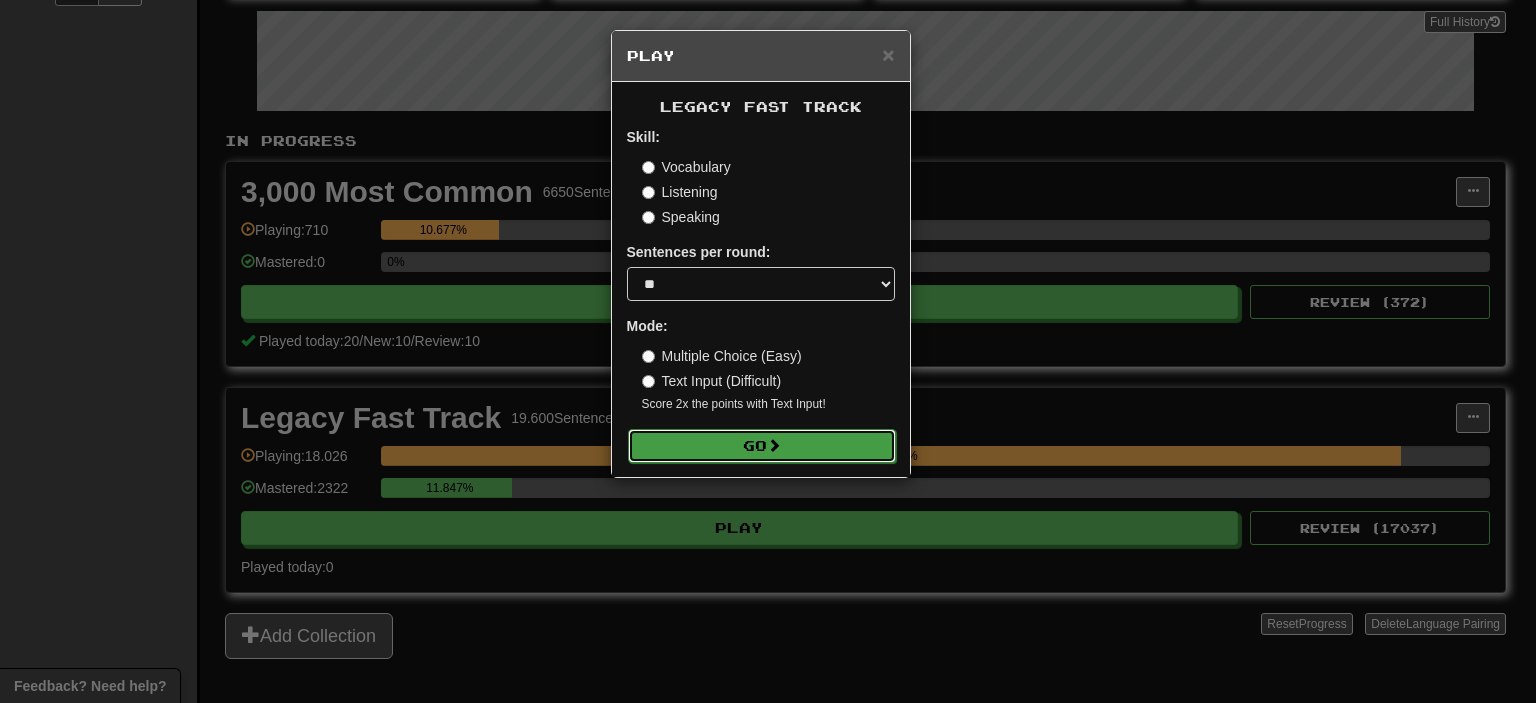 click on "Go" at bounding box center (762, 446) 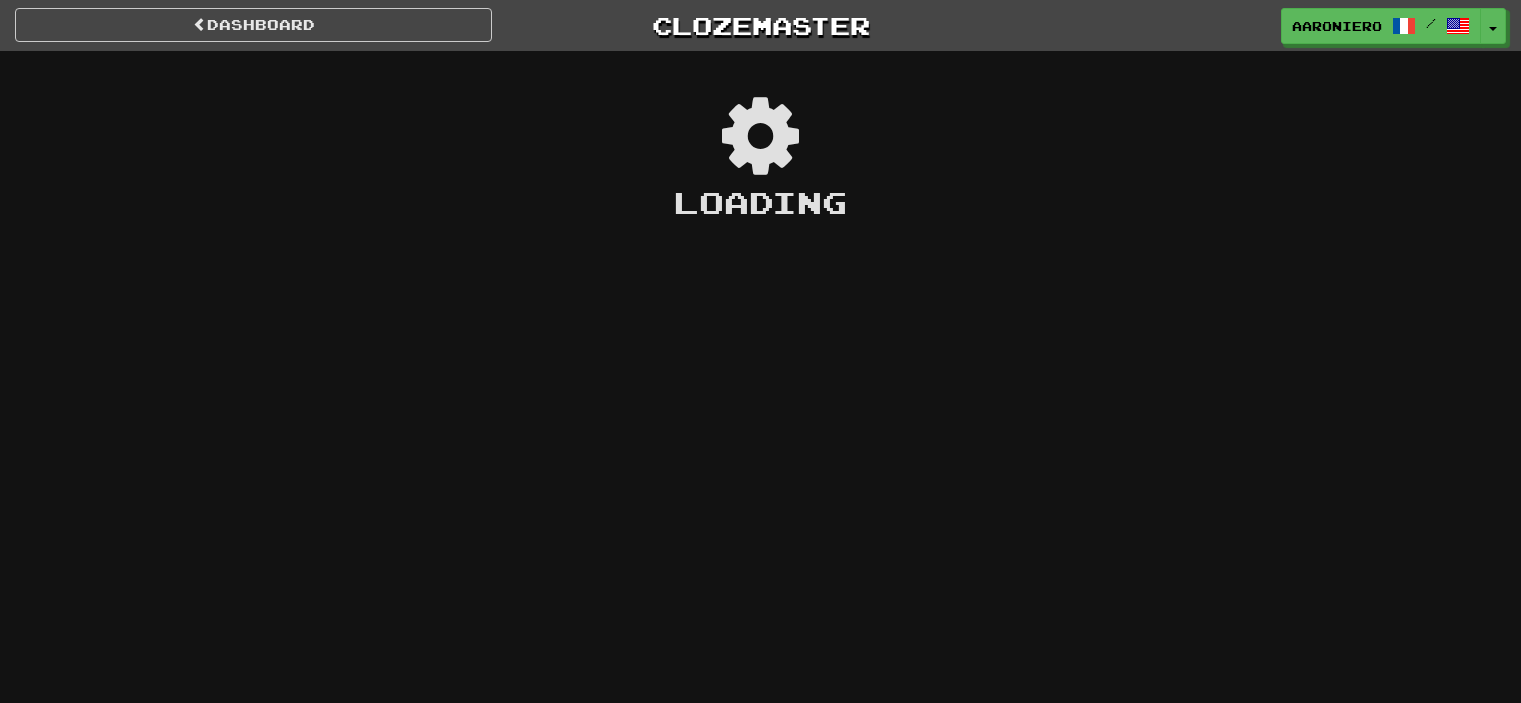 scroll, scrollTop: 0, scrollLeft: 0, axis: both 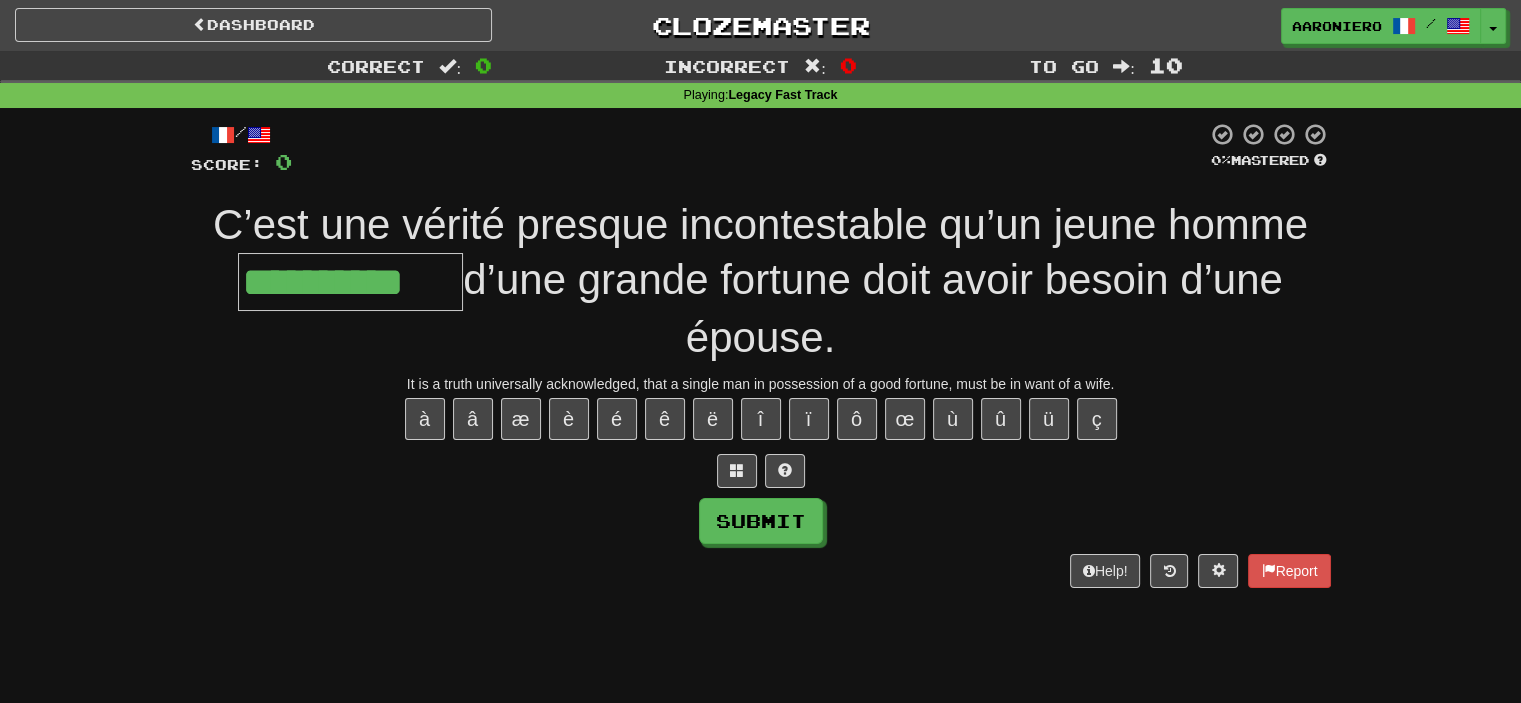 type on "**********" 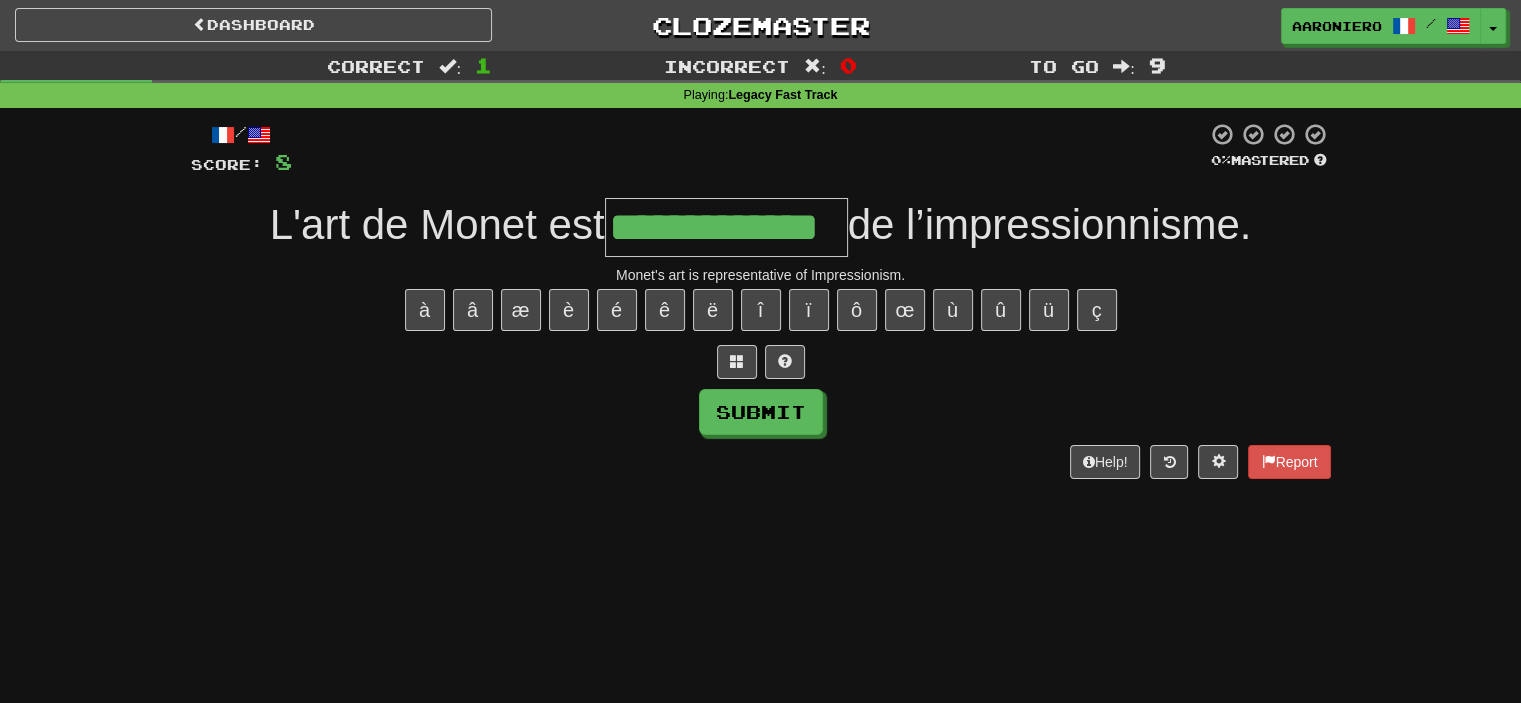 type on "**********" 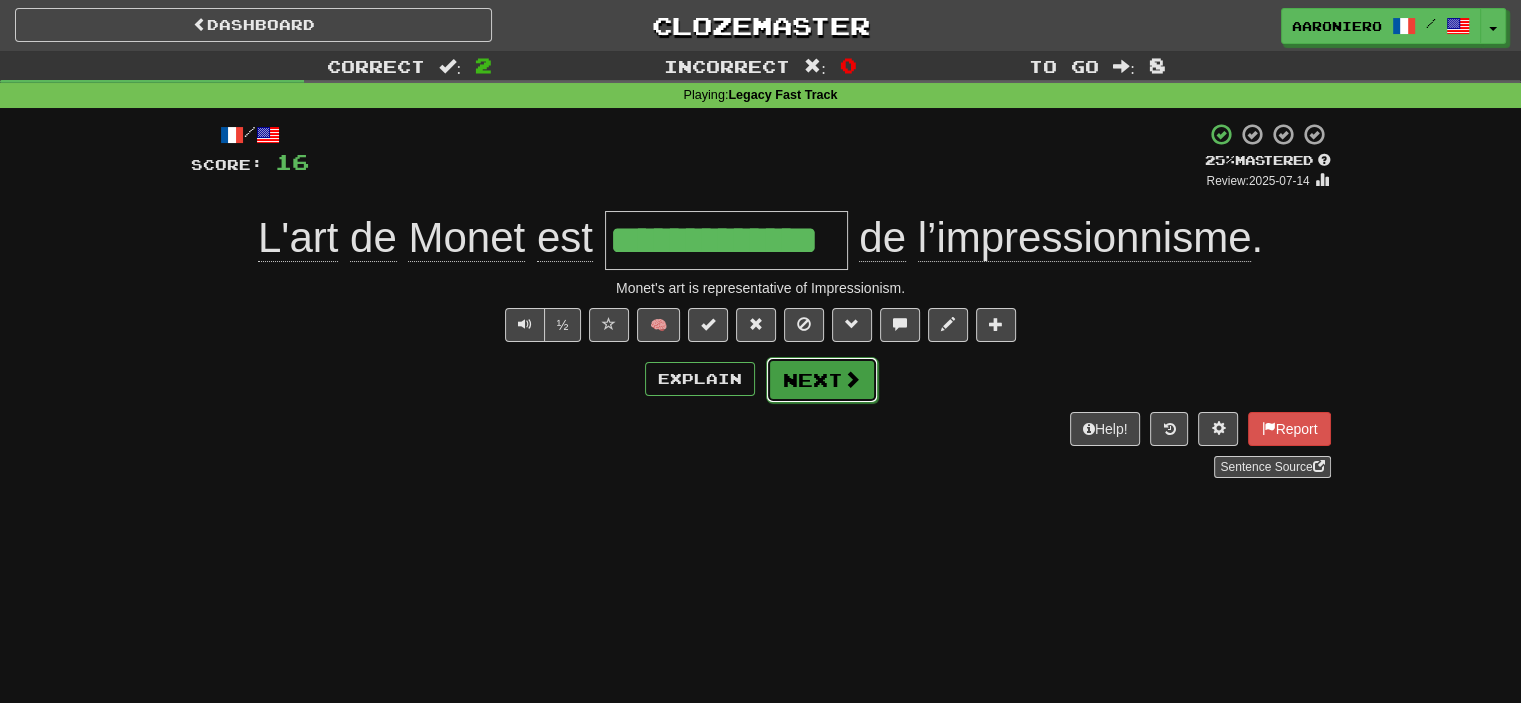 click at bounding box center (852, 379) 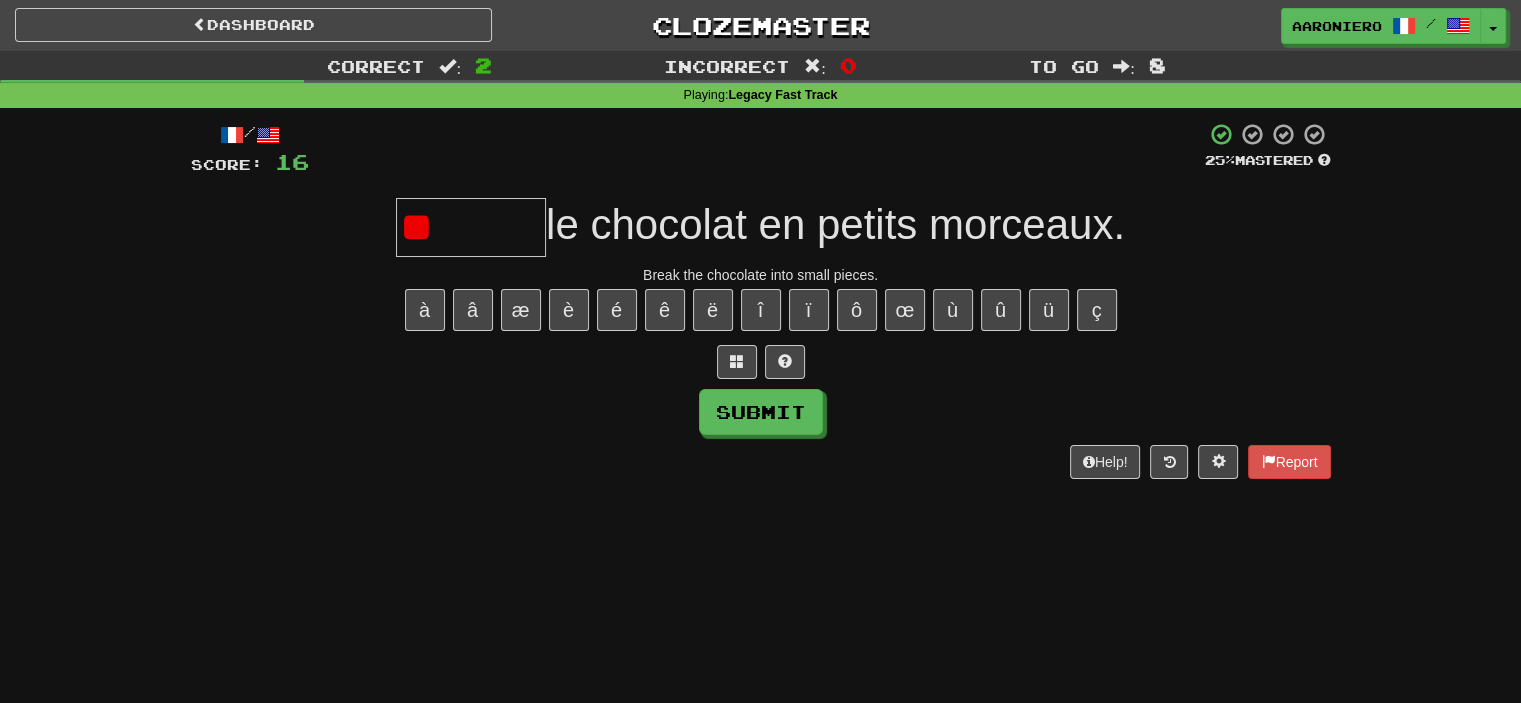 type on "*" 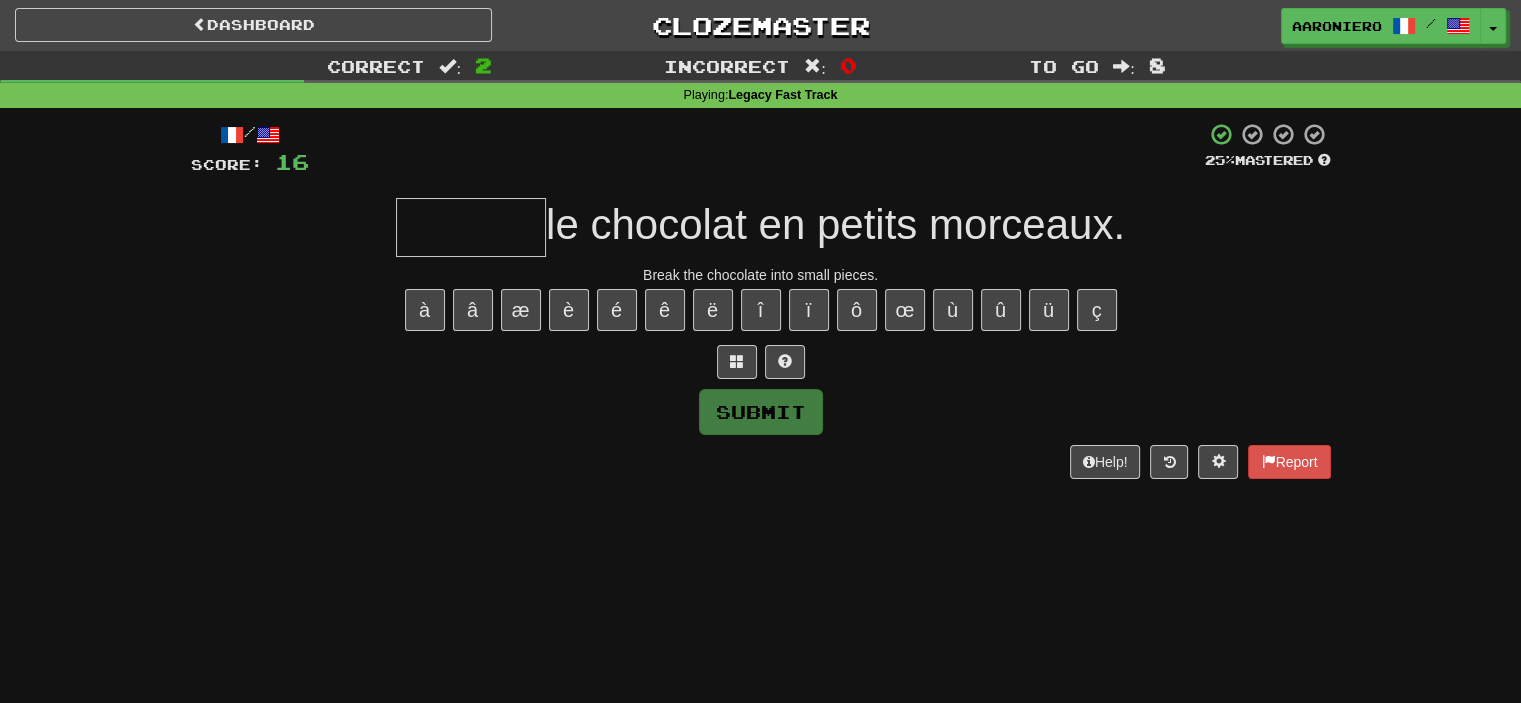 type on "*" 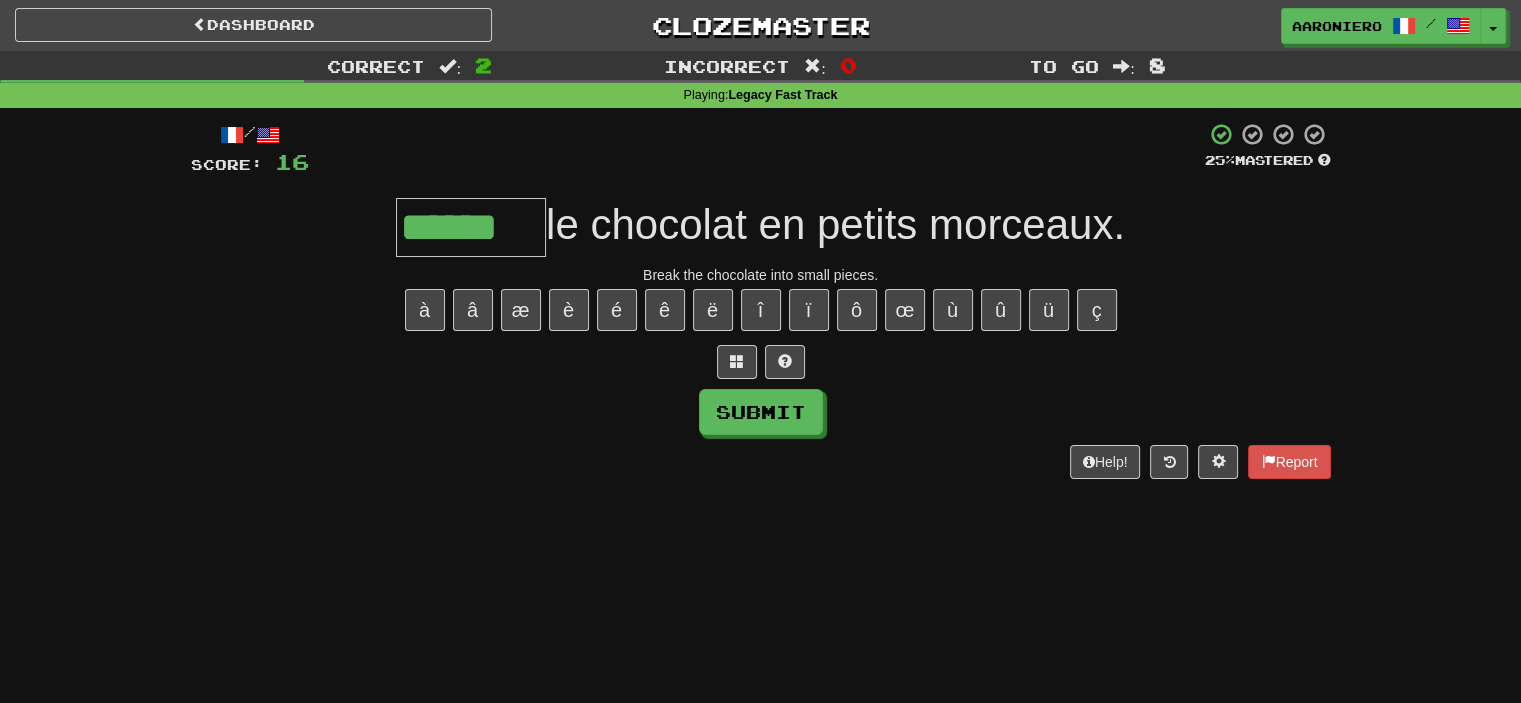 type on "******" 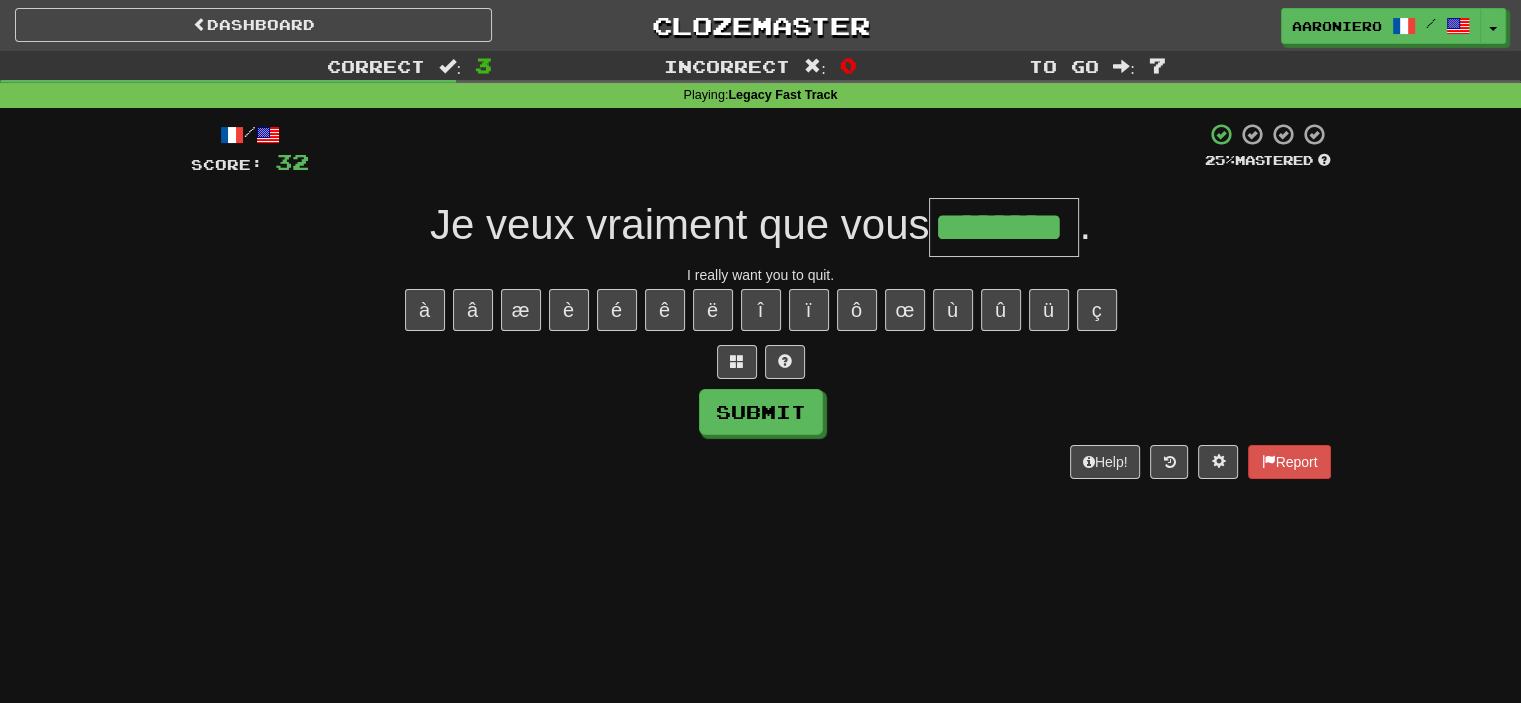 type on "********" 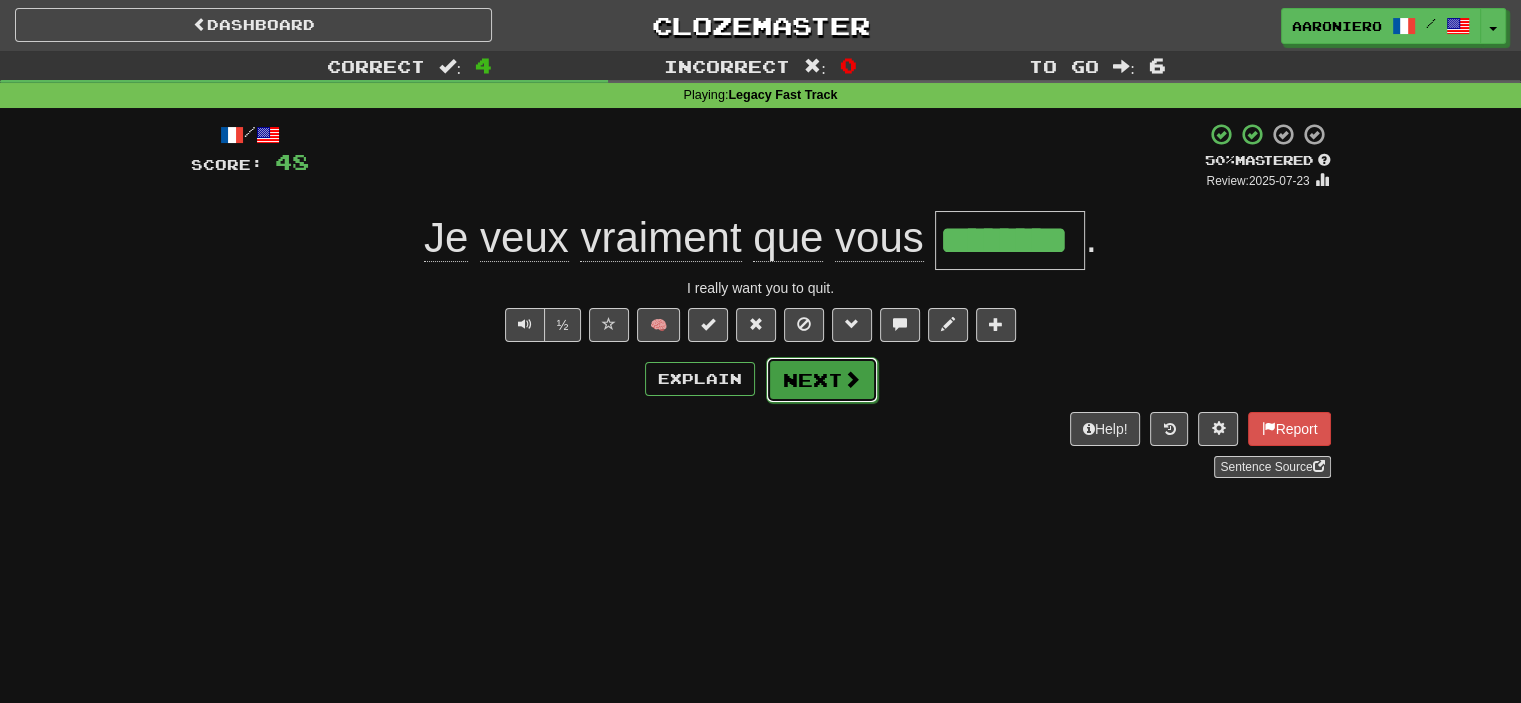 click at bounding box center [852, 379] 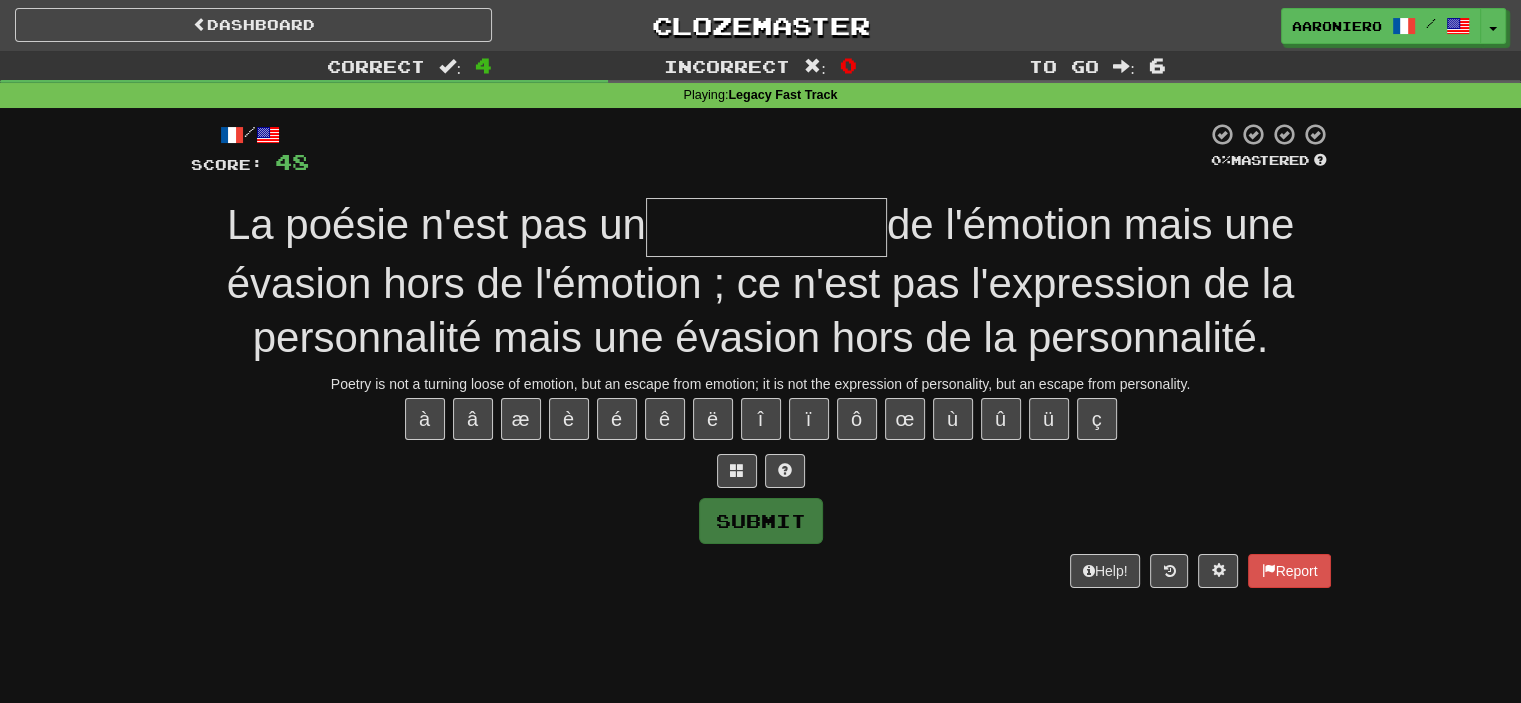 type on "*" 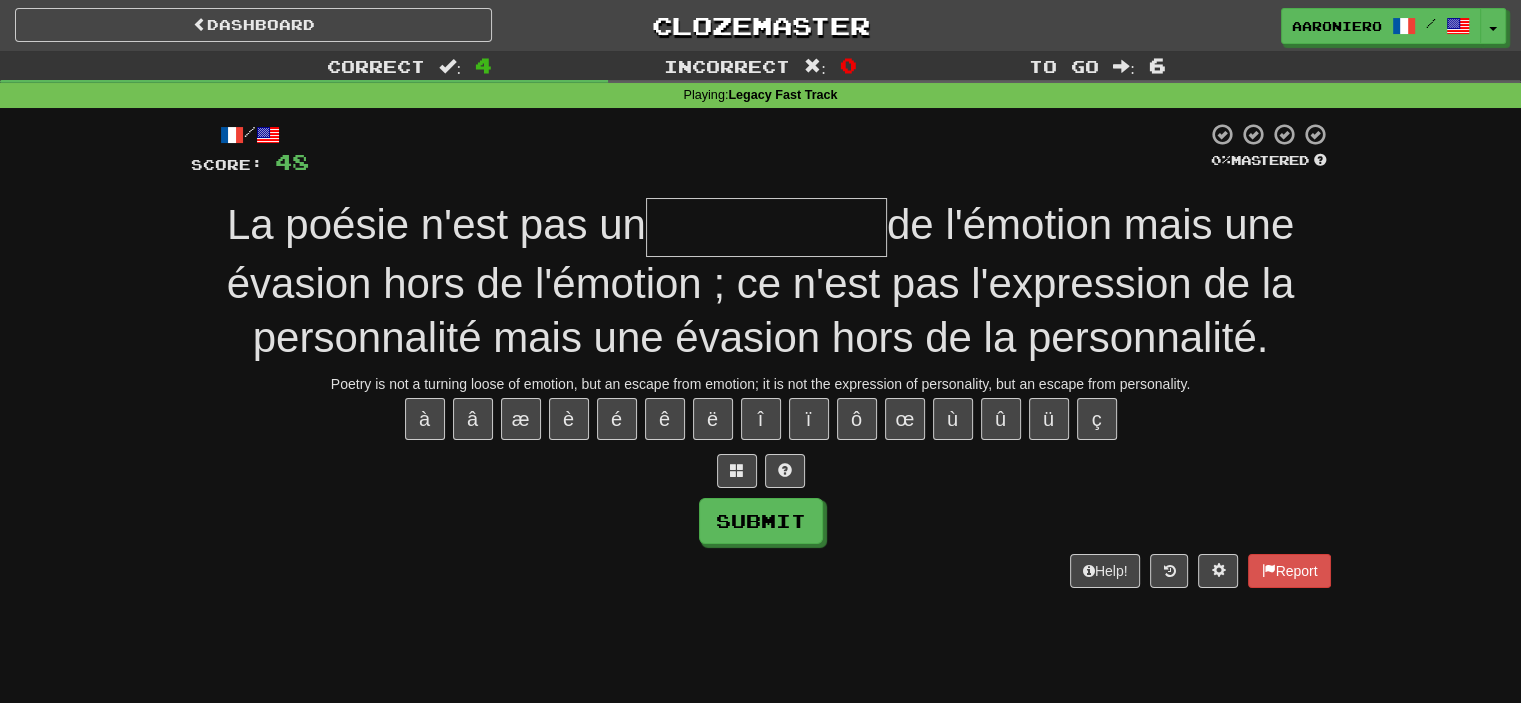 type on "*" 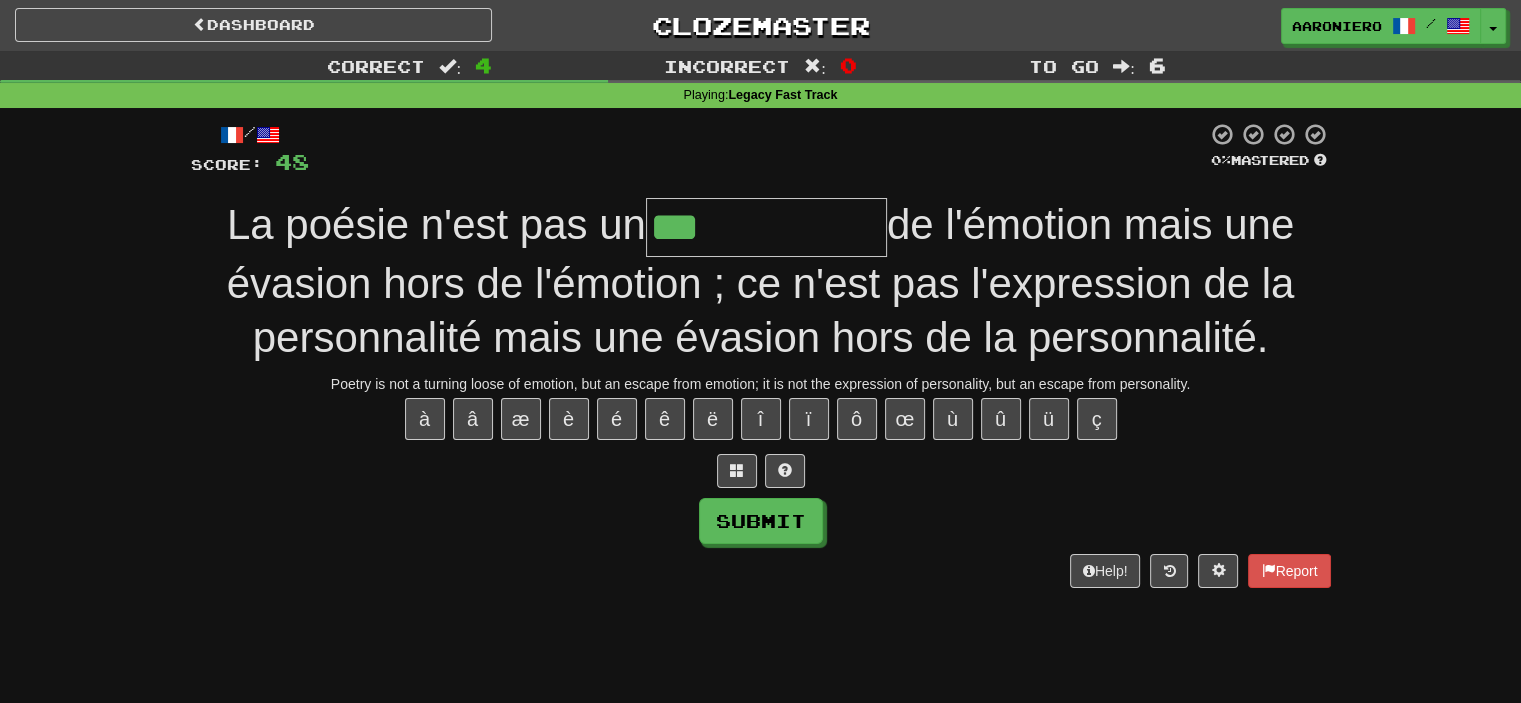 paste on "*" 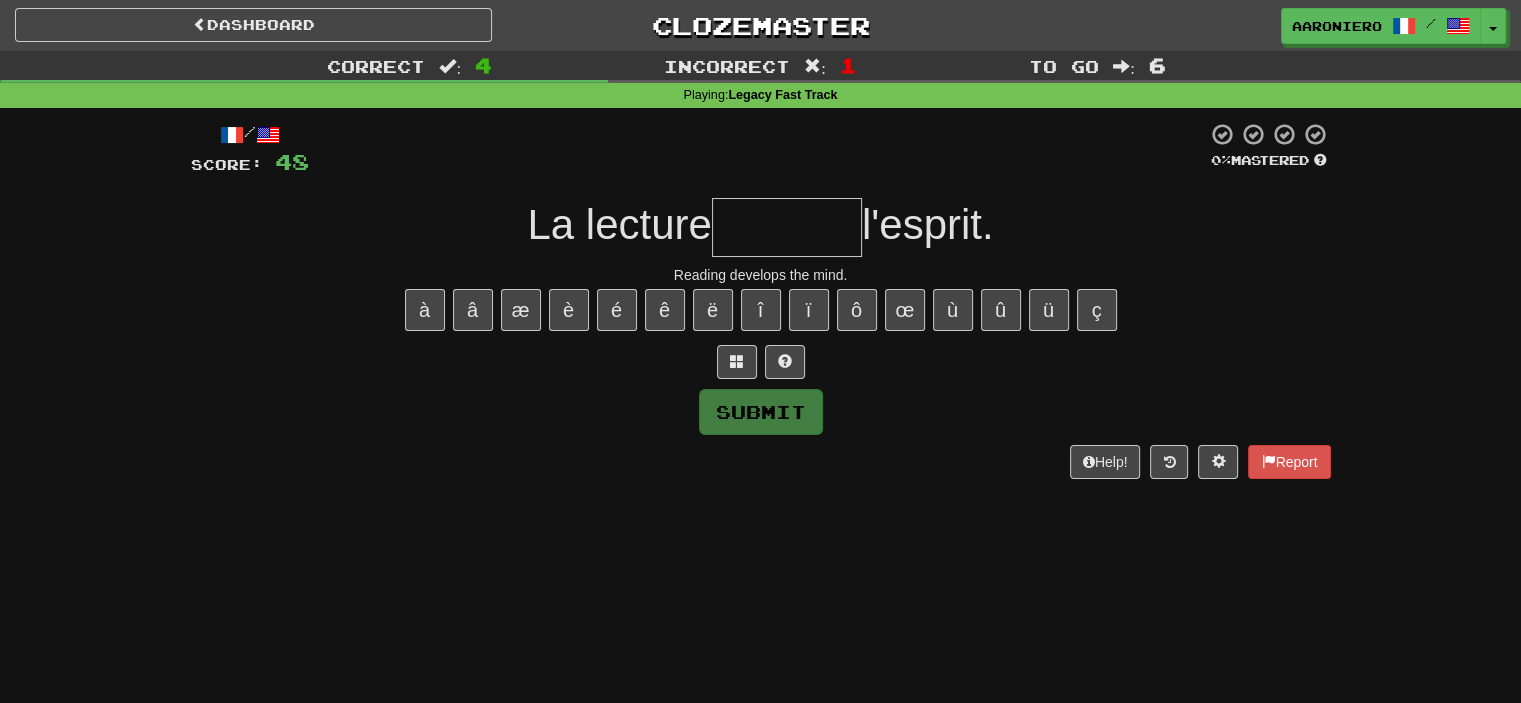 type on "*" 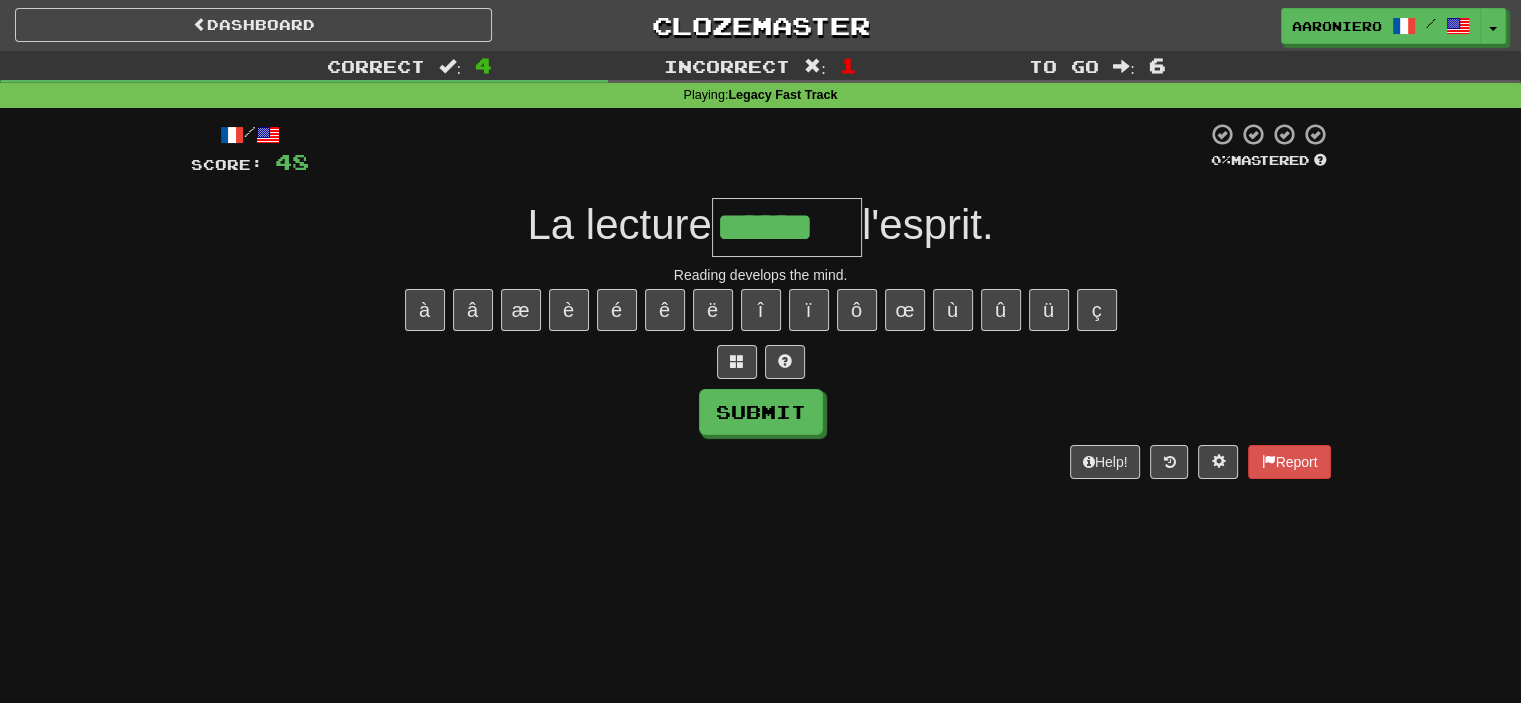 type on "******" 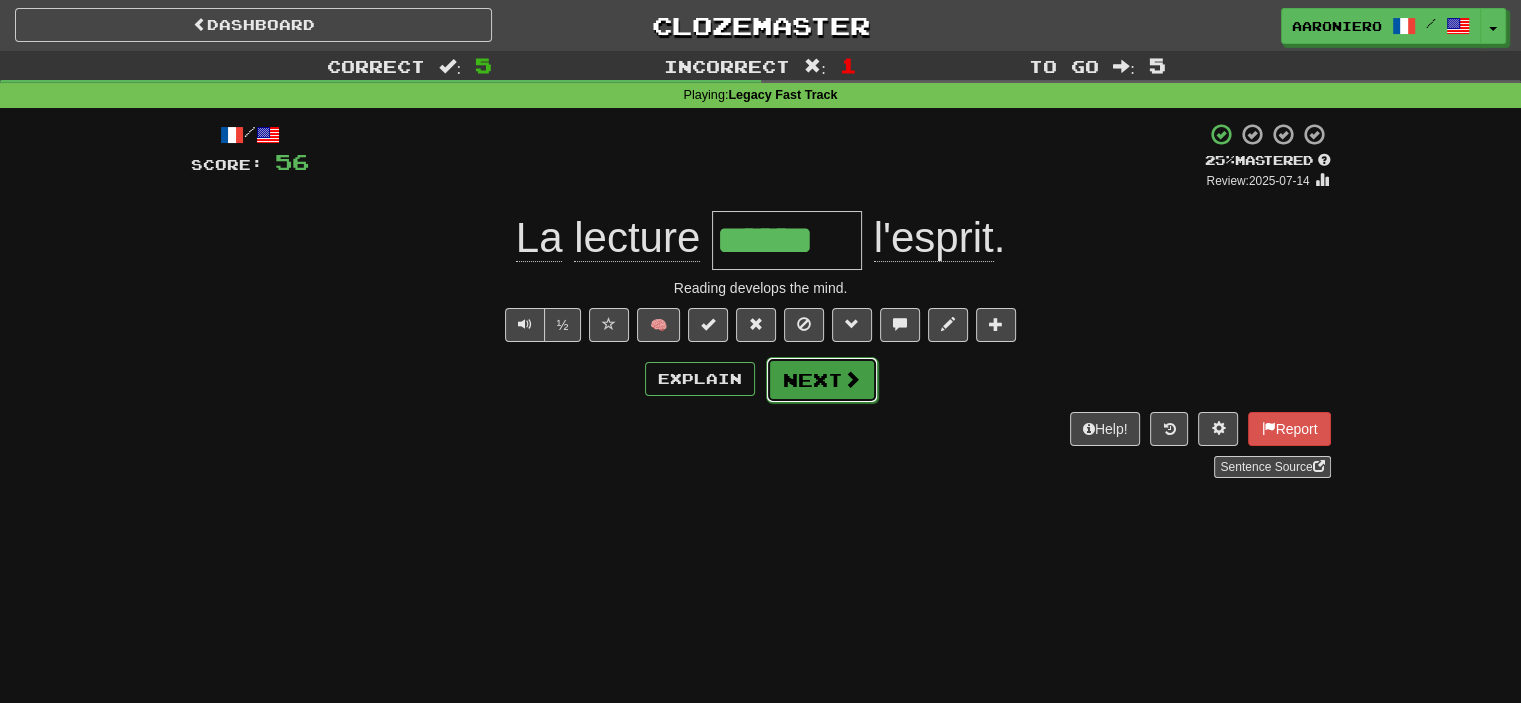 click on "Next" at bounding box center (822, 380) 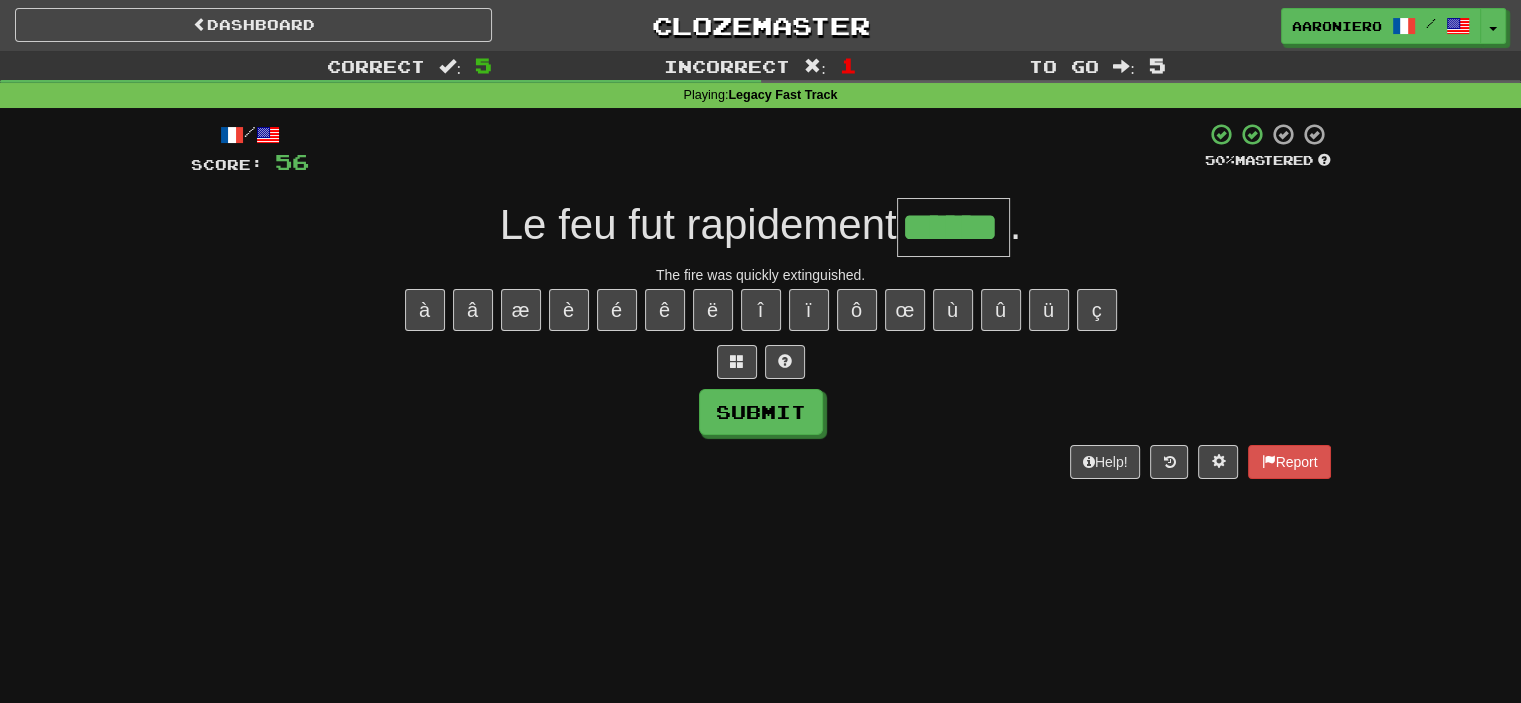 type on "******" 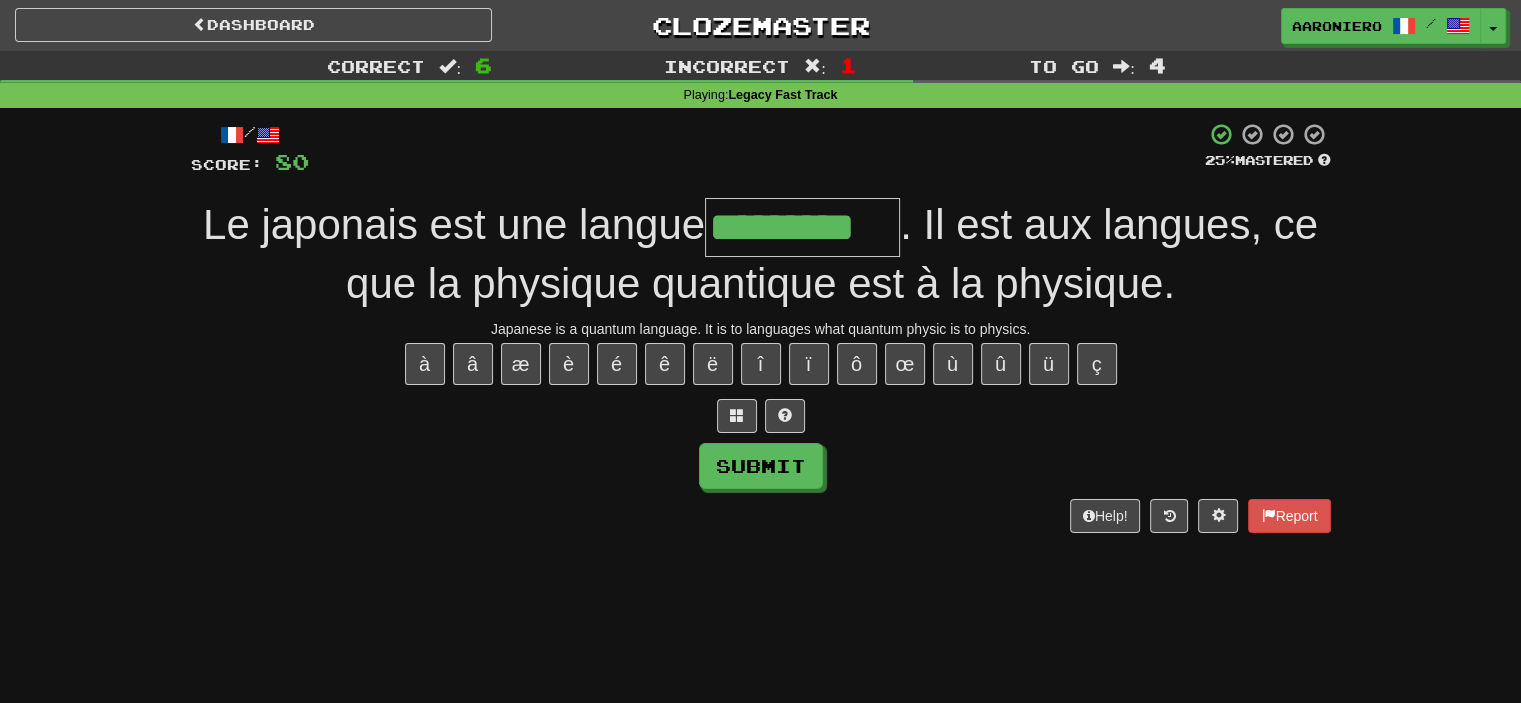 type on "*********" 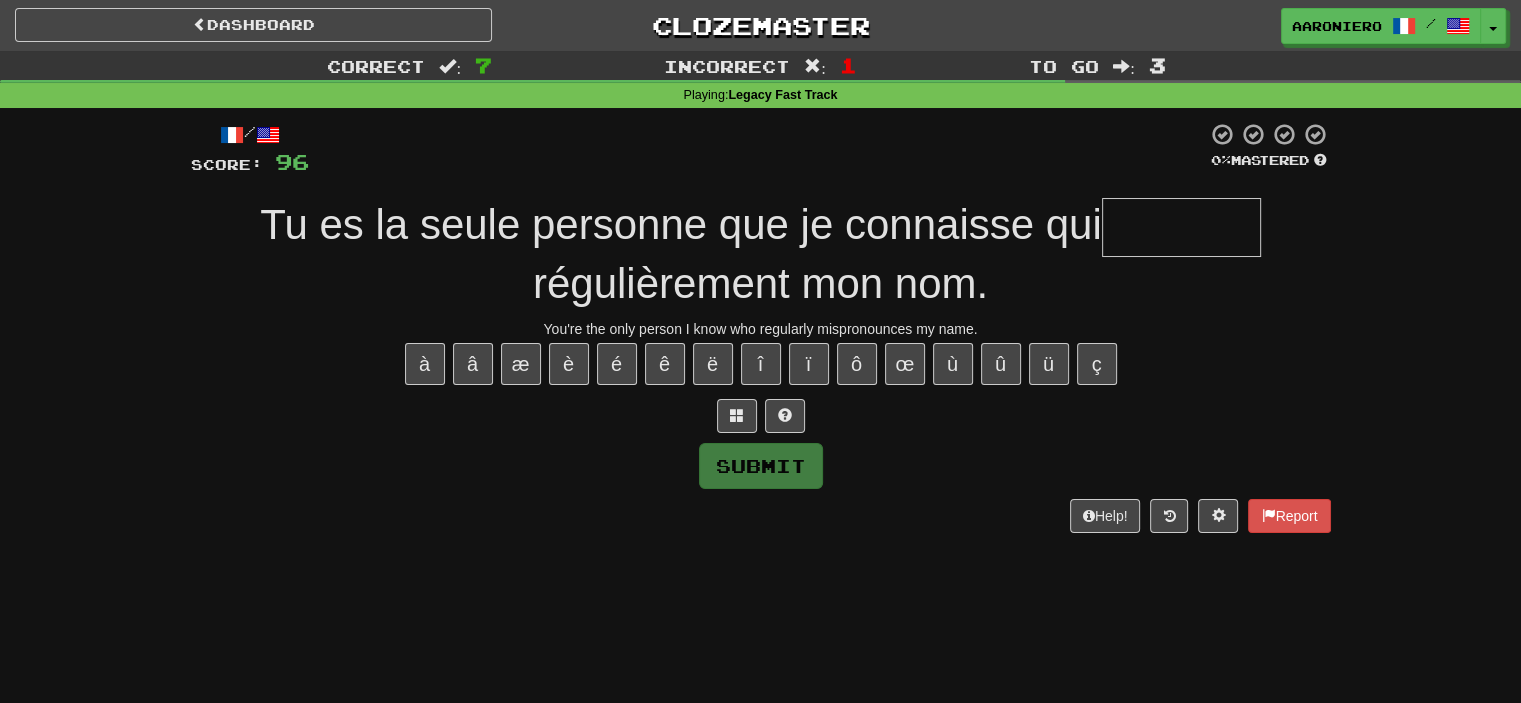 type on "*" 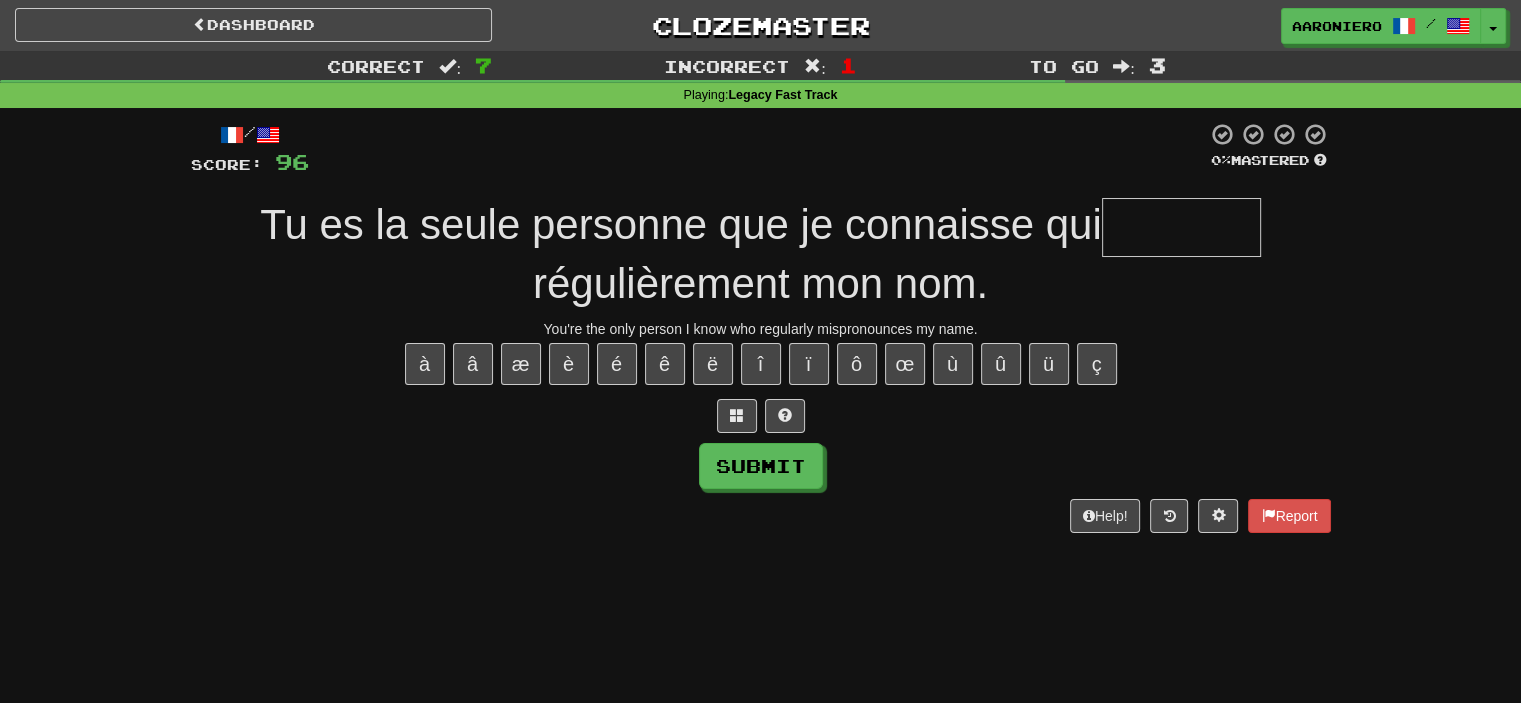 type on "*" 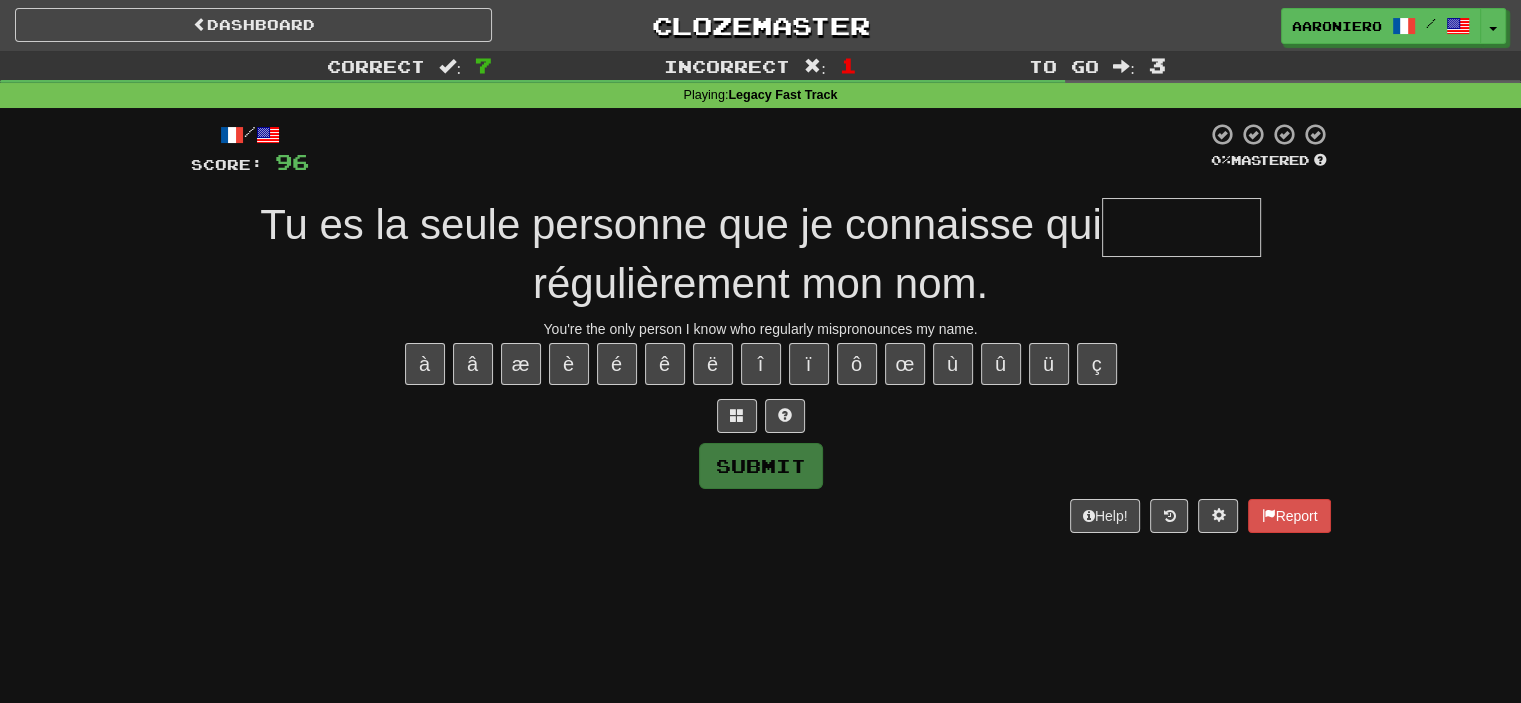 type on "*" 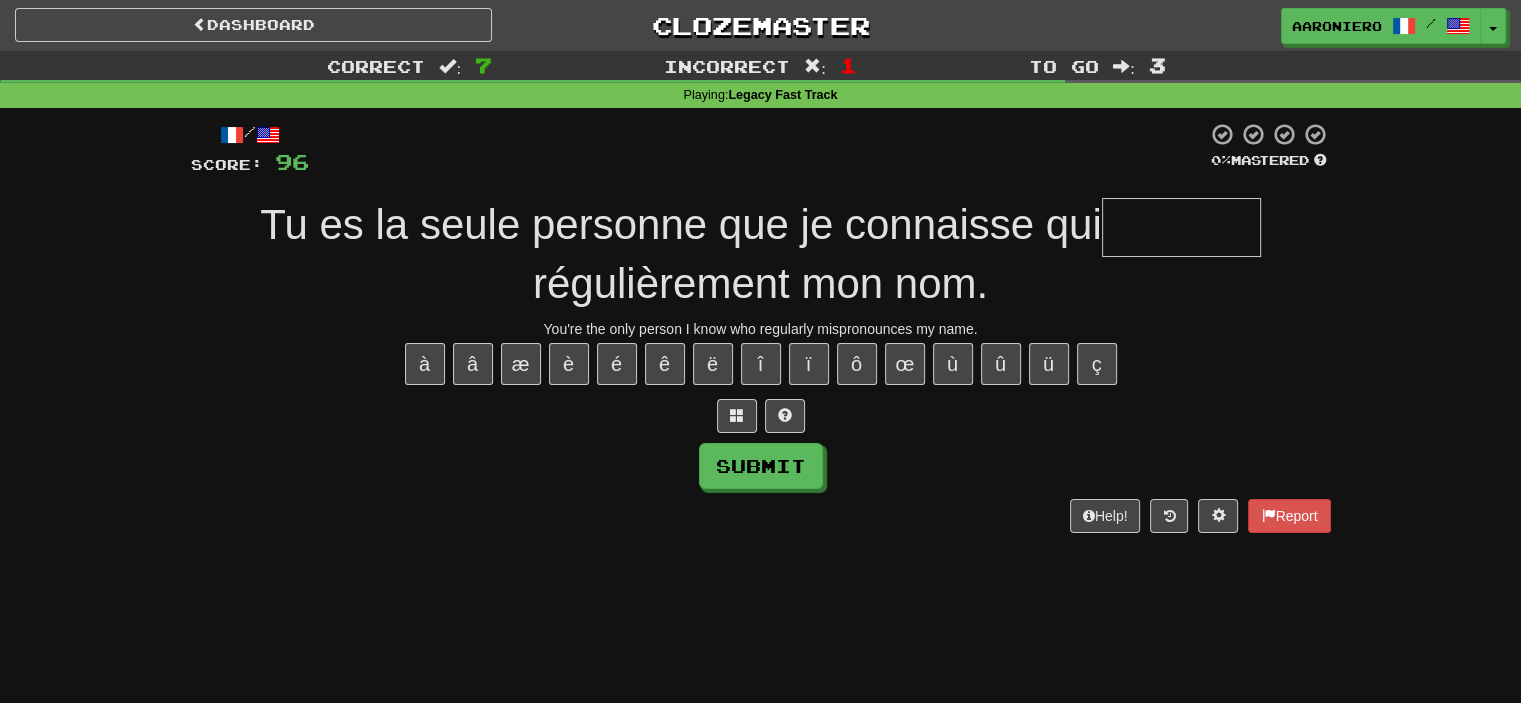type on "*" 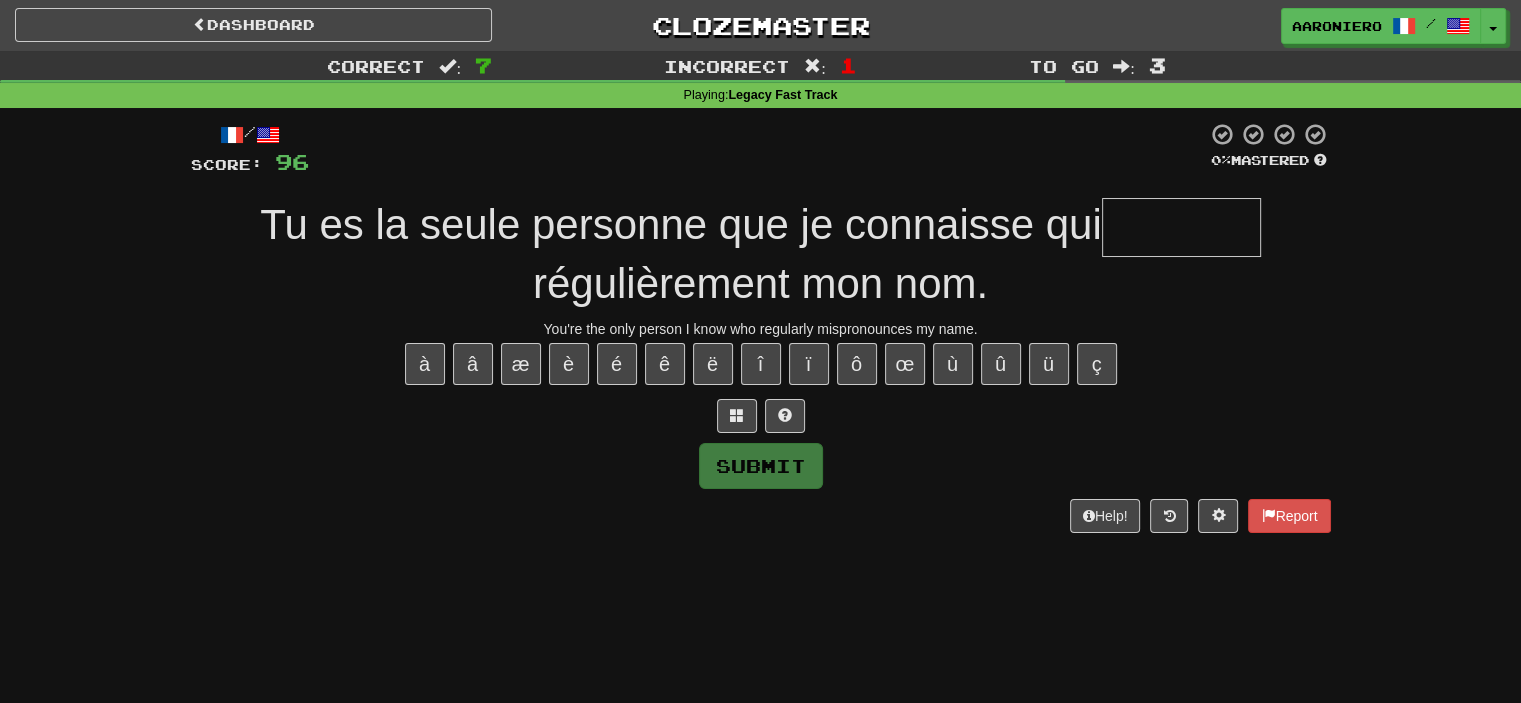 type on "*" 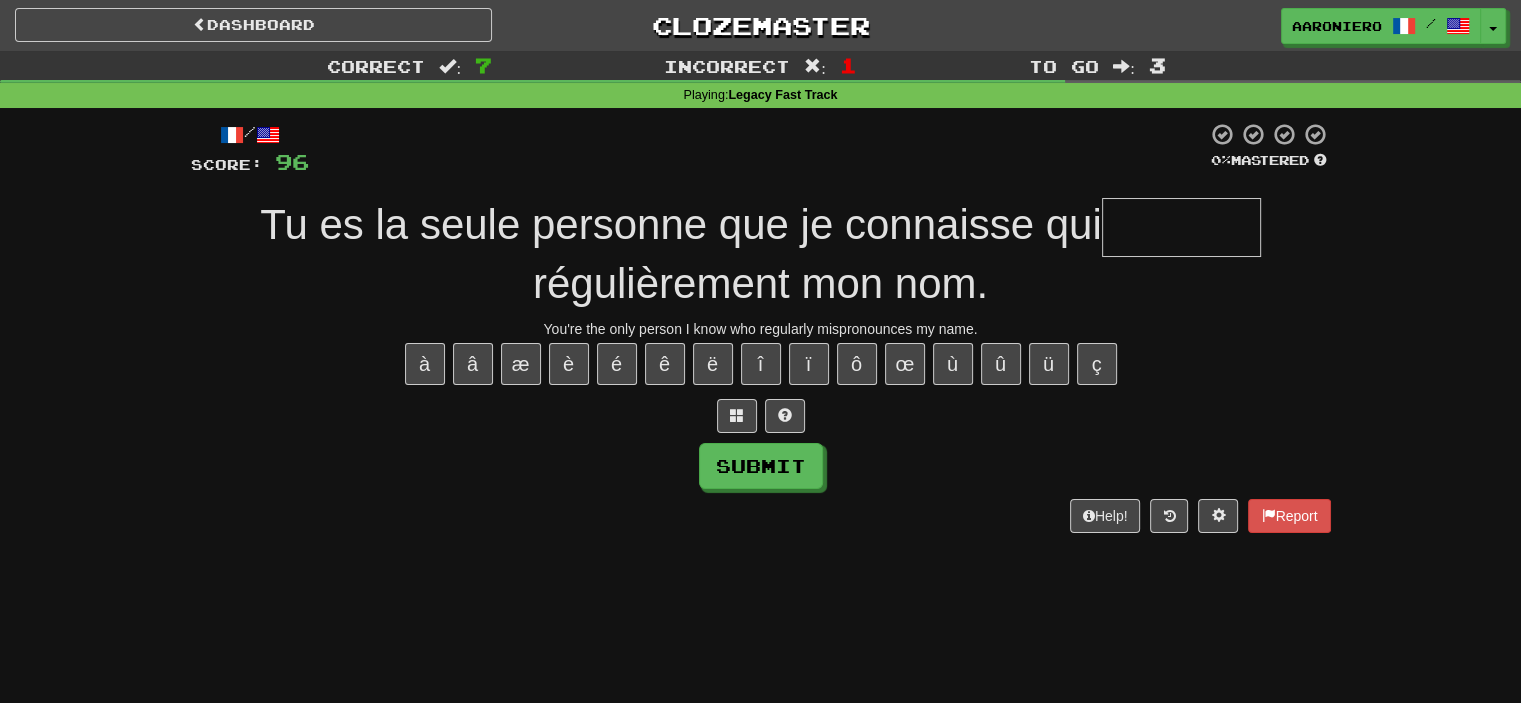 type on "*" 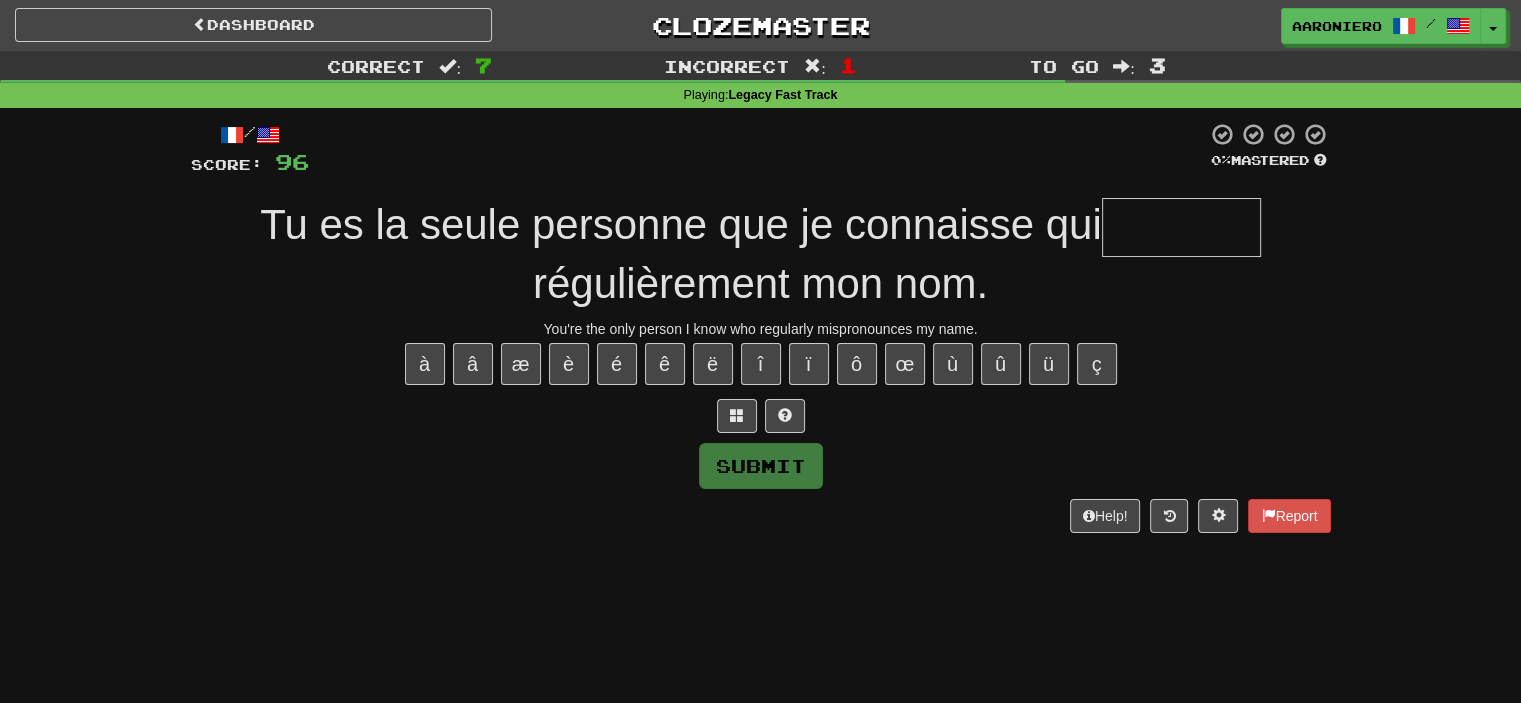 paste on "*" 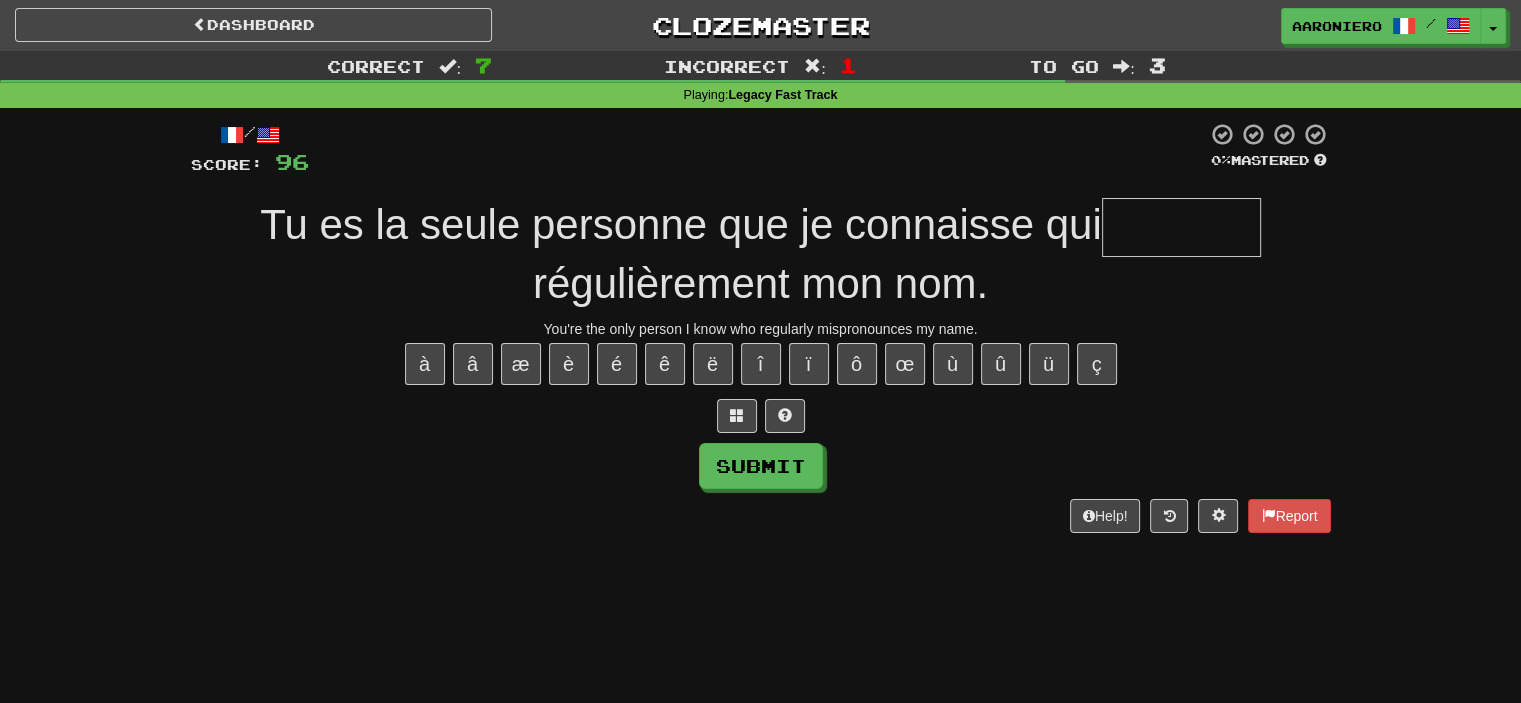 type on "*" 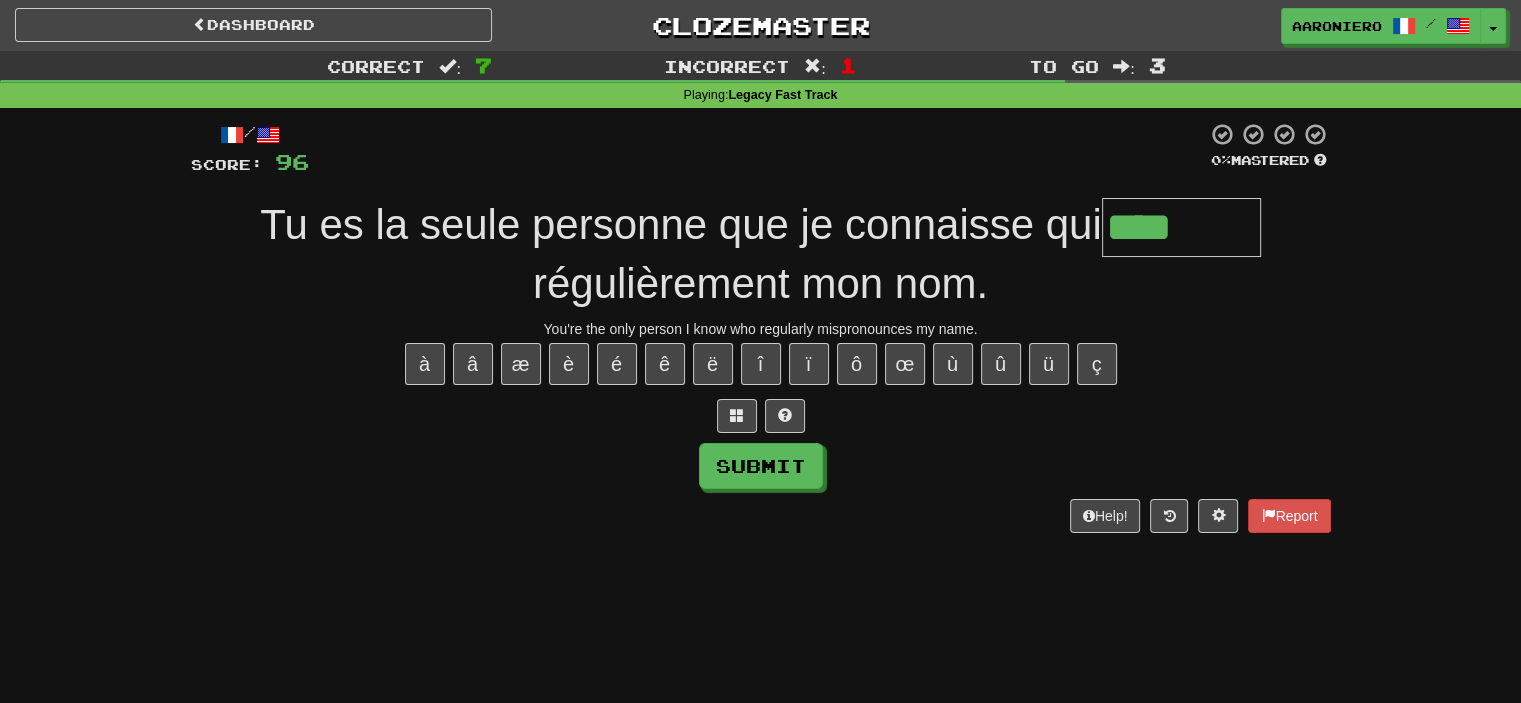 paste on "*" 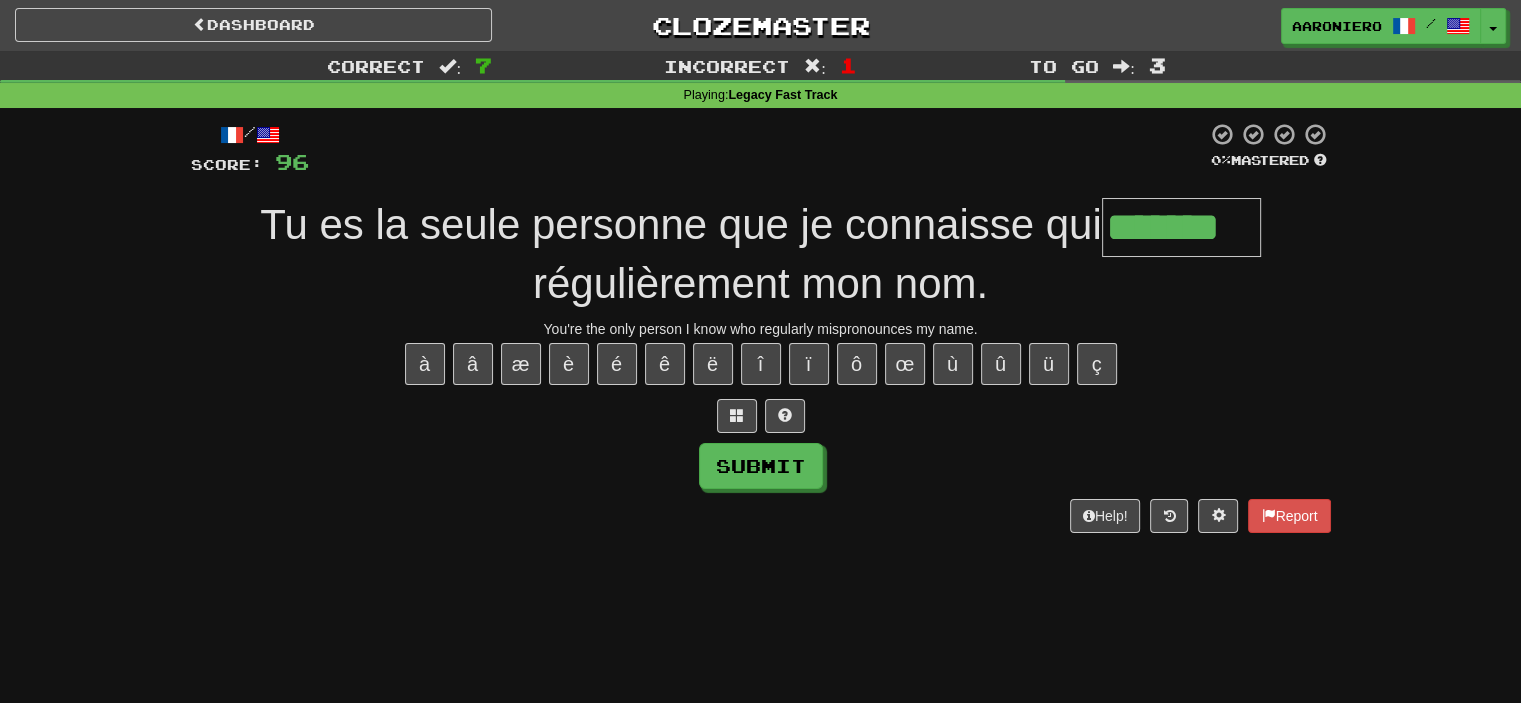 type on "*******" 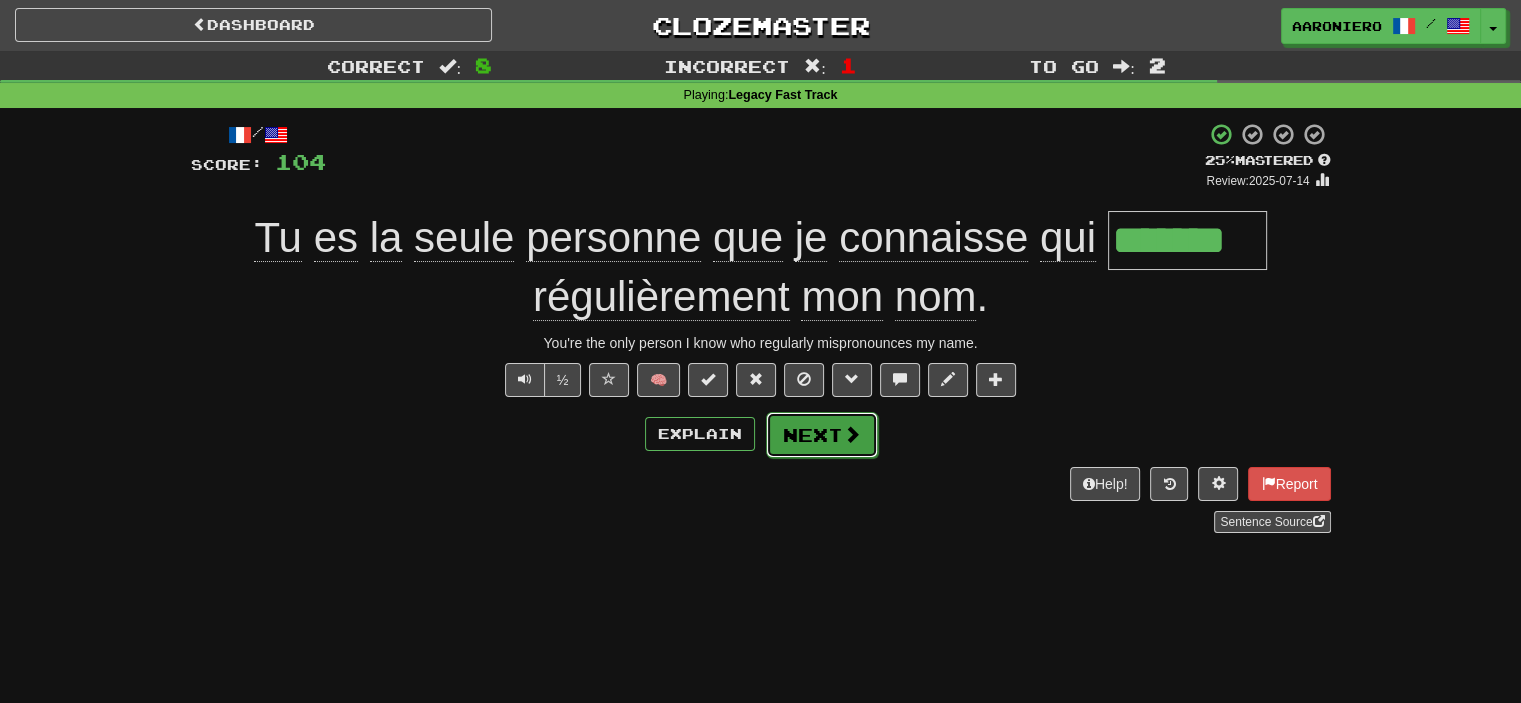 click on "Next" at bounding box center (822, 435) 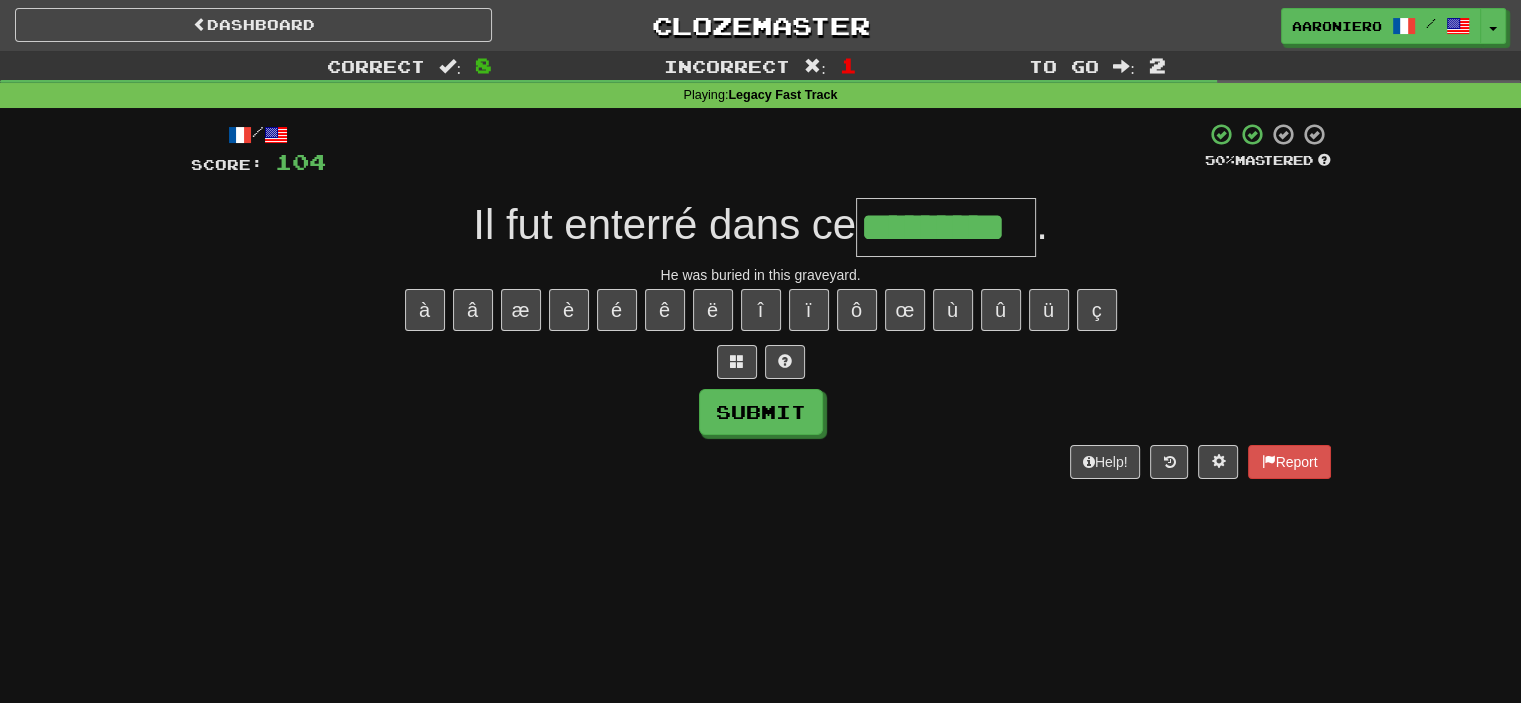 type on "*********" 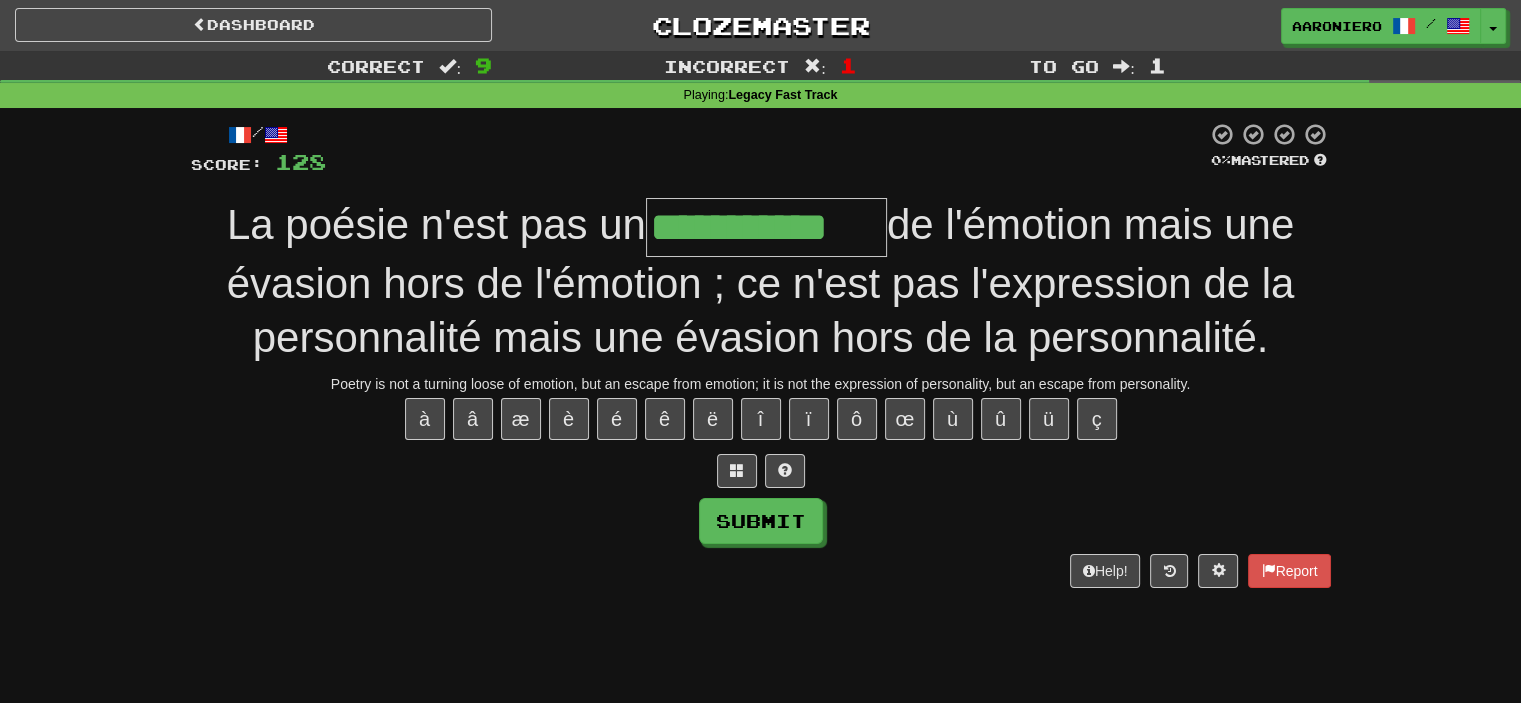 type on "**********" 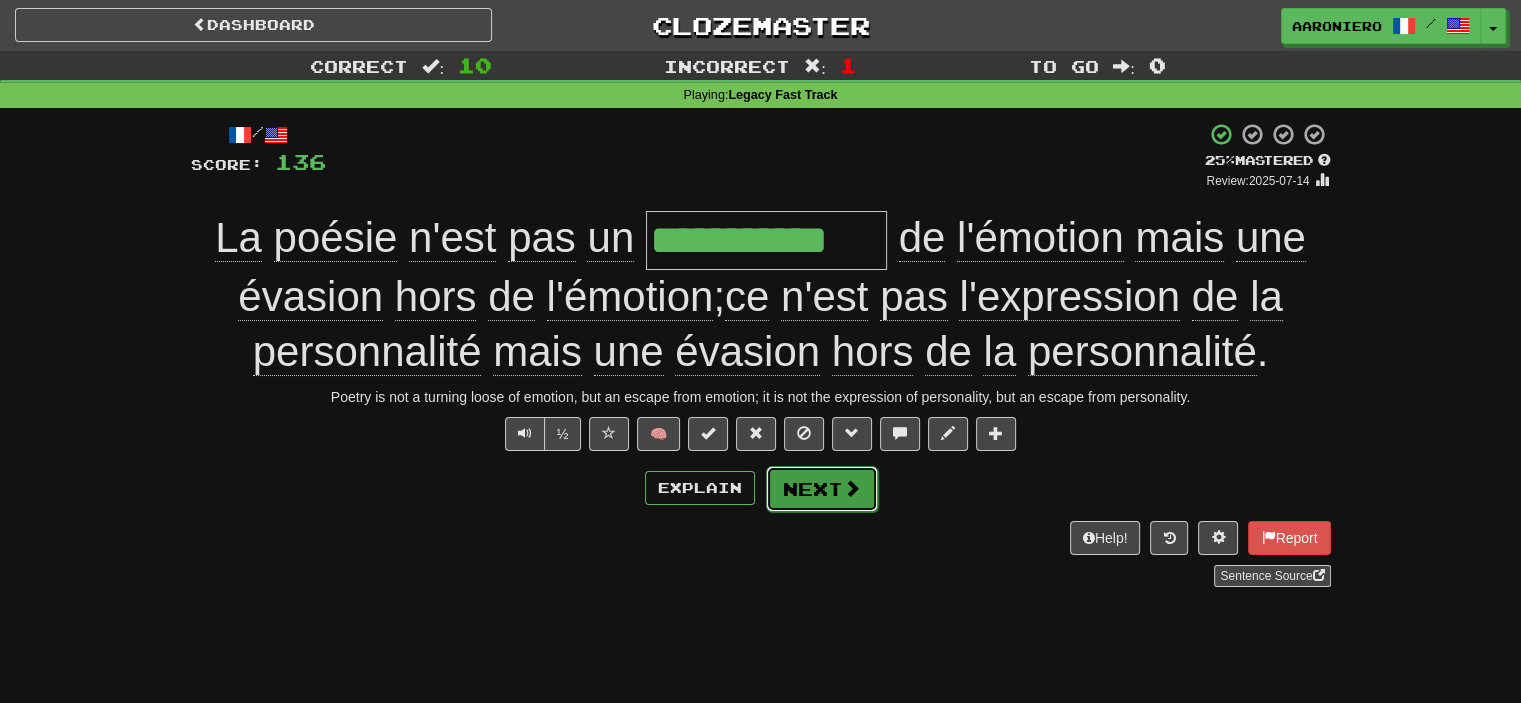 click on "Next" at bounding box center (822, 489) 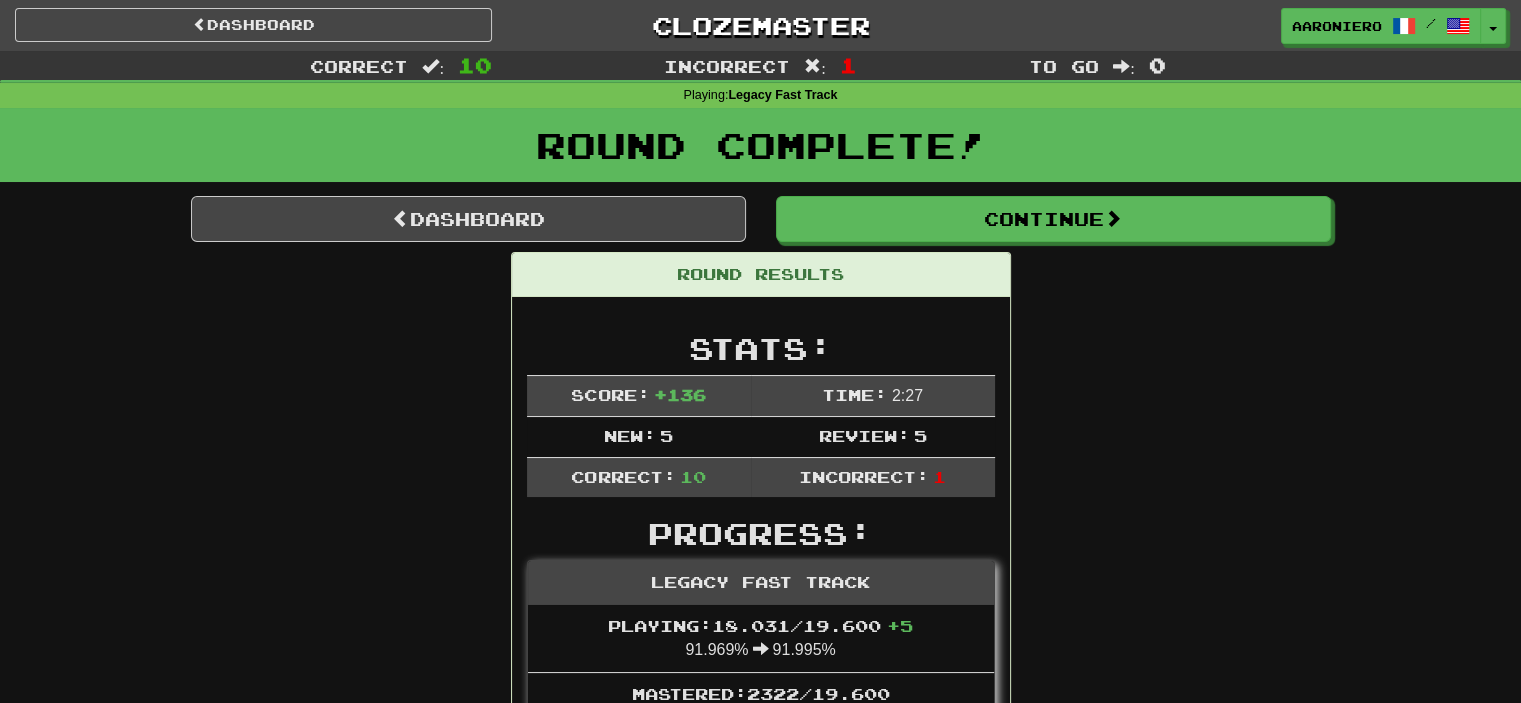 click on "Round Complete!" at bounding box center (760, 152) 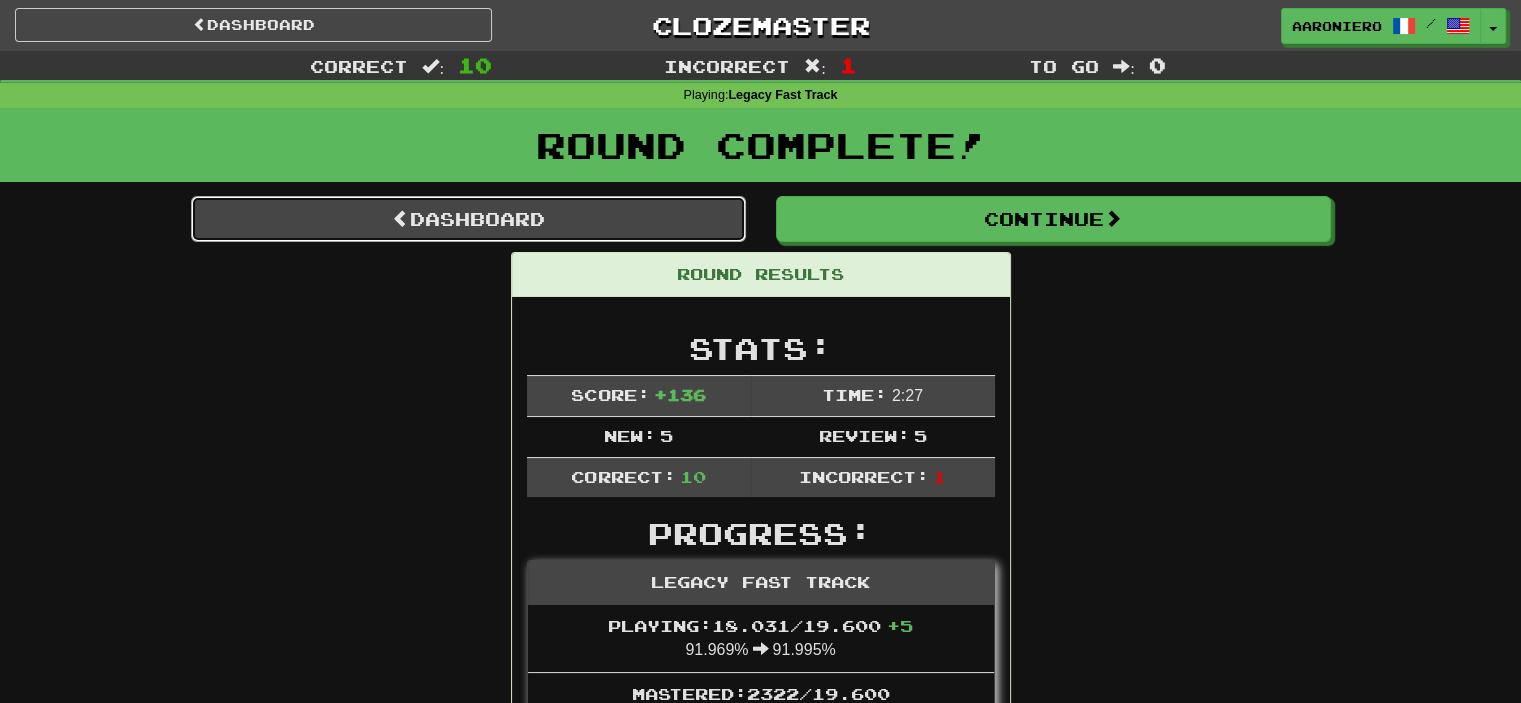 click on "Dashboard" at bounding box center [468, 219] 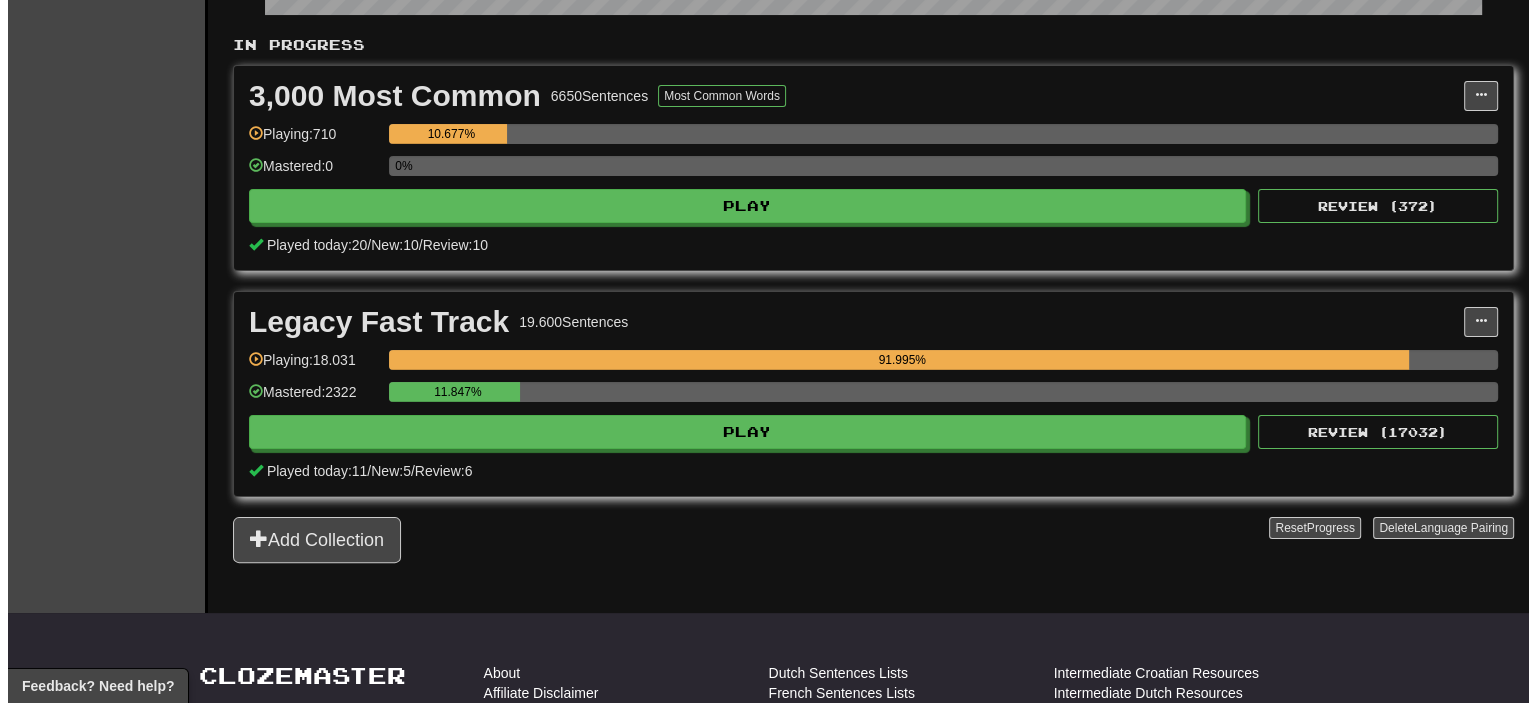 scroll, scrollTop: 400, scrollLeft: 0, axis: vertical 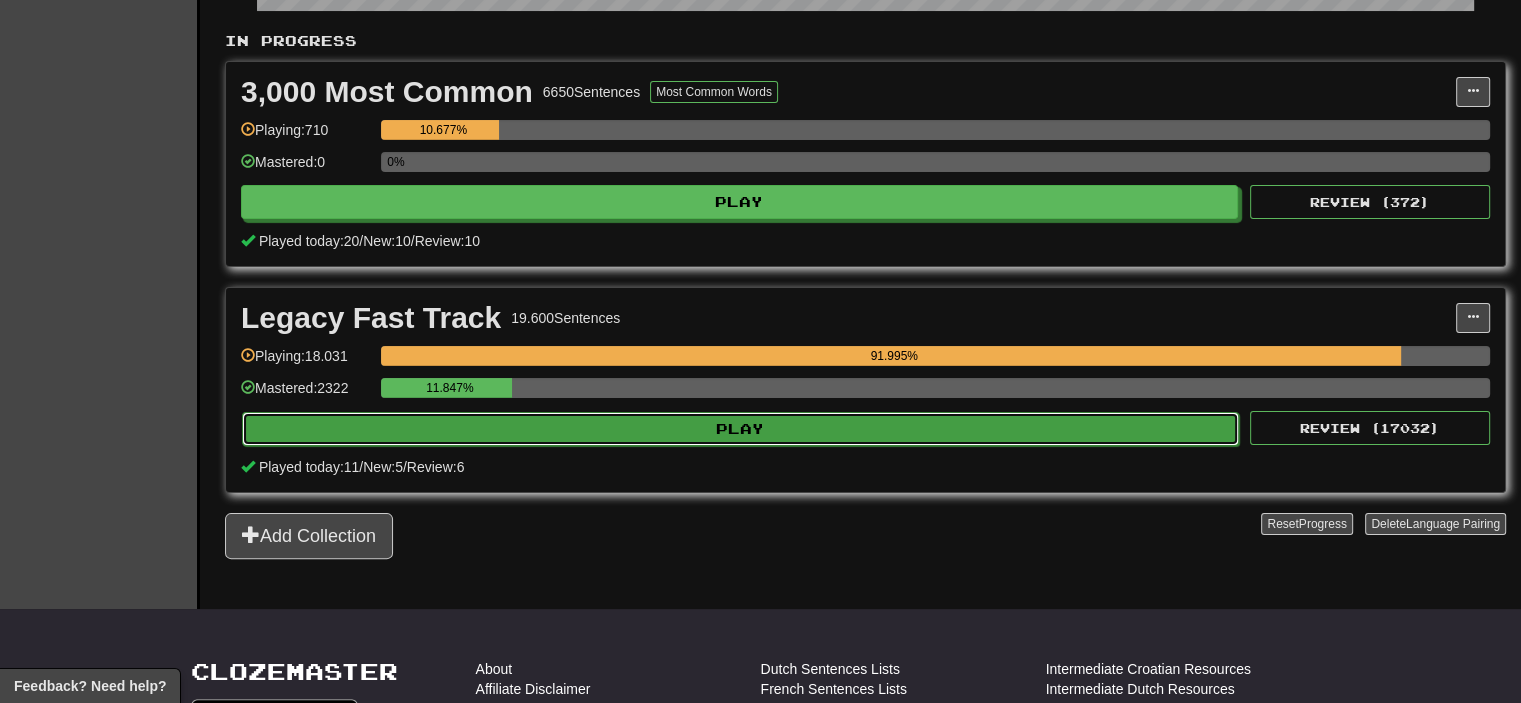 click on "Play" at bounding box center [740, 429] 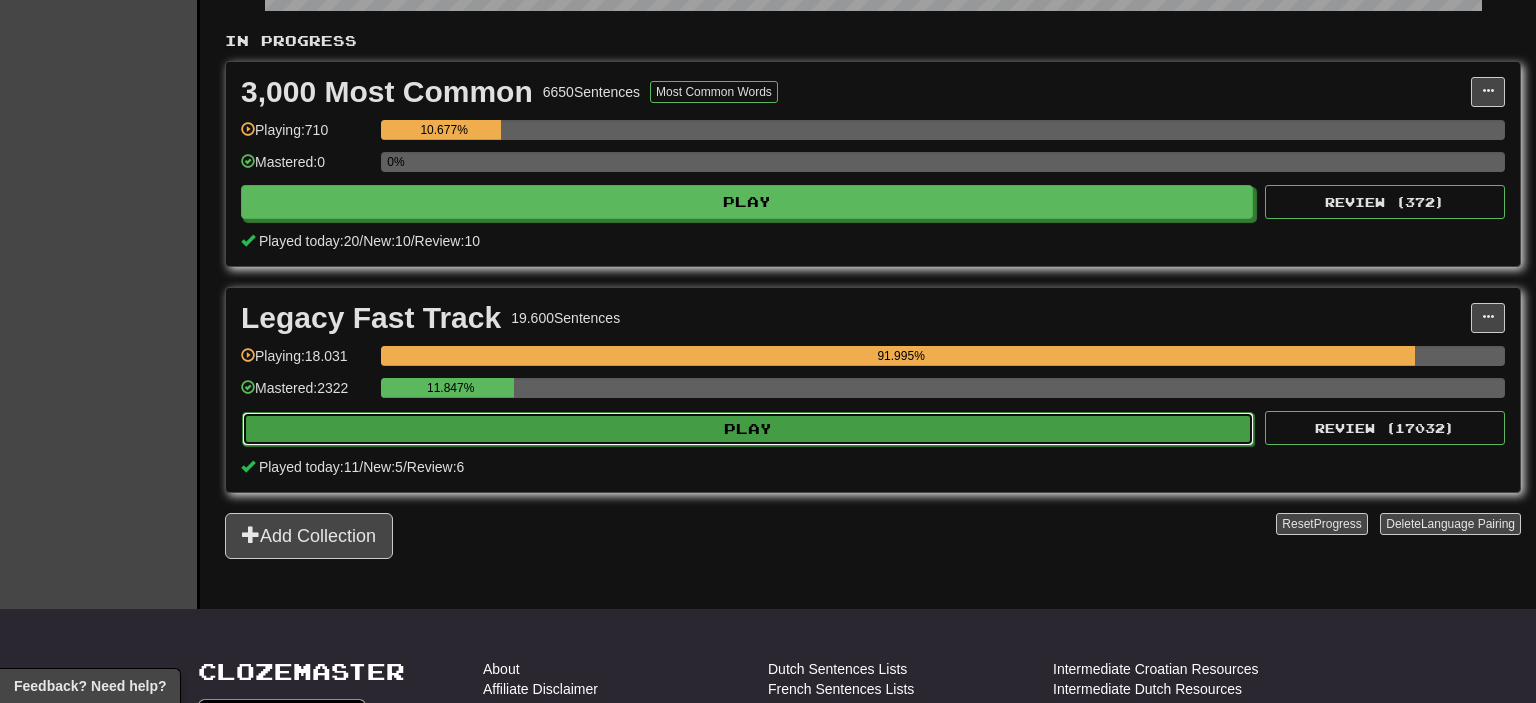 select on "**" 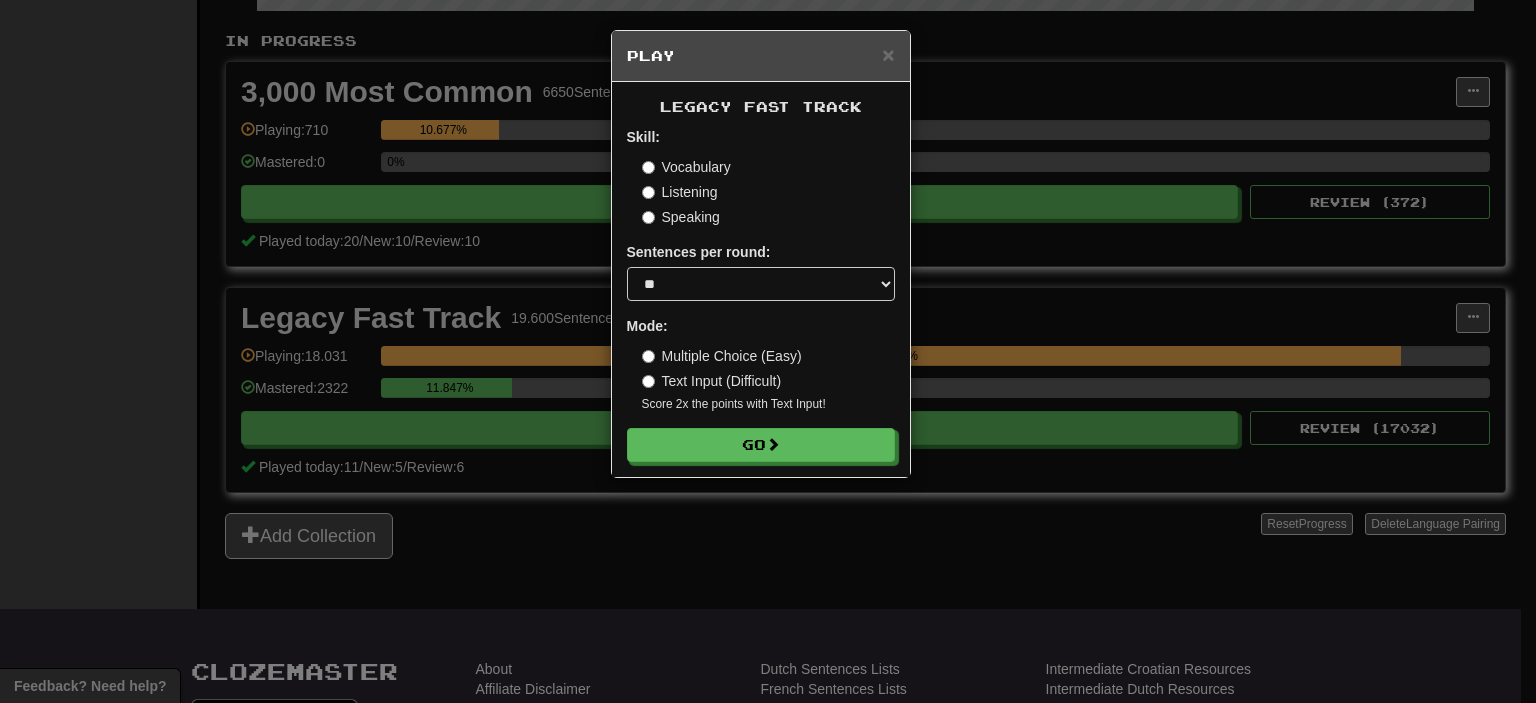 click on "Legacy Fast Track Skill: Vocabulary Listening Speaking Sentences per round: * ** ** ** ** ** *** ******** Mode: Multiple Choice (Easy) Text Input (Difficult) Score 2x the points with Text Input ! Go" at bounding box center (761, 279) 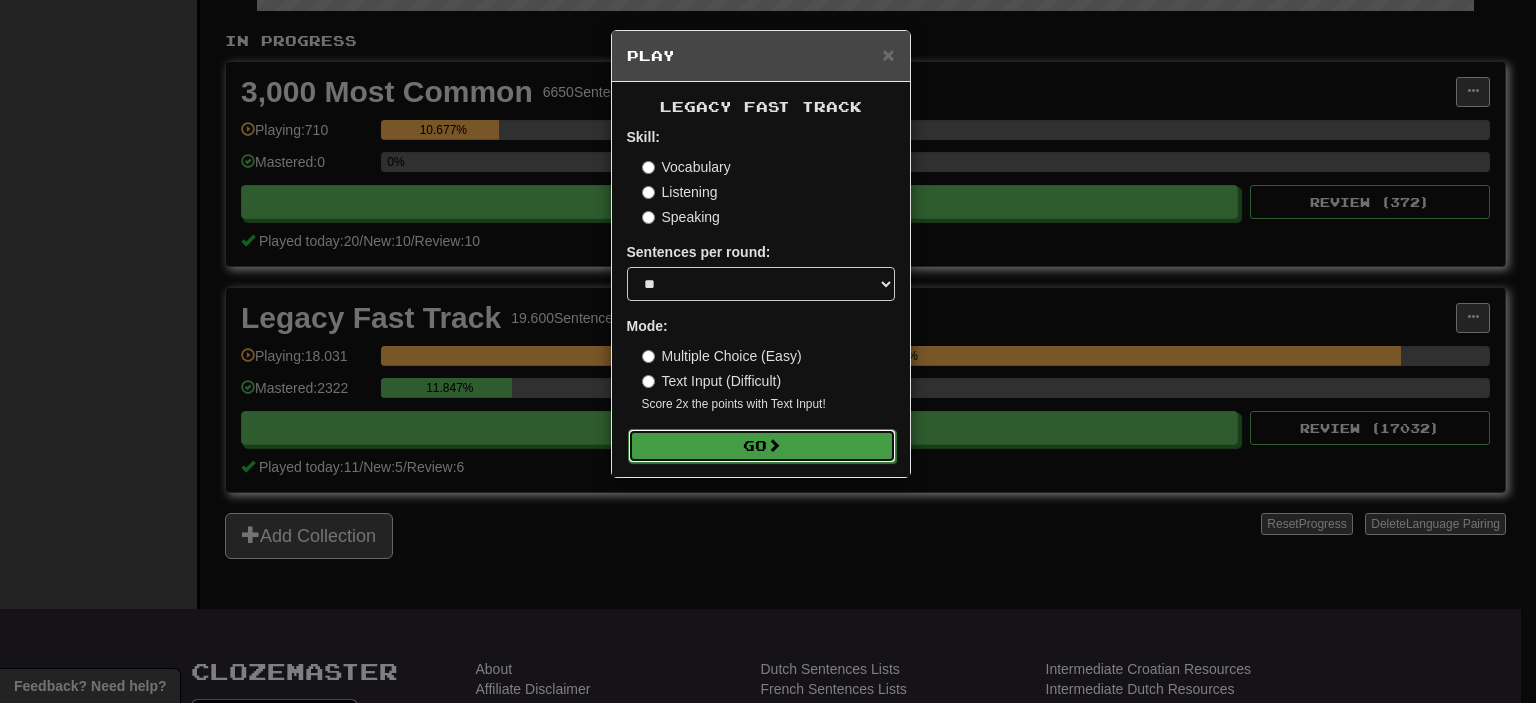 click on "Go" at bounding box center [762, 446] 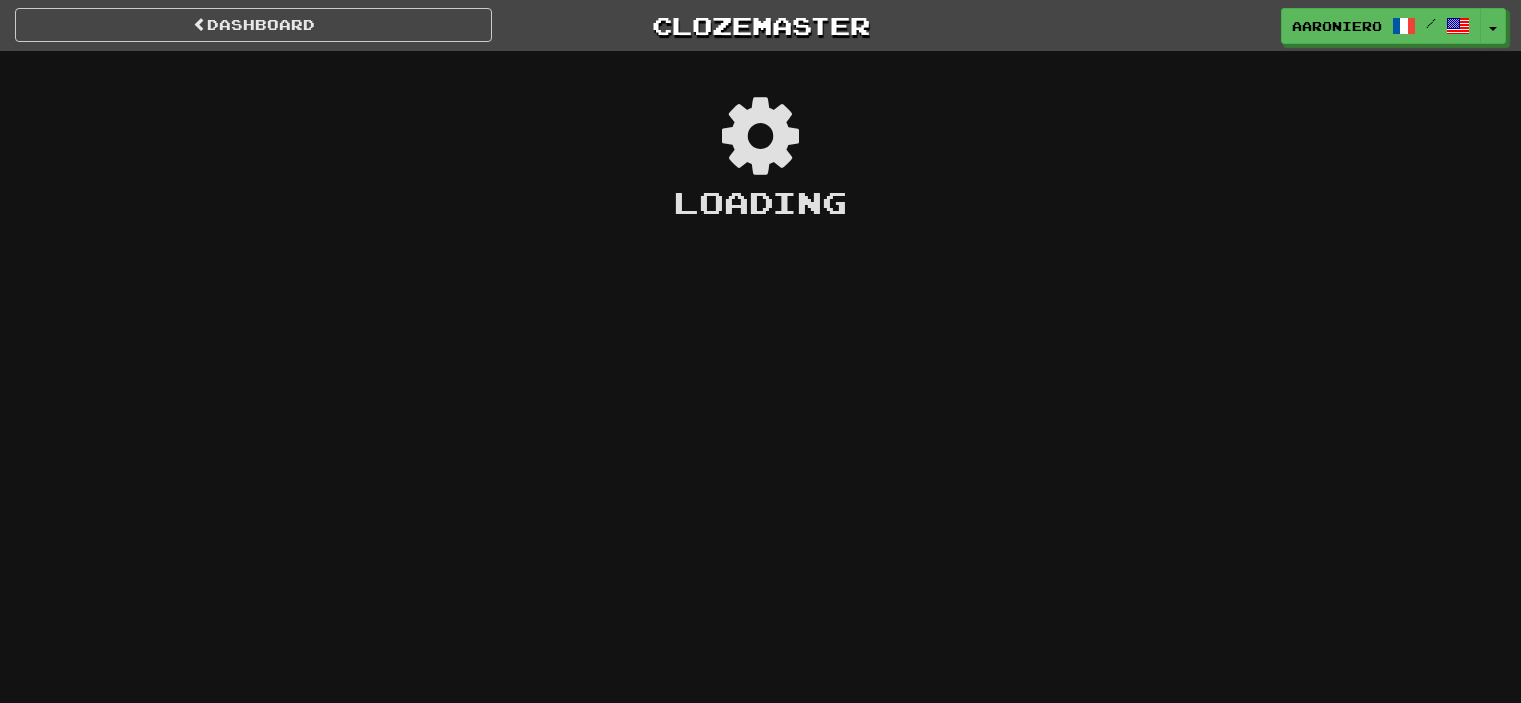 scroll, scrollTop: 0, scrollLeft: 0, axis: both 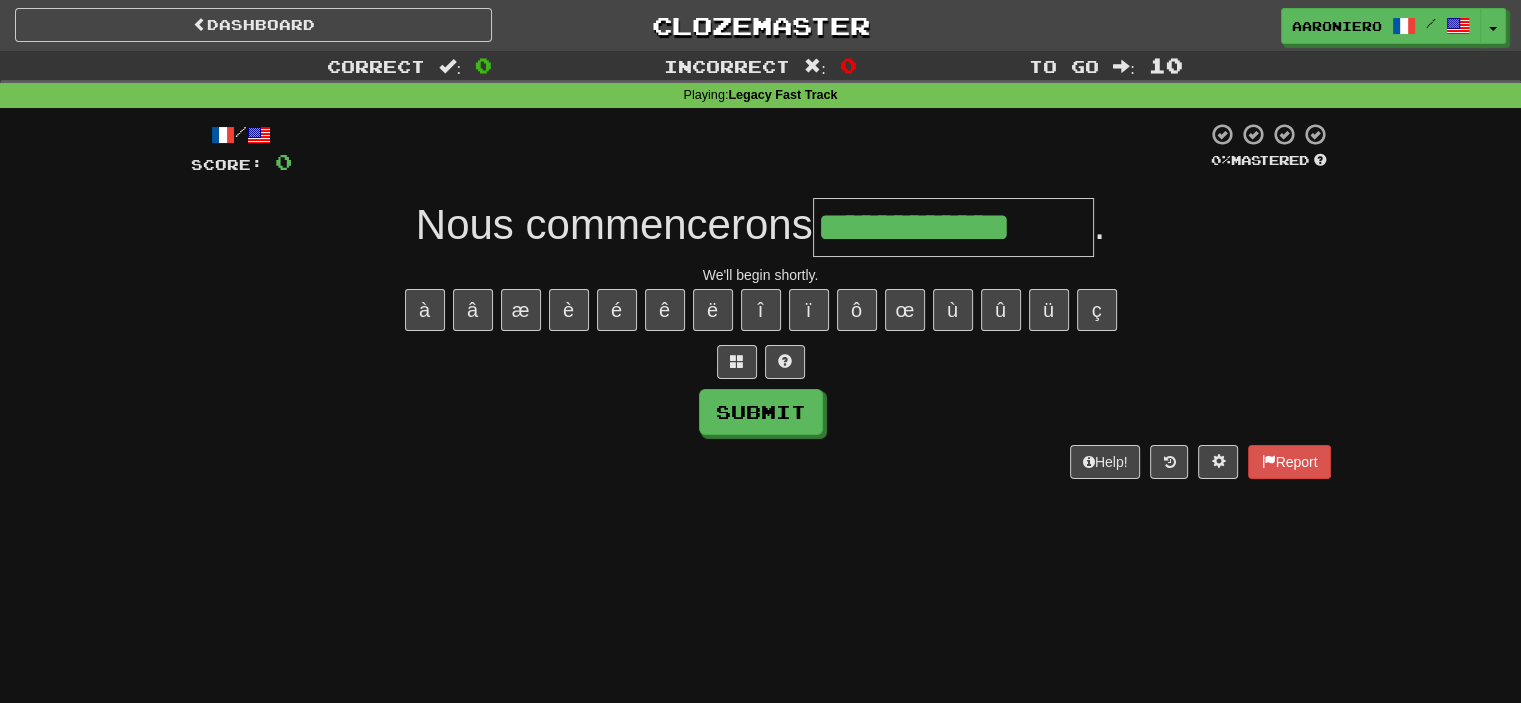 type on "**********" 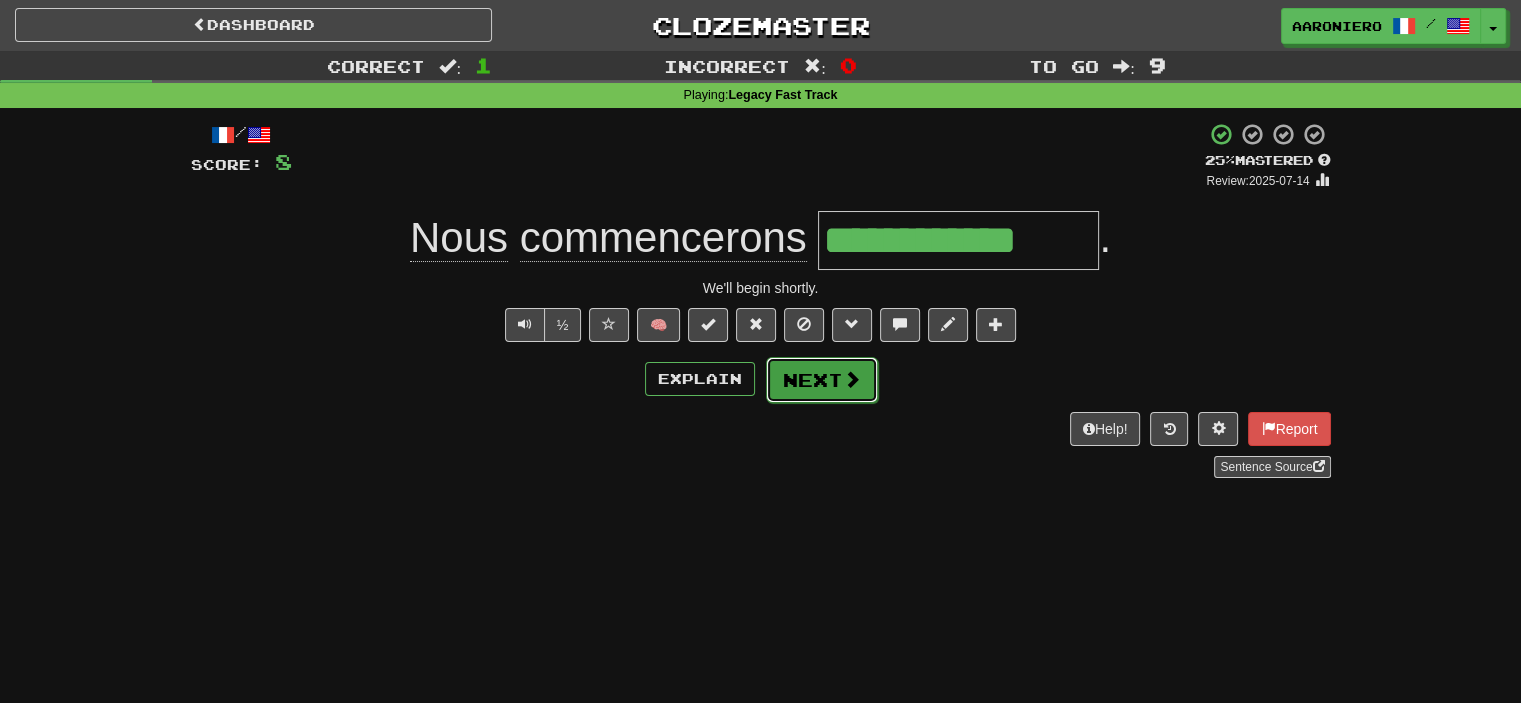 click on "Next" at bounding box center [822, 380] 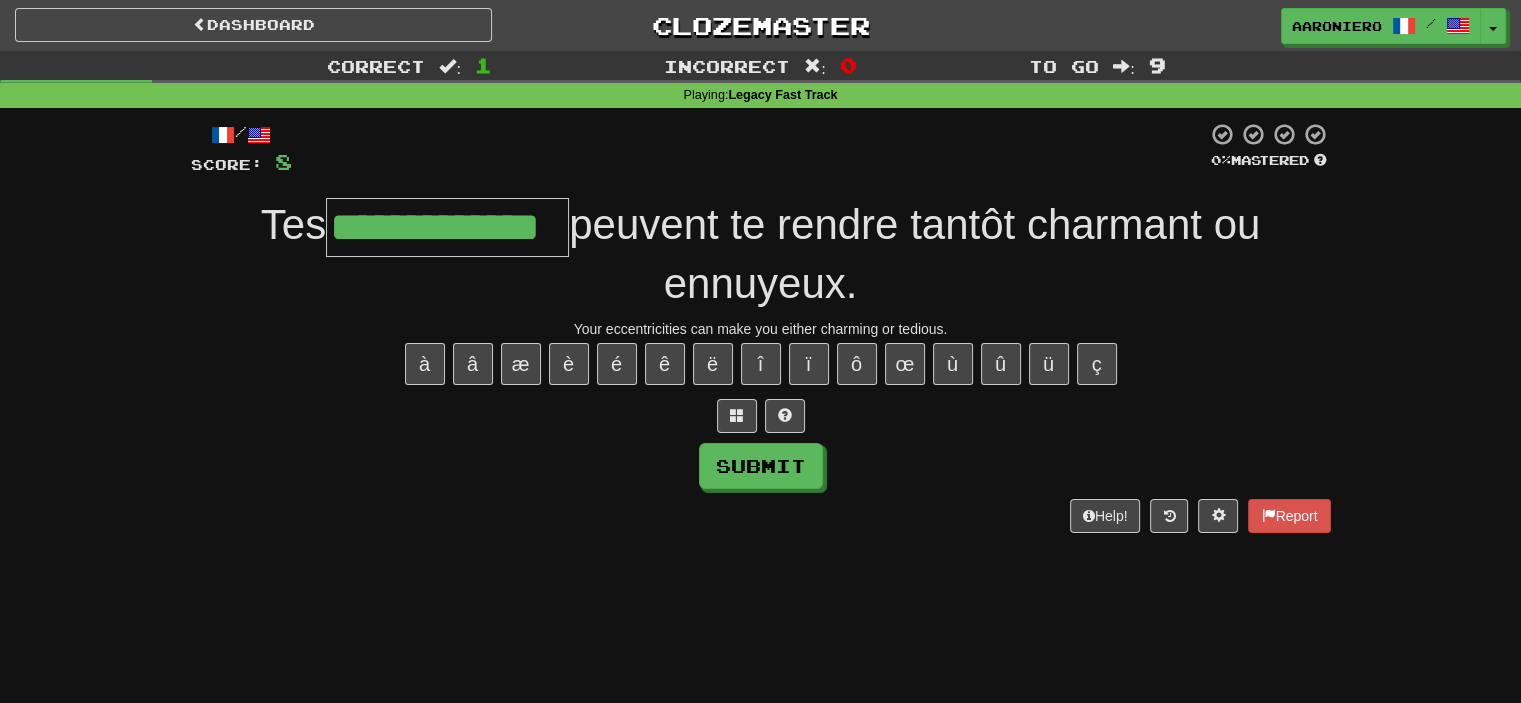 type on "**********" 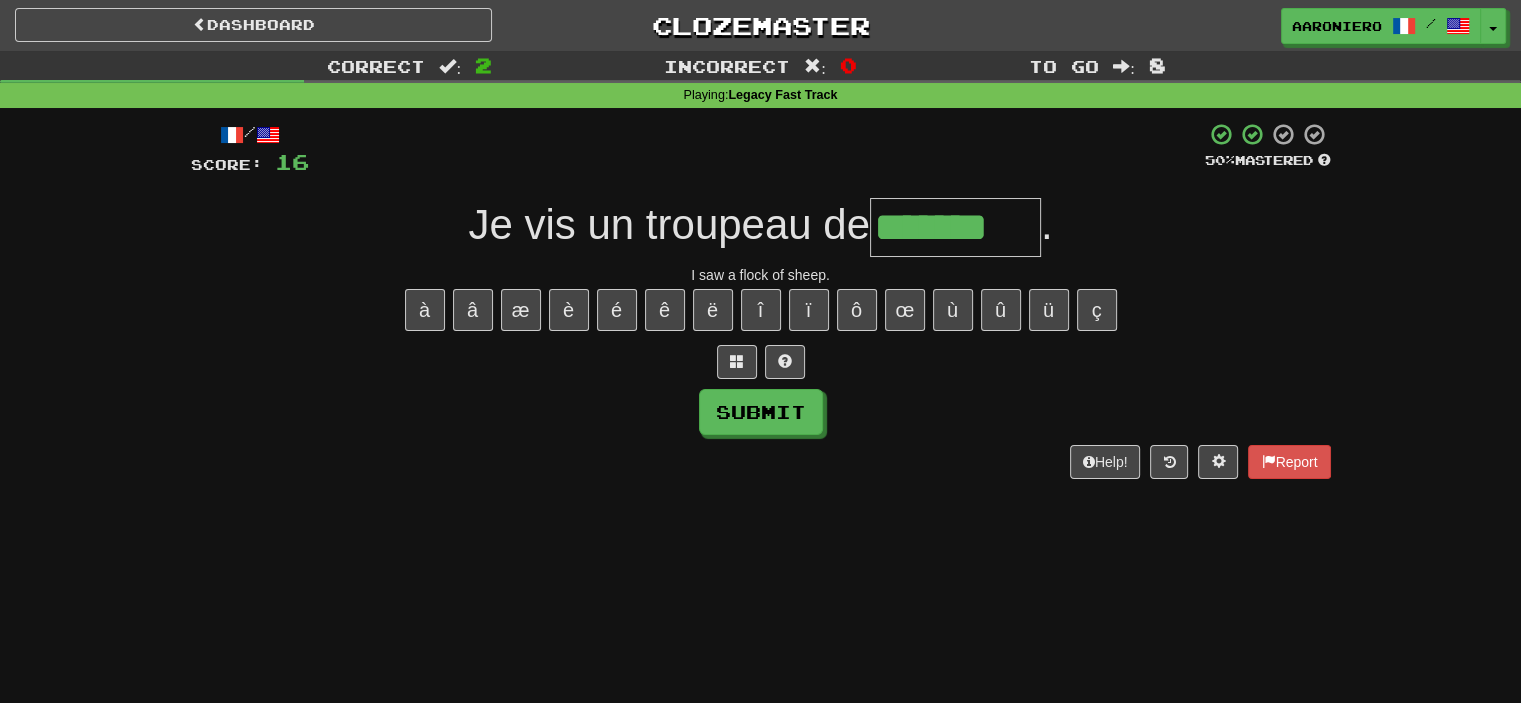 type on "*******" 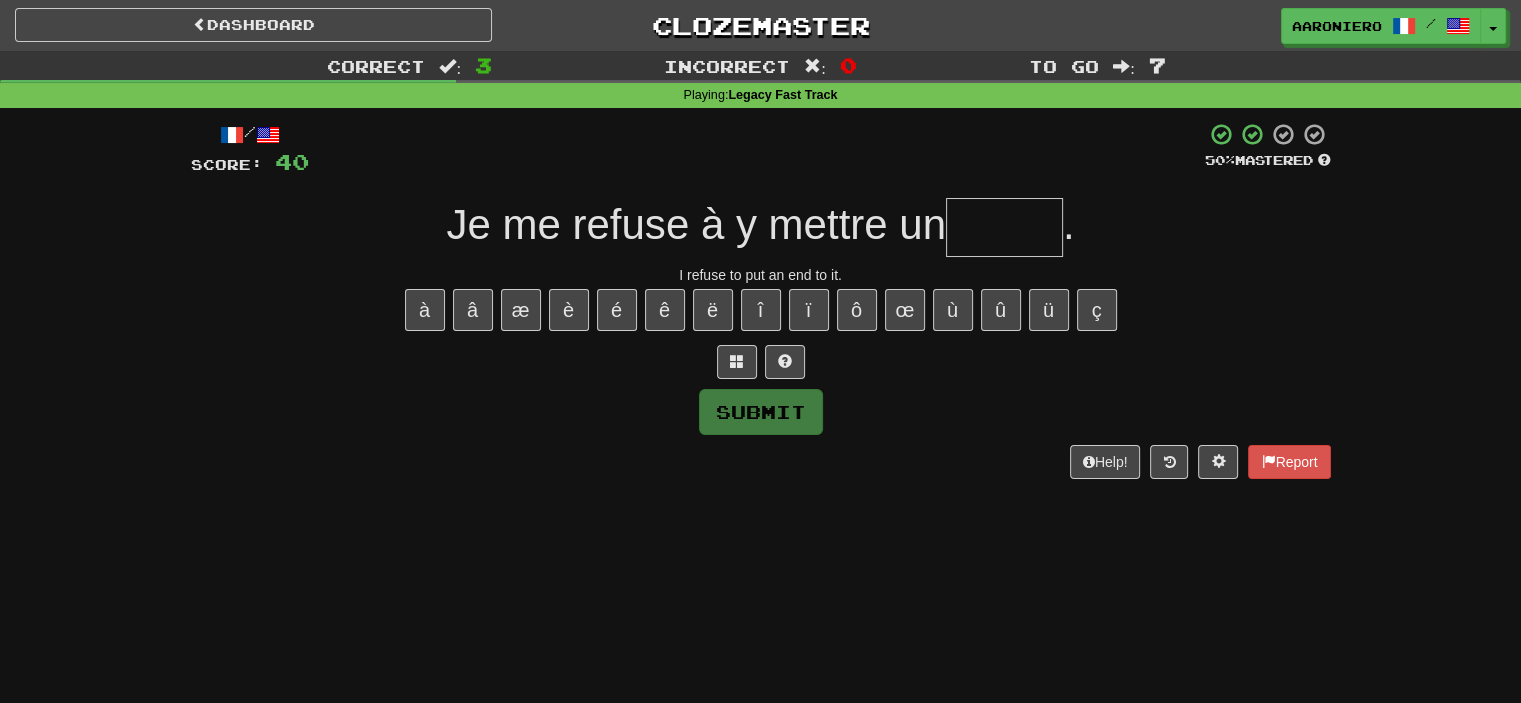 type on "*" 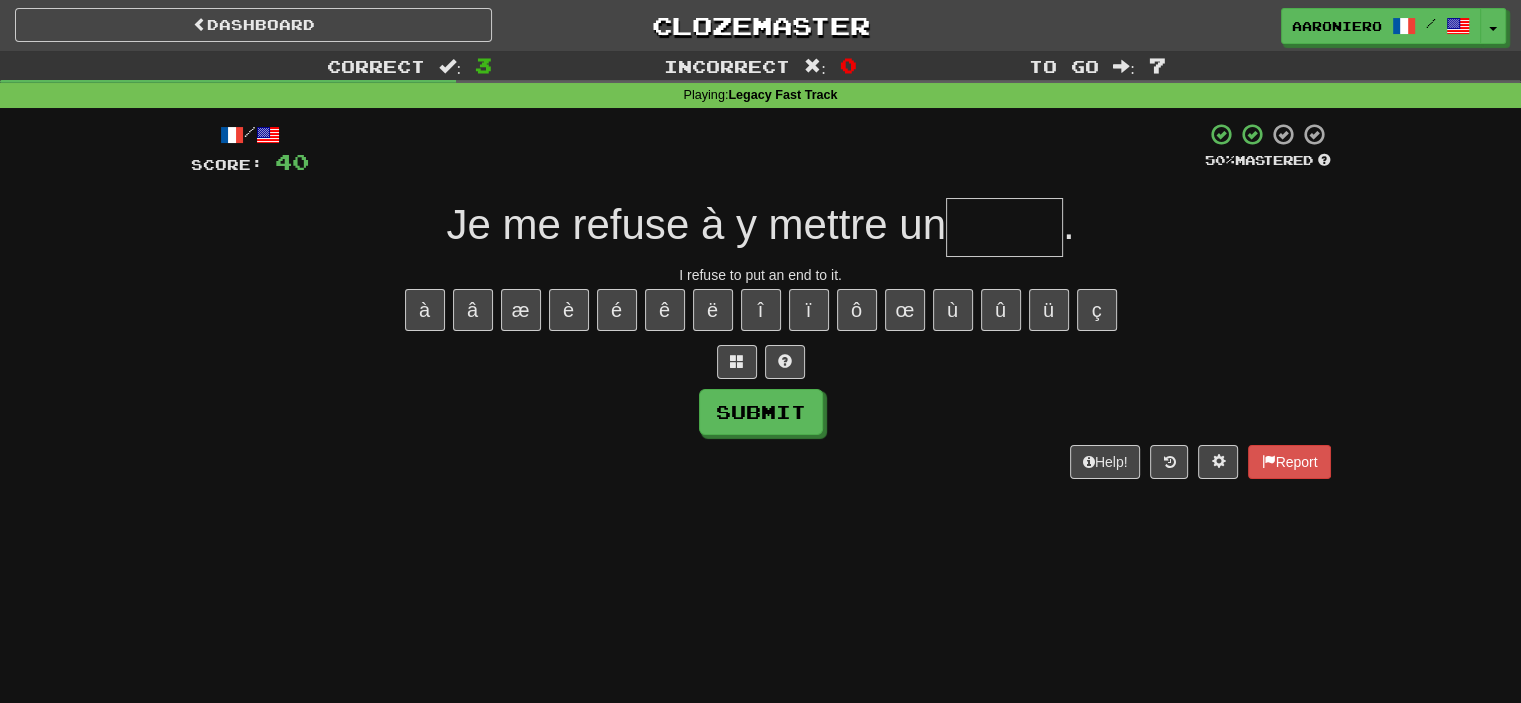 type on "*" 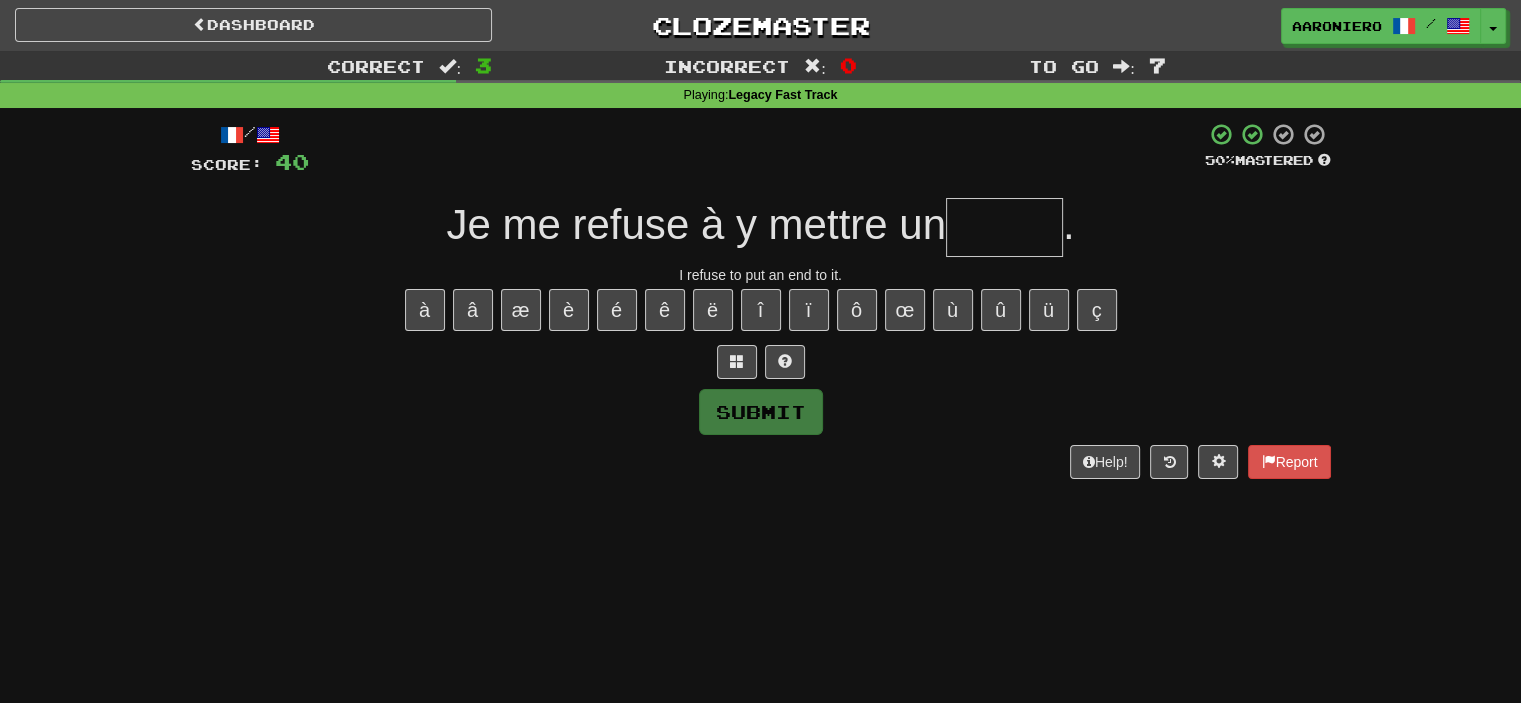 type on "*" 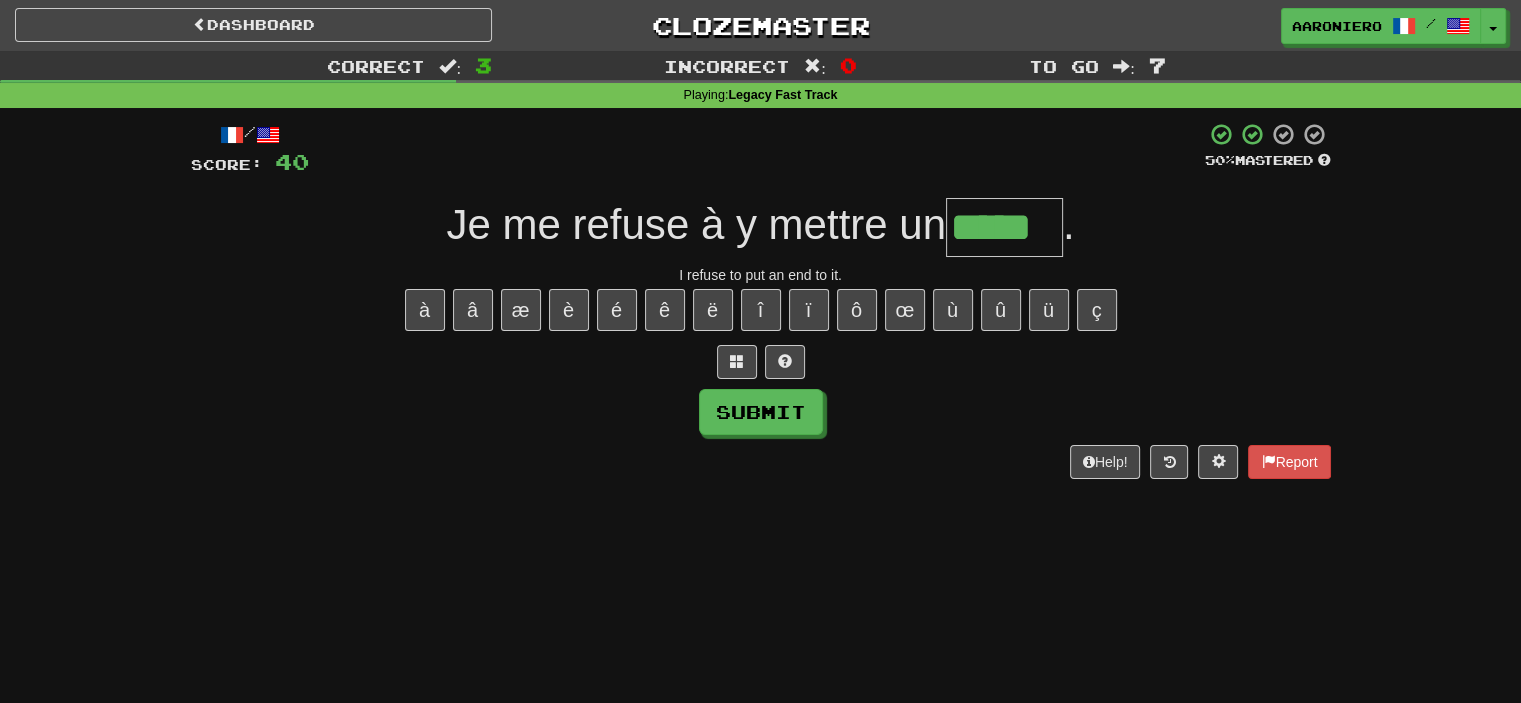 type on "*****" 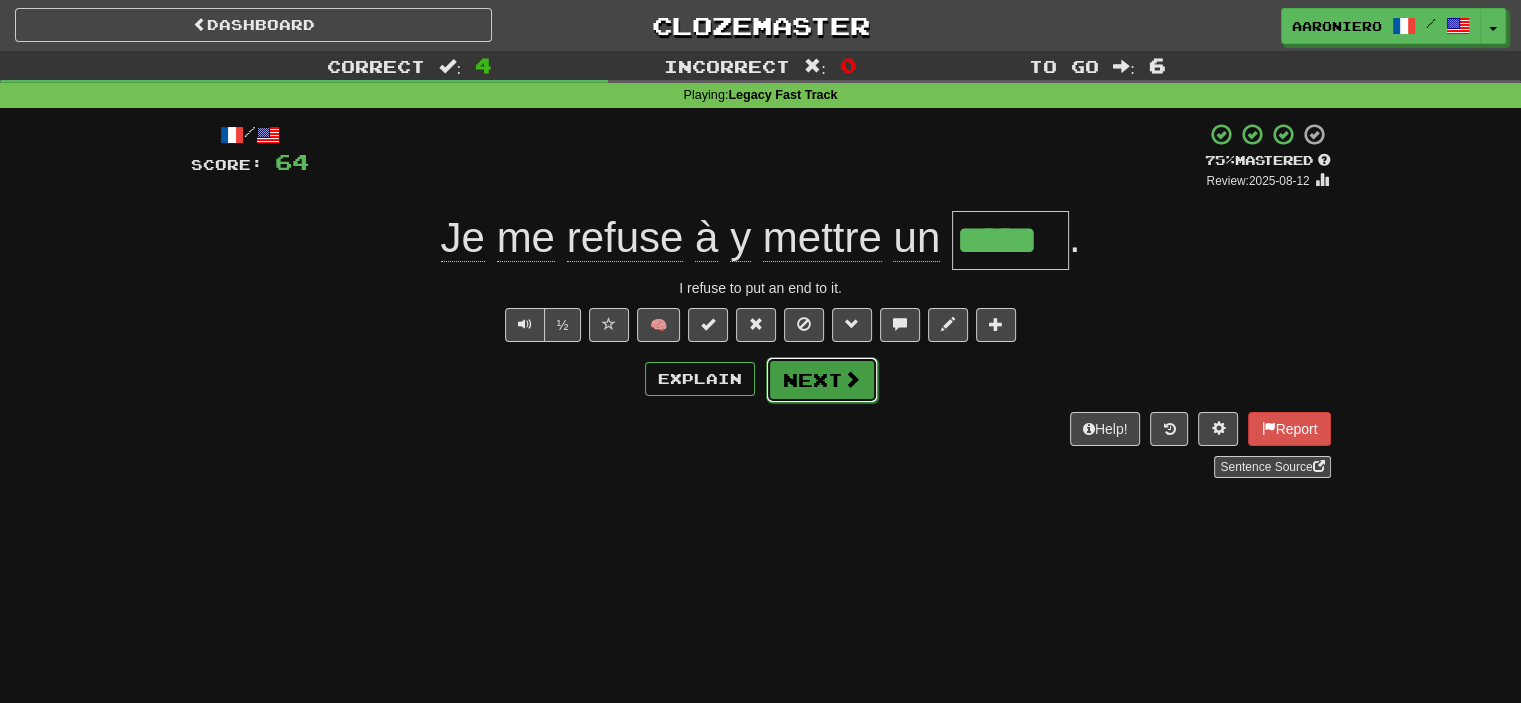 click at bounding box center (852, 379) 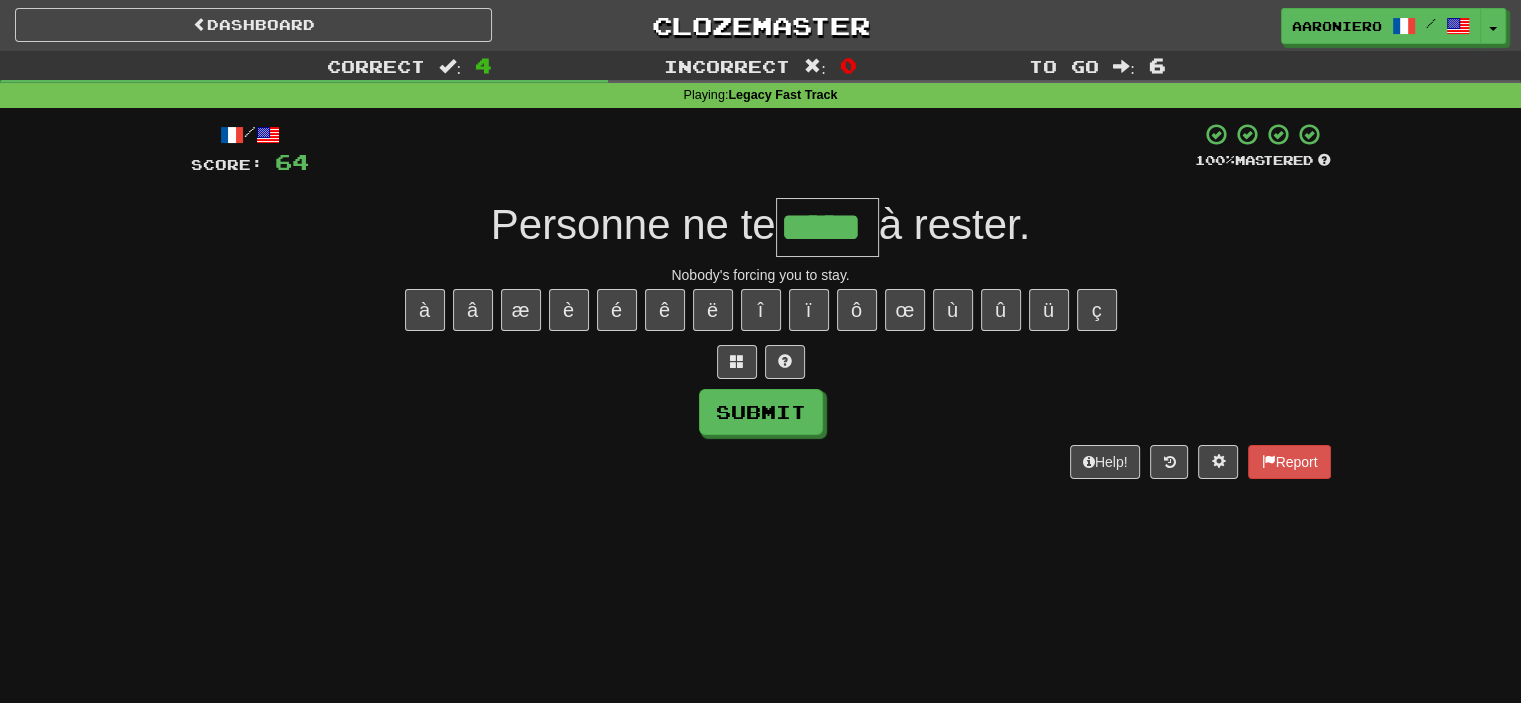 type on "*****" 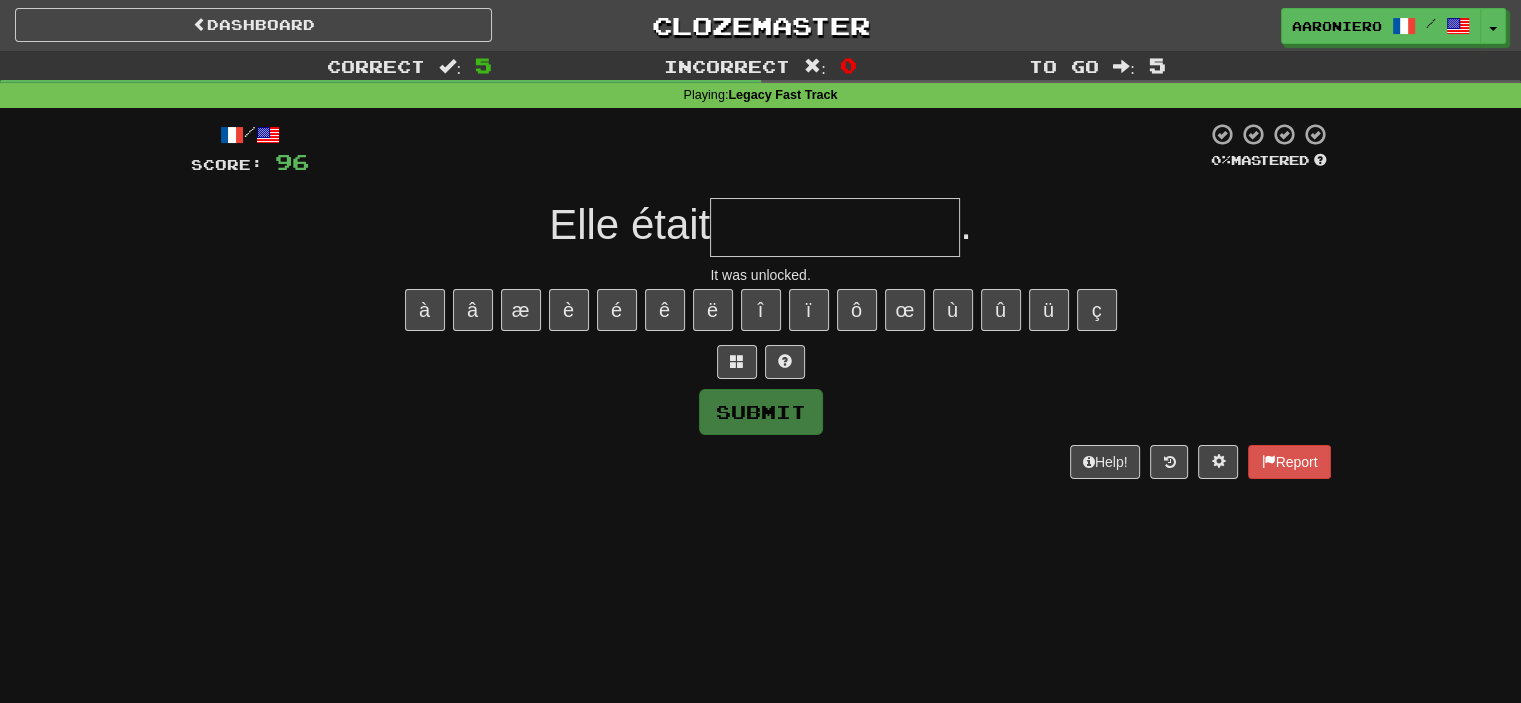 type on "*" 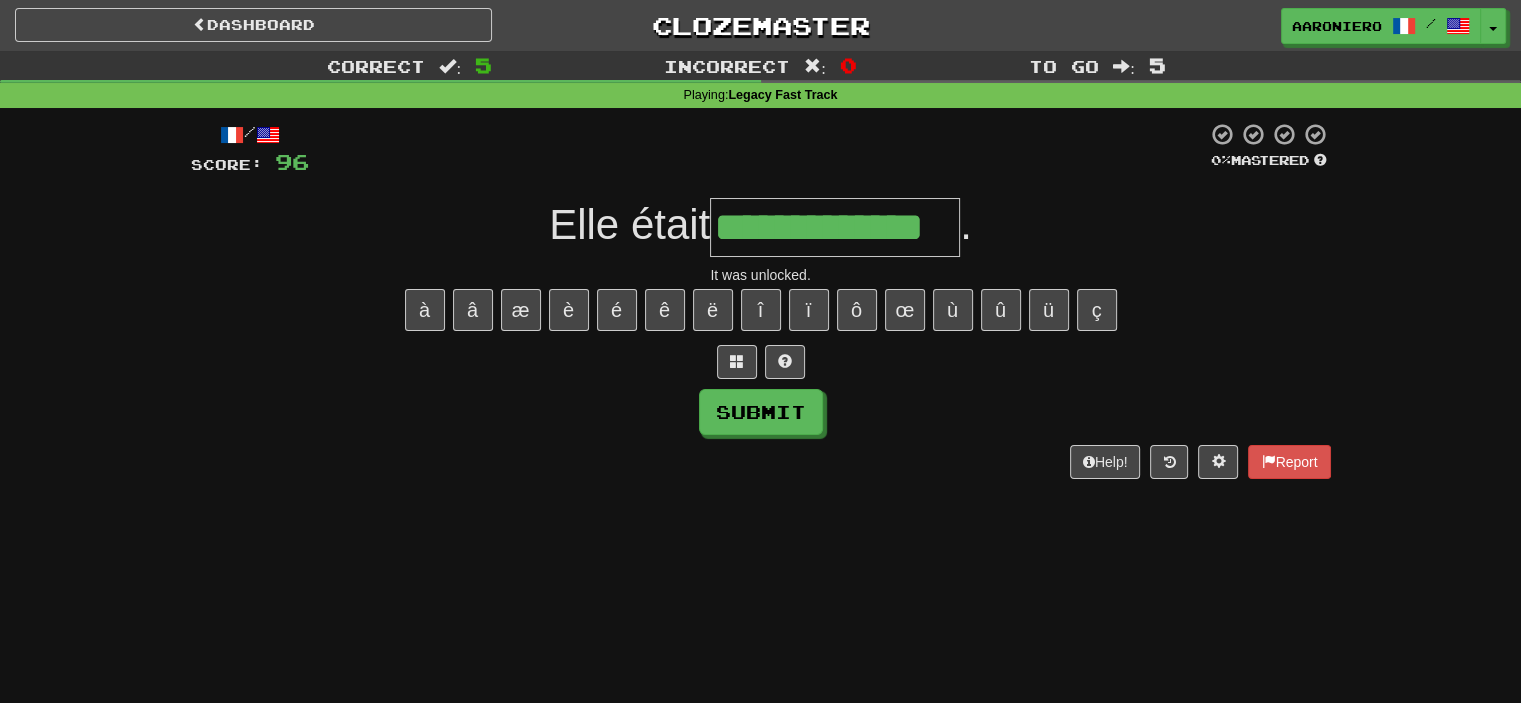 type on "**********" 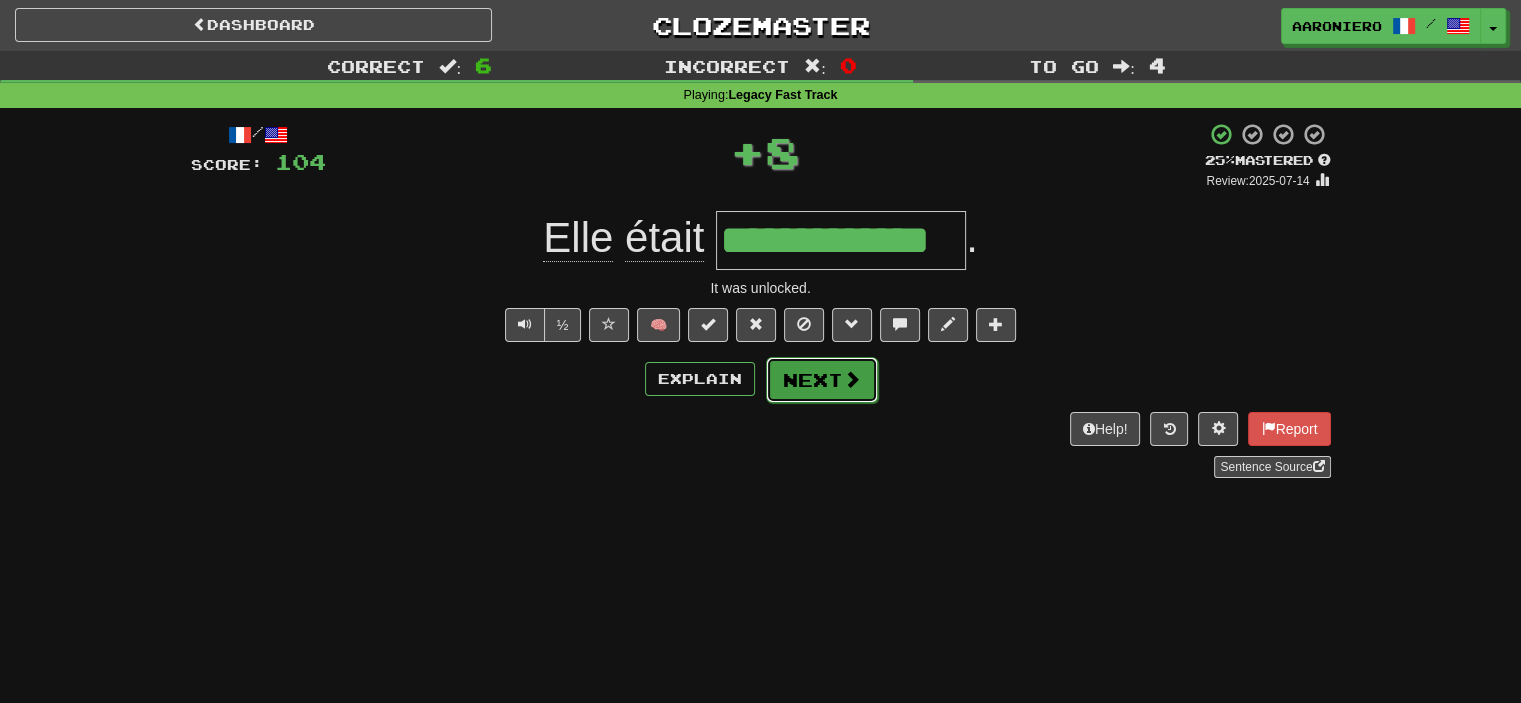 click at bounding box center [852, 379] 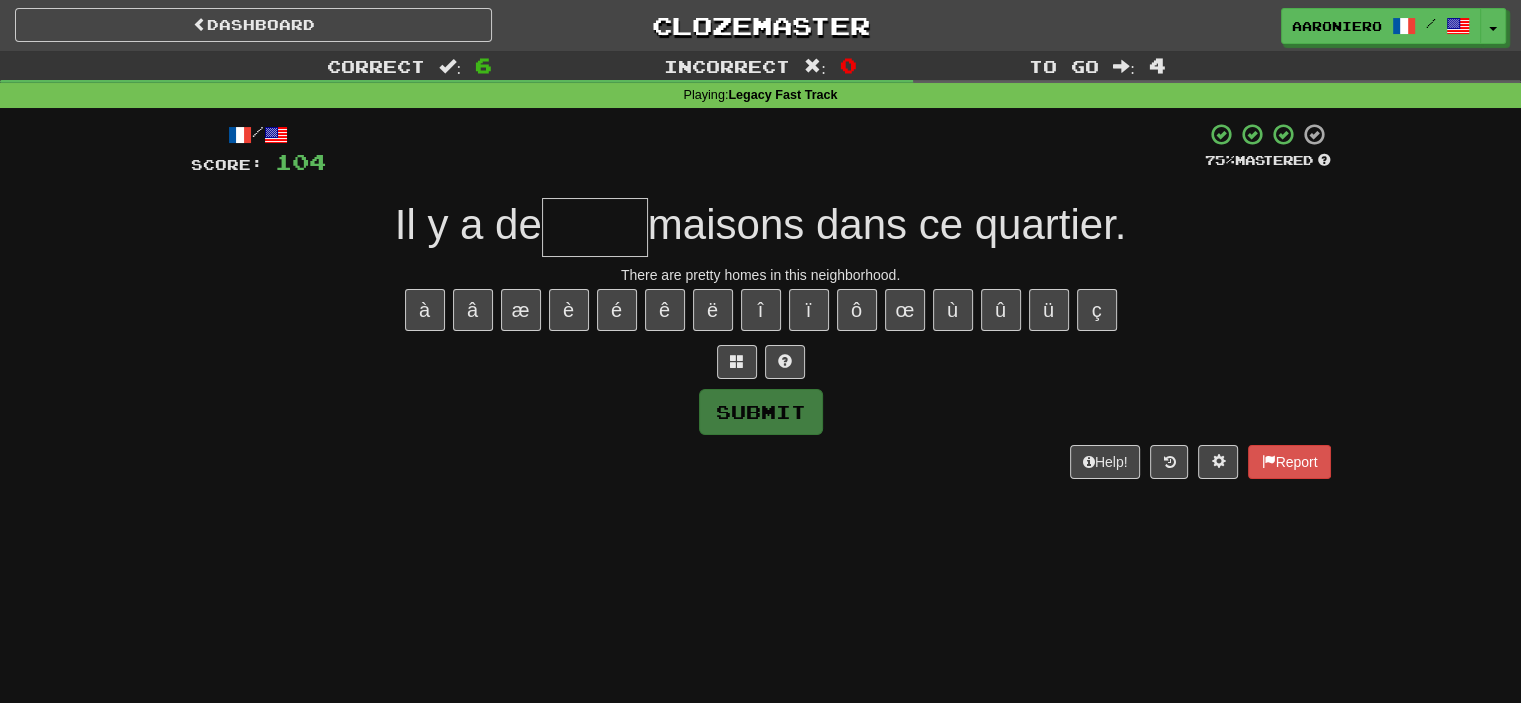 paste on "*" 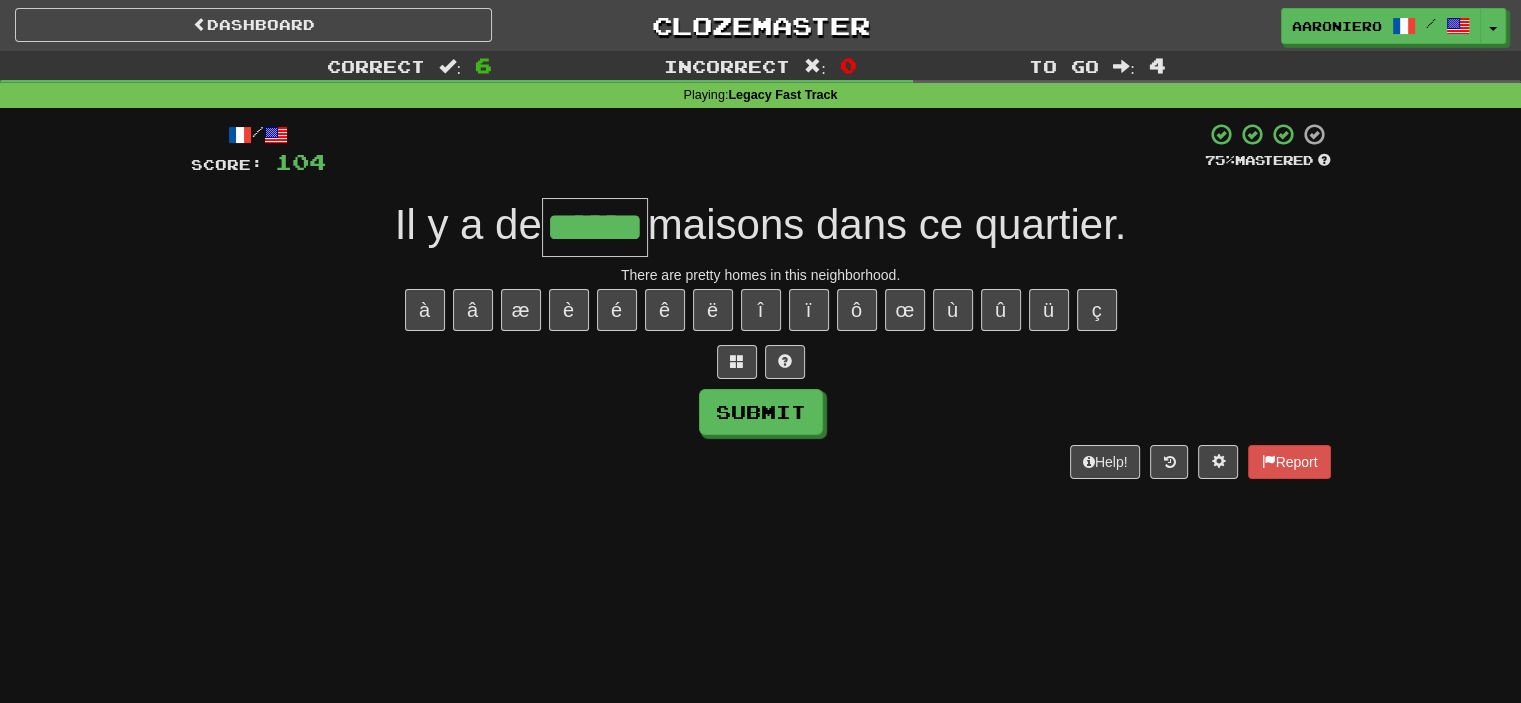 type on "******" 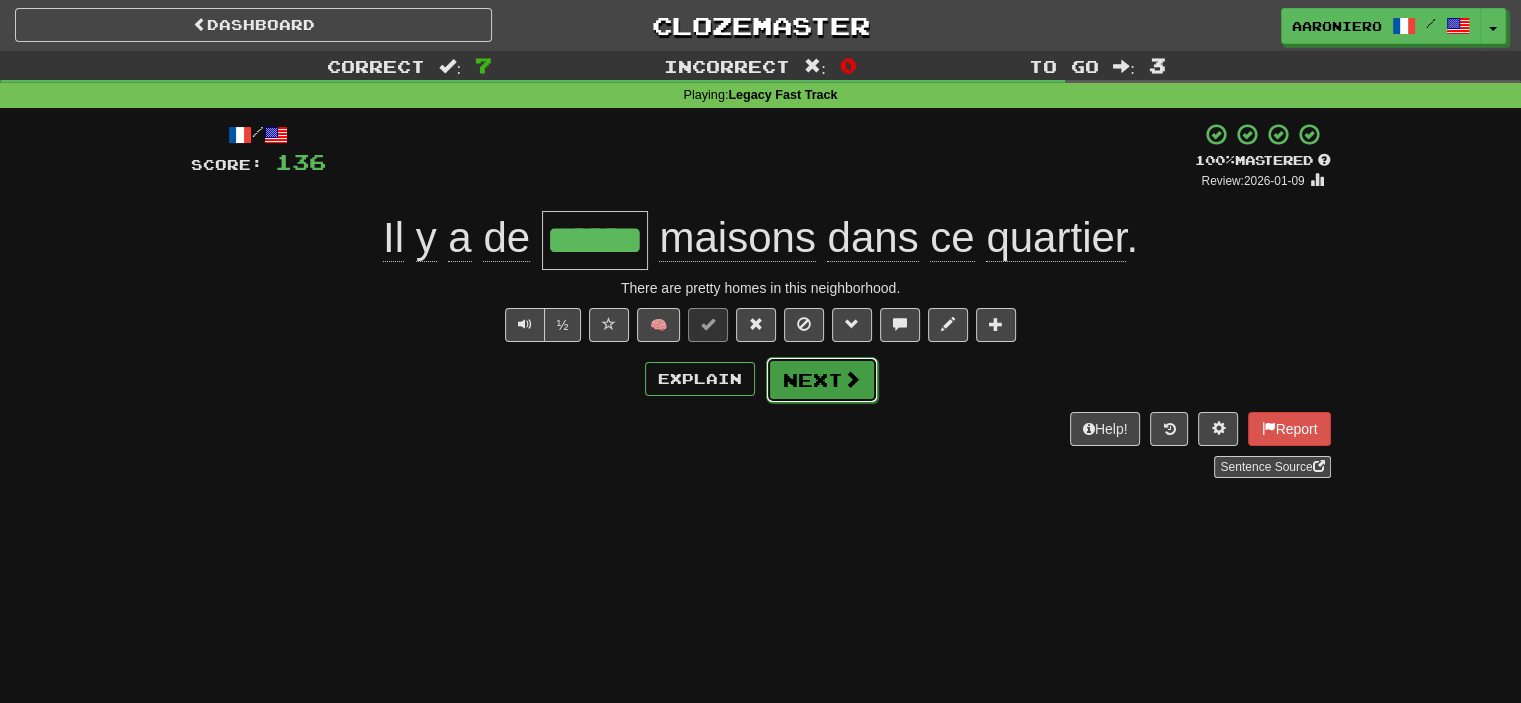 click on "Next" at bounding box center (822, 380) 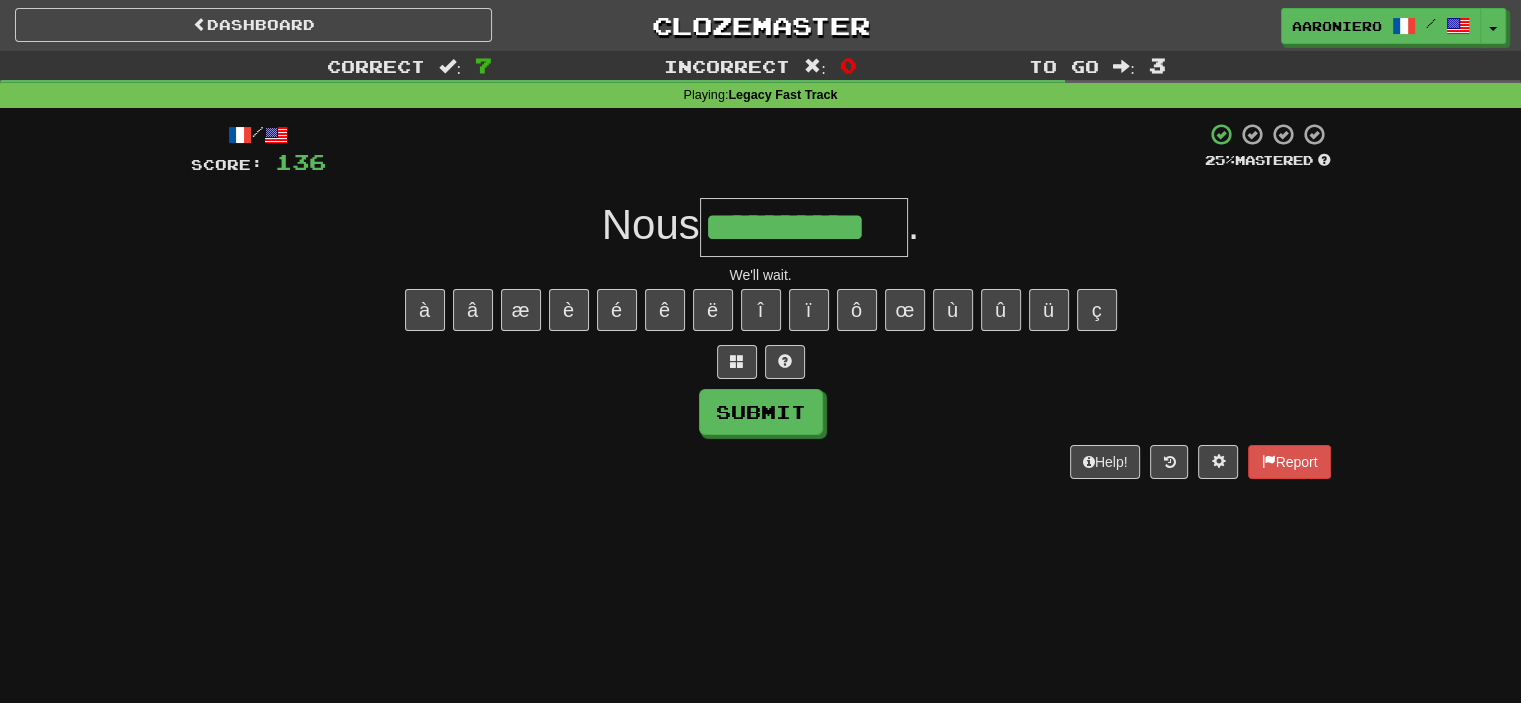 type on "**********" 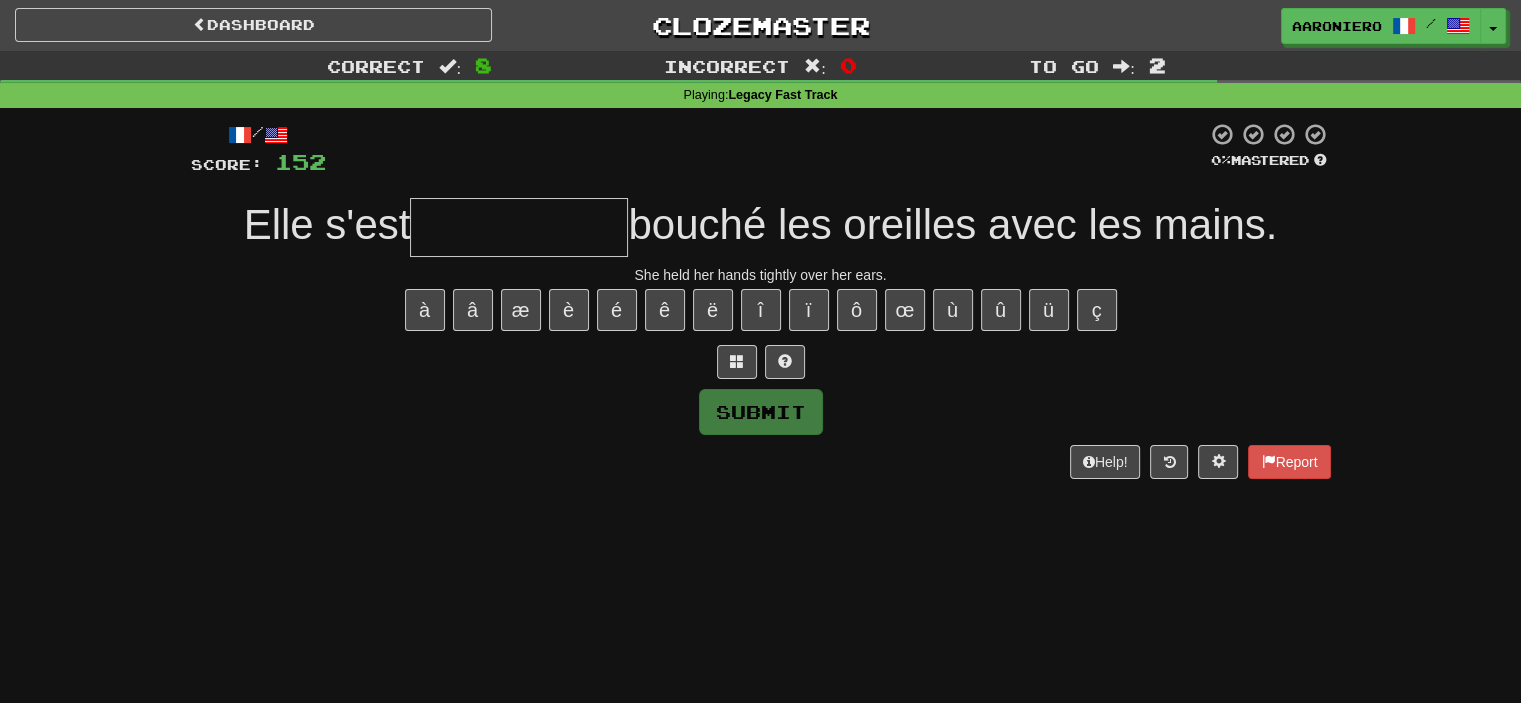 type on "*" 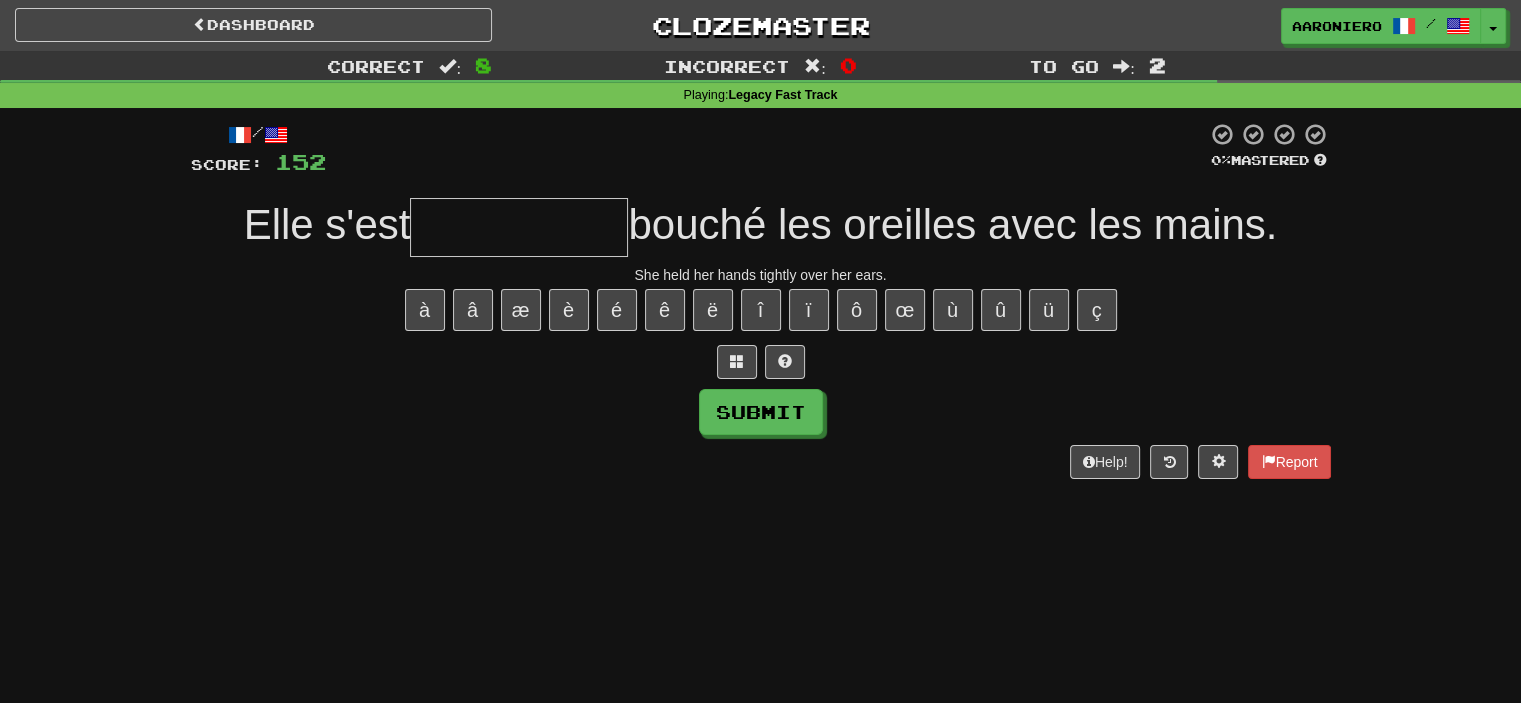 type on "*" 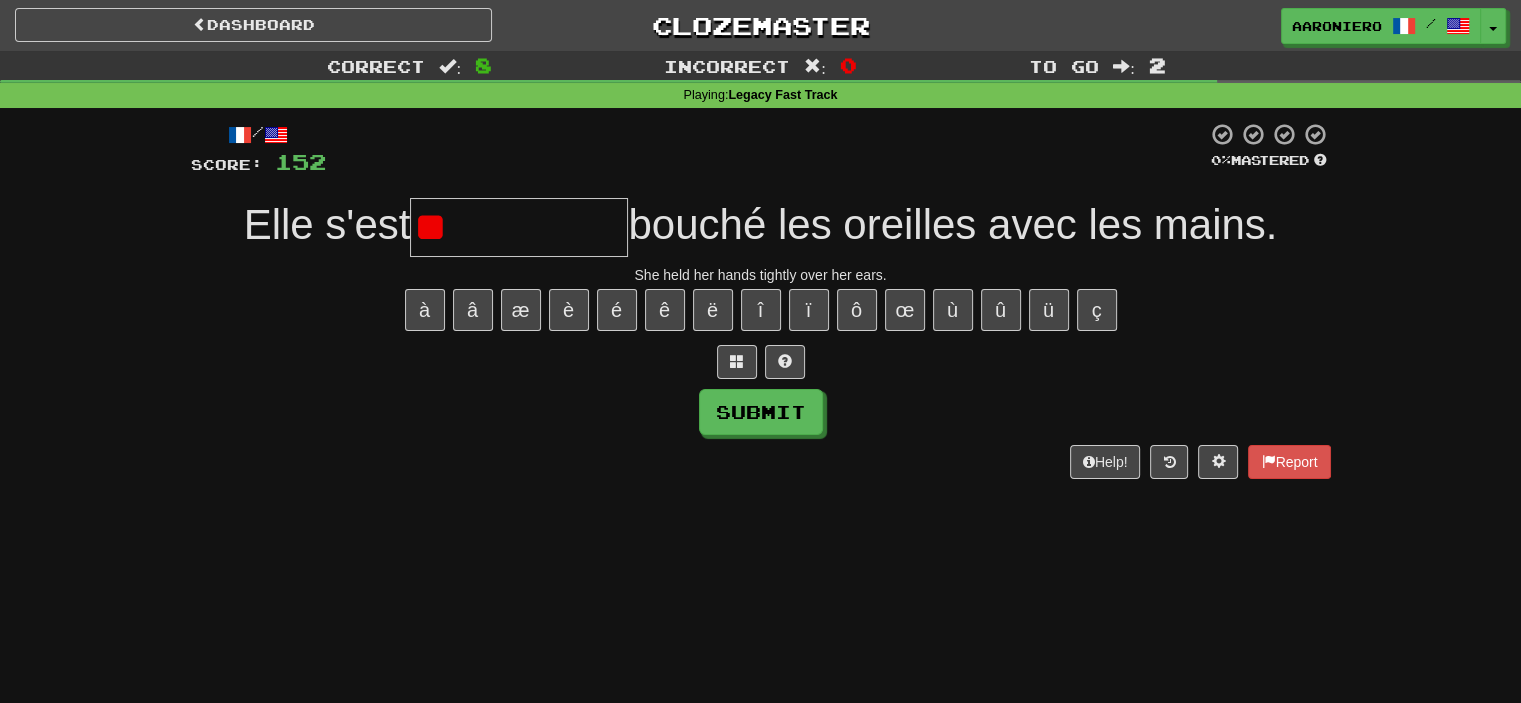 type on "*" 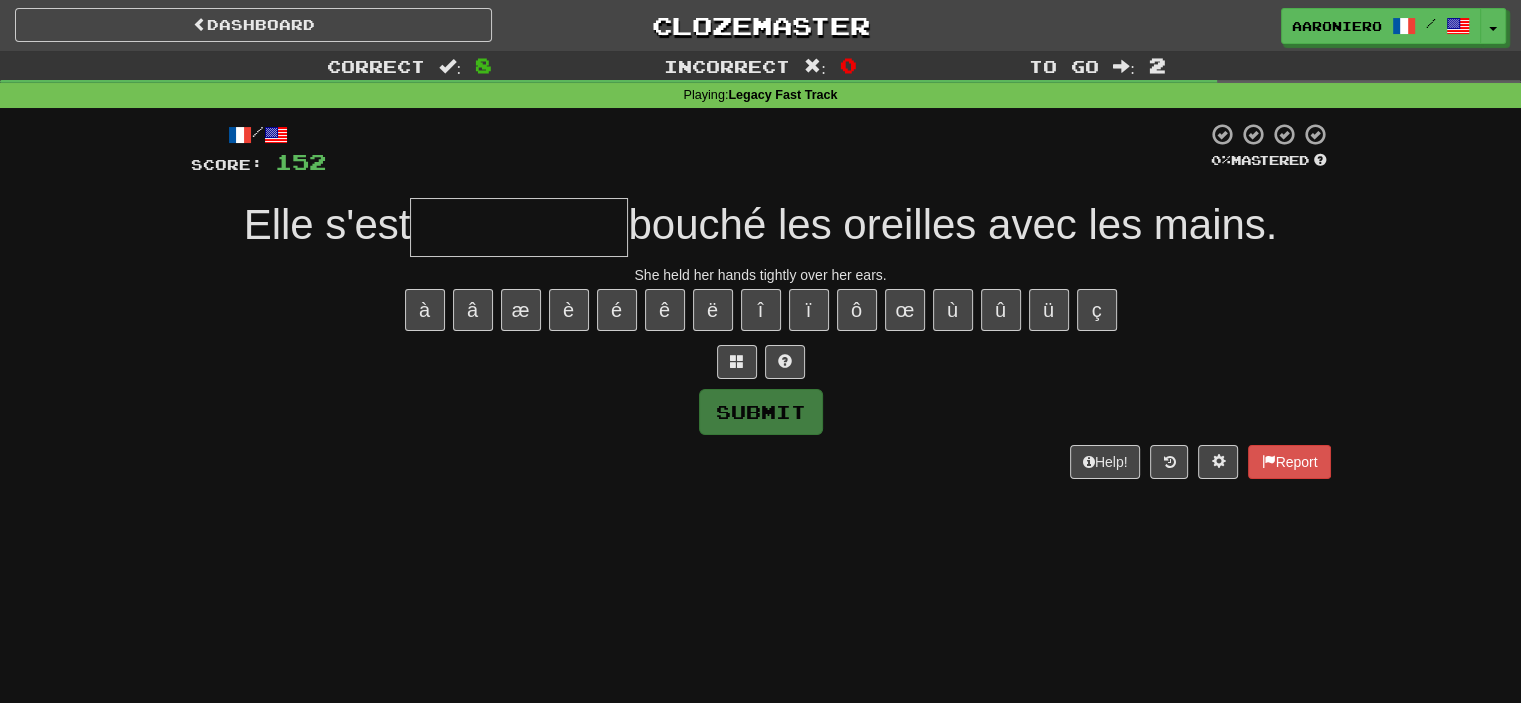 type on "*" 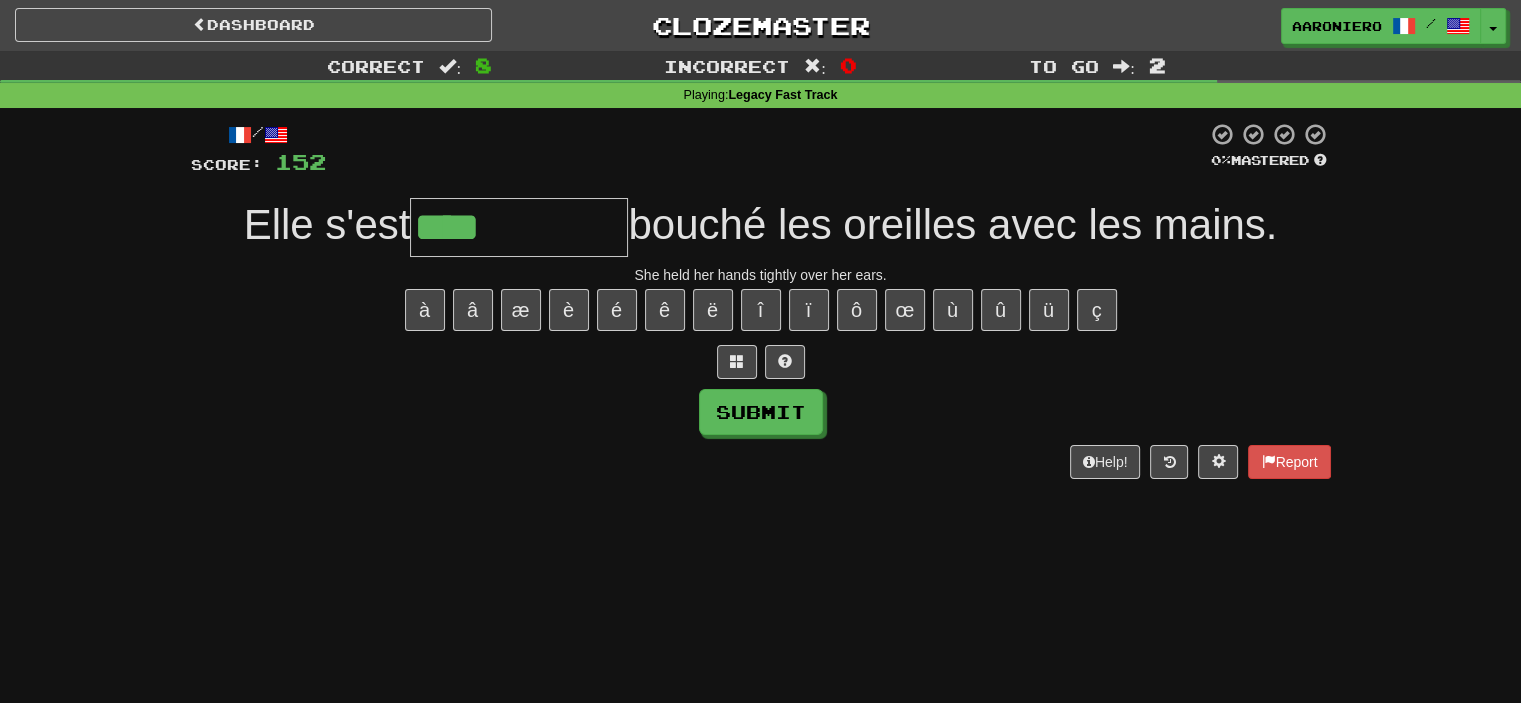 paste on "*" 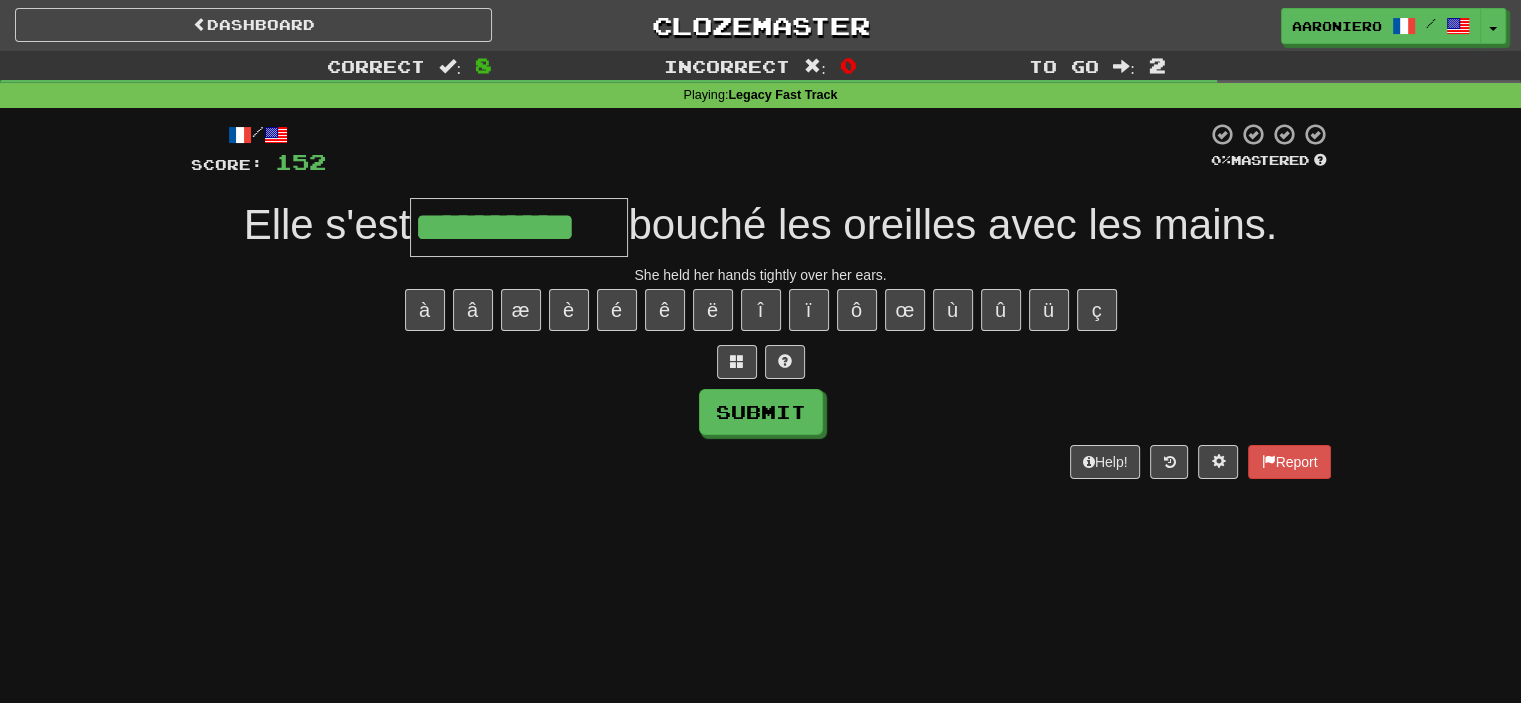 type on "**********" 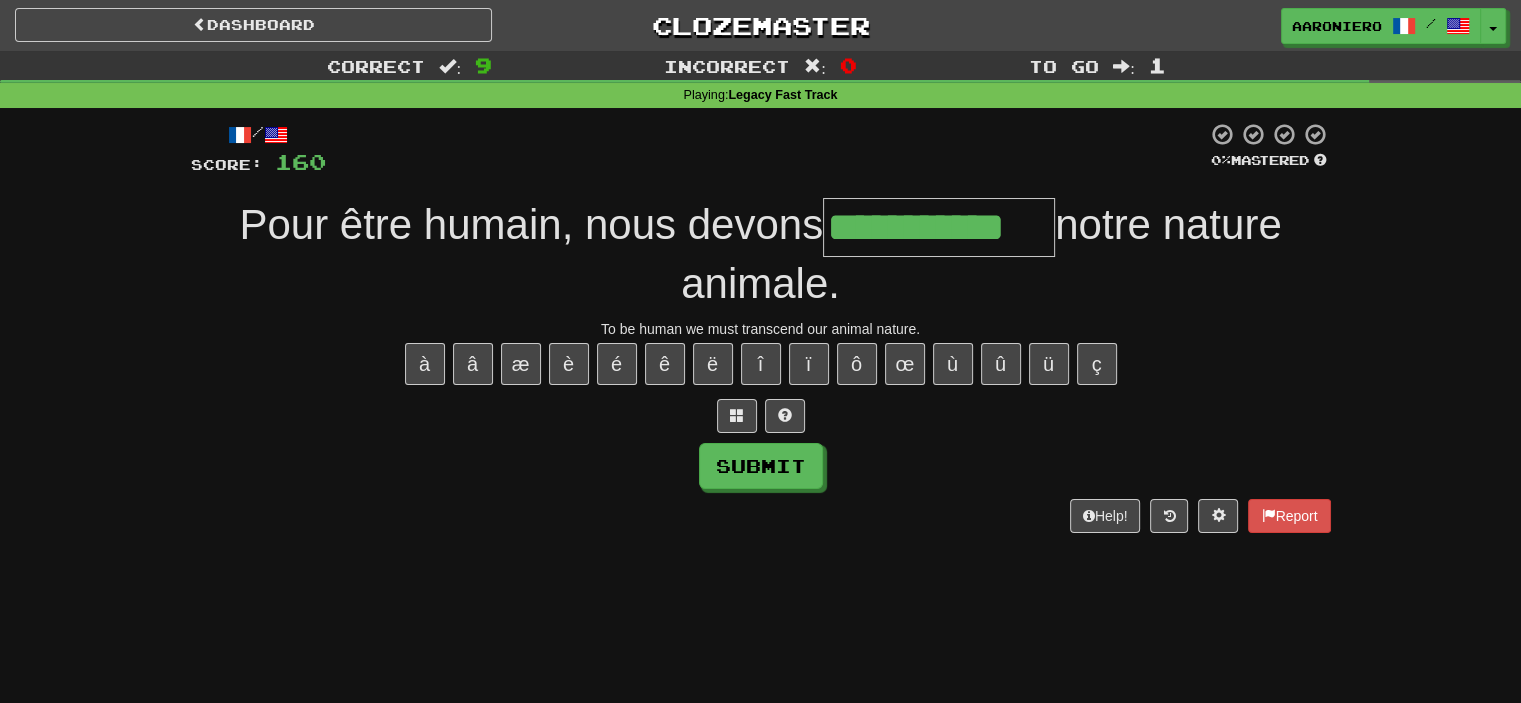type on "**********" 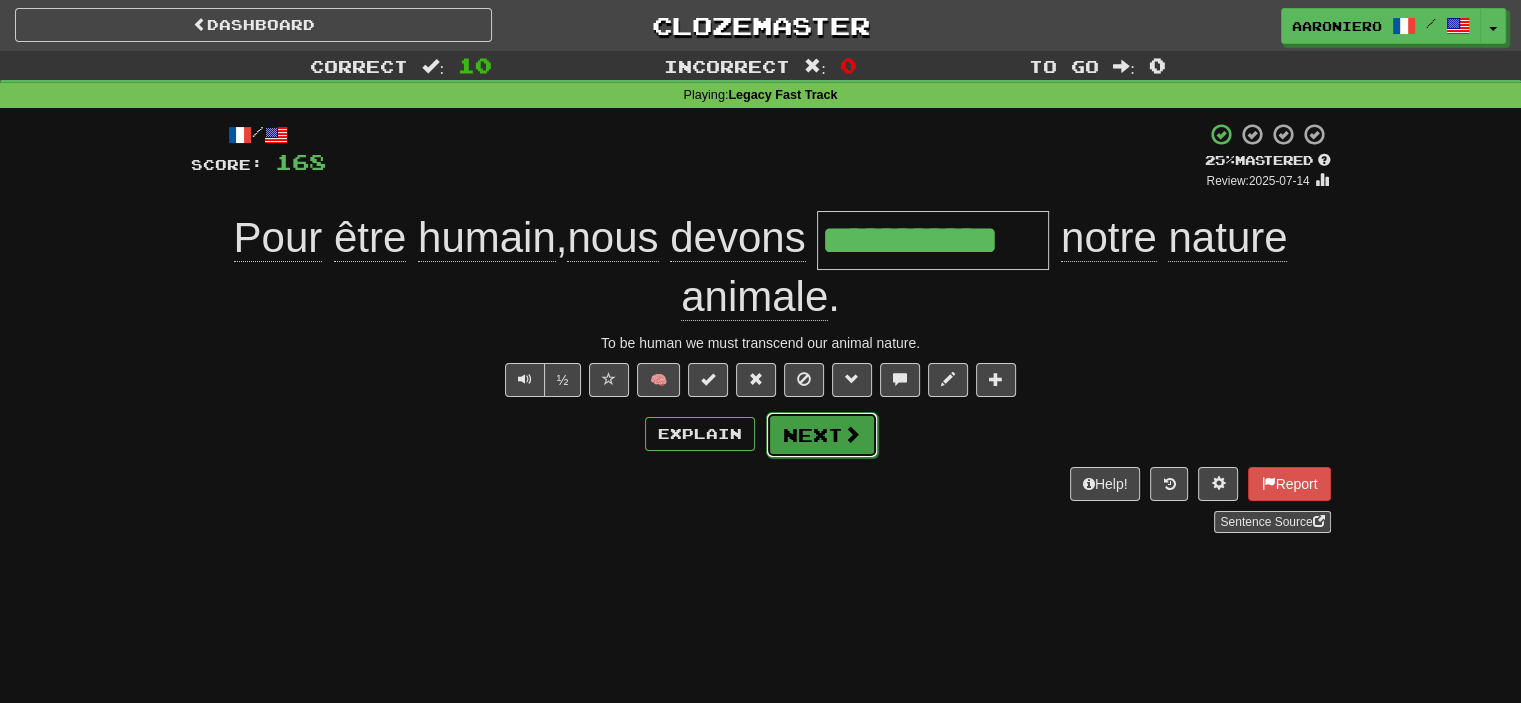 click on "Next" at bounding box center [822, 435] 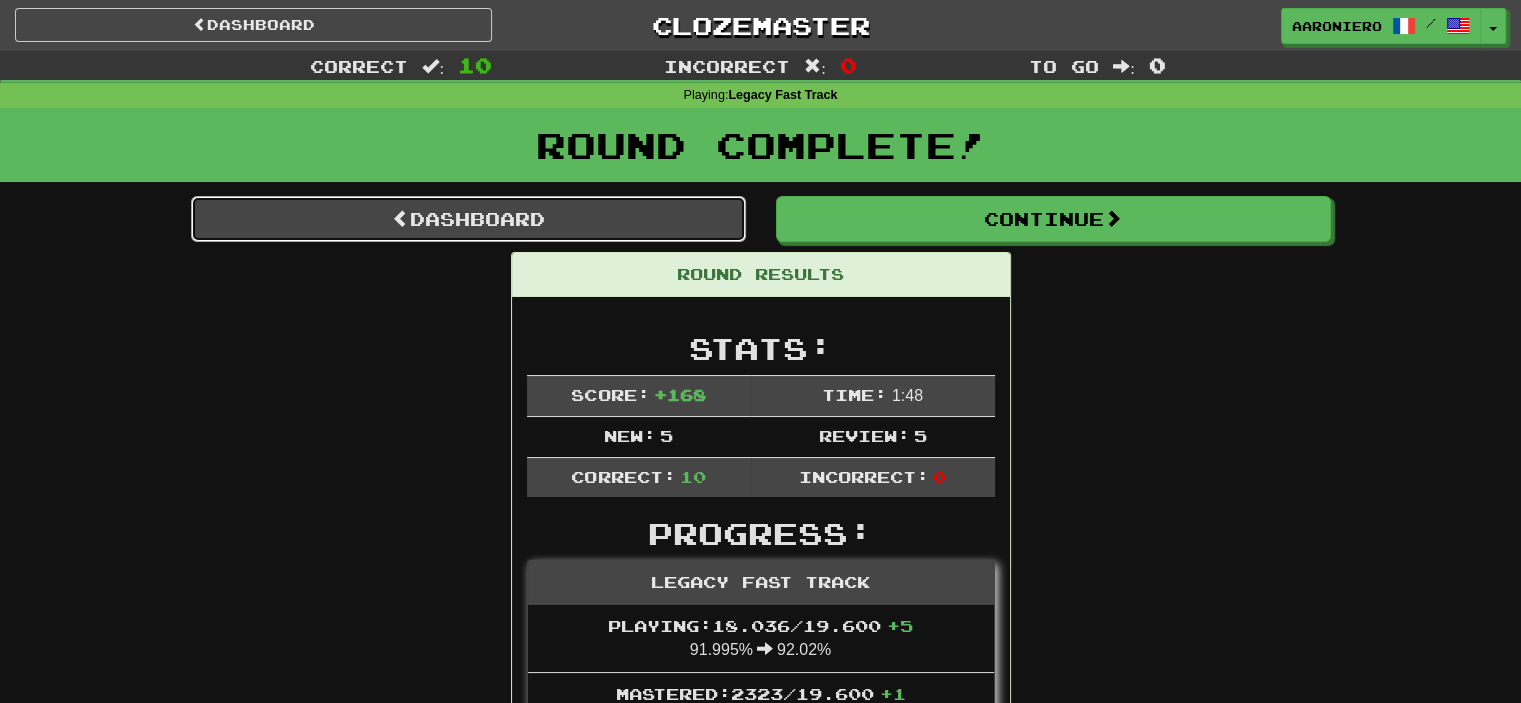click on "Dashboard" at bounding box center (468, 219) 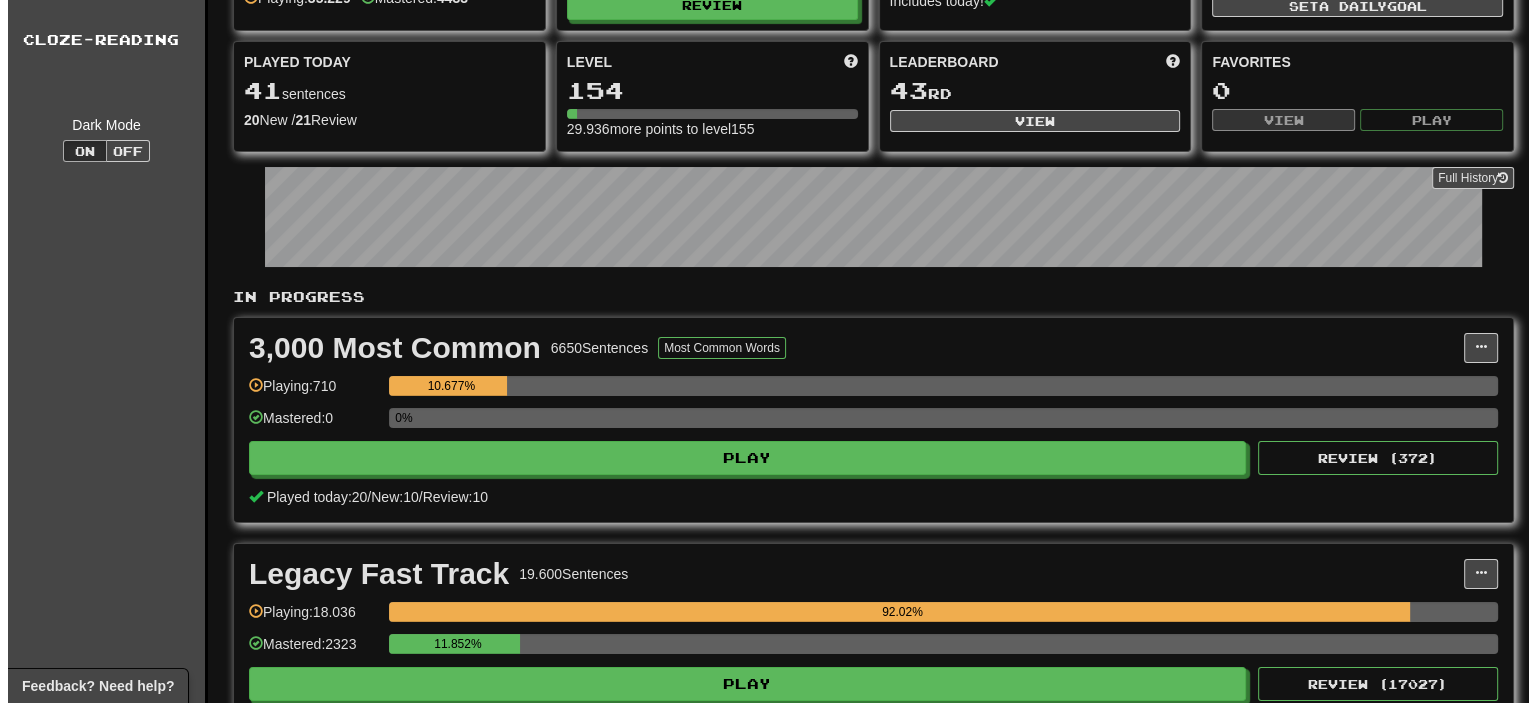 scroll, scrollTop: 200, scrollLeft: 0, axis: vertical 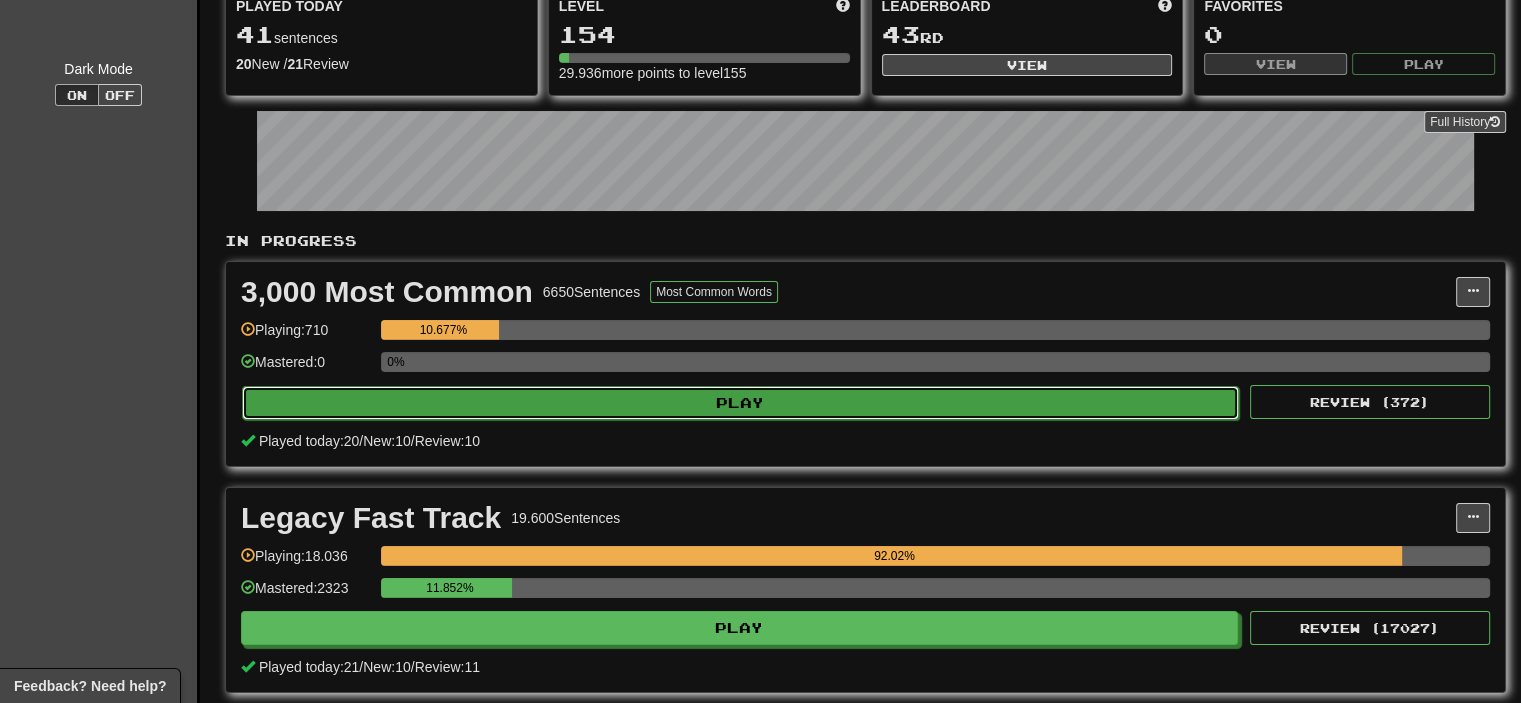 click on "Play" at bounding box center (740, 403) 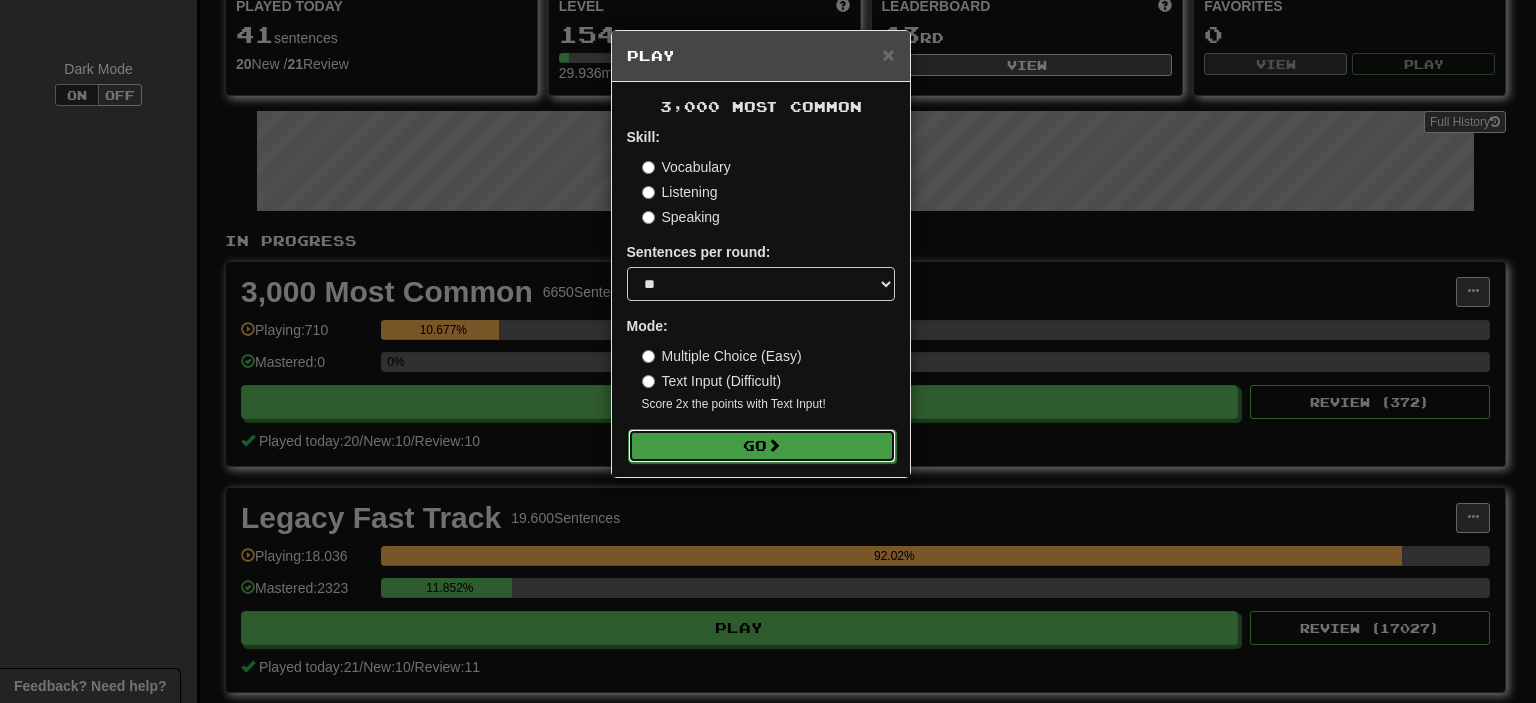 click on "Go" at bounding box center (762, 446) 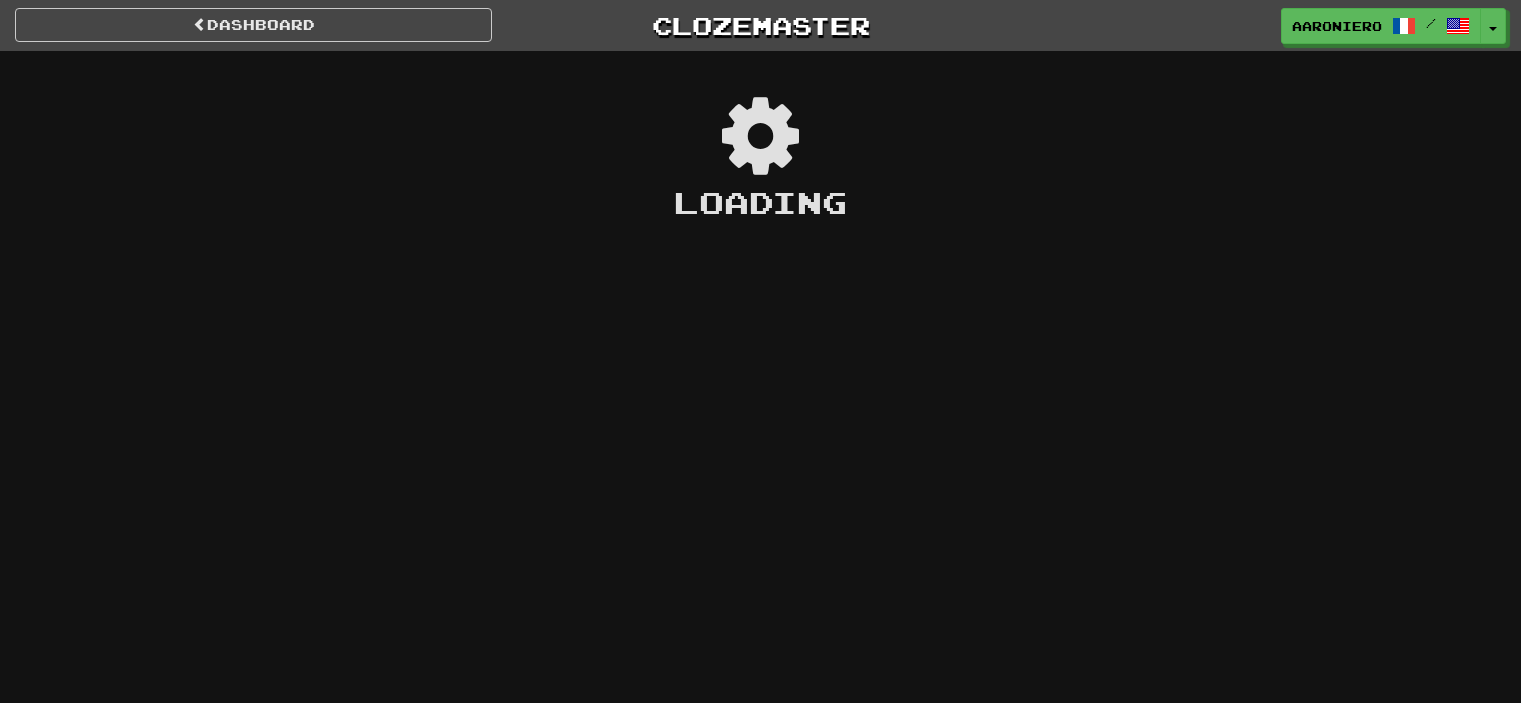 scroll, scrollTop: 0, scrollLeft: 0, axis: both 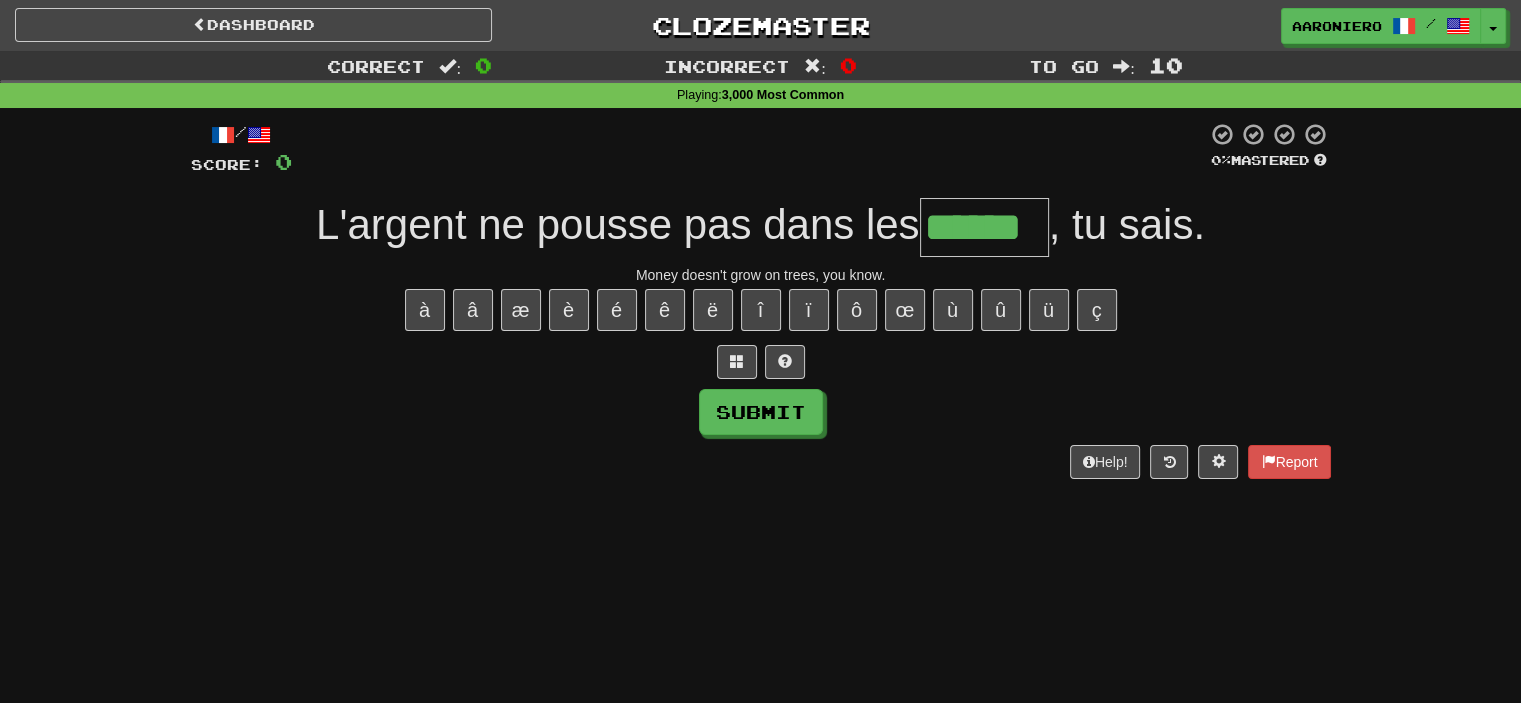 type on "******" 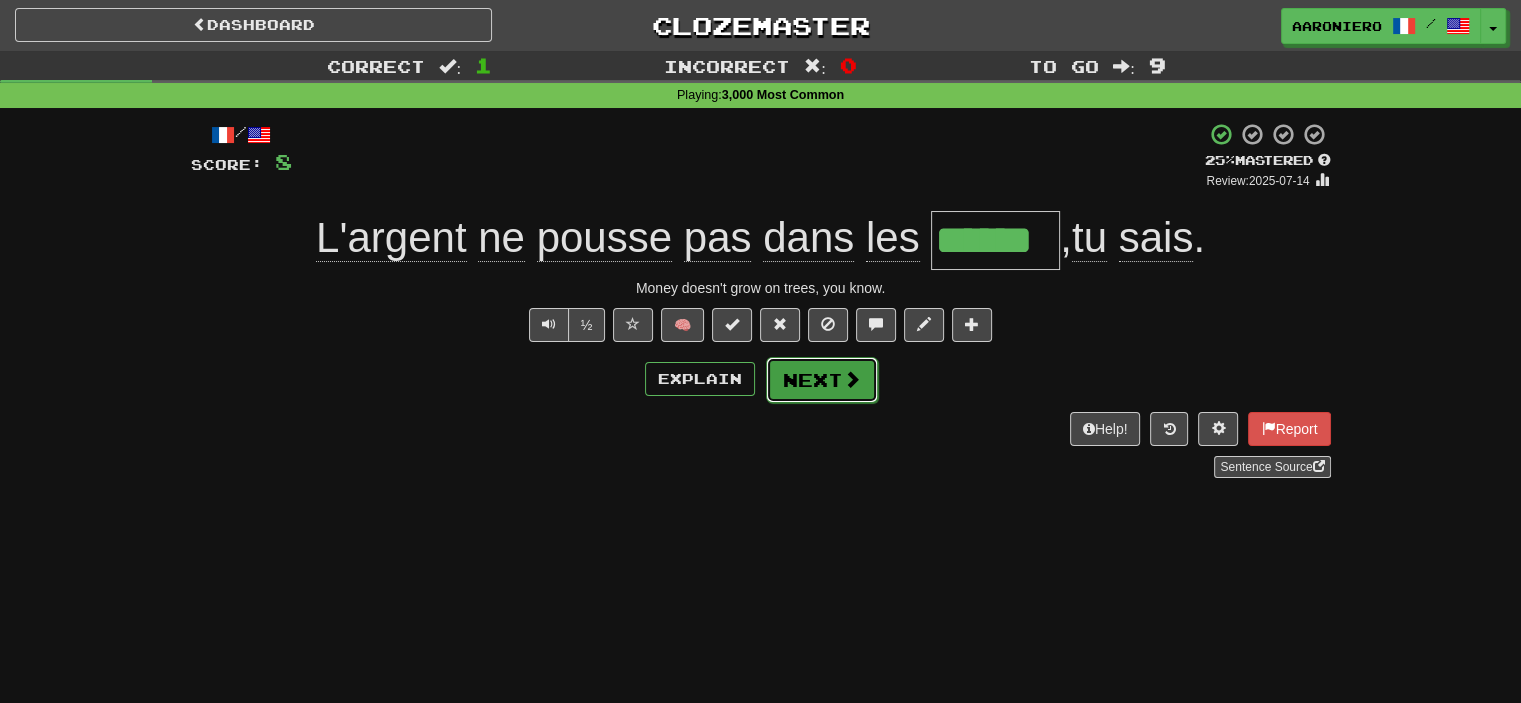 click on "Next" at bounding box center (822, 380) 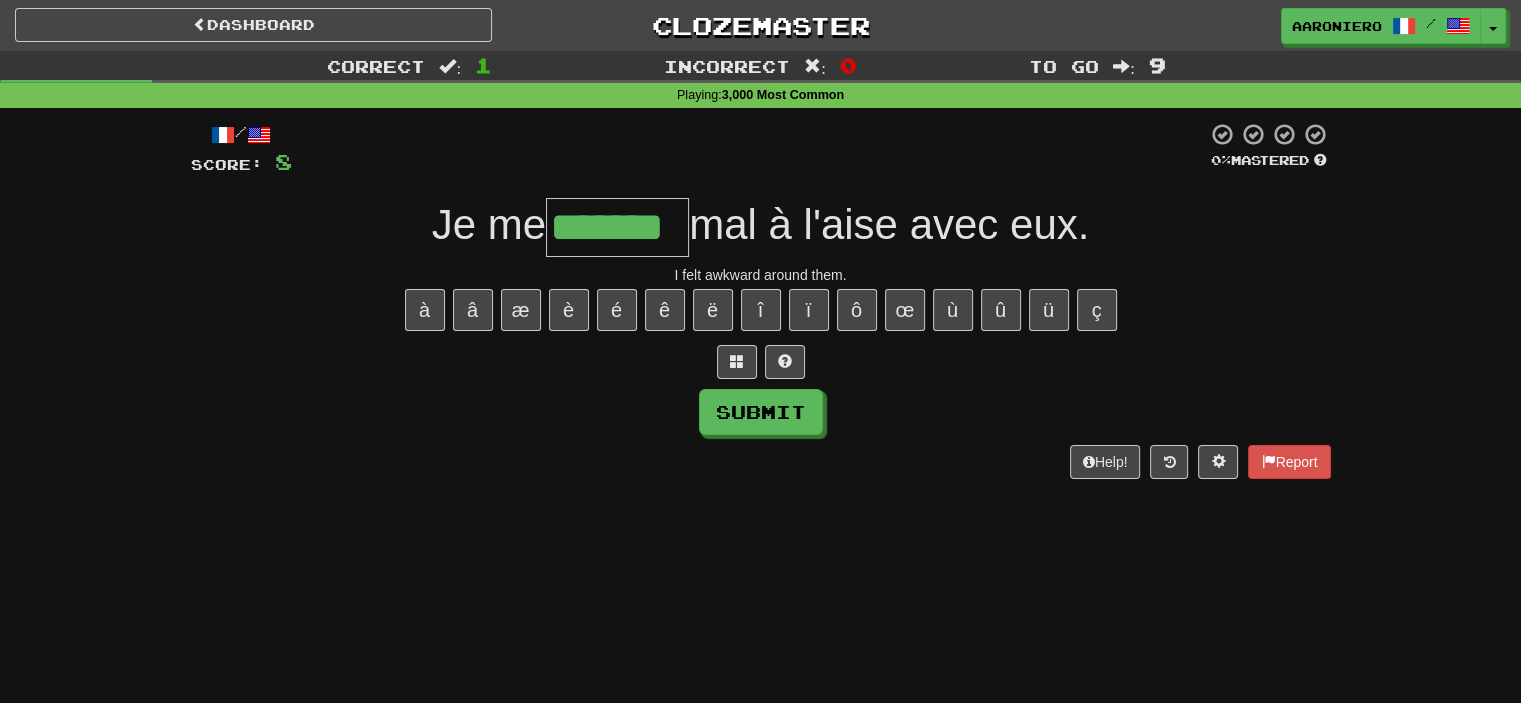 type on "*******" 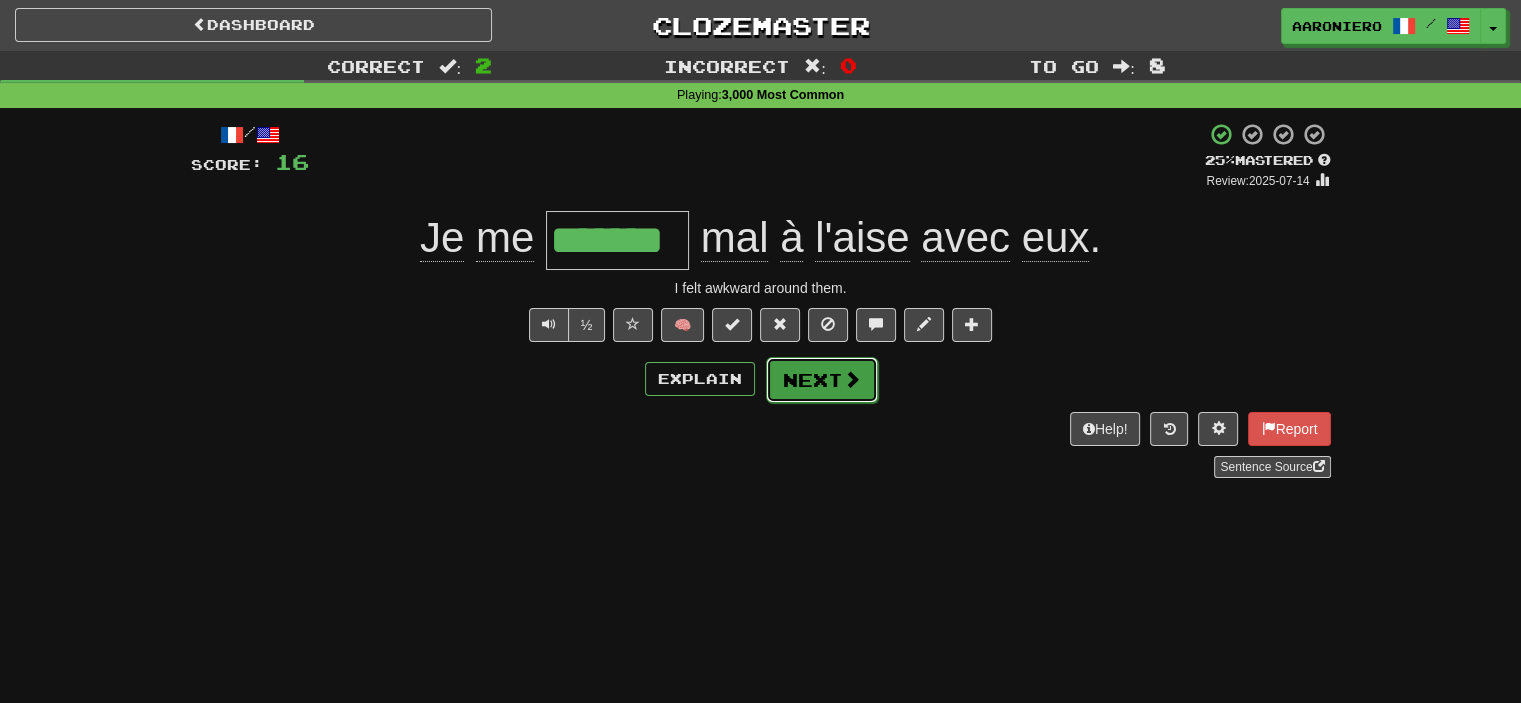 click on "Next" at bounding box center (822, 380) 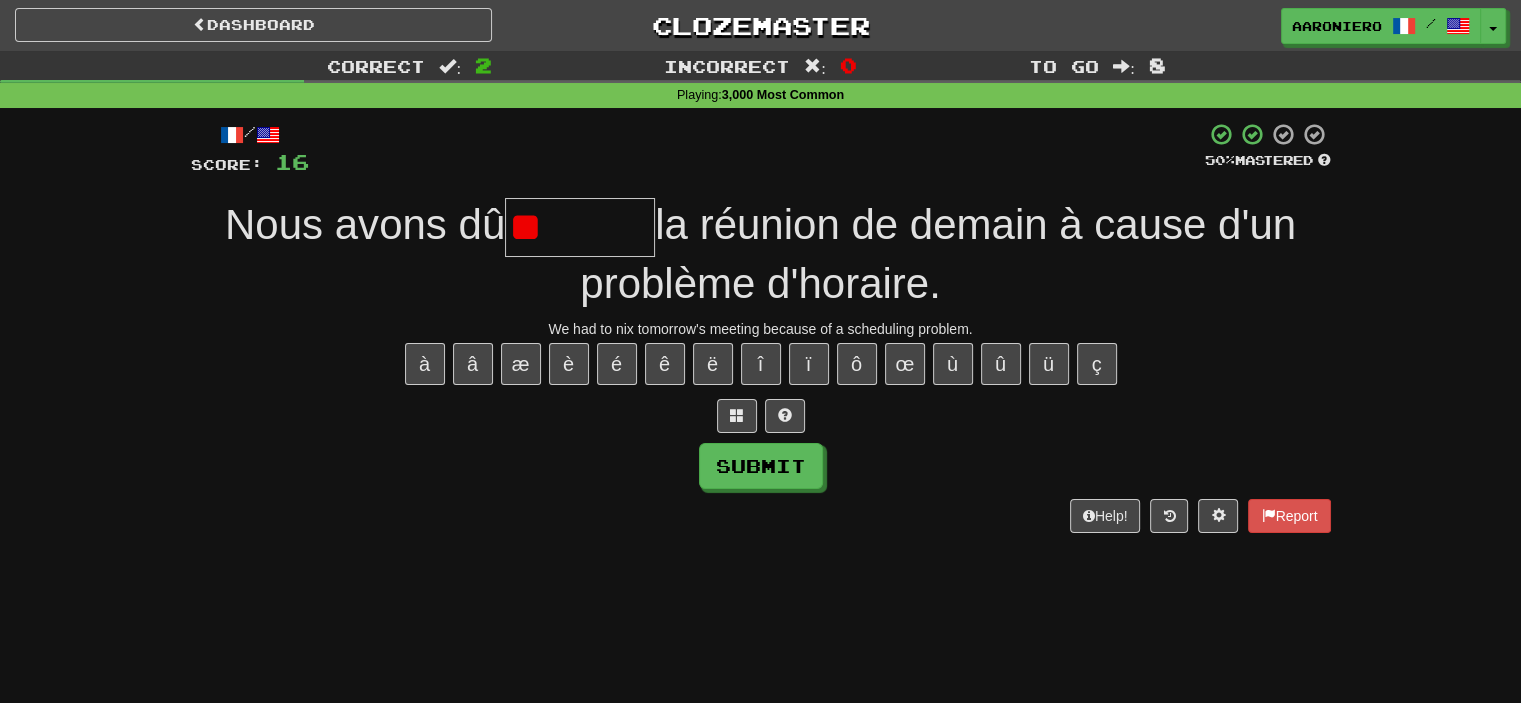 type on "*" 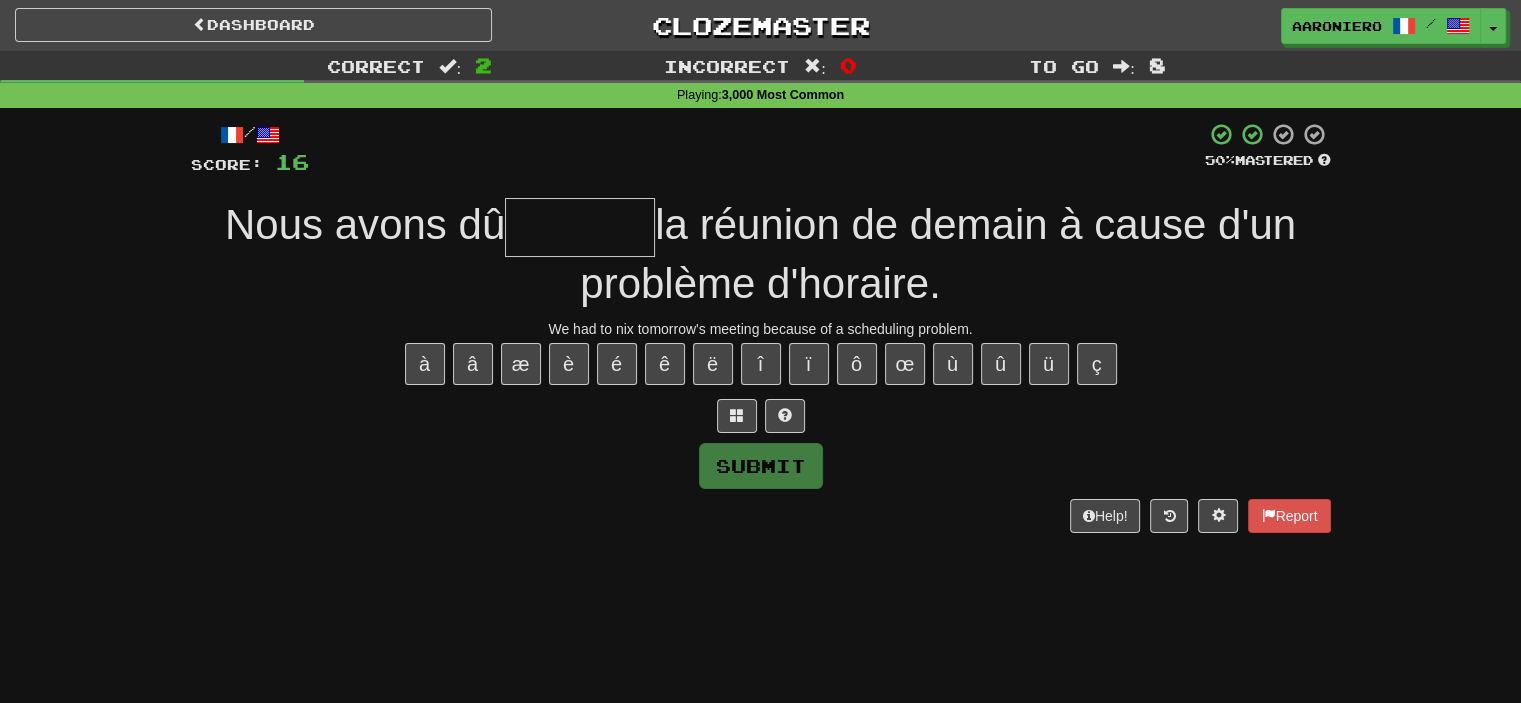 type on "*" 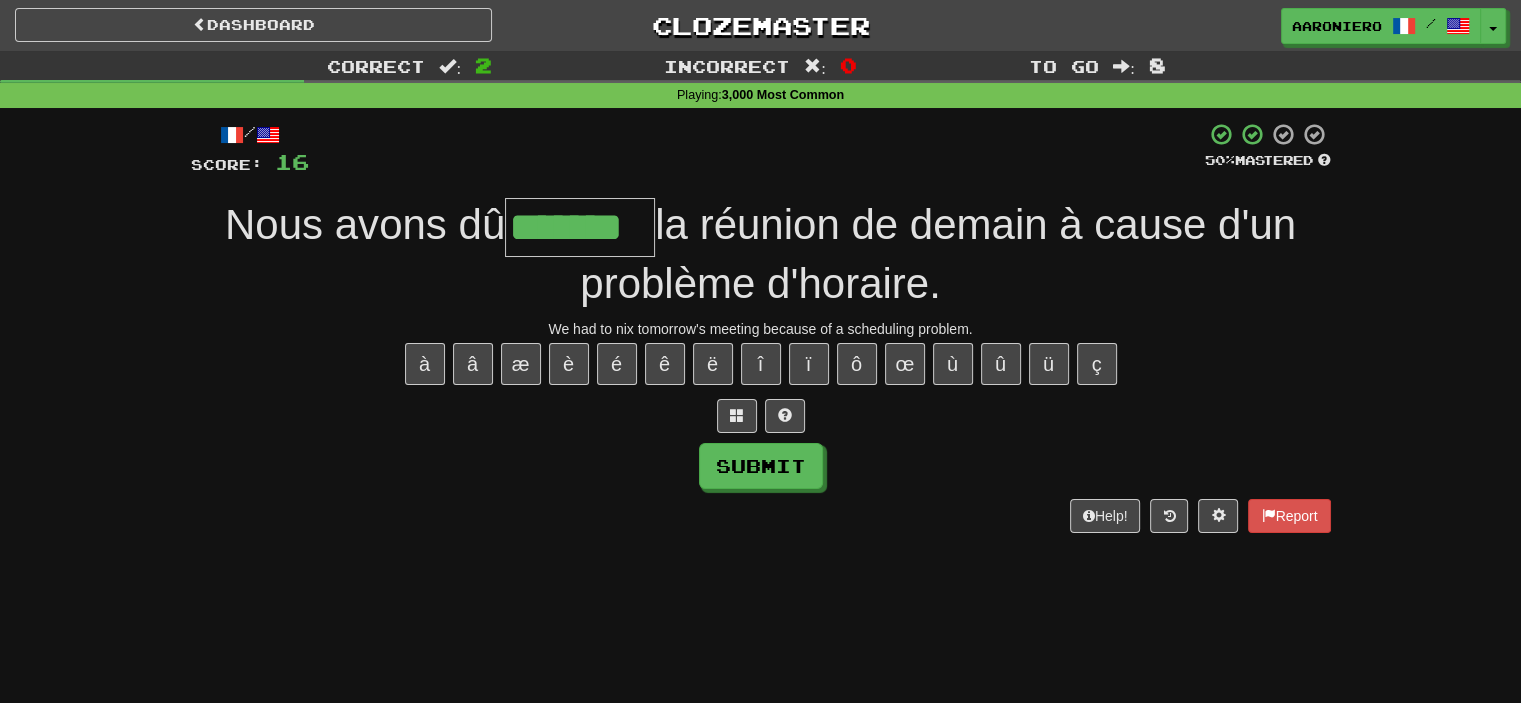type on "*******" 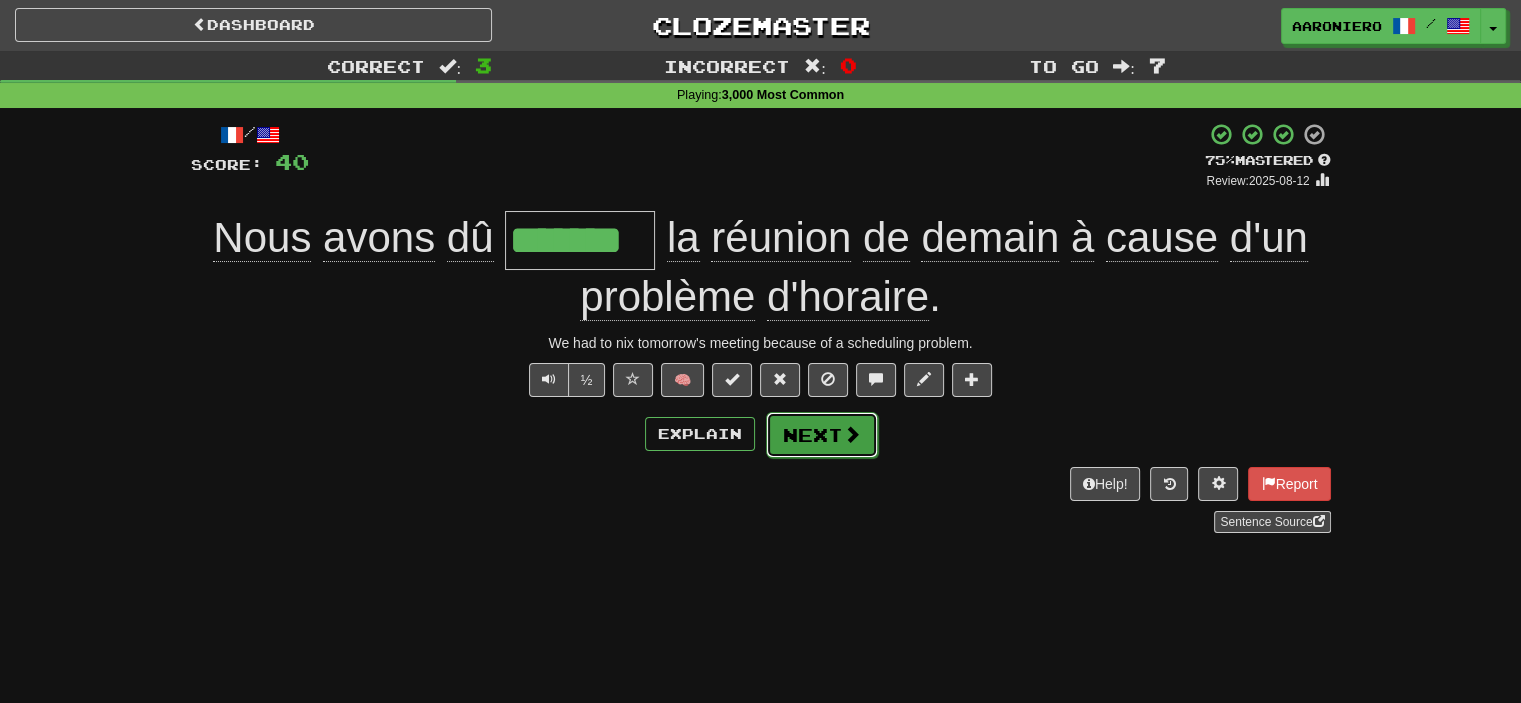 click on "Next" at bounding box center [822, 435] 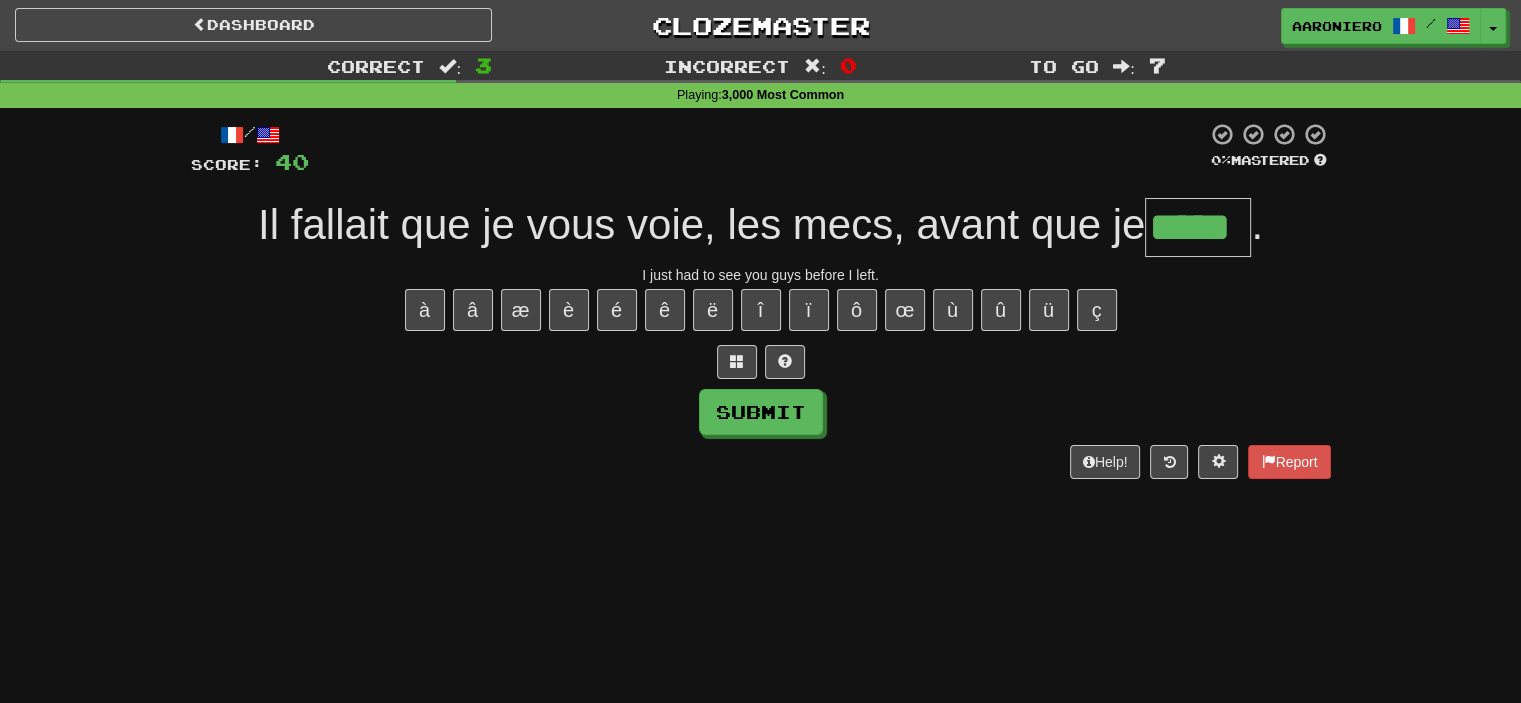 type on "*****" 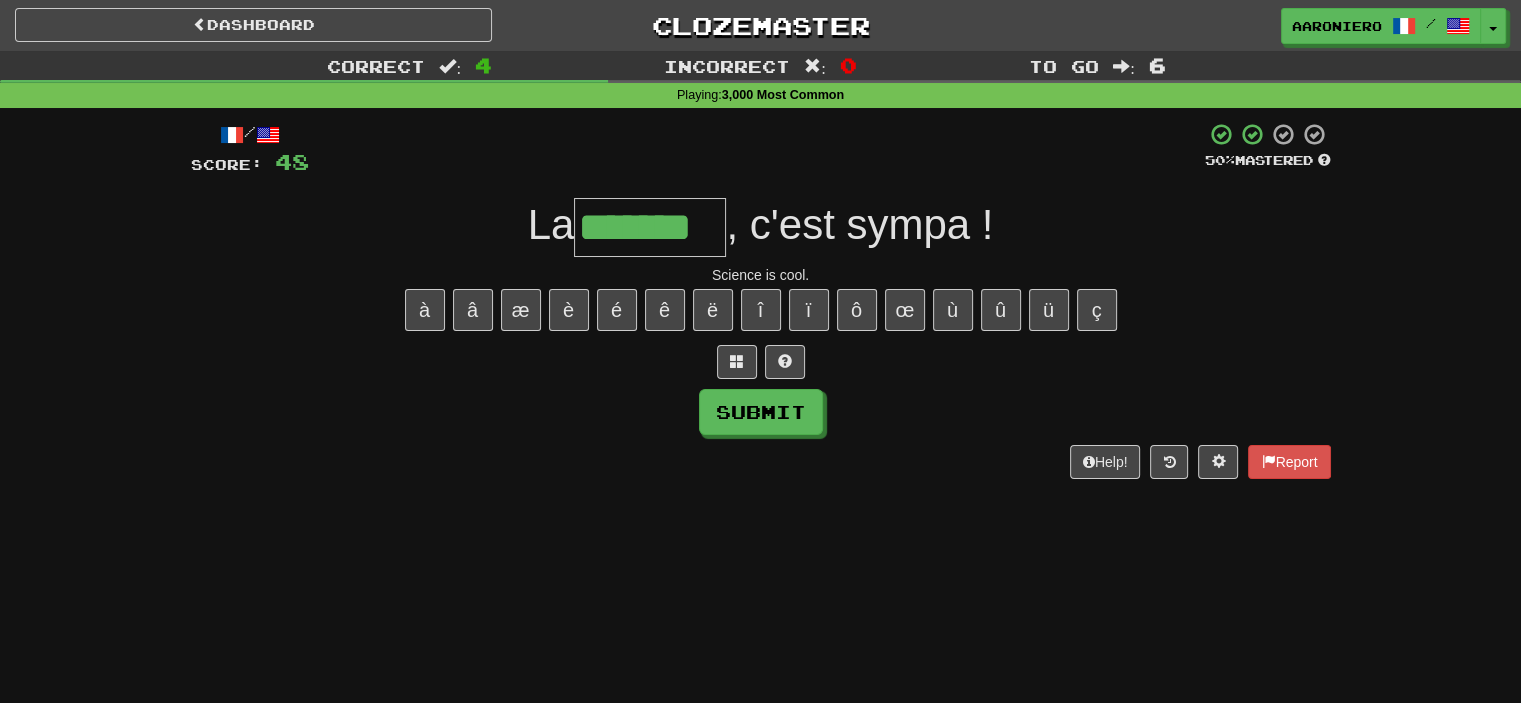 type on "*******" 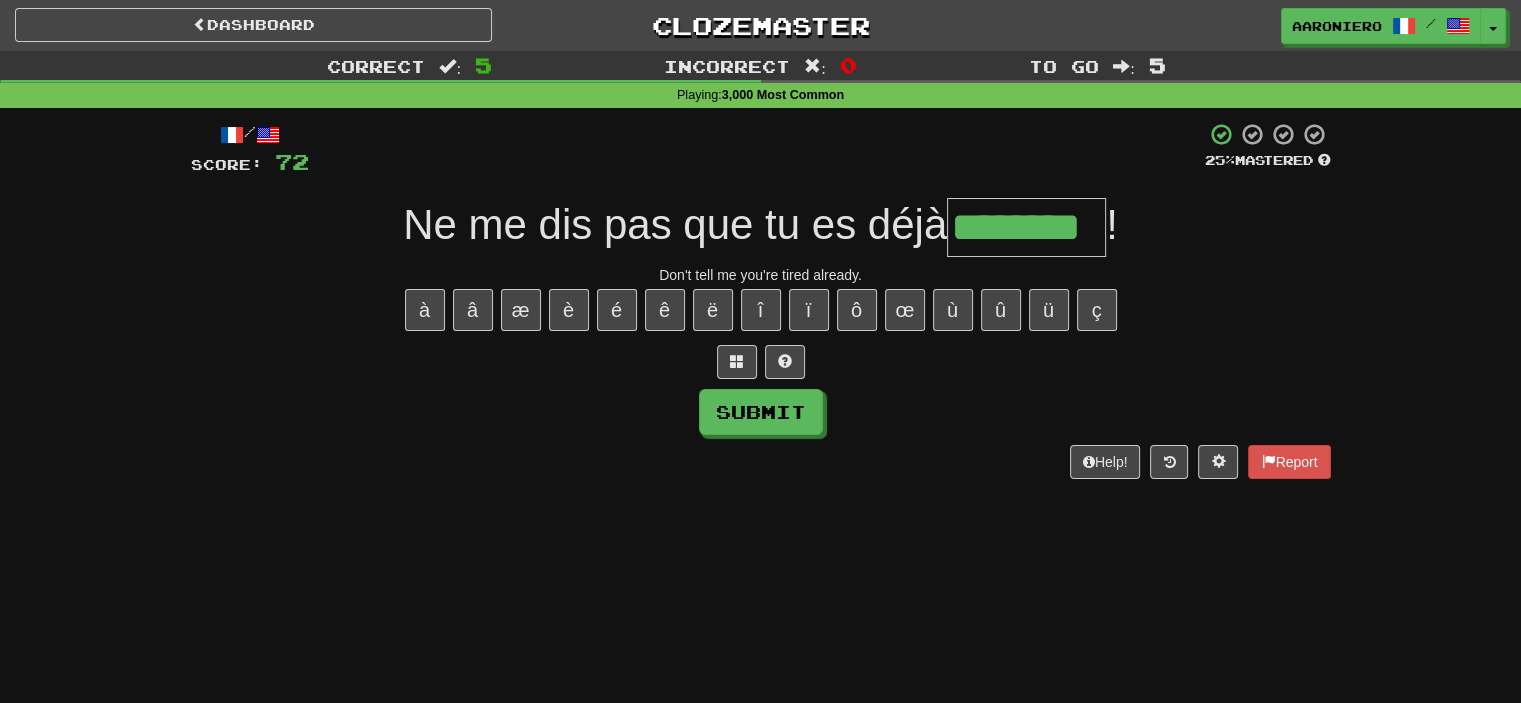 type on "********" 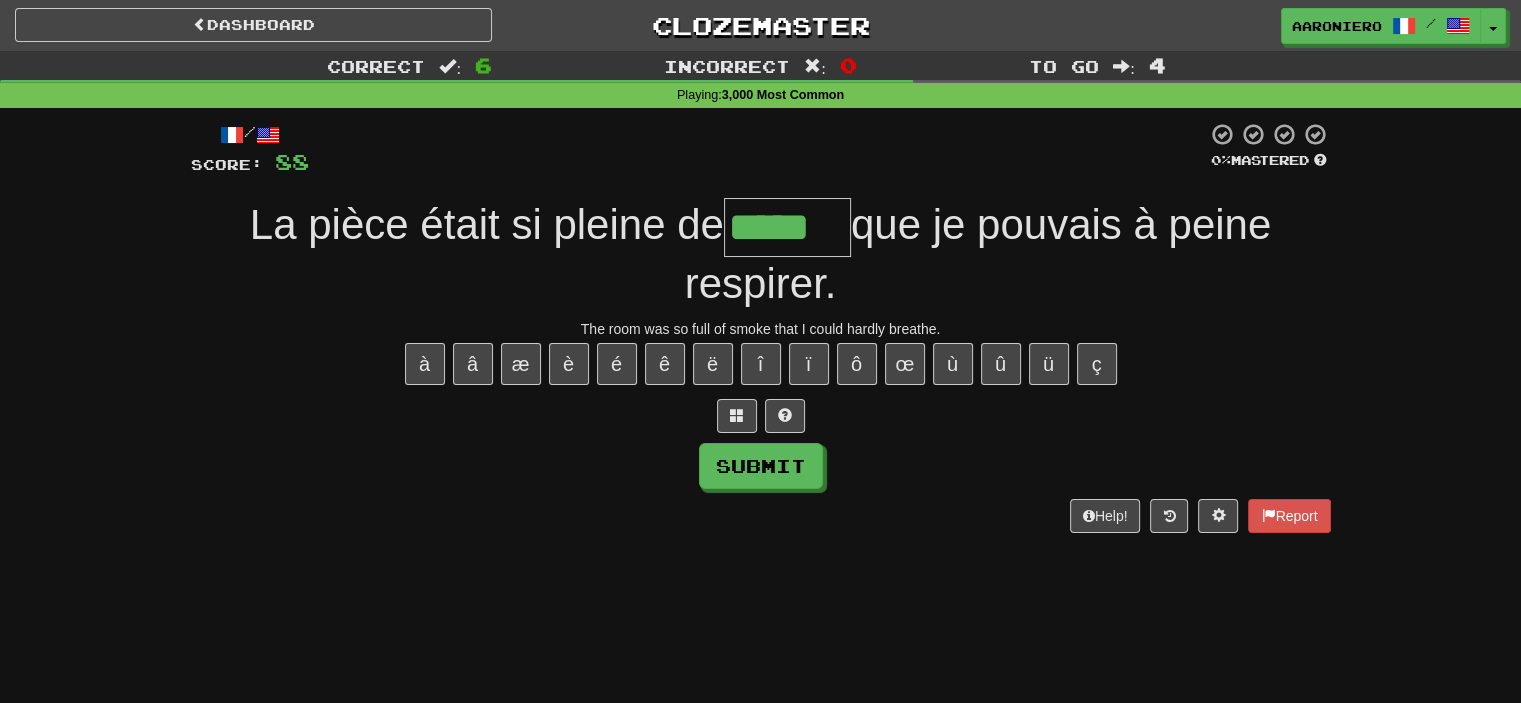 type on "*****" 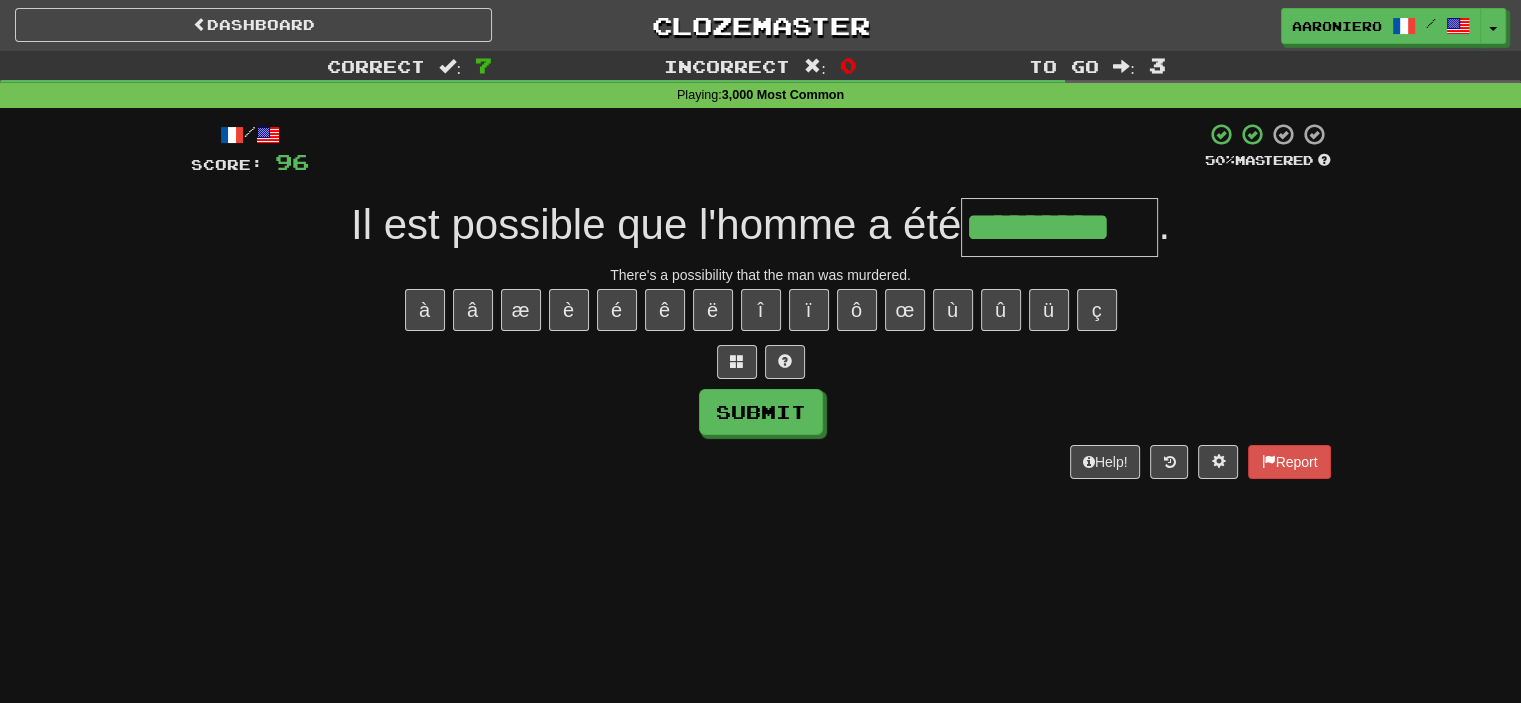 type on "*********" 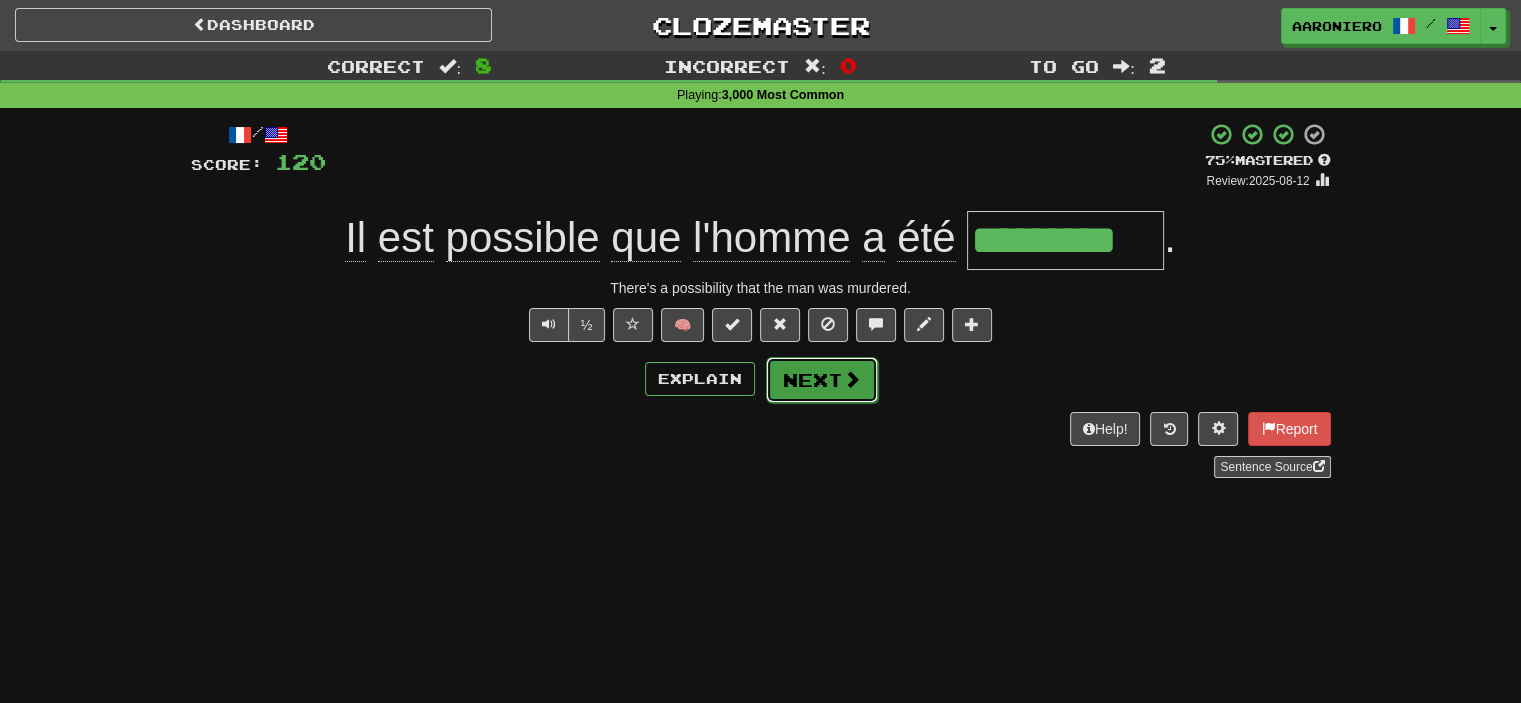 click on "Next" at bounding box center [822, 380] 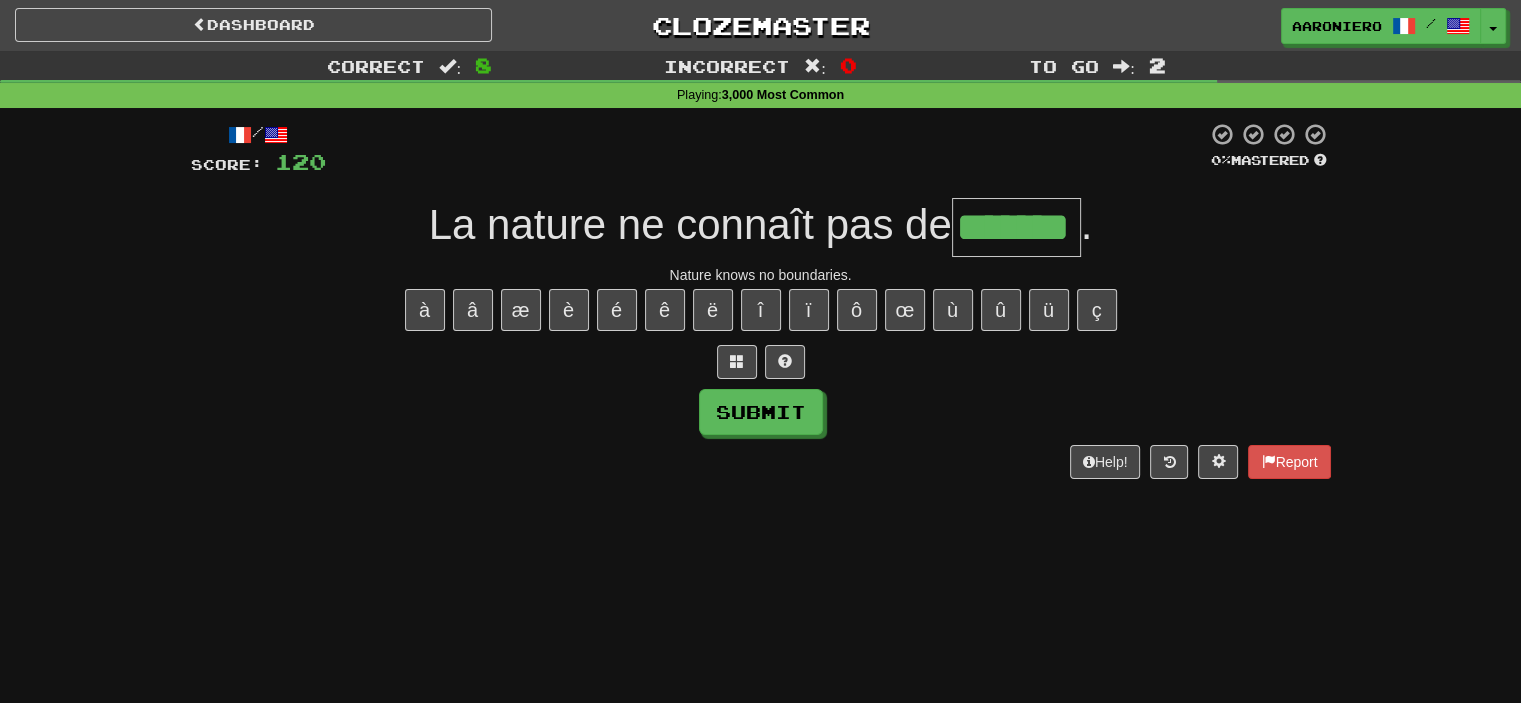 type on "*******" 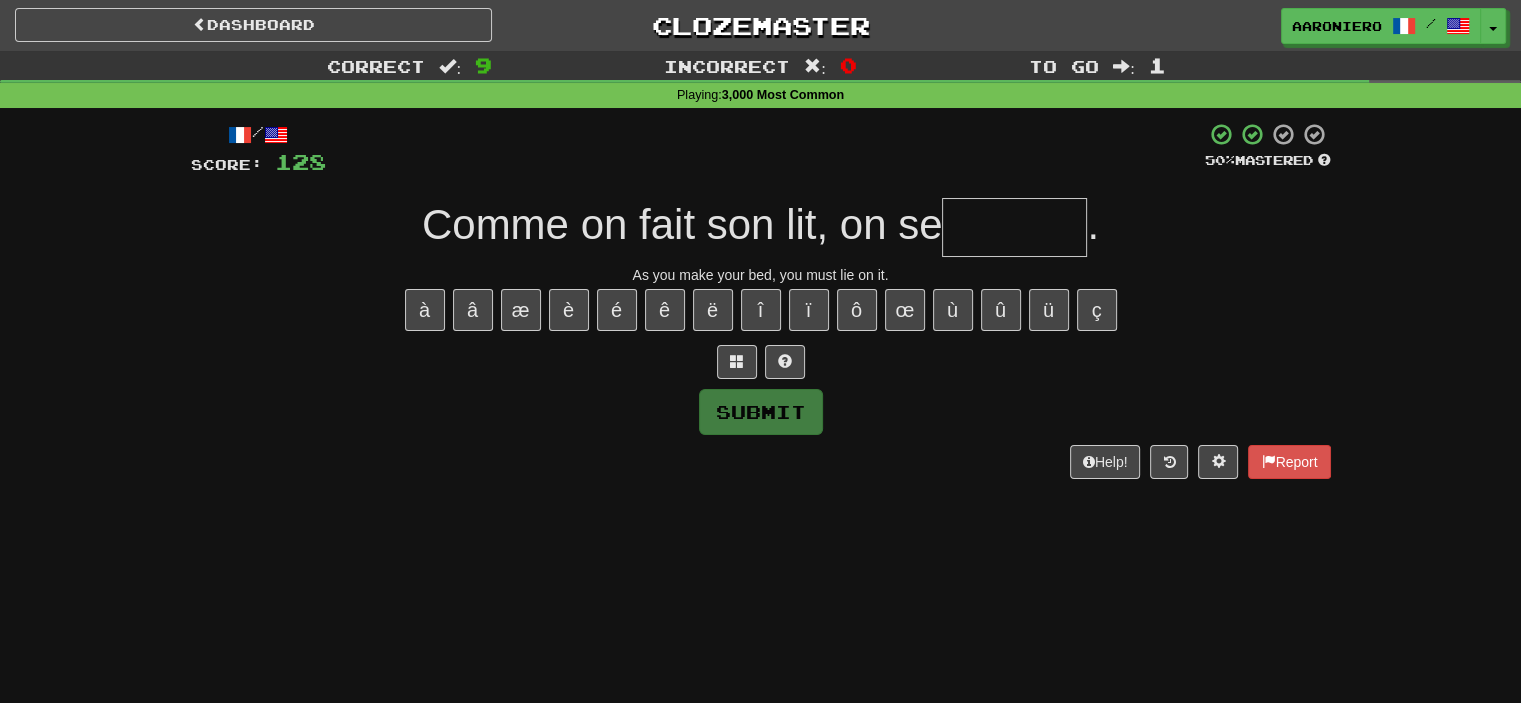 type on "*" 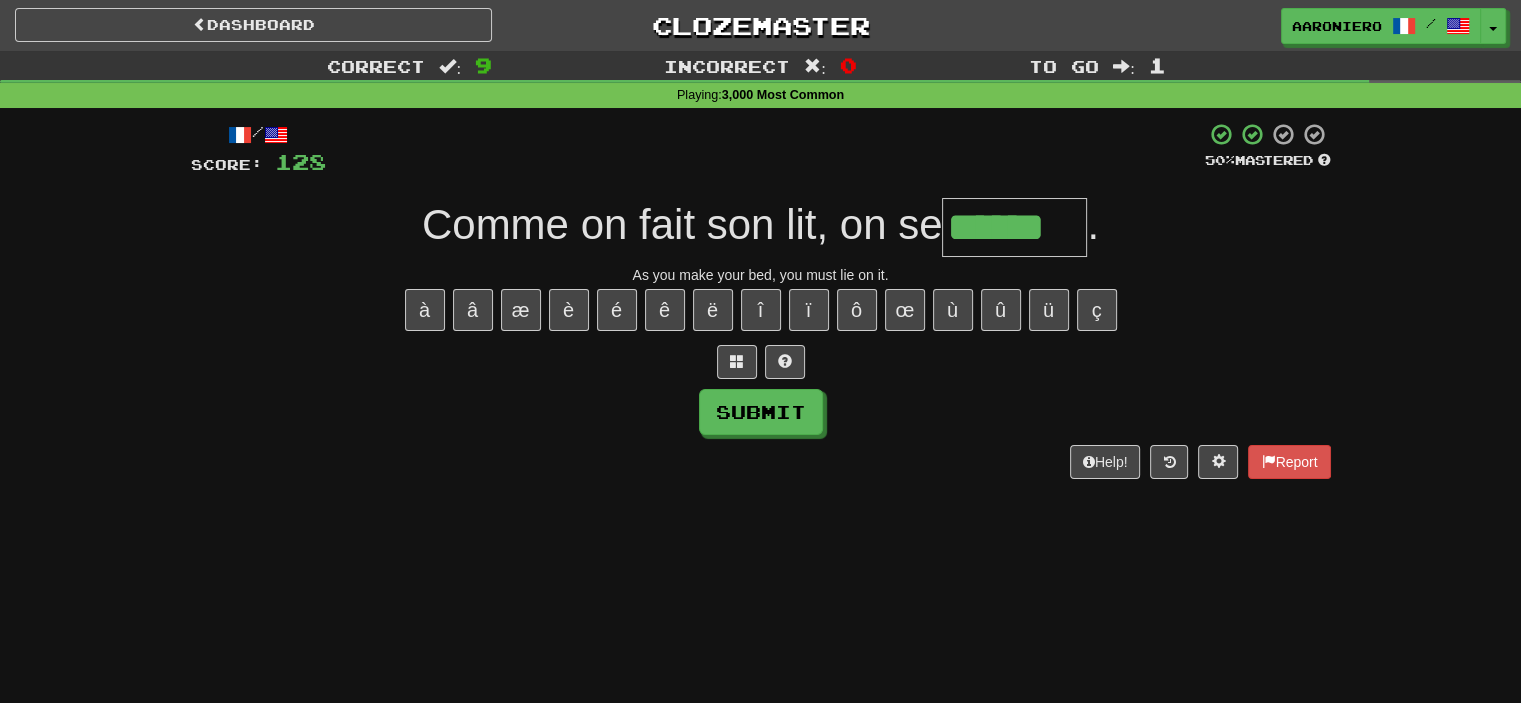 type on "******" 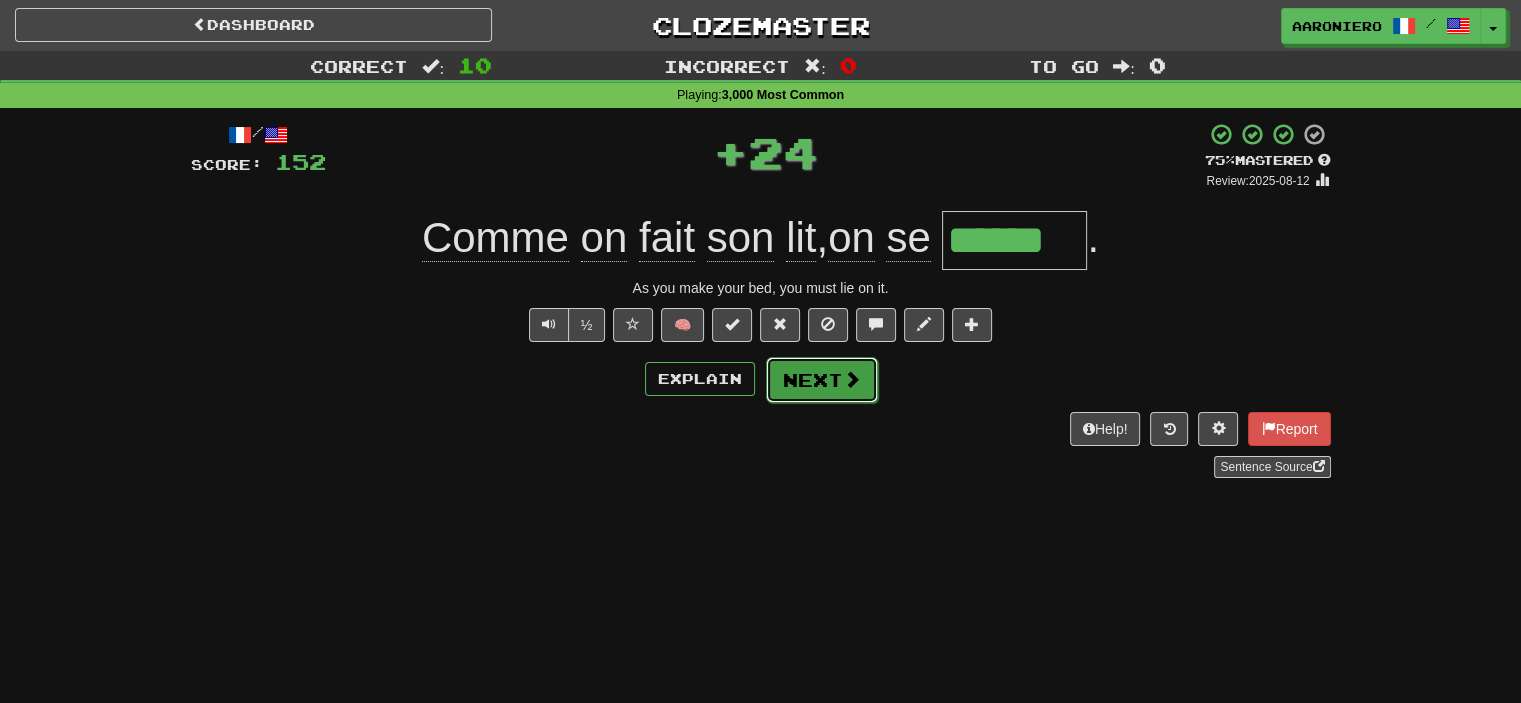 click on "Next" at bounding box center (822, 380) 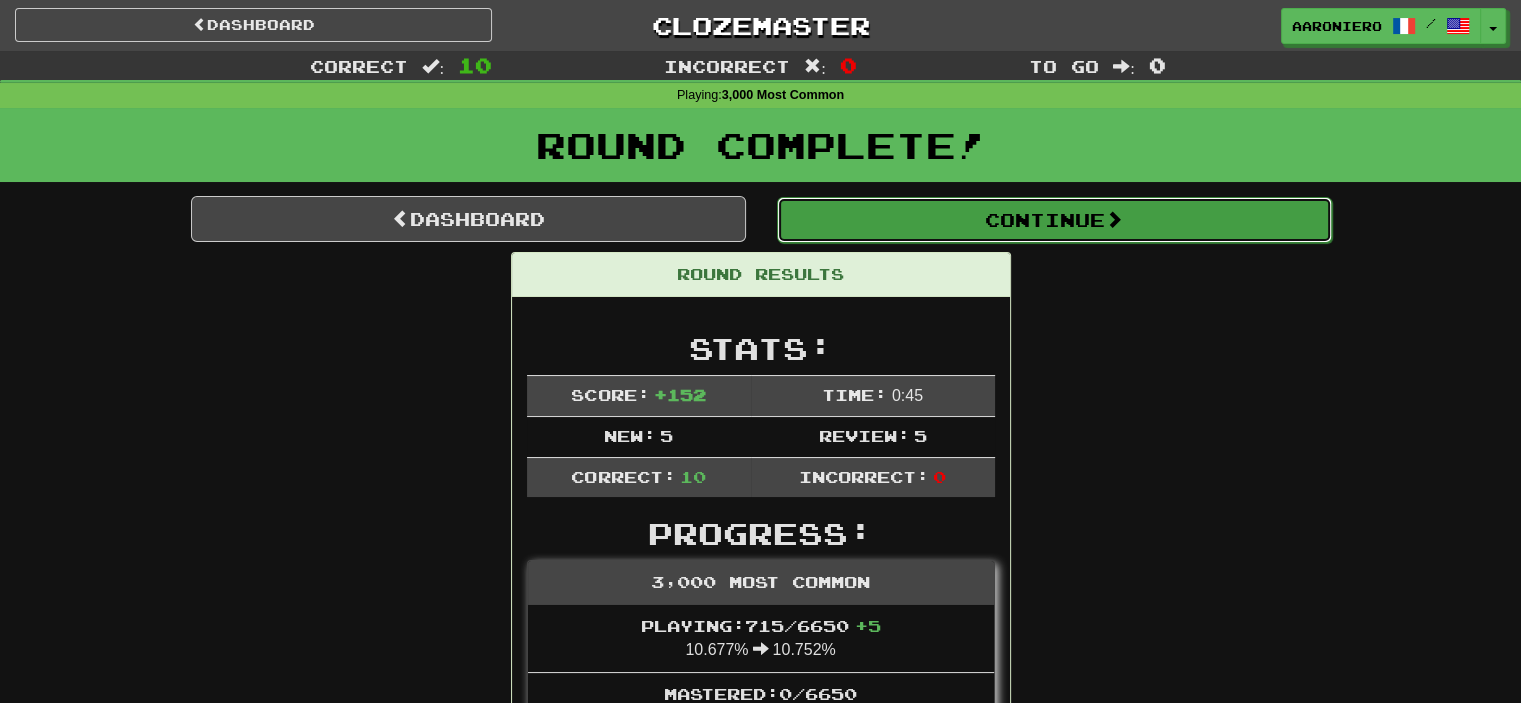 click on "Continue" at bounding box center [1054, 220] 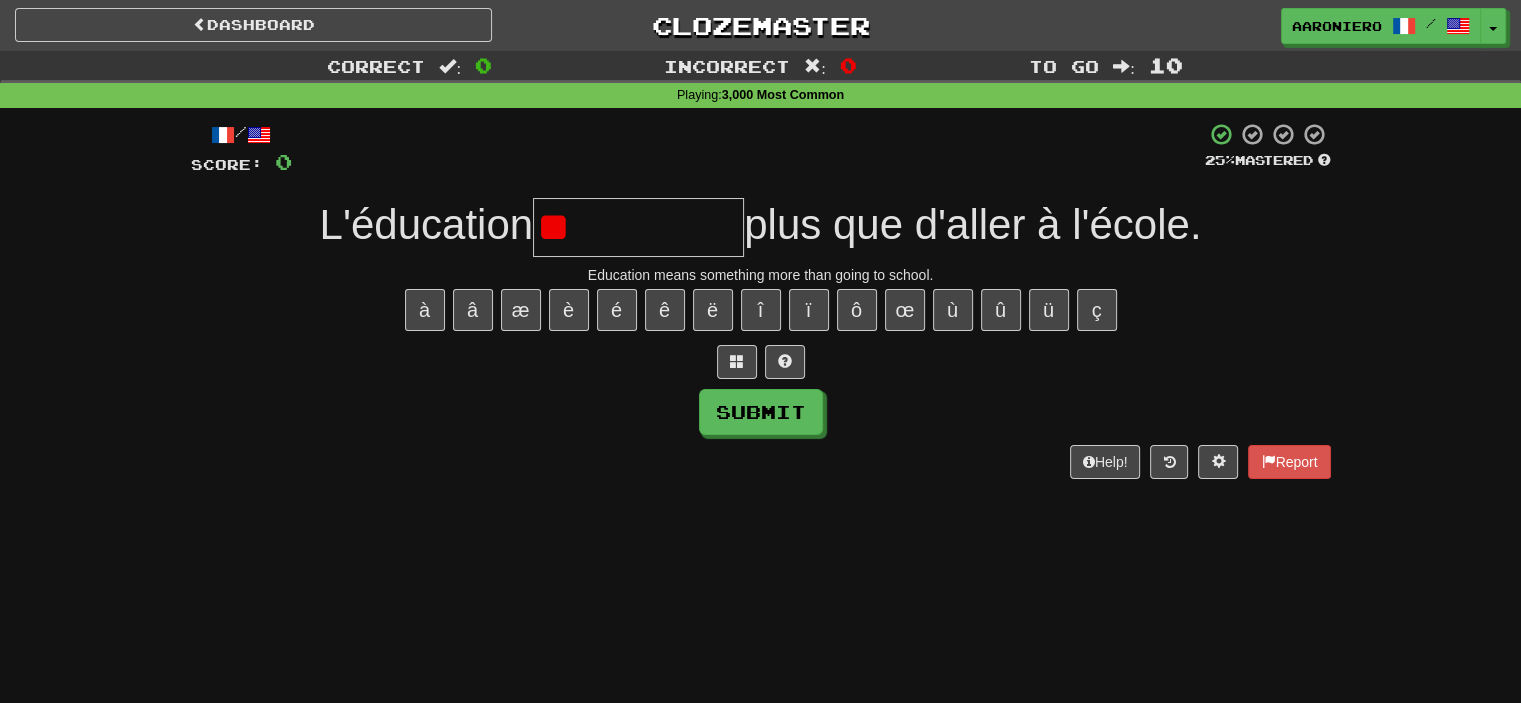 type on "*" 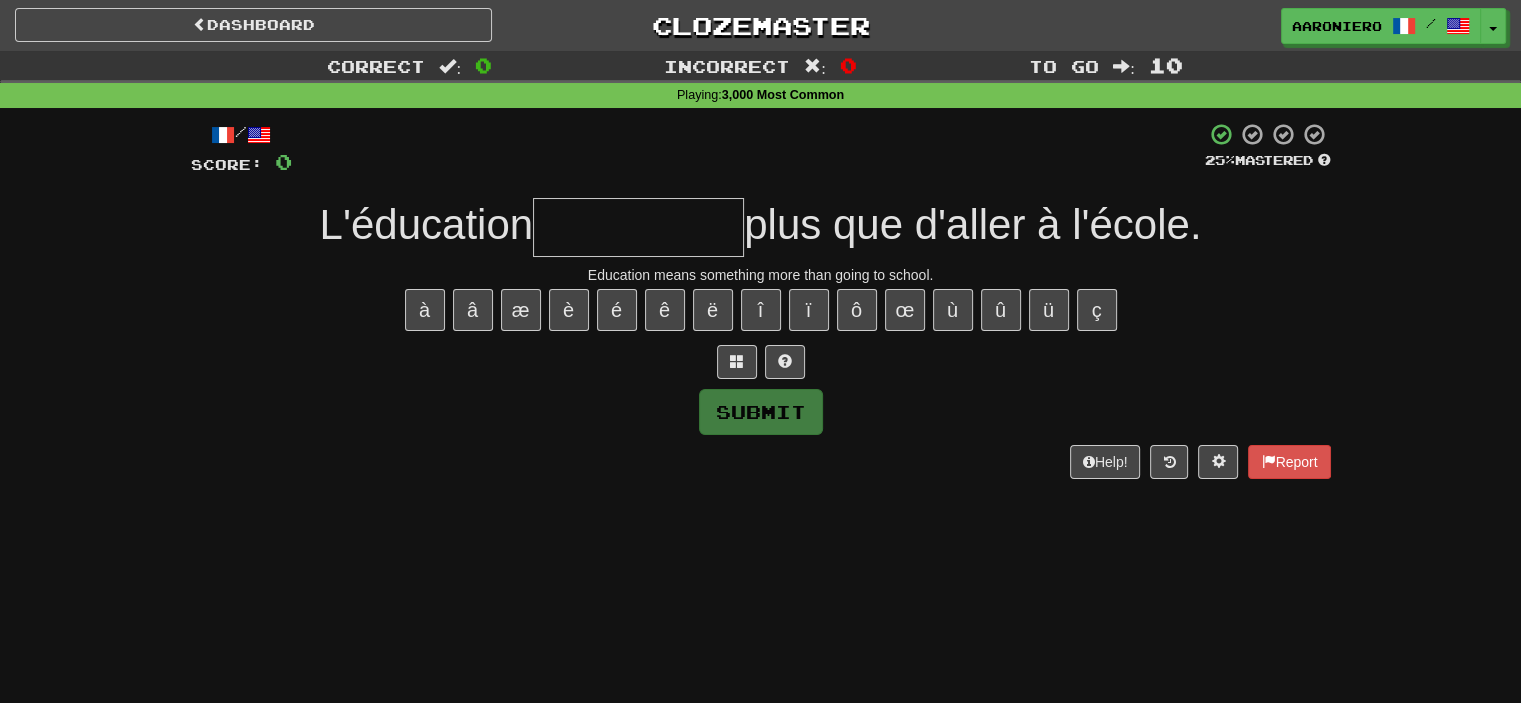 type on "*" 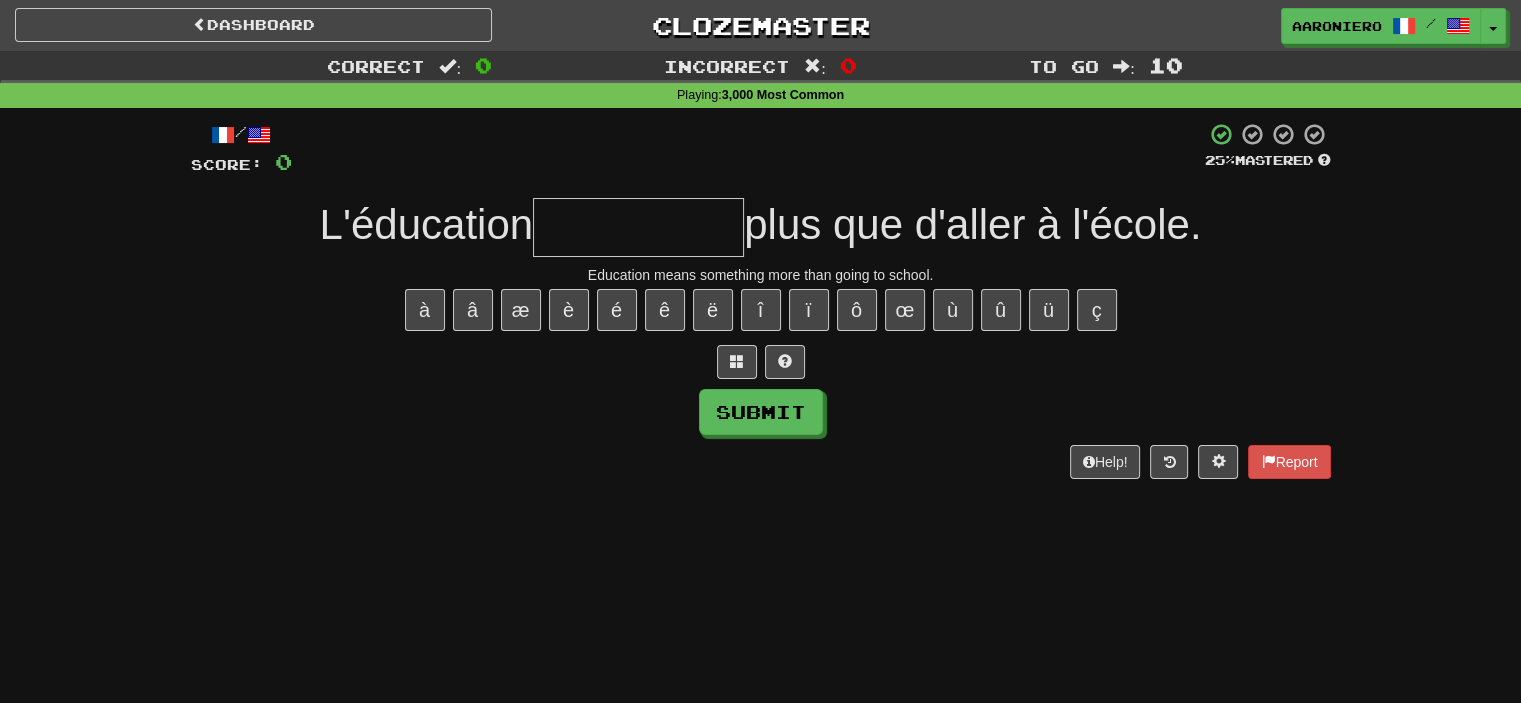 type on "*" 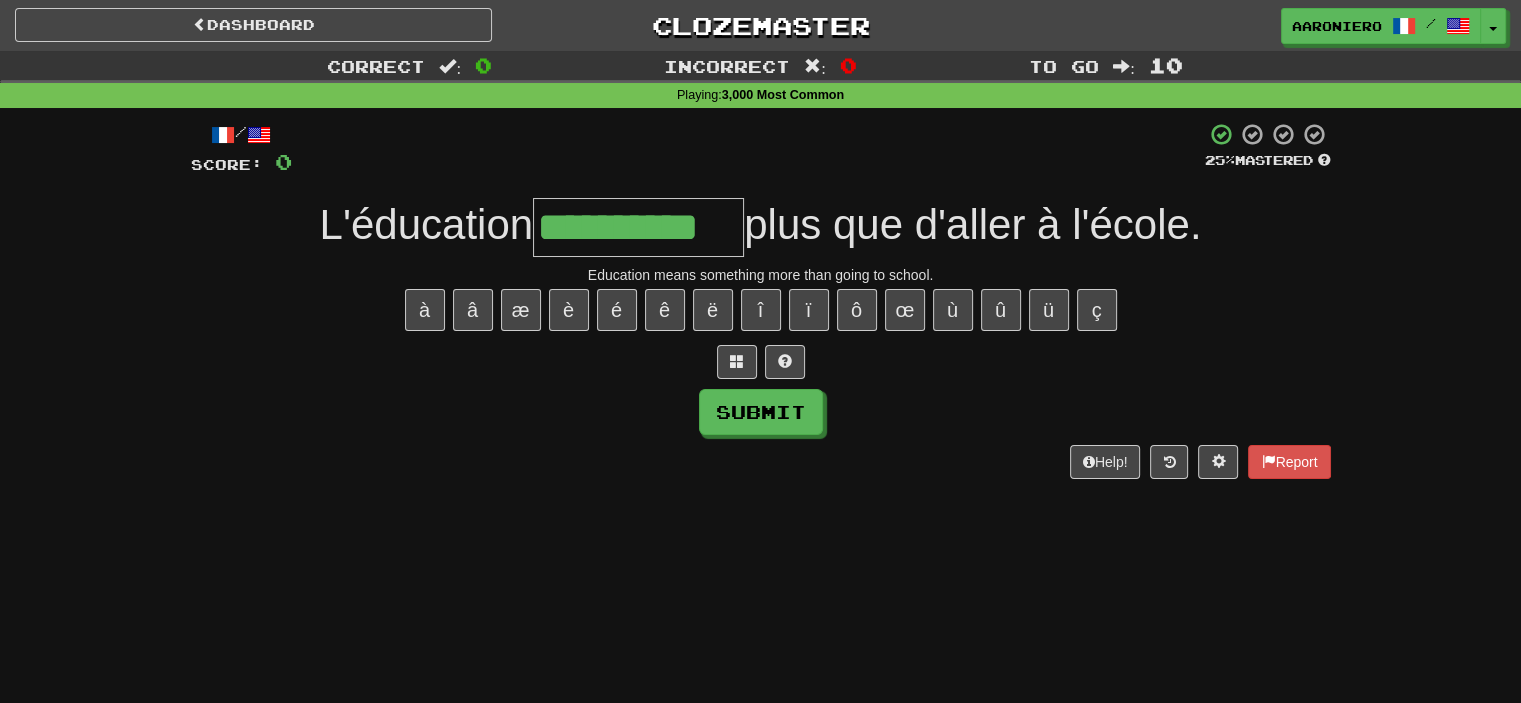 type on "**********" 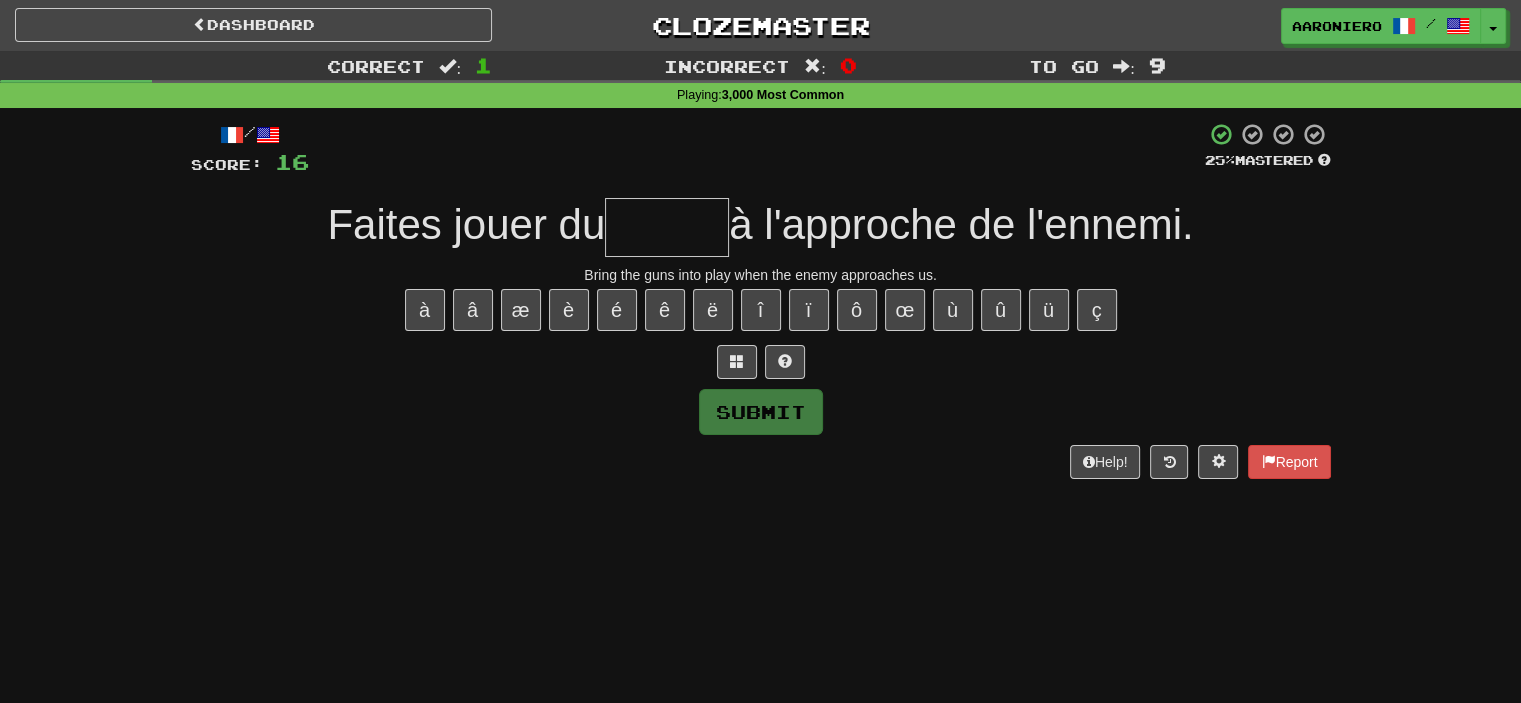 type on "*" 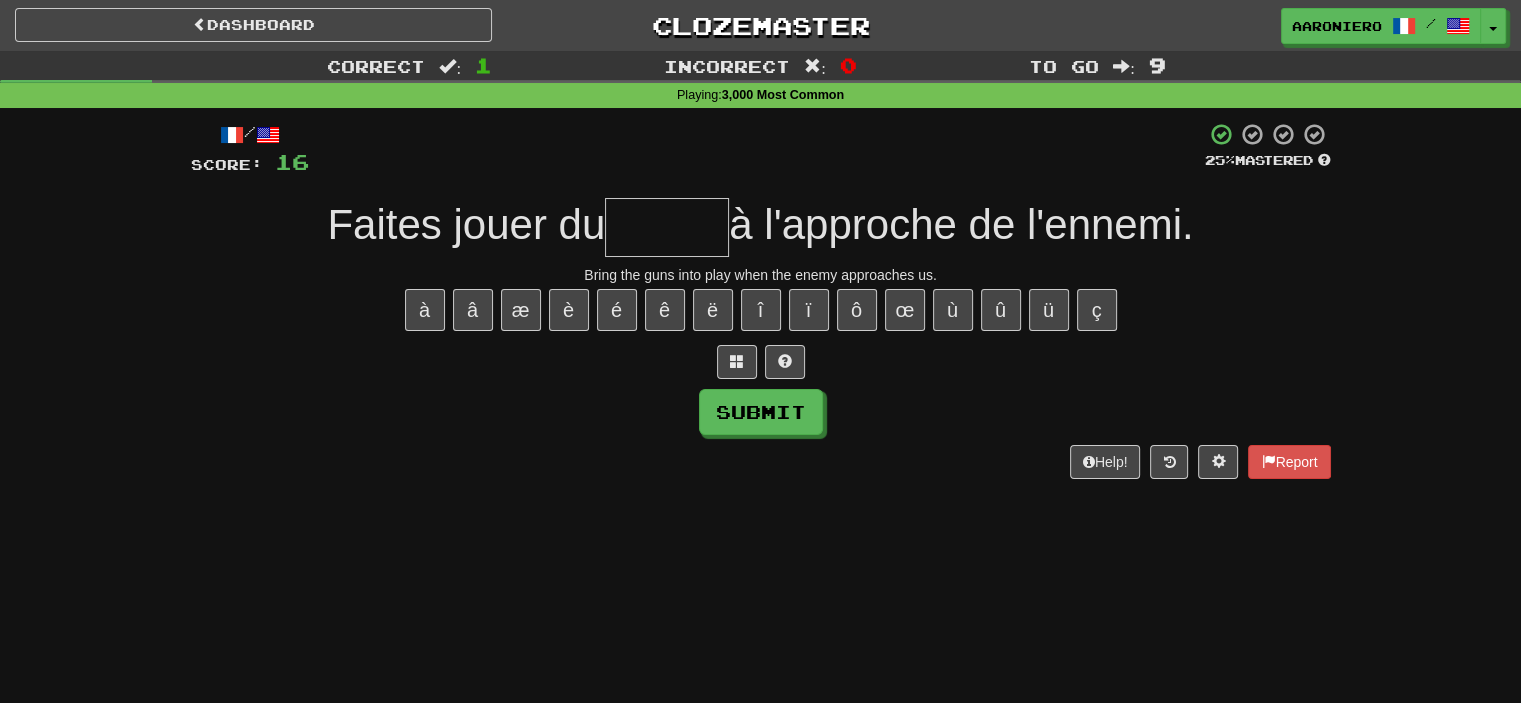 type on "*" 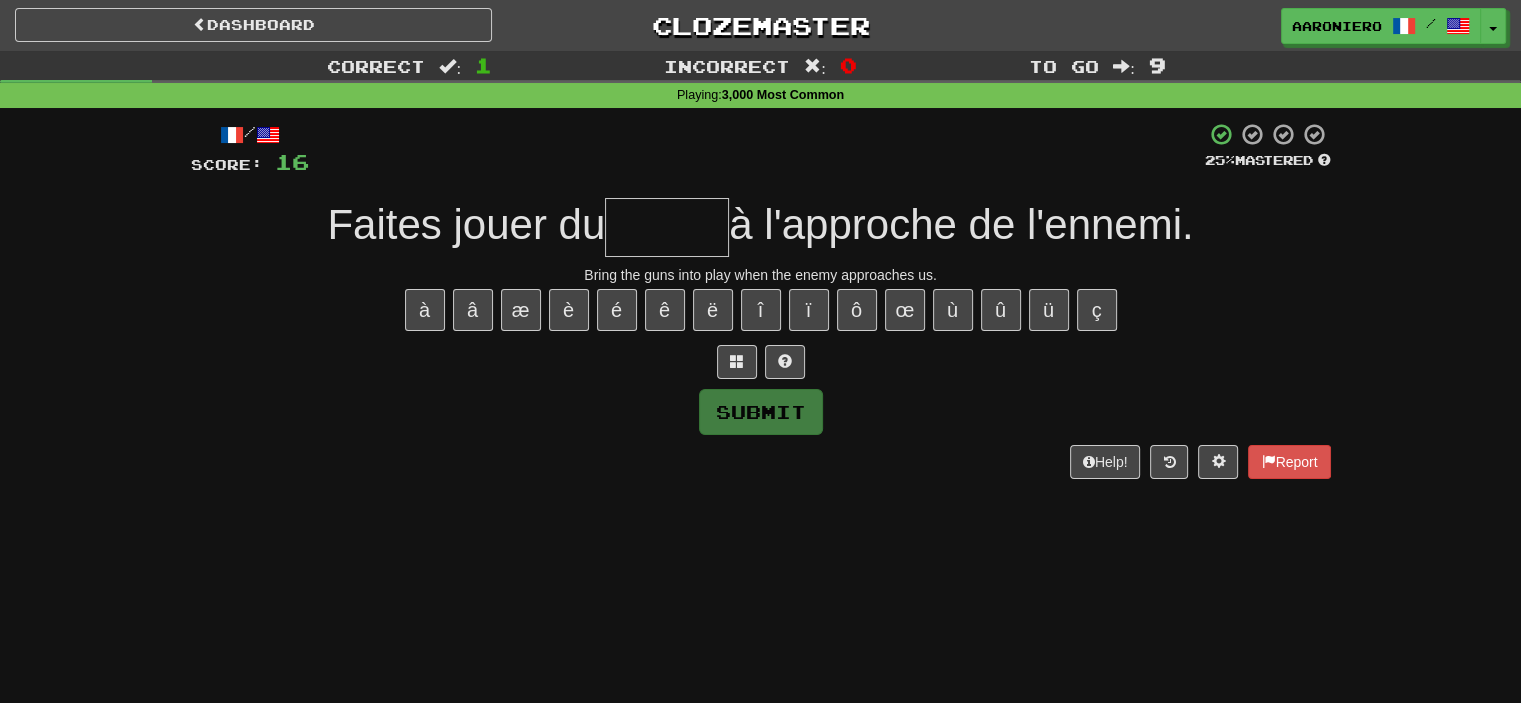 type on "*" 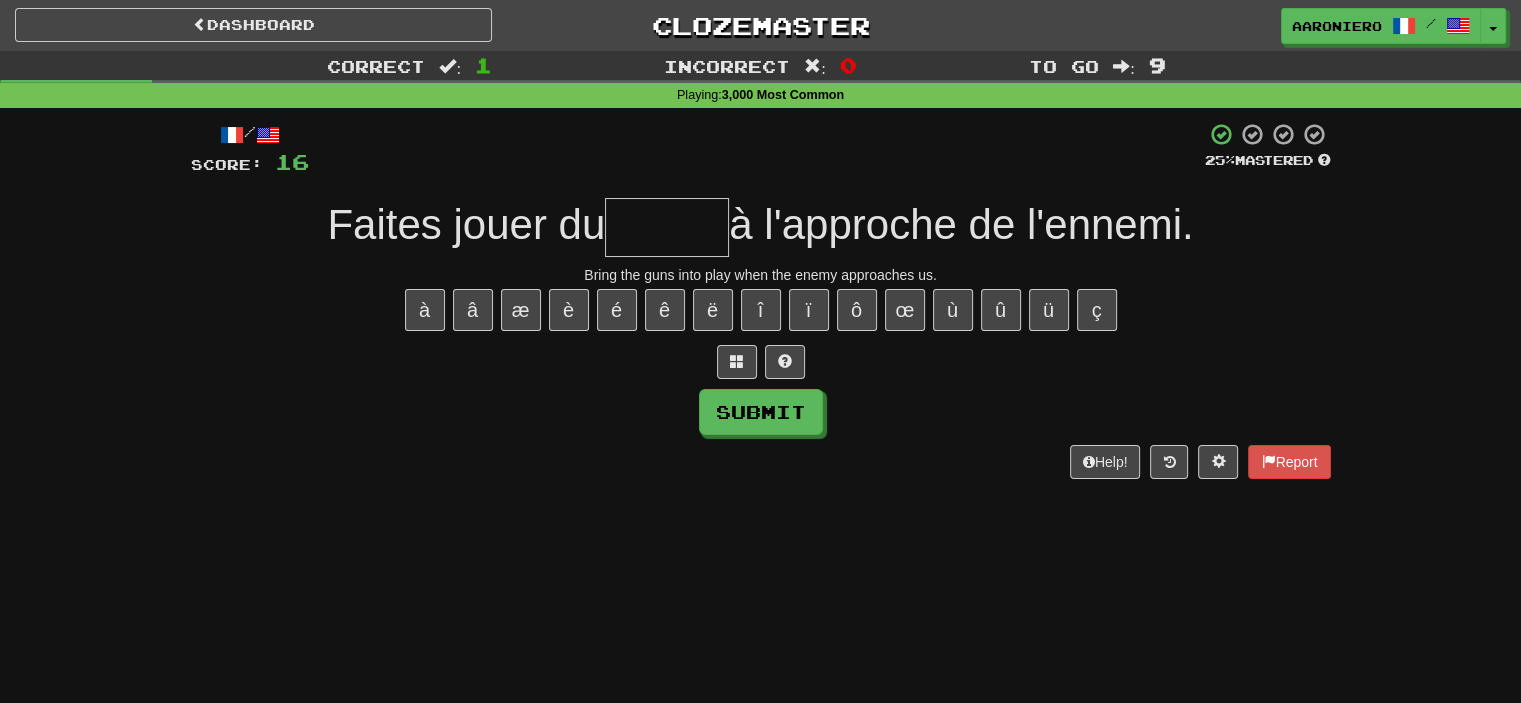 type on "*" 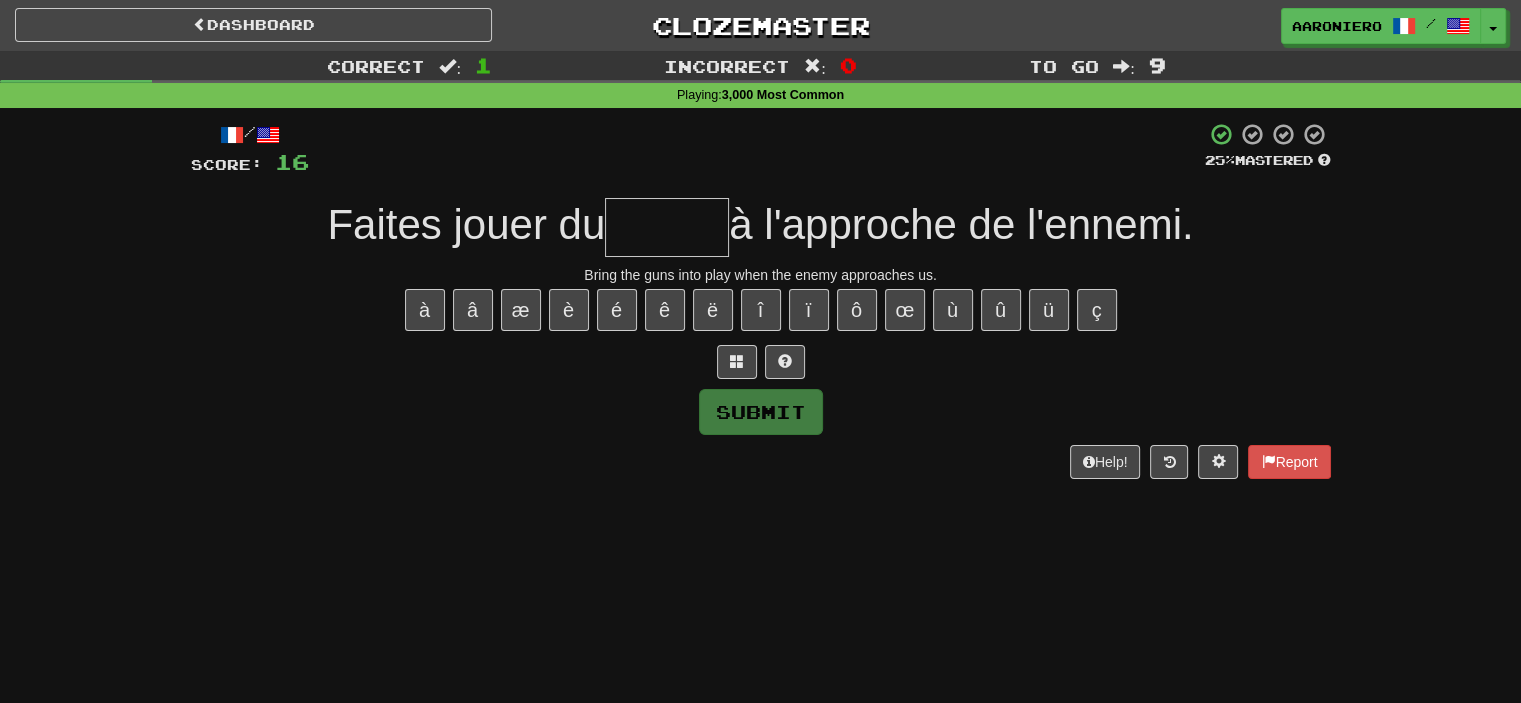 type on "*" 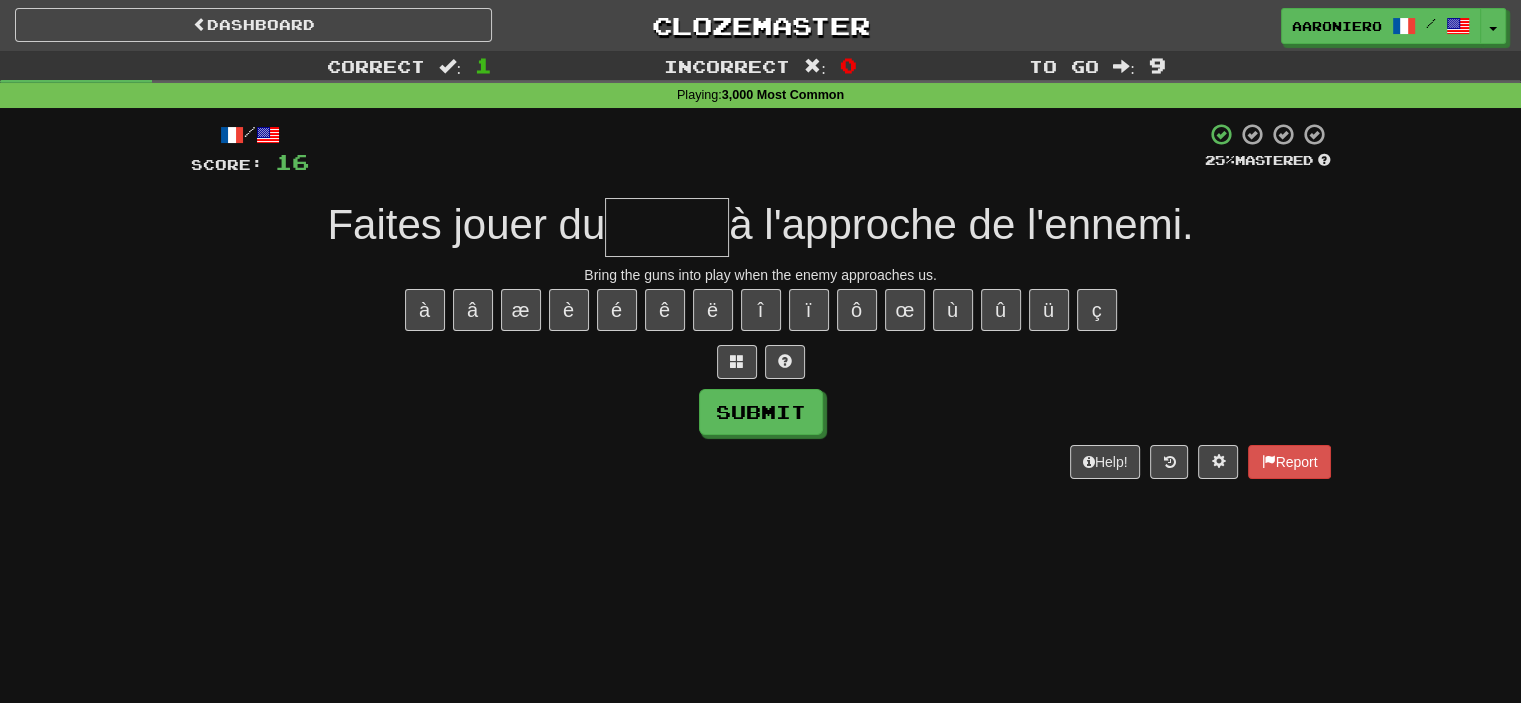 type on "*" 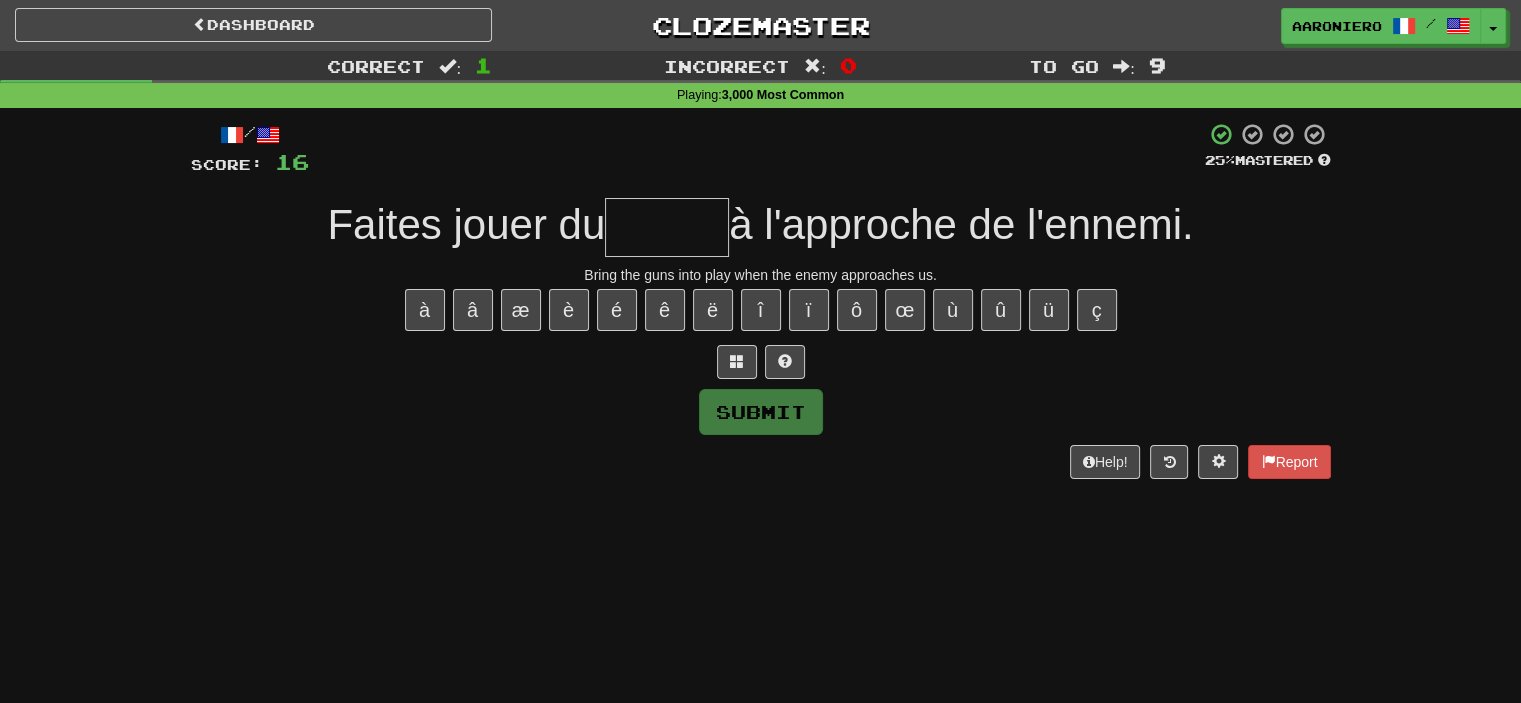 type on "*" 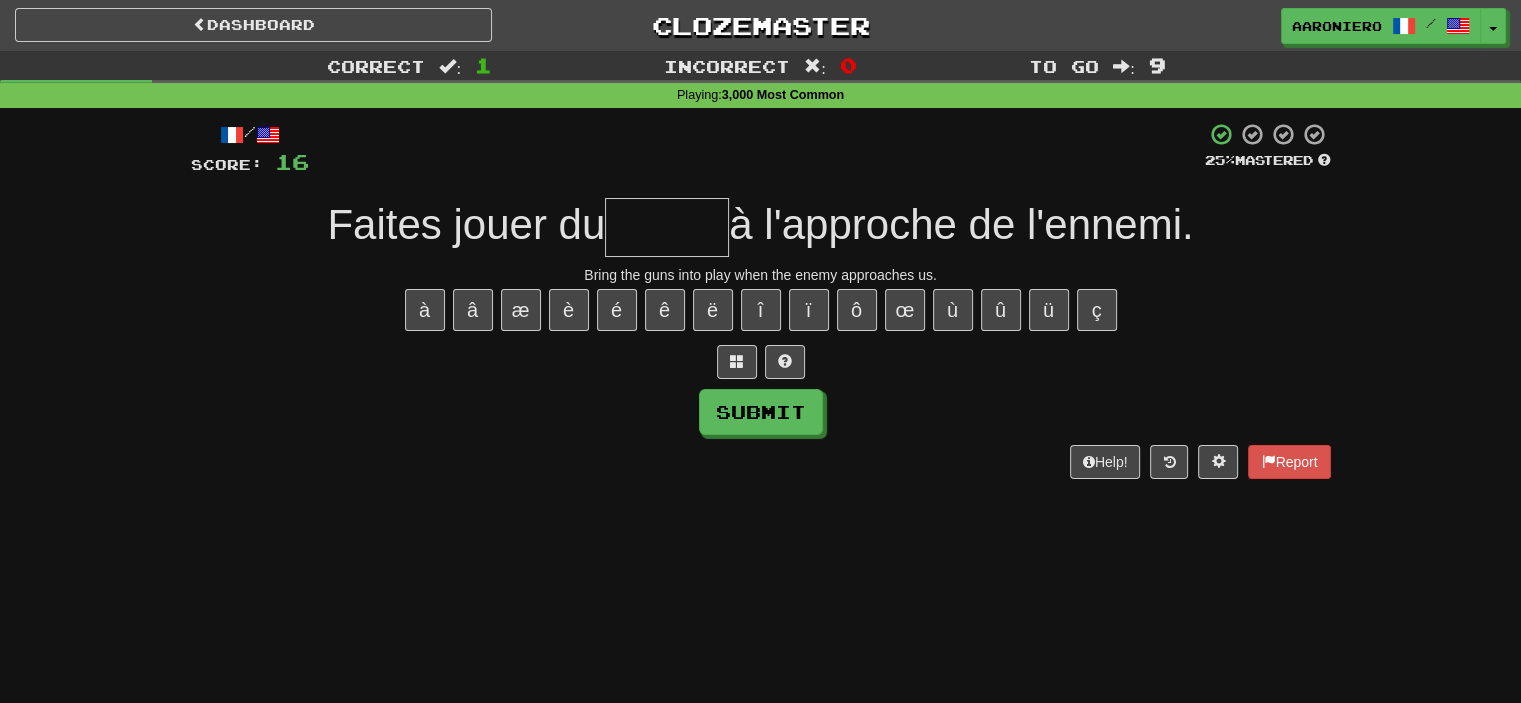type on "*" 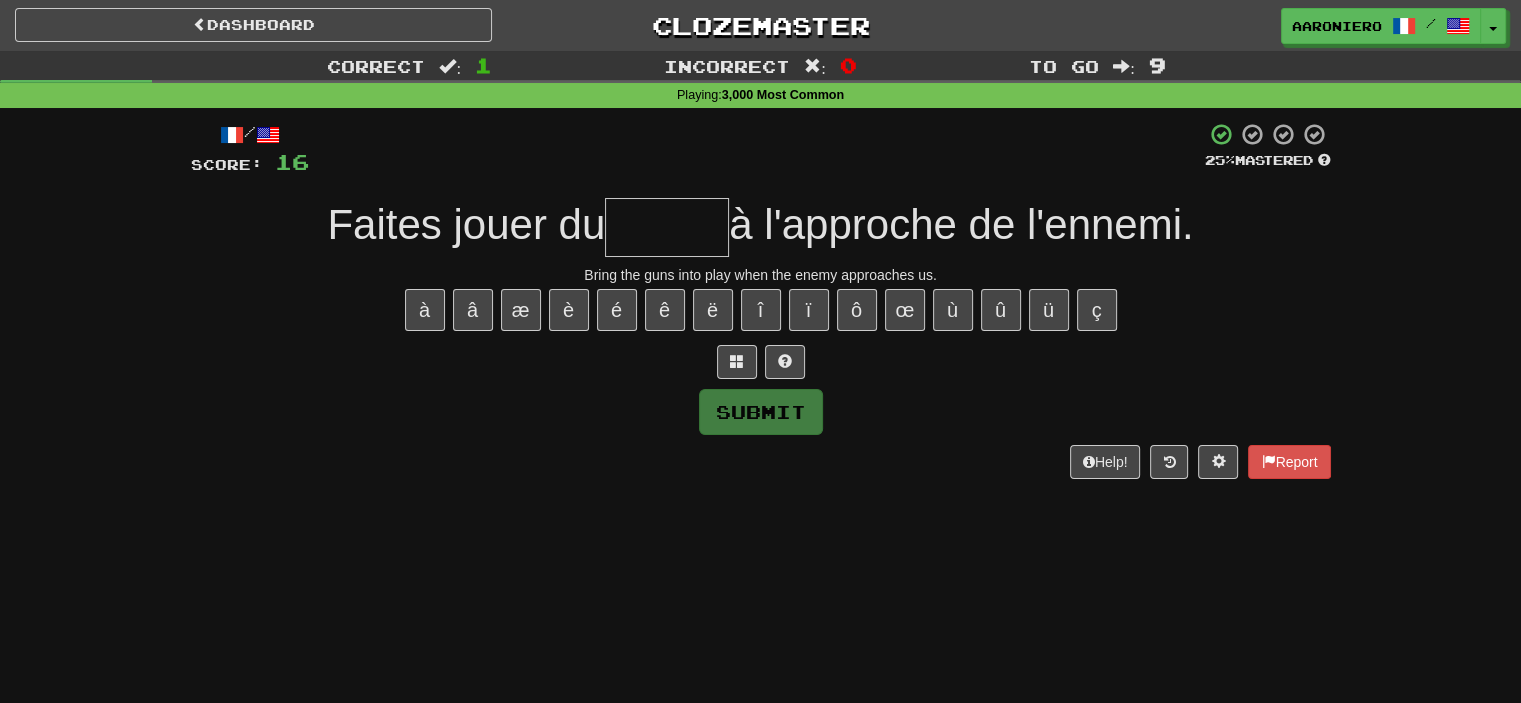 paste on "*" 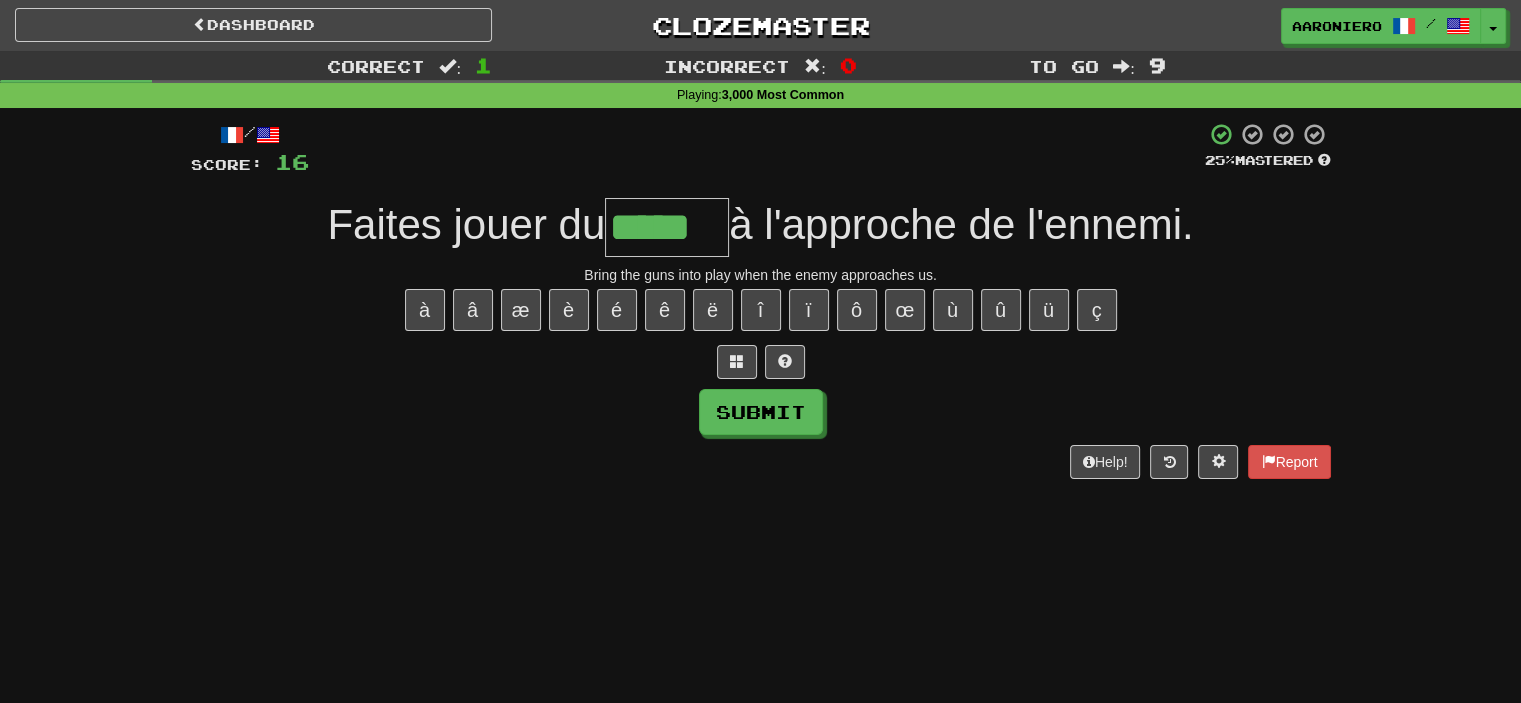 type on "*****" 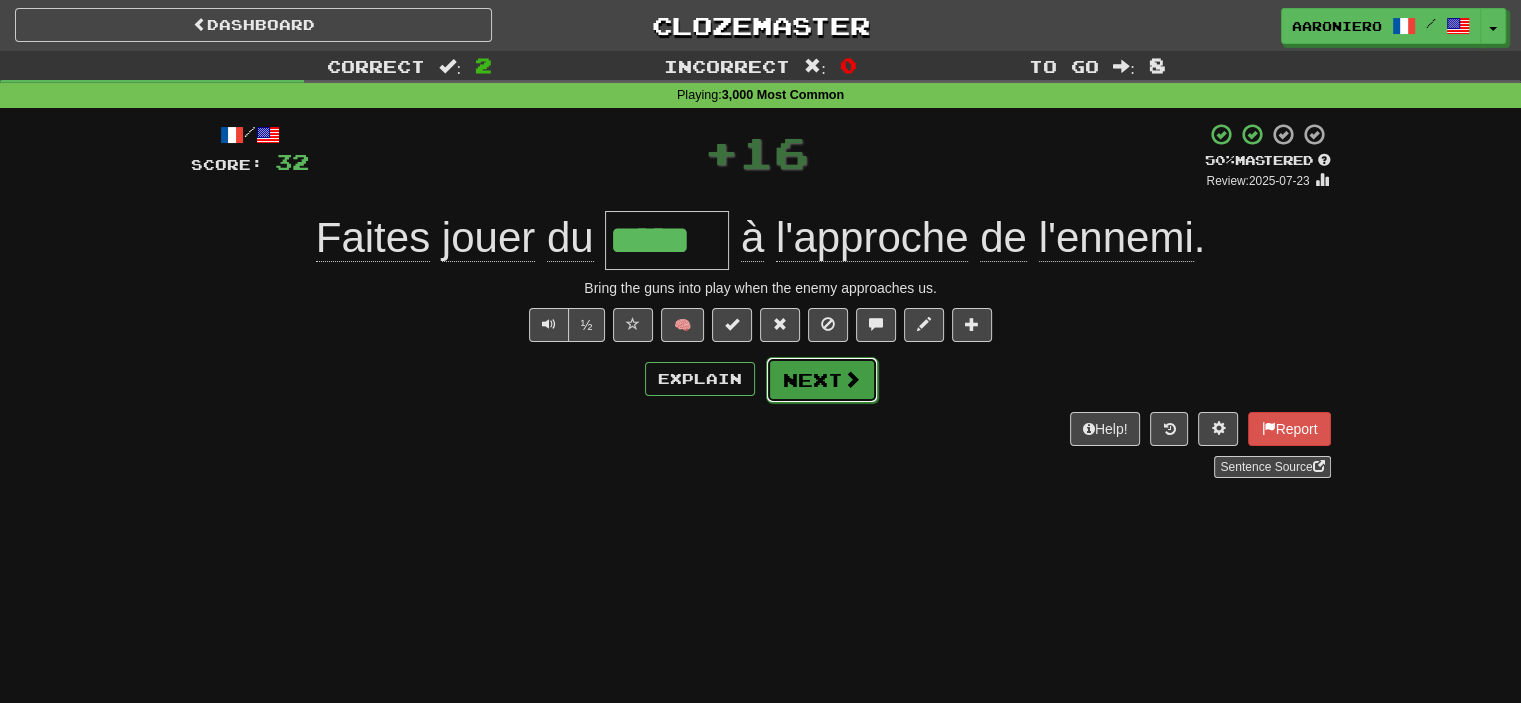 click at bounding box center (852, 379) 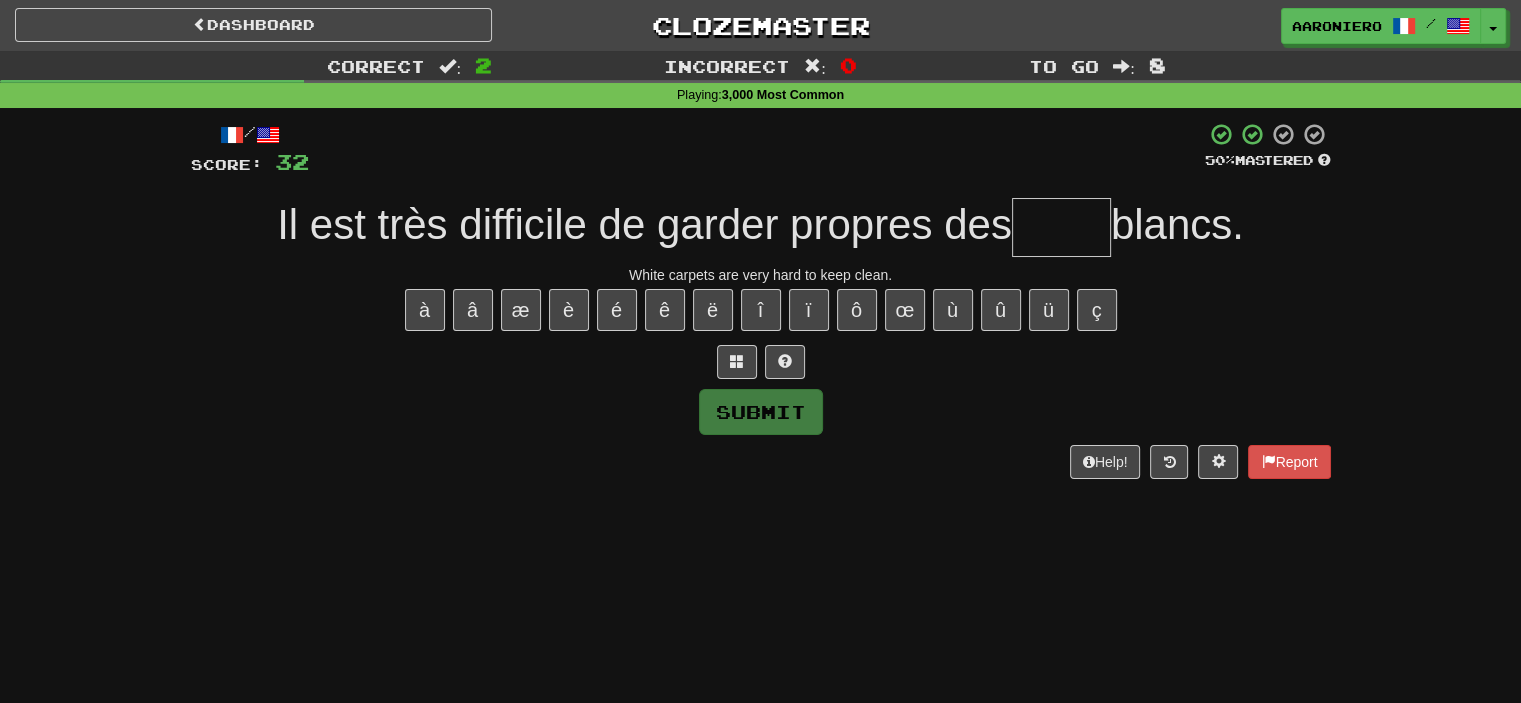 click on "Dashboard
Clozemaster
Aaroniero
/
Toggle Dropdown
Dashboard
Leaderboard
Activity Feed
Notifications
Profile
Discussions
Deutsch
/
English
Streak:
0
Review:
0
Points Today: 0
Français
/
English
Streak:
549
Review:
33,002
Points Today: 576
Italiano
/
English
Streak:
0
Review:
0
Points Today: 0
Norsk bokmål
/
English
Streak:
0
Review:
0
Points Today: 0
Occitan
/
English
Streak:
0
Review:
10
Points Today: 0
Português
/
English
Streak:
0
Review:
458
Points Today: 0
Română
/
English
Streak:
0
Review:
0
Points Today: 0
Svenska
/
English" at bounding box center [760, 351] 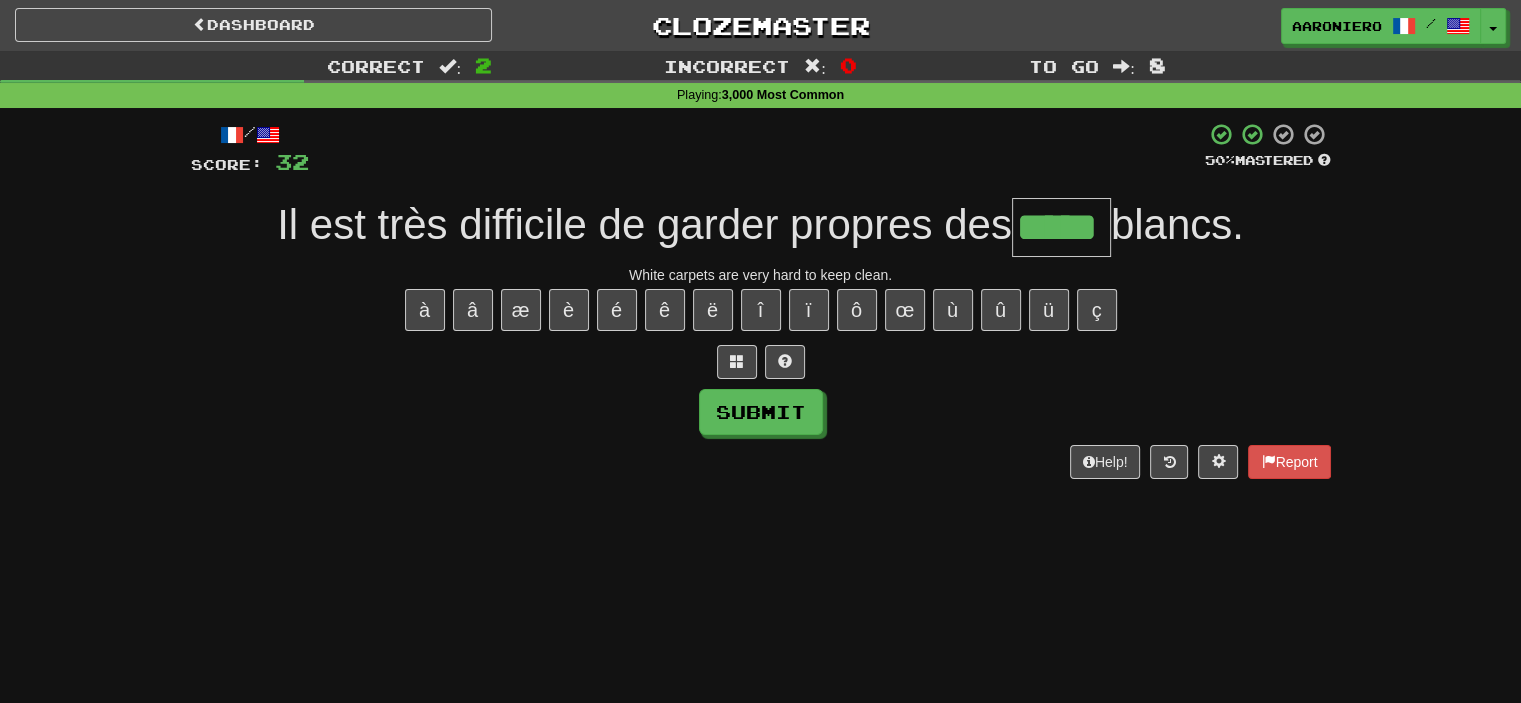 type on "*****" 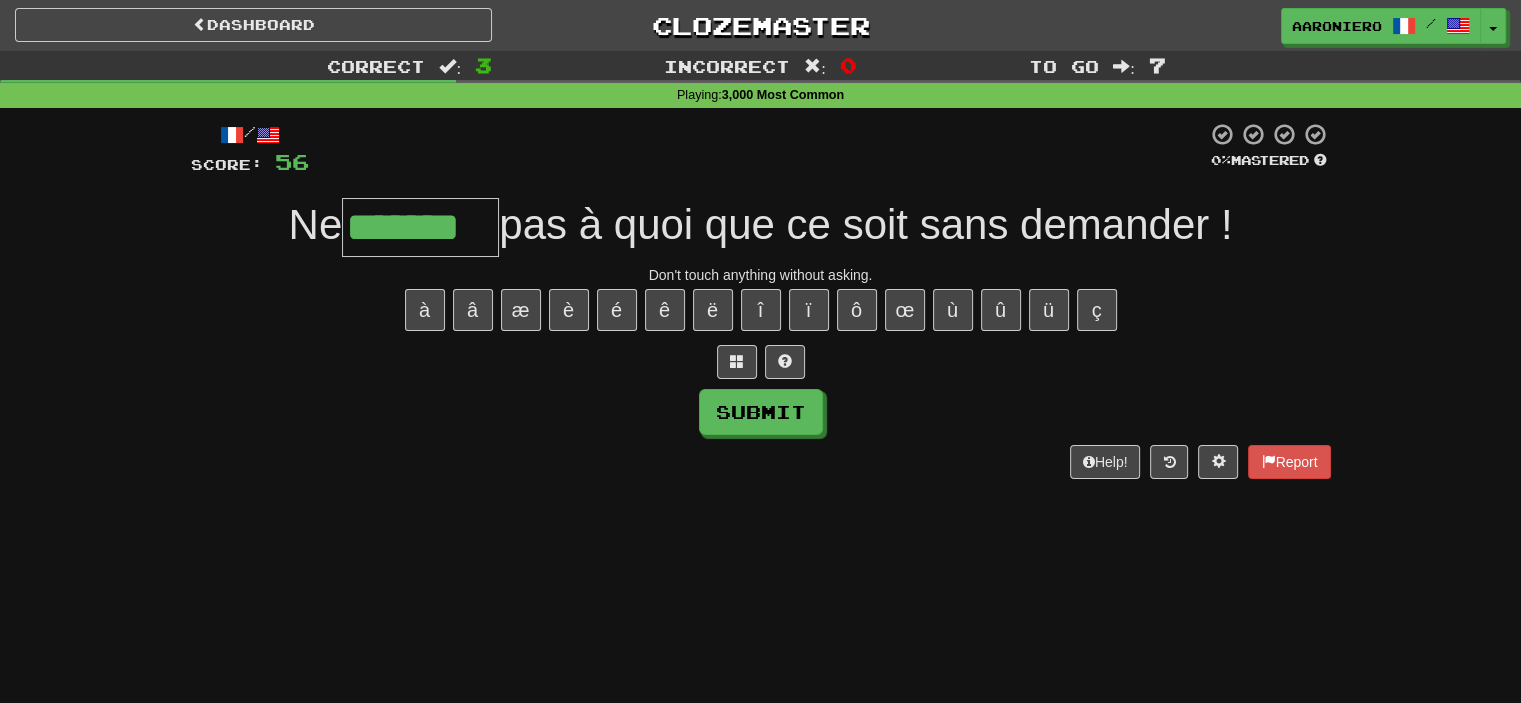 type on "*******" 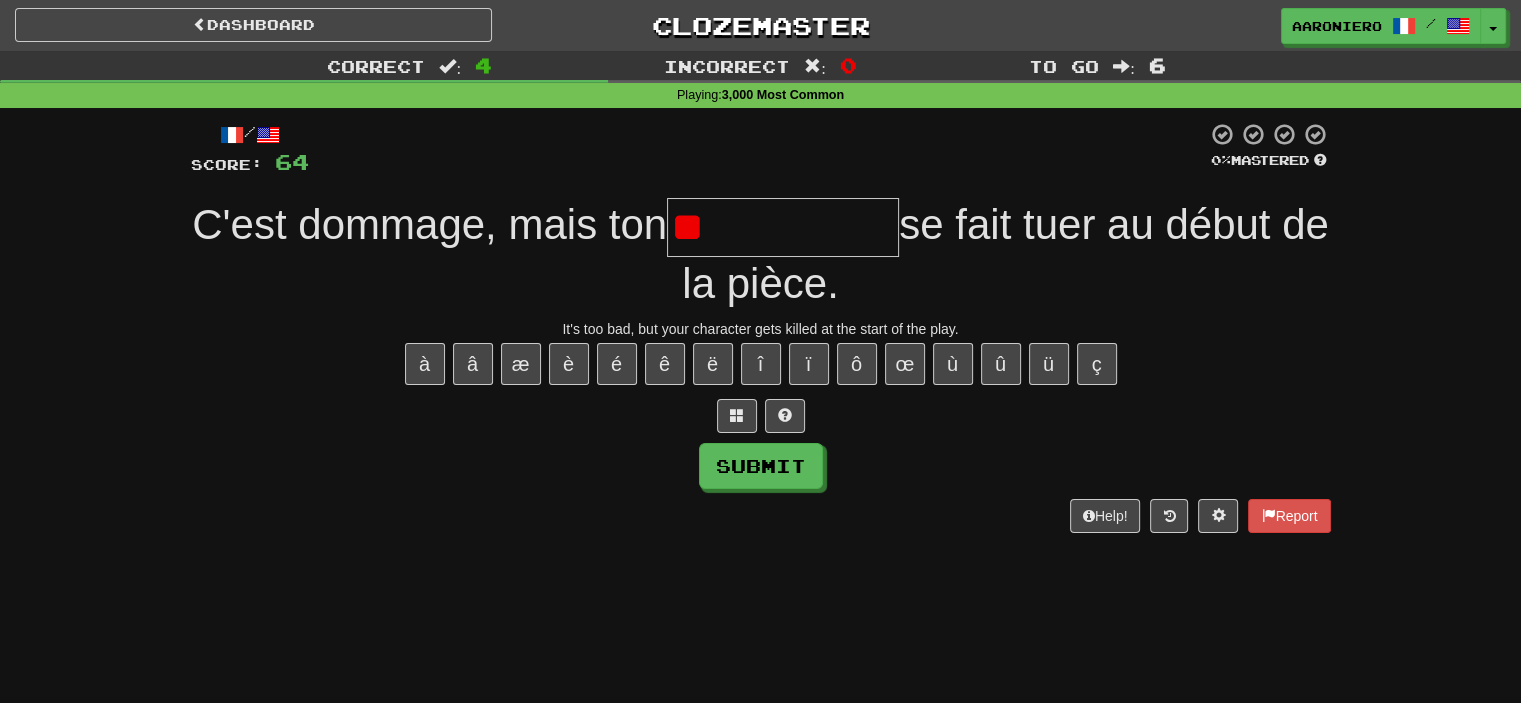 type on "*" 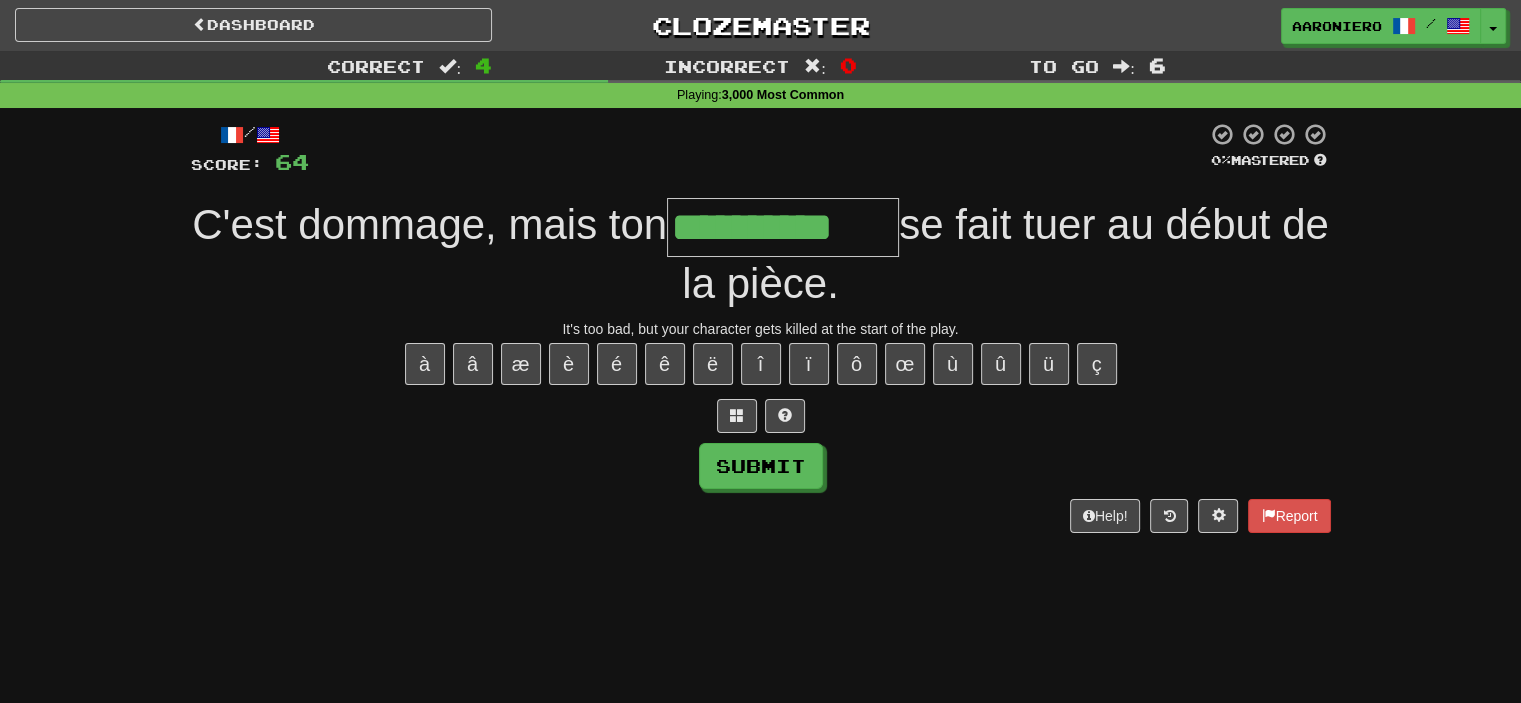 type on "**********" 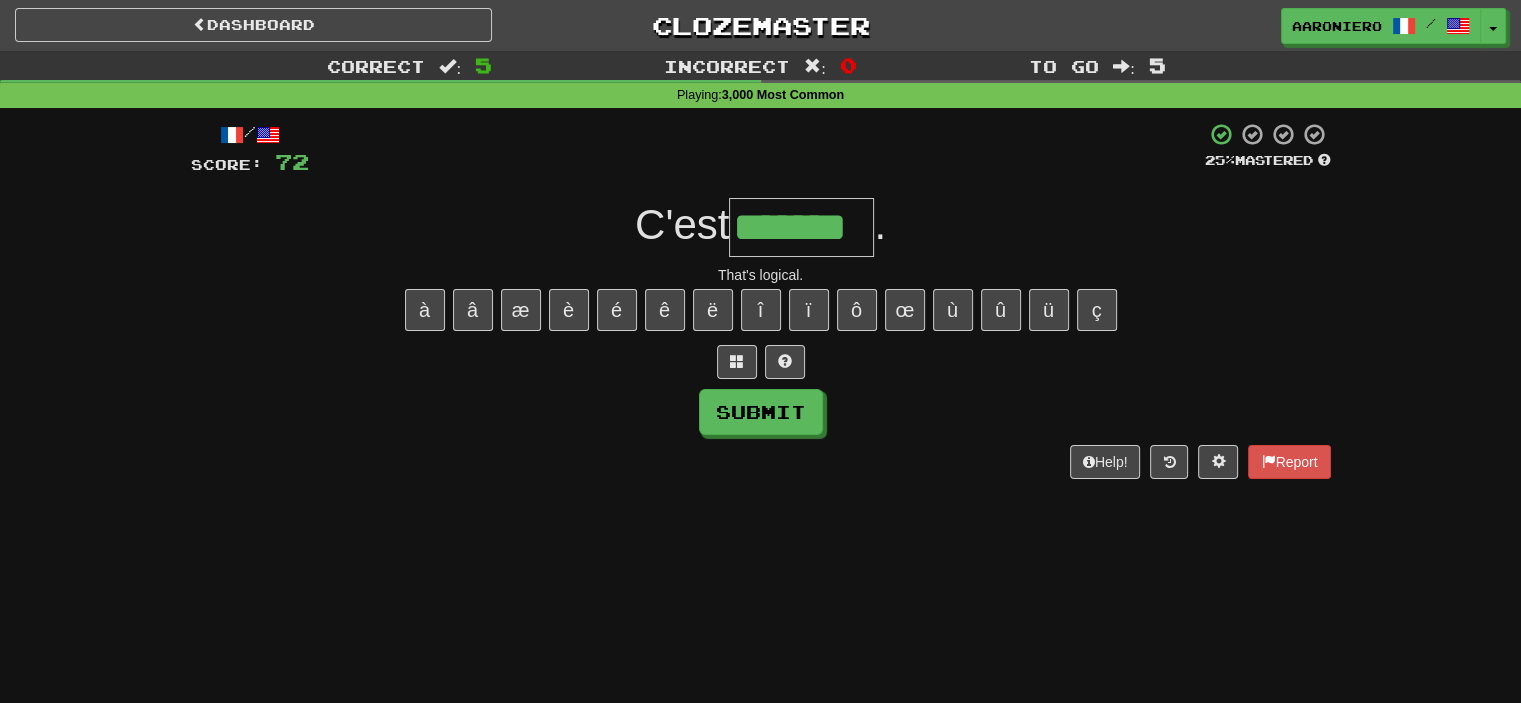 type on "*******" 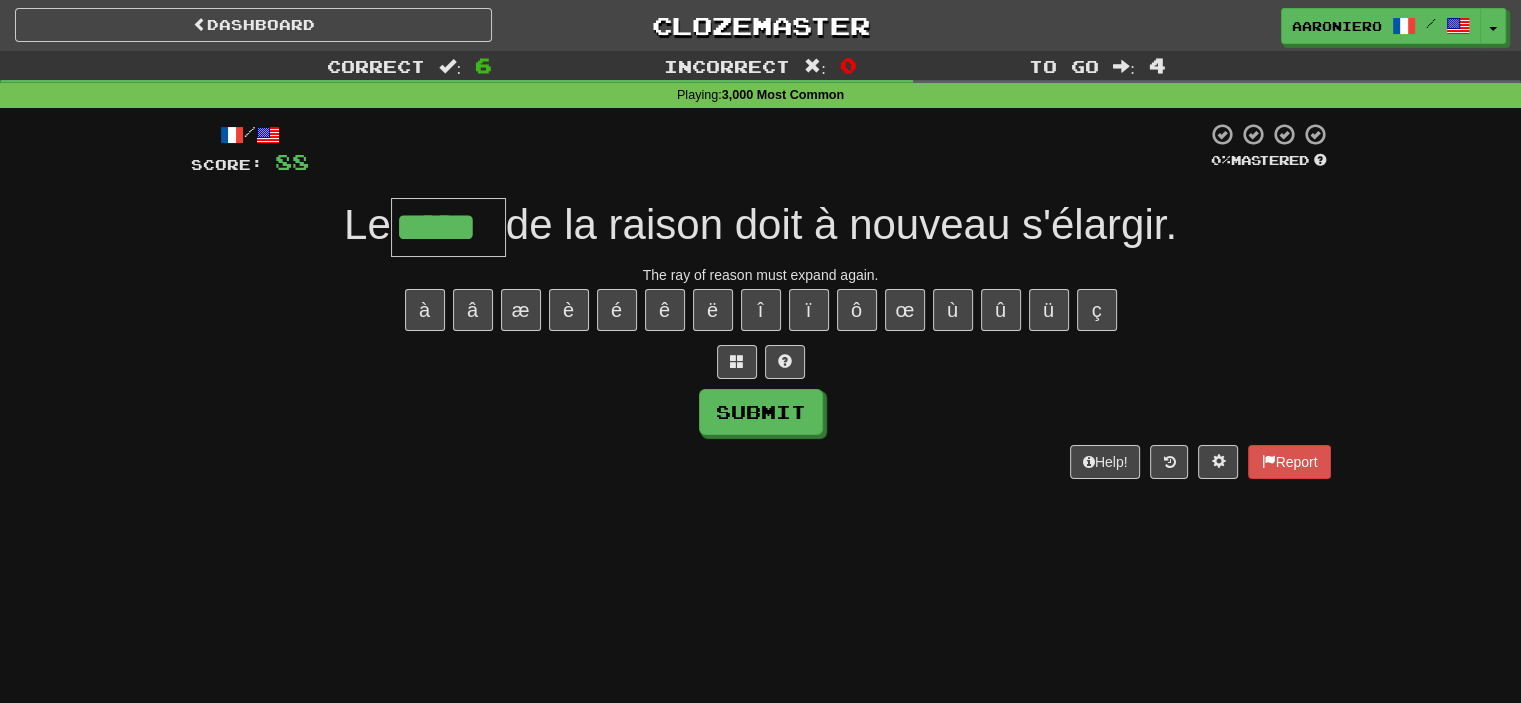 type on "*****" 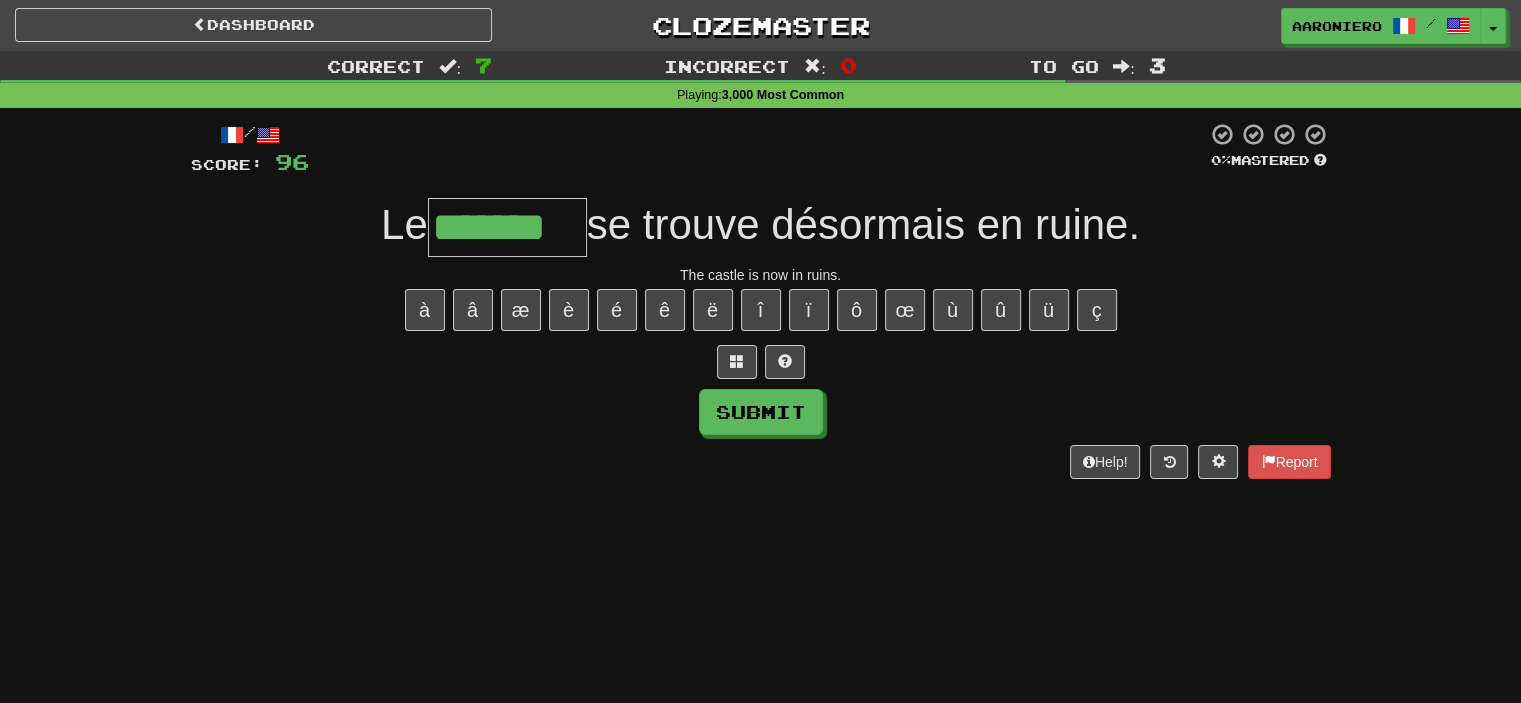 type on "*******" 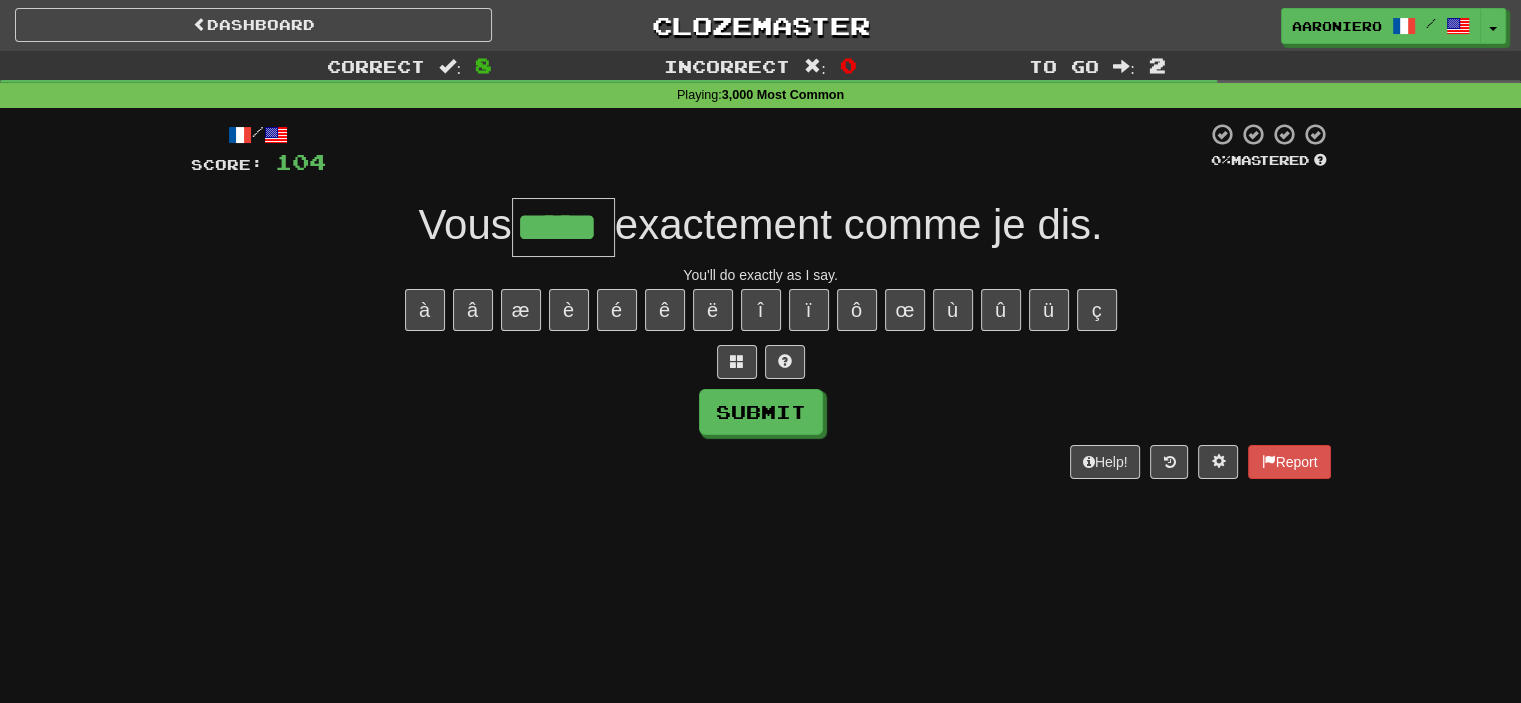 type on "*****" 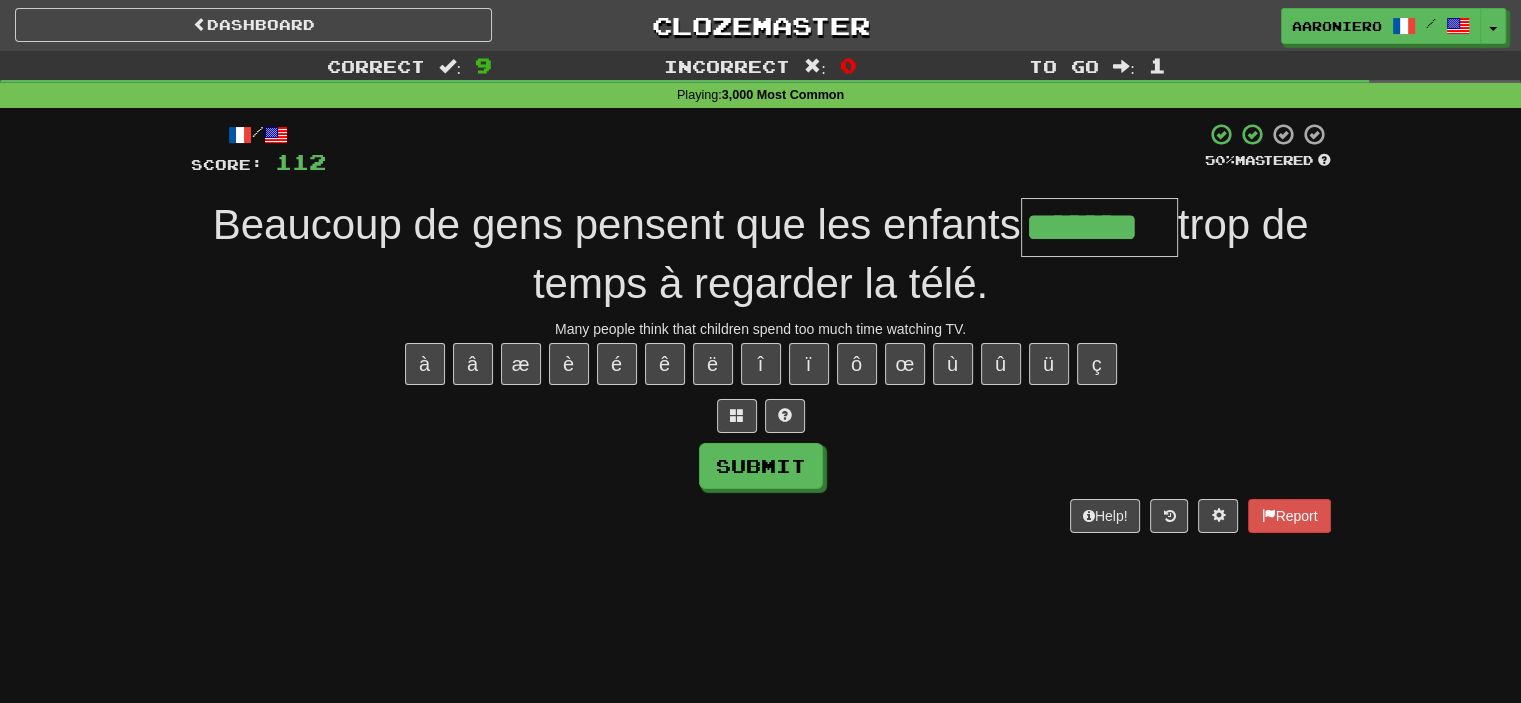 type on "*******" 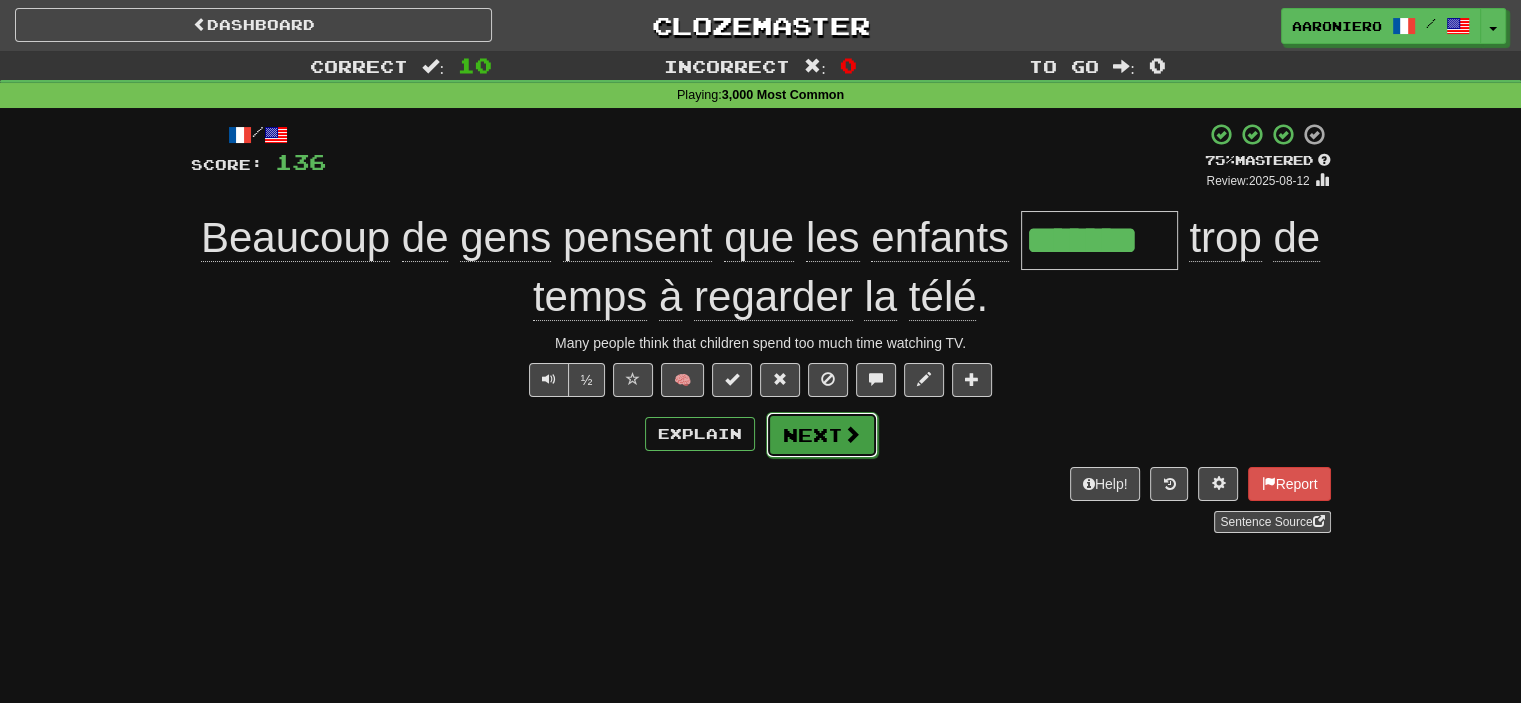 click at bounding box center [852, 434] 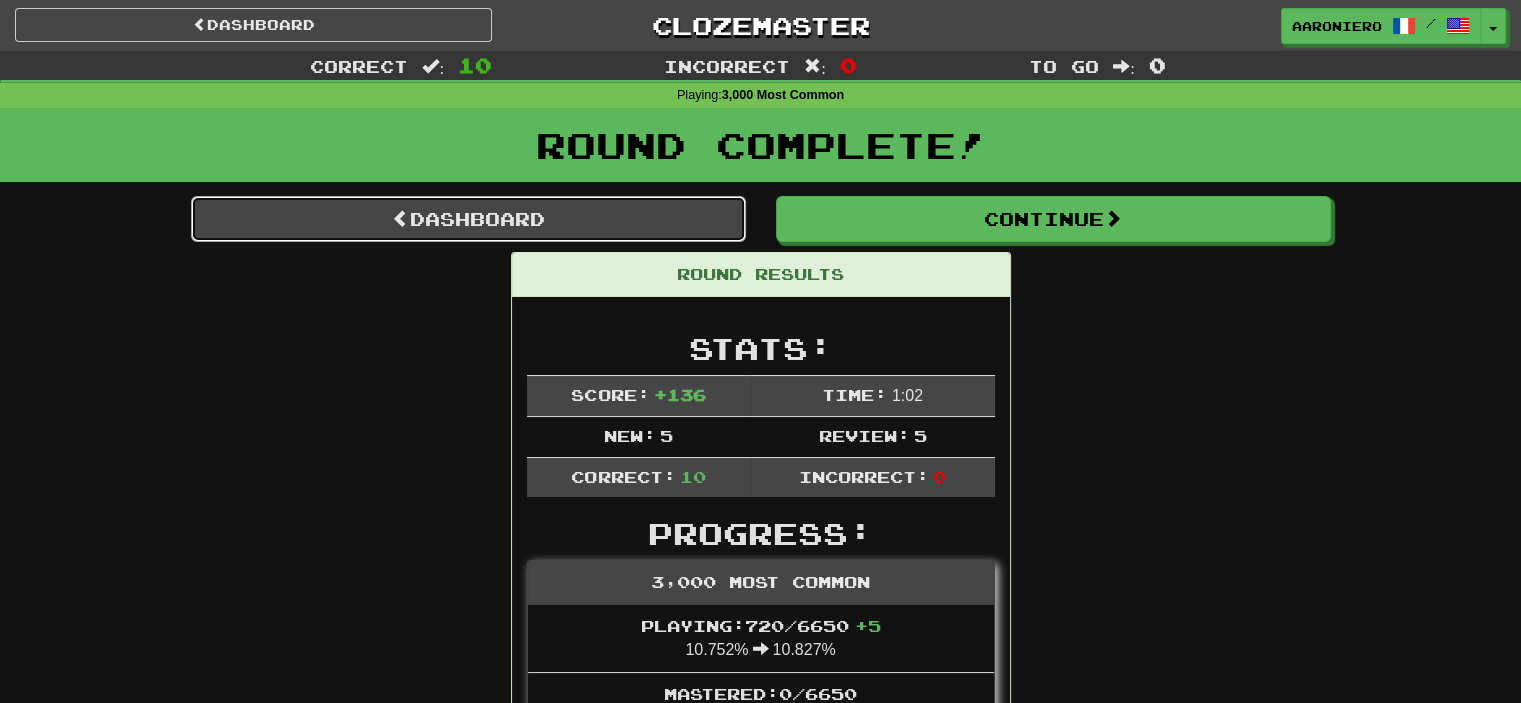 click on "Dashboard" at bounding box center (468, 219) 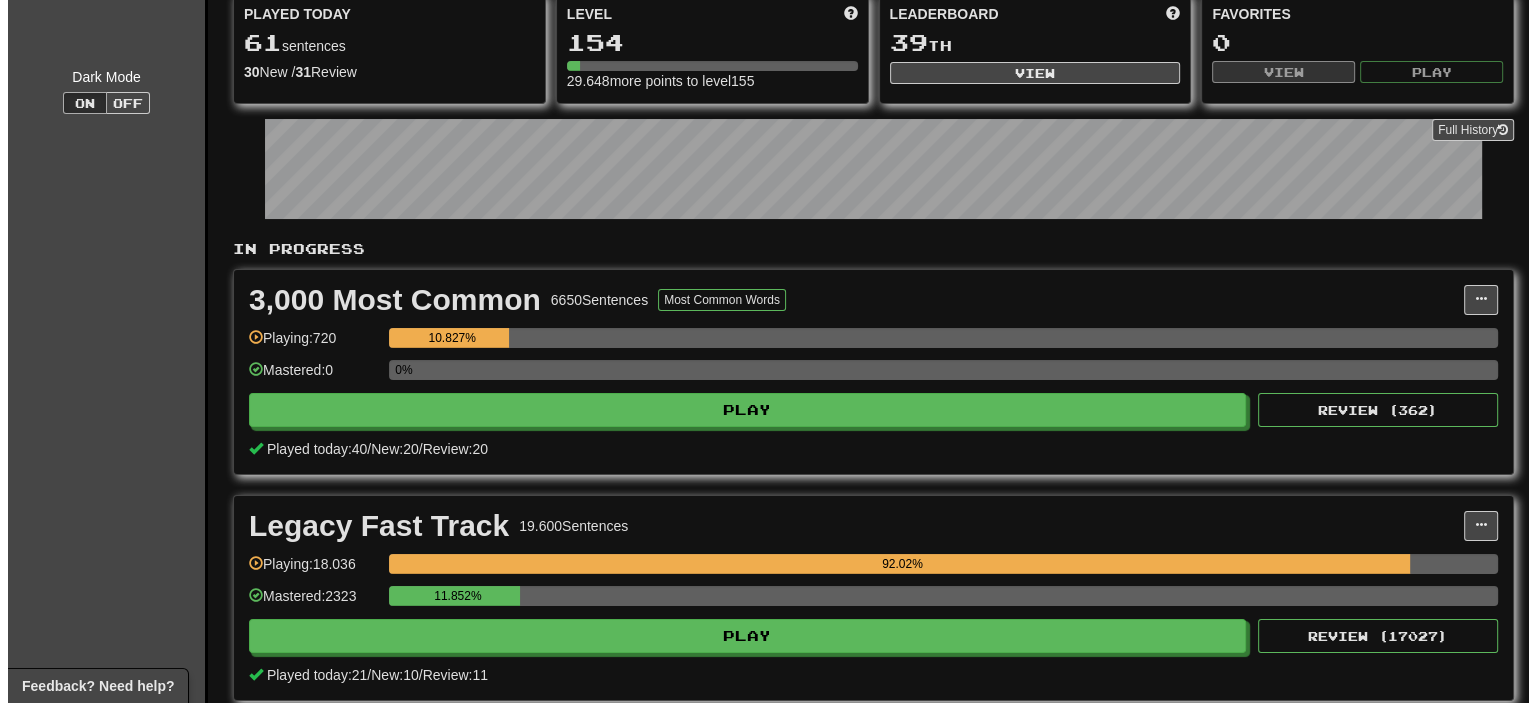 scroll, scrollTop: 200, scrollLeft: 0, axis: vertical 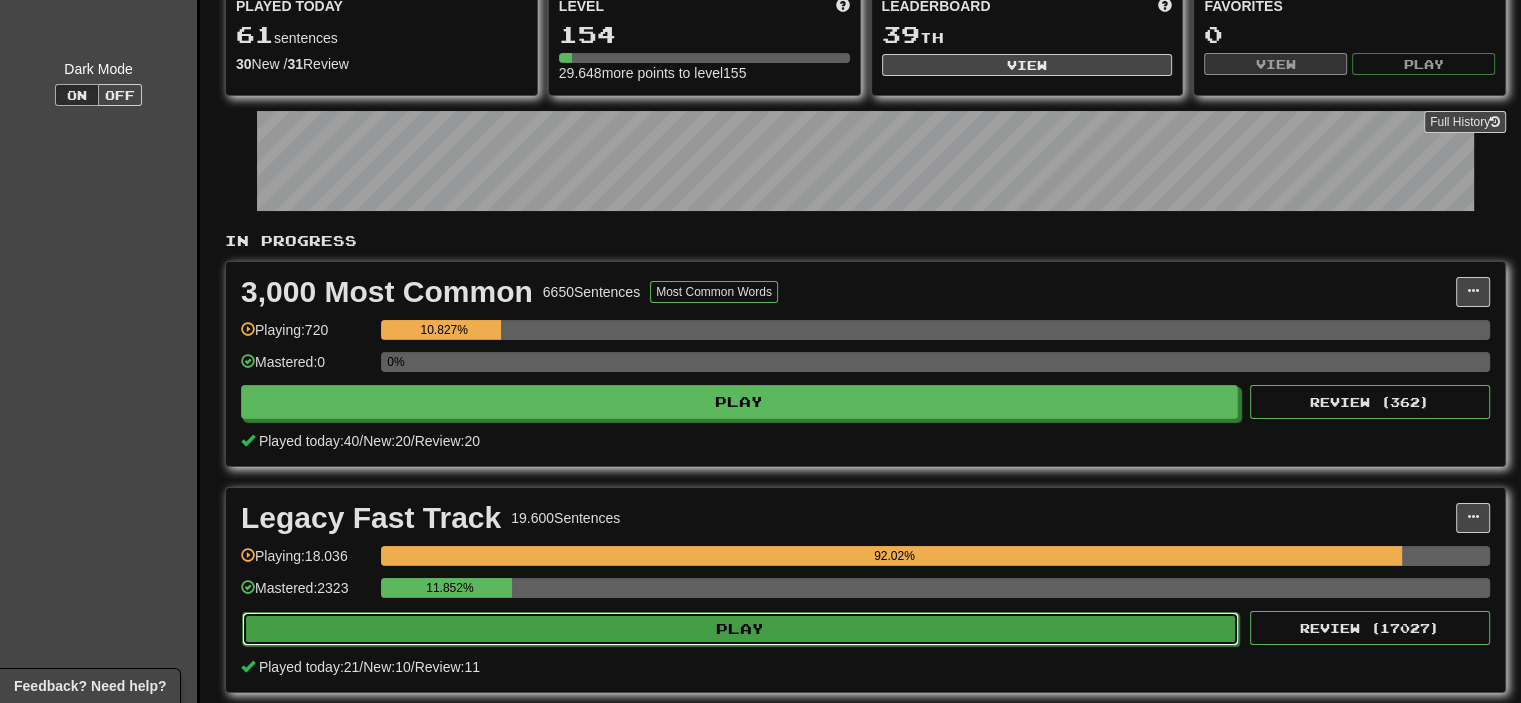 click on "Play" at bounding box center (740, 629) 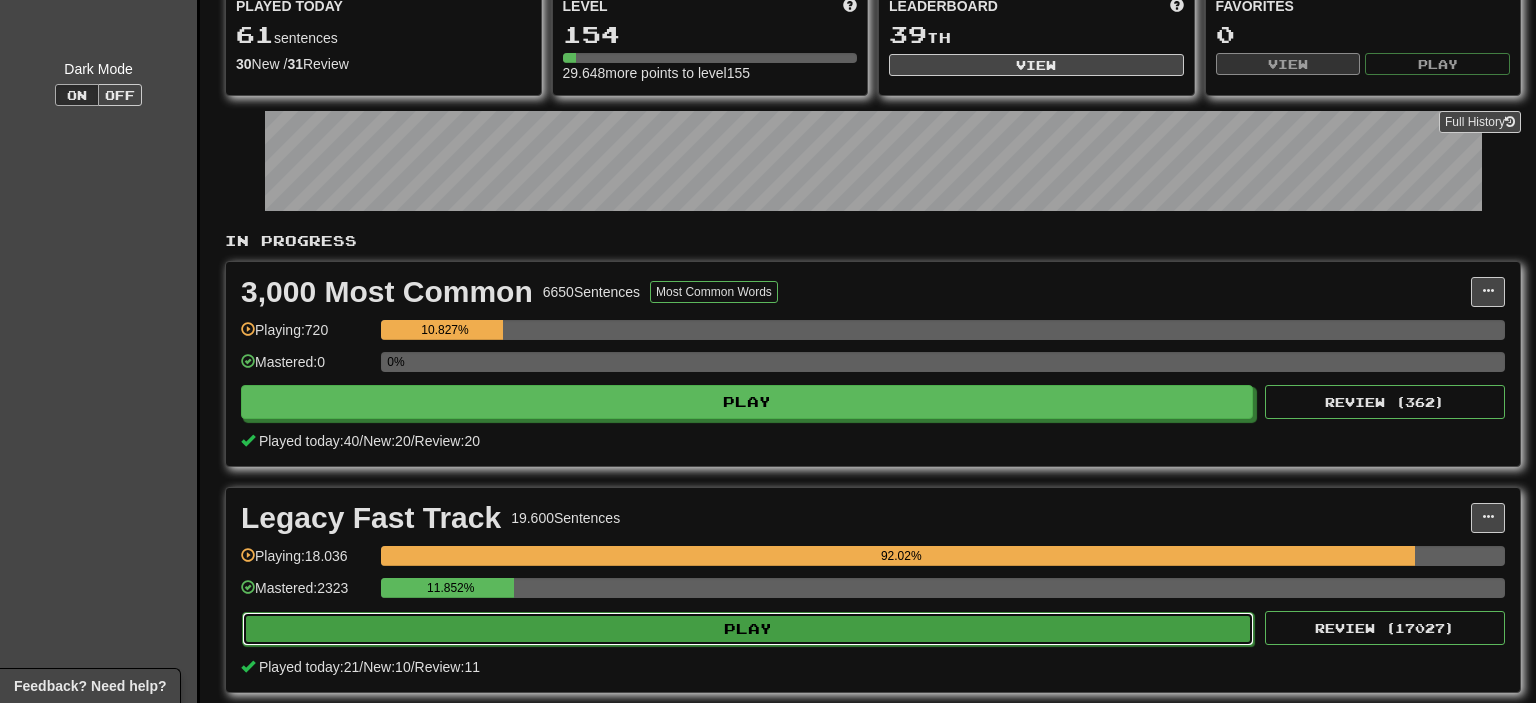 select on "**" 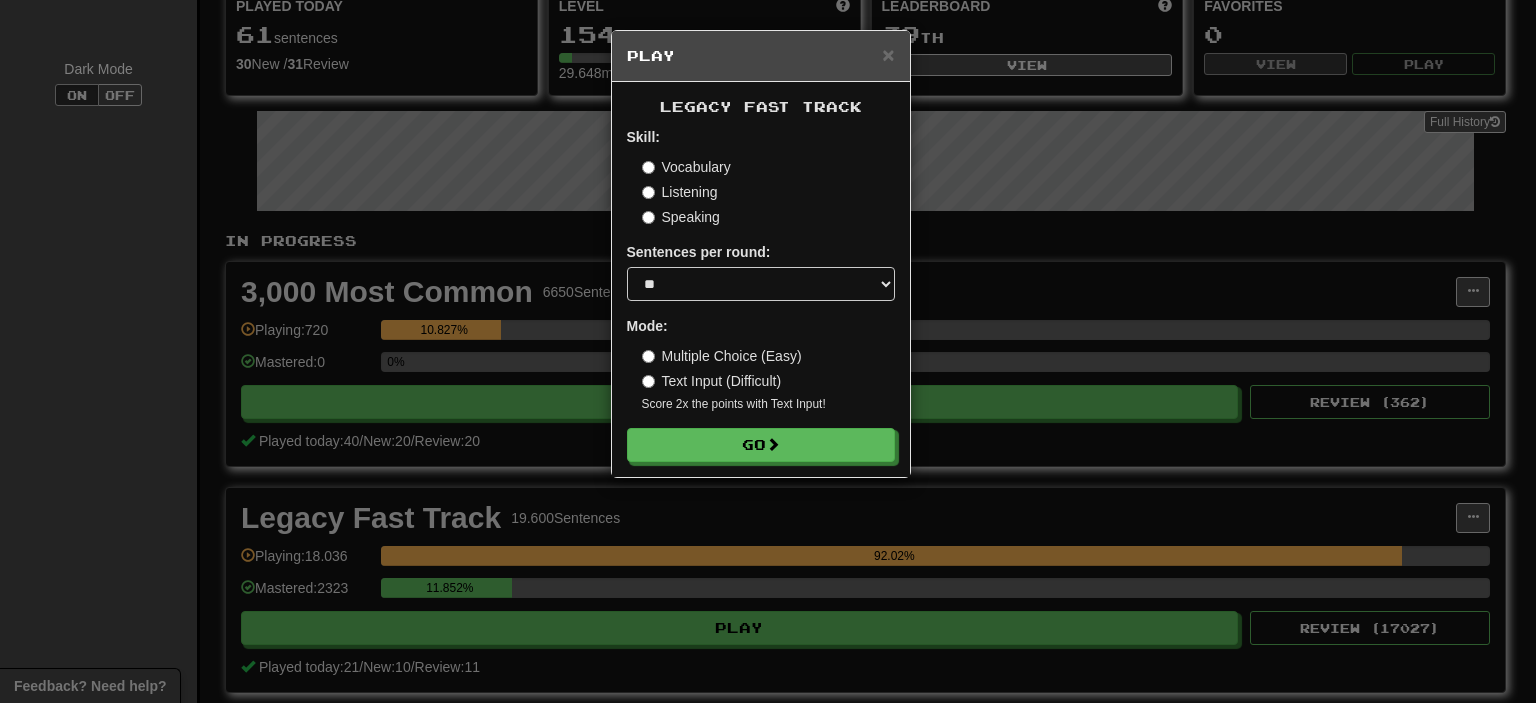 click on "Legacy Fast Track Skill: Vocabulary Listening Speaking Sentences per round: * ** ** ** ** ** *** ******** Mode: Multiple Choice (Easy) Text Input (Difficult) Score 2x the points with Text Input ! Go" at bounding box center (761, 279) 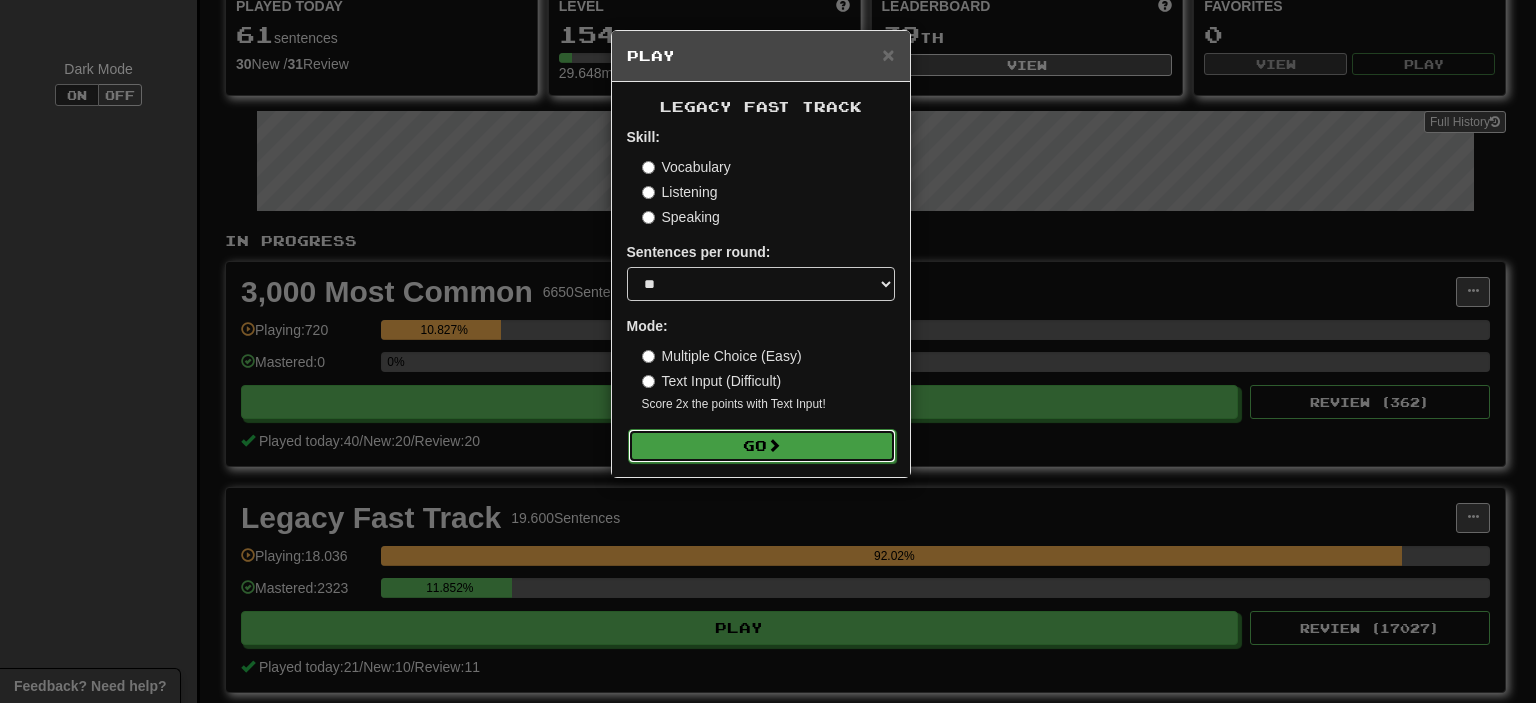 click on "Go" at bounding box center (762, 446) 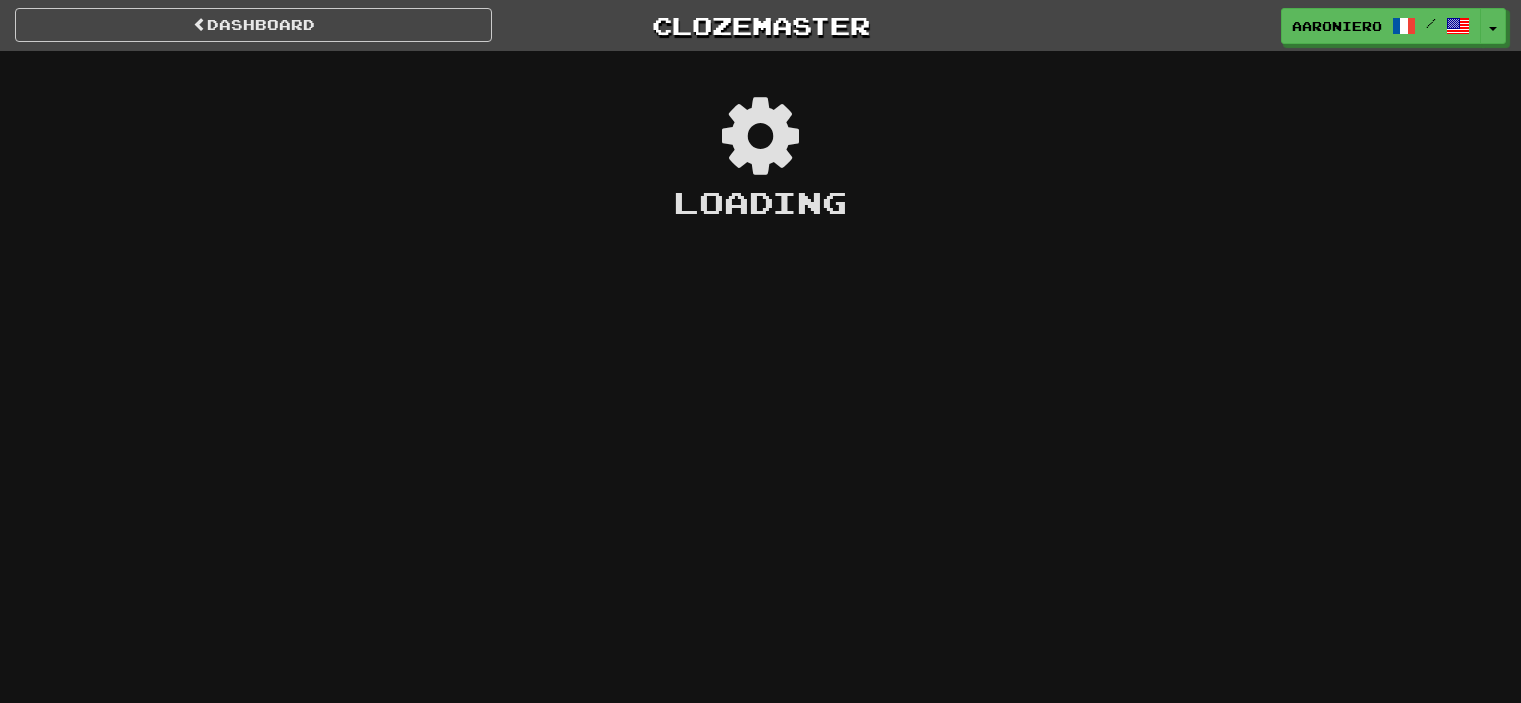 scroll, scrollTop: 0, scrollLeft: 0, axis: both 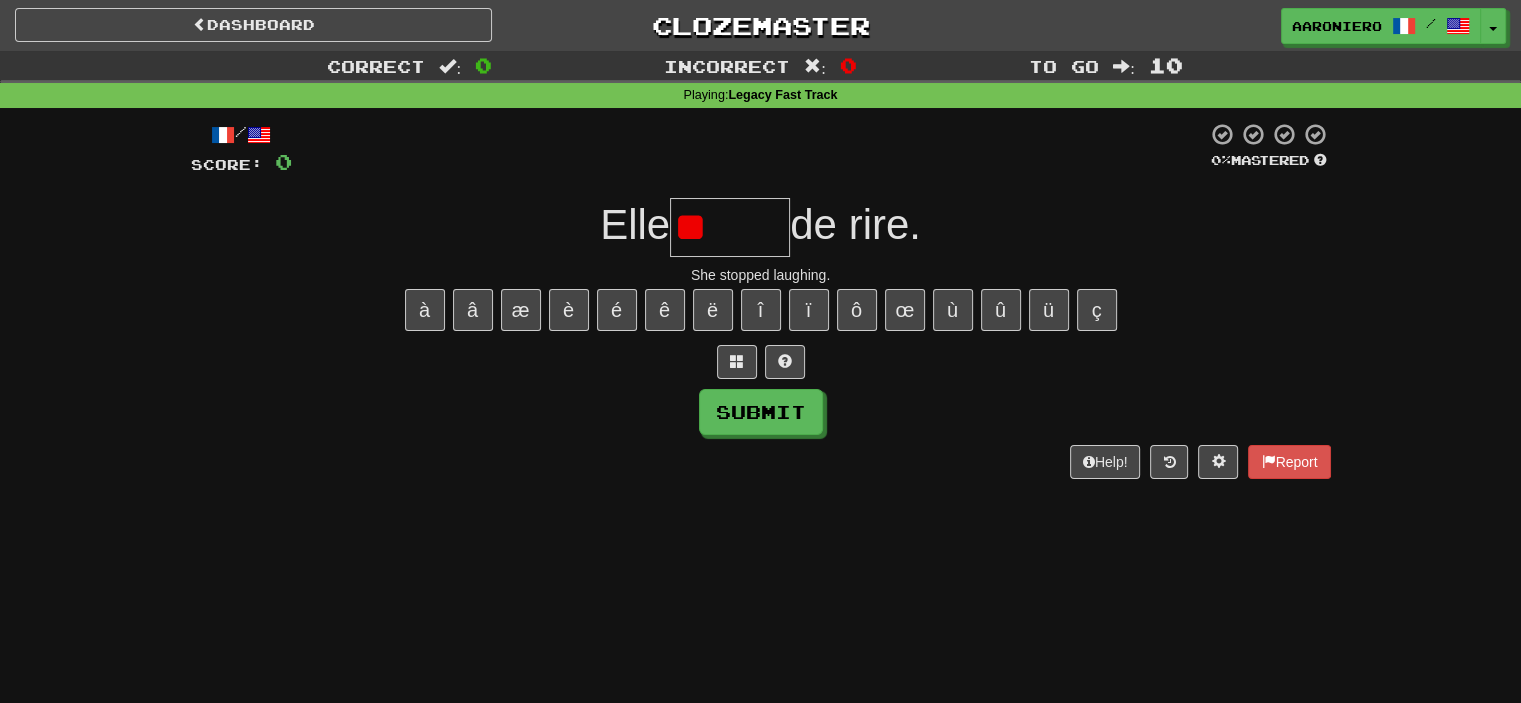 type on "*" 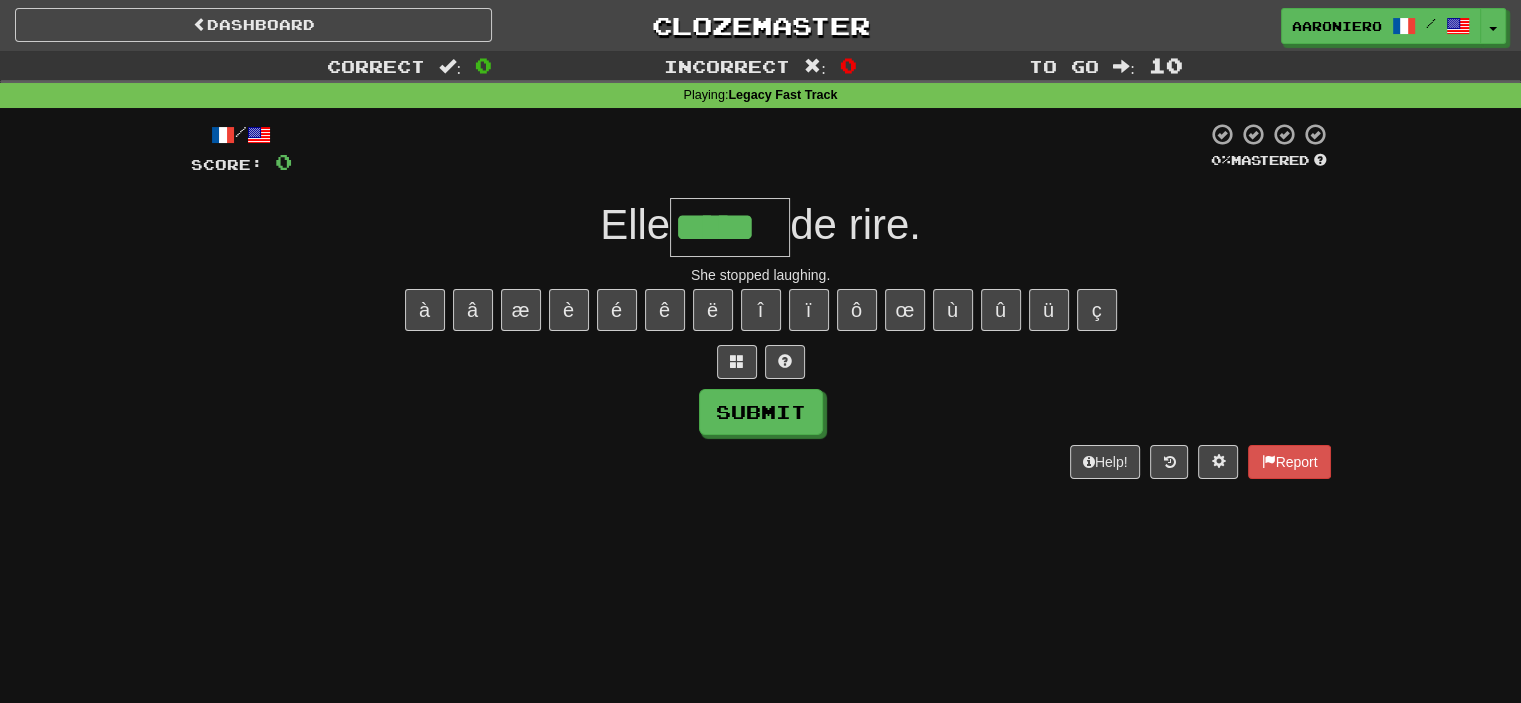 type on "*****" 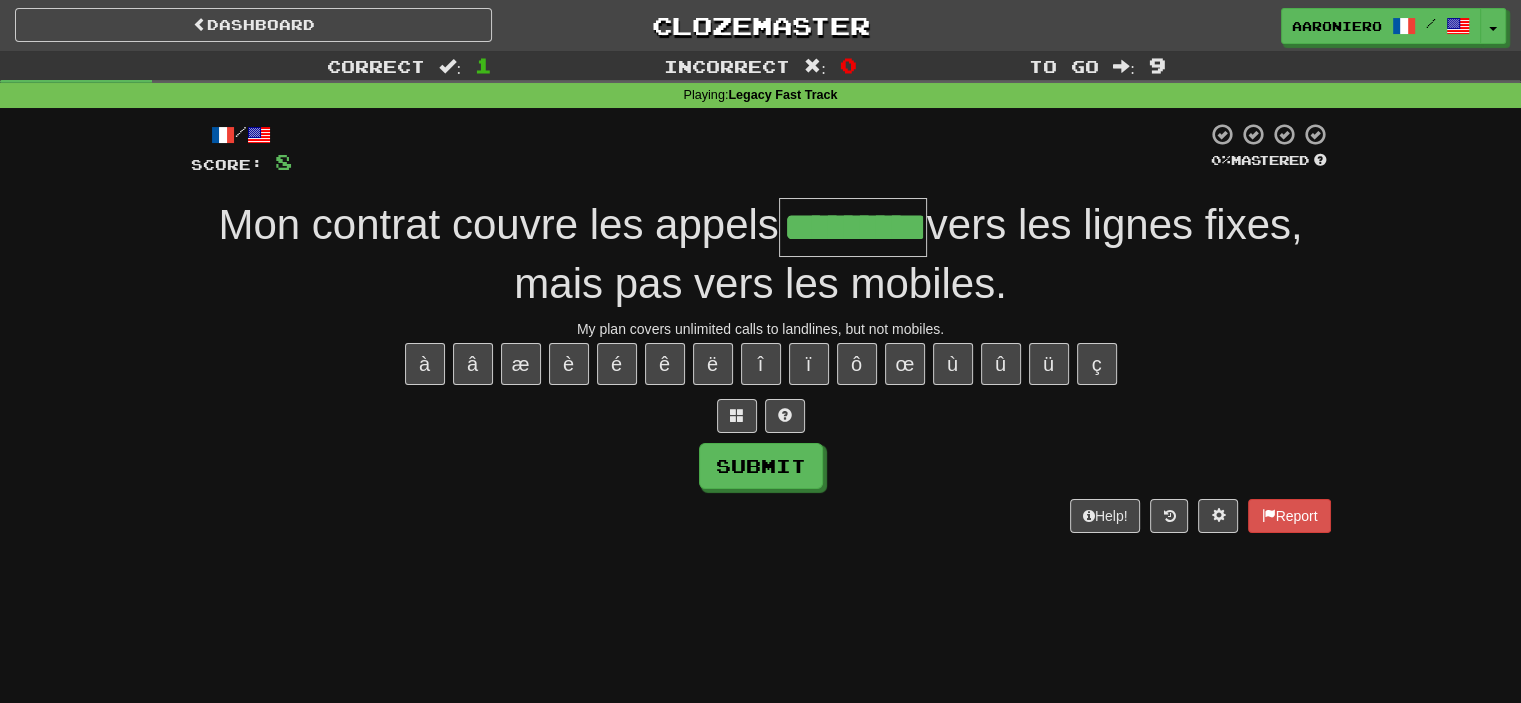 type on "*********" 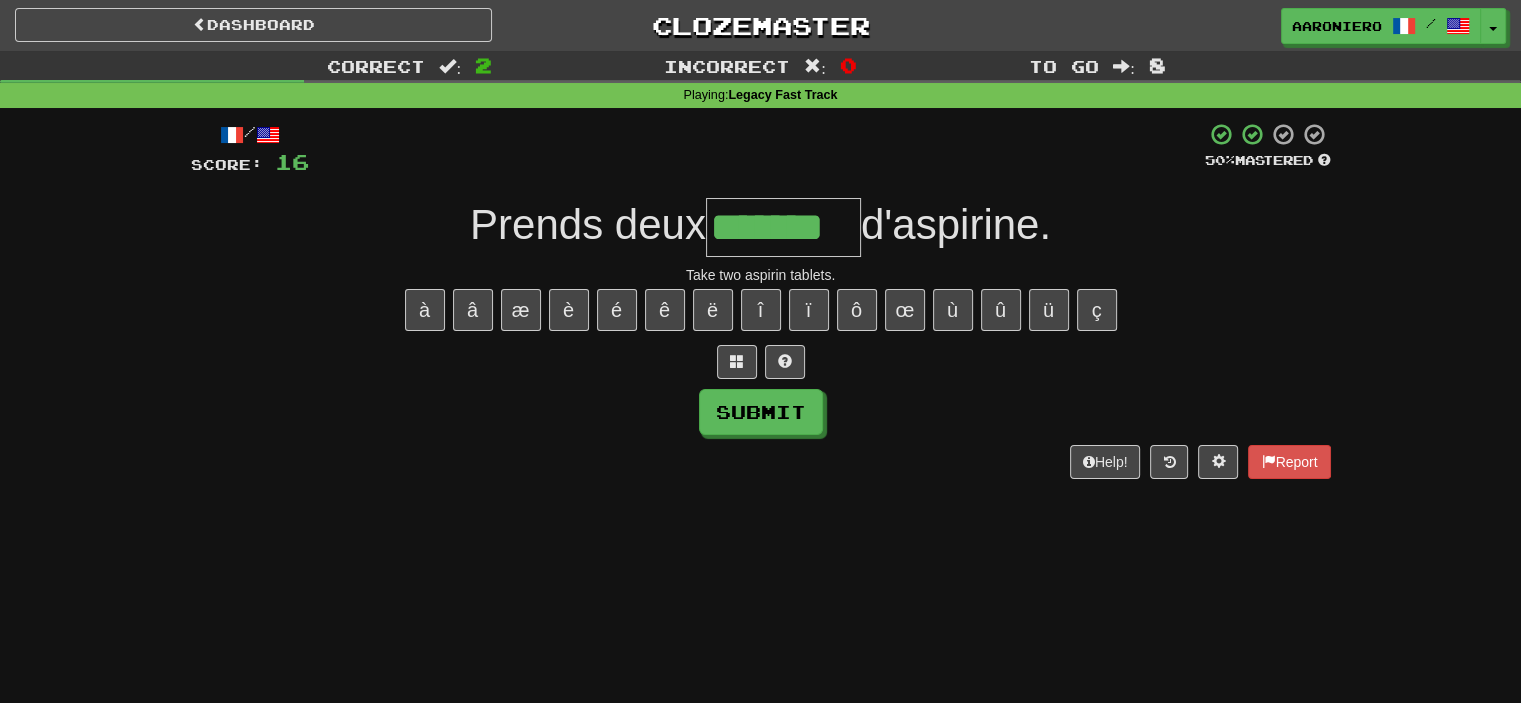 type on "*******" 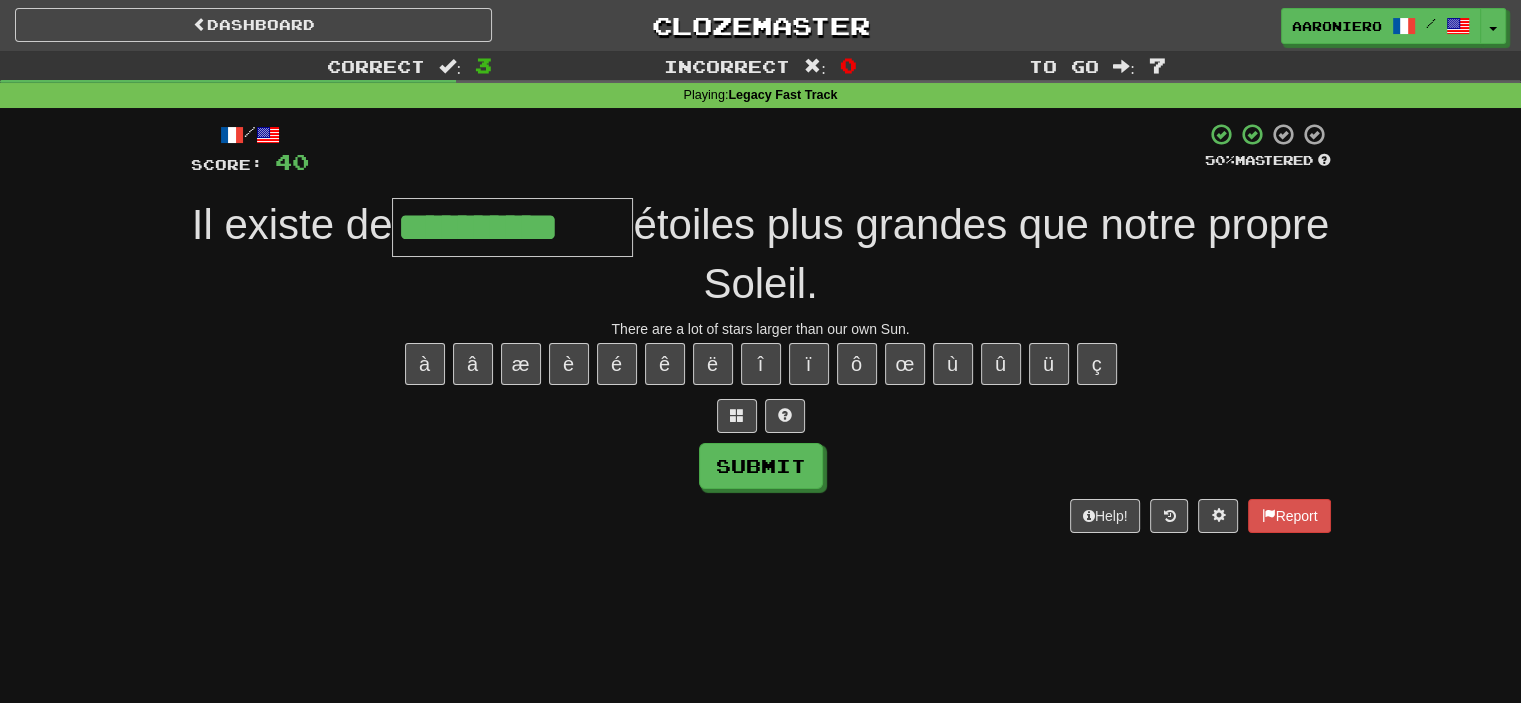 type on "**********" 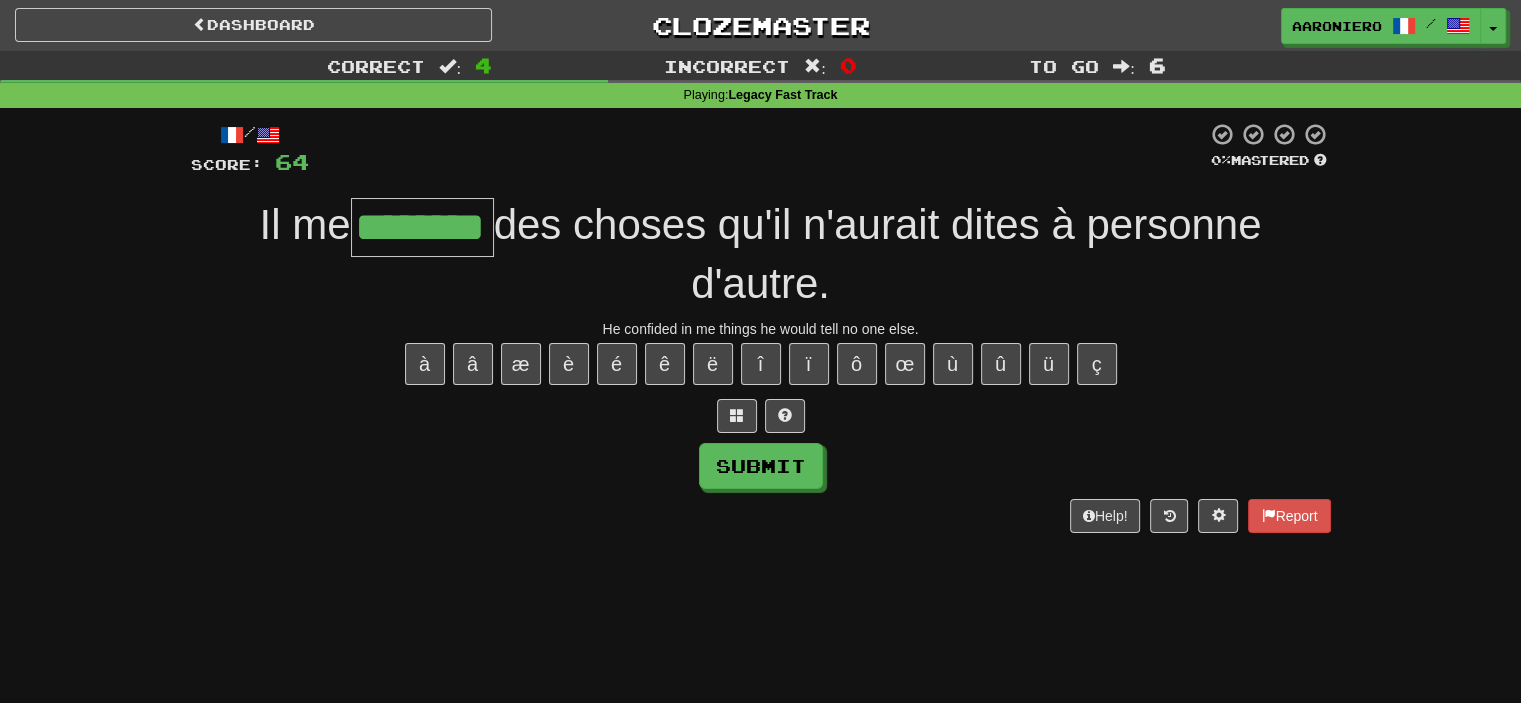 type on "********" 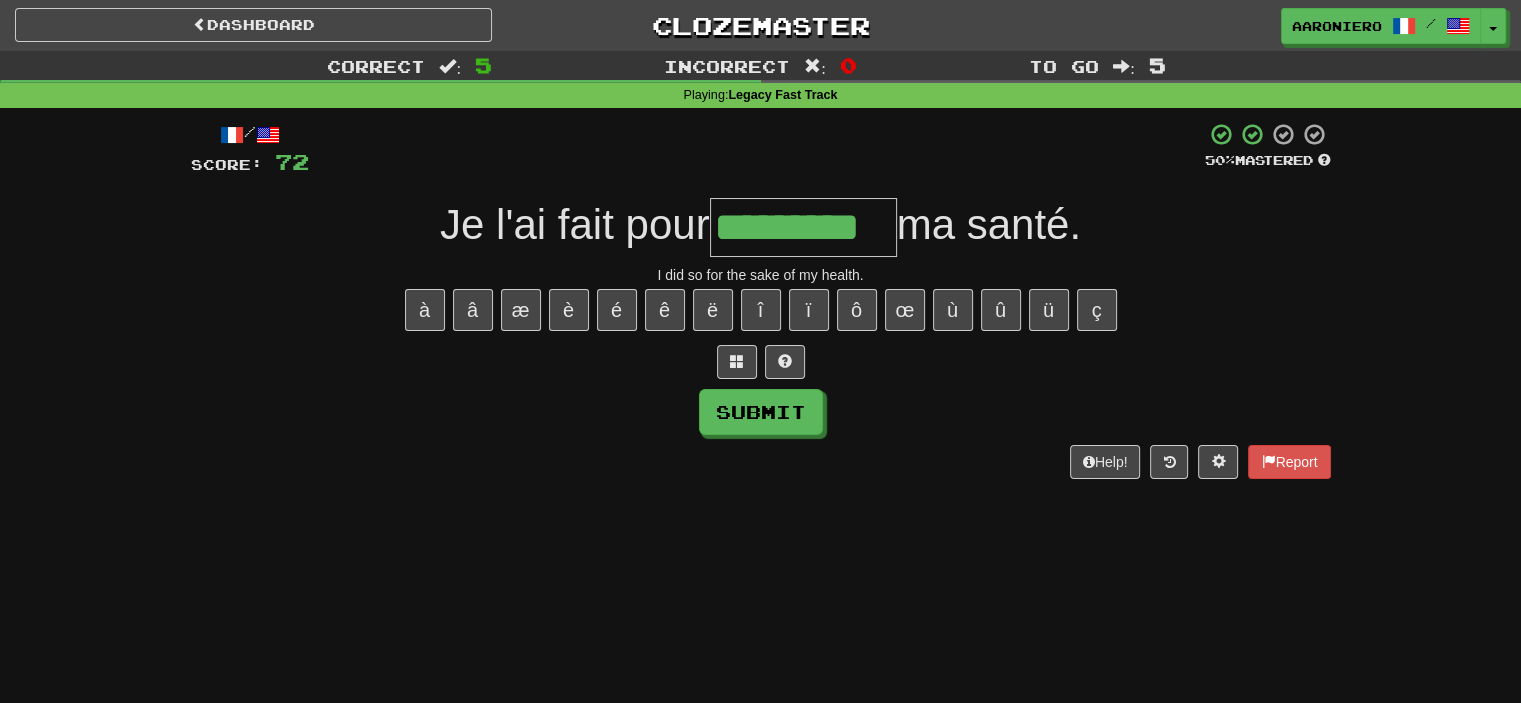 type on "*********" 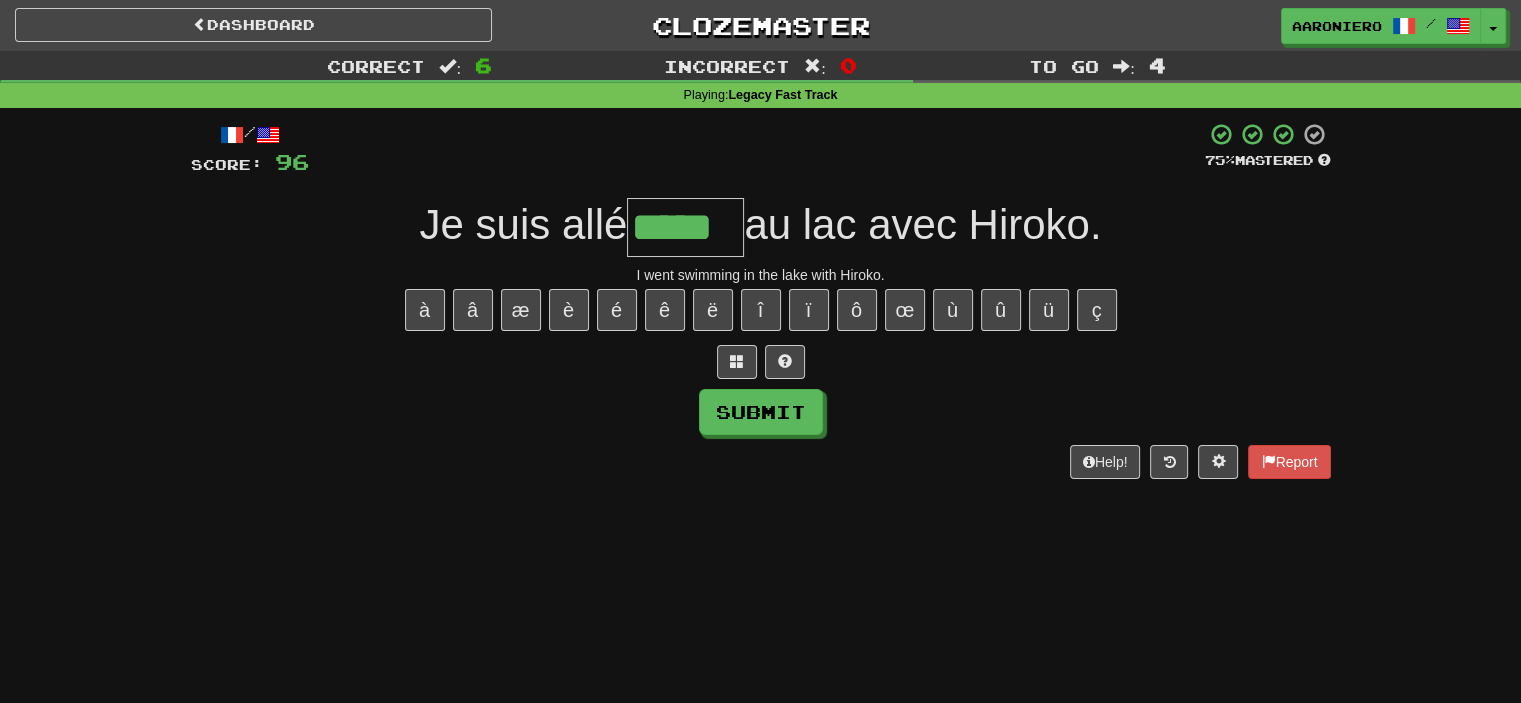 type on "*****" 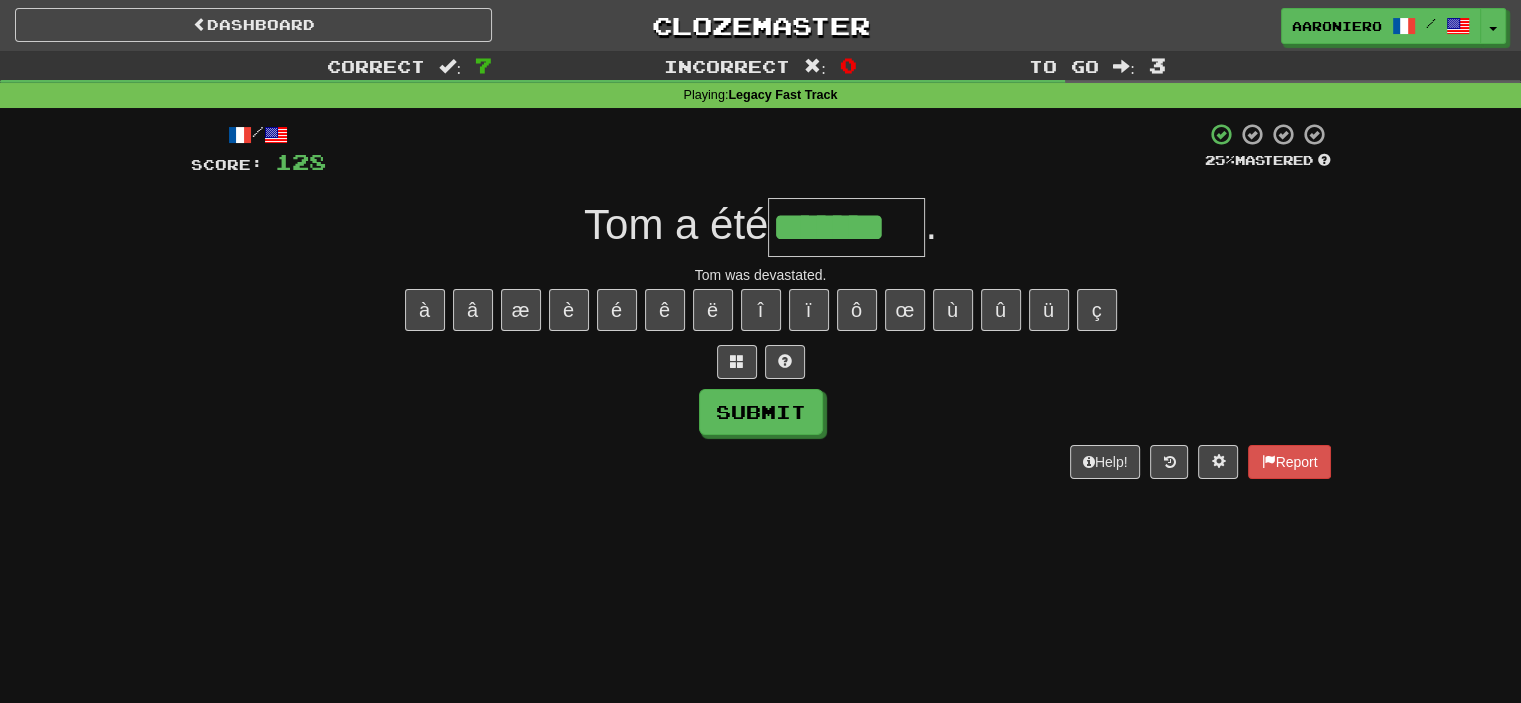 type on "*******" 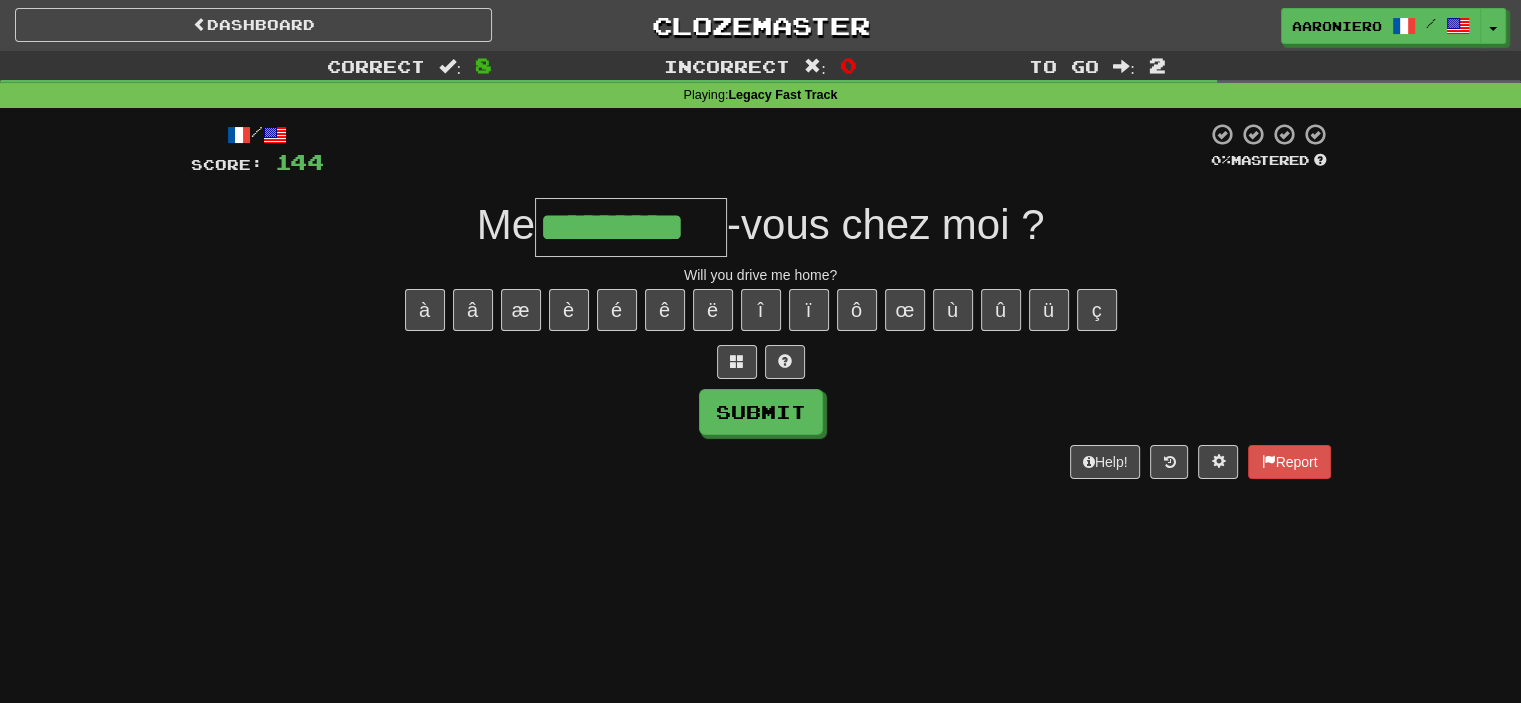 type on "*********" 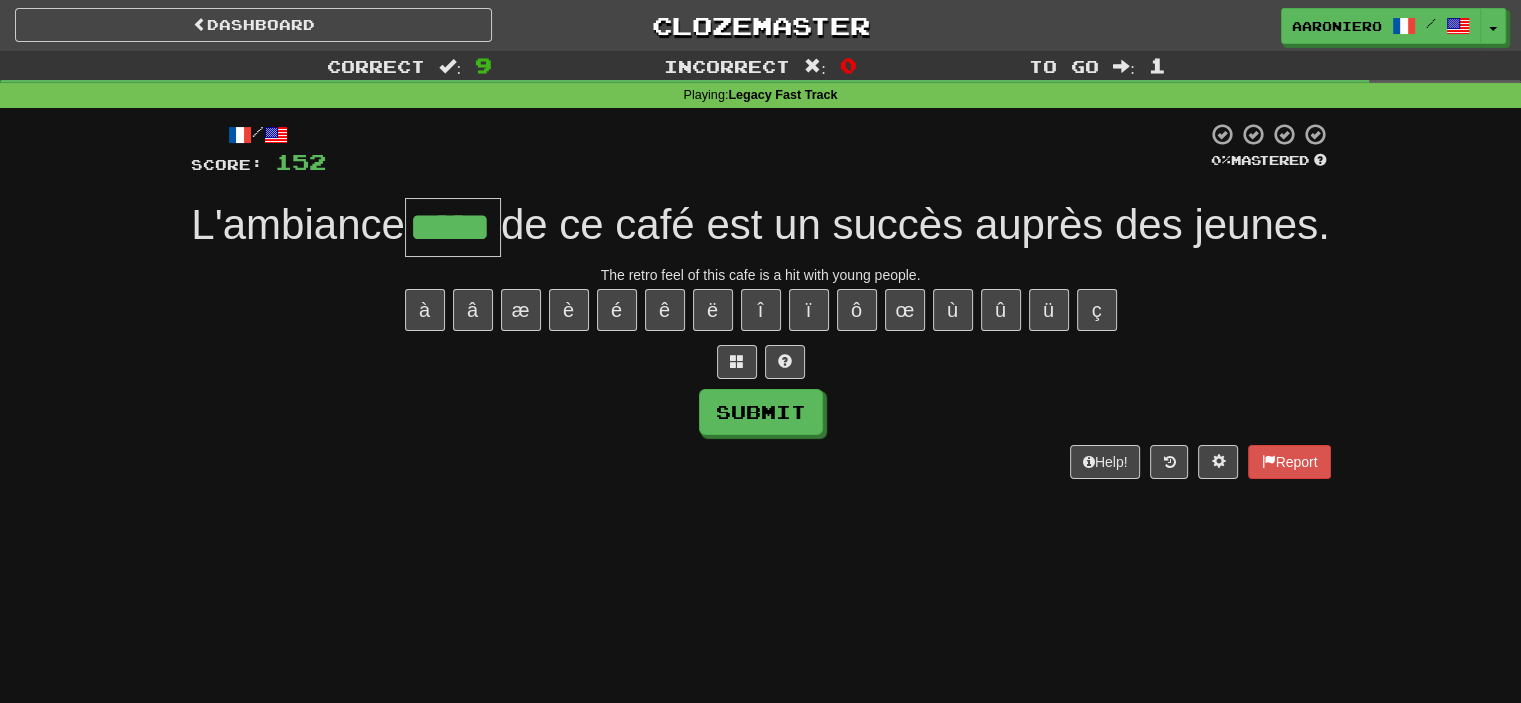 type on "*****" 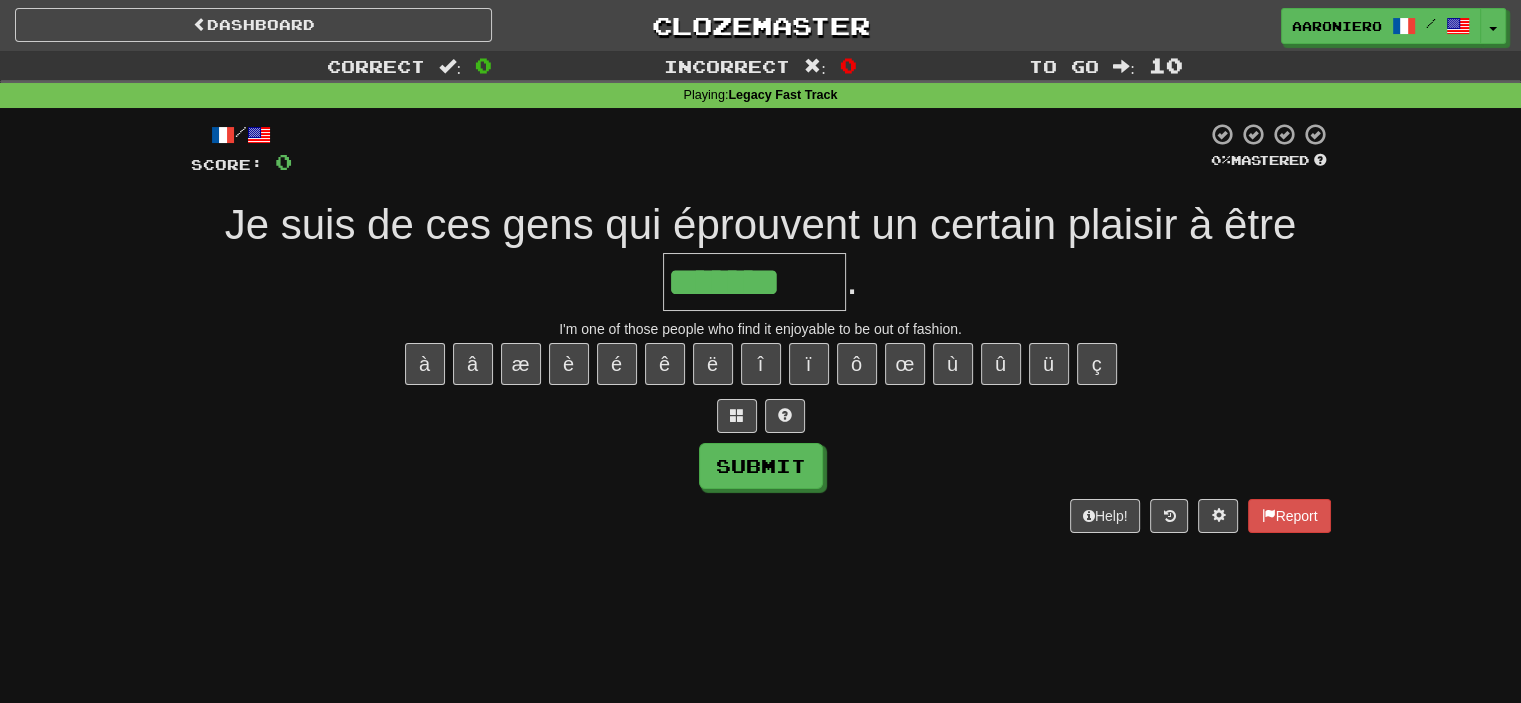 type on "*******" 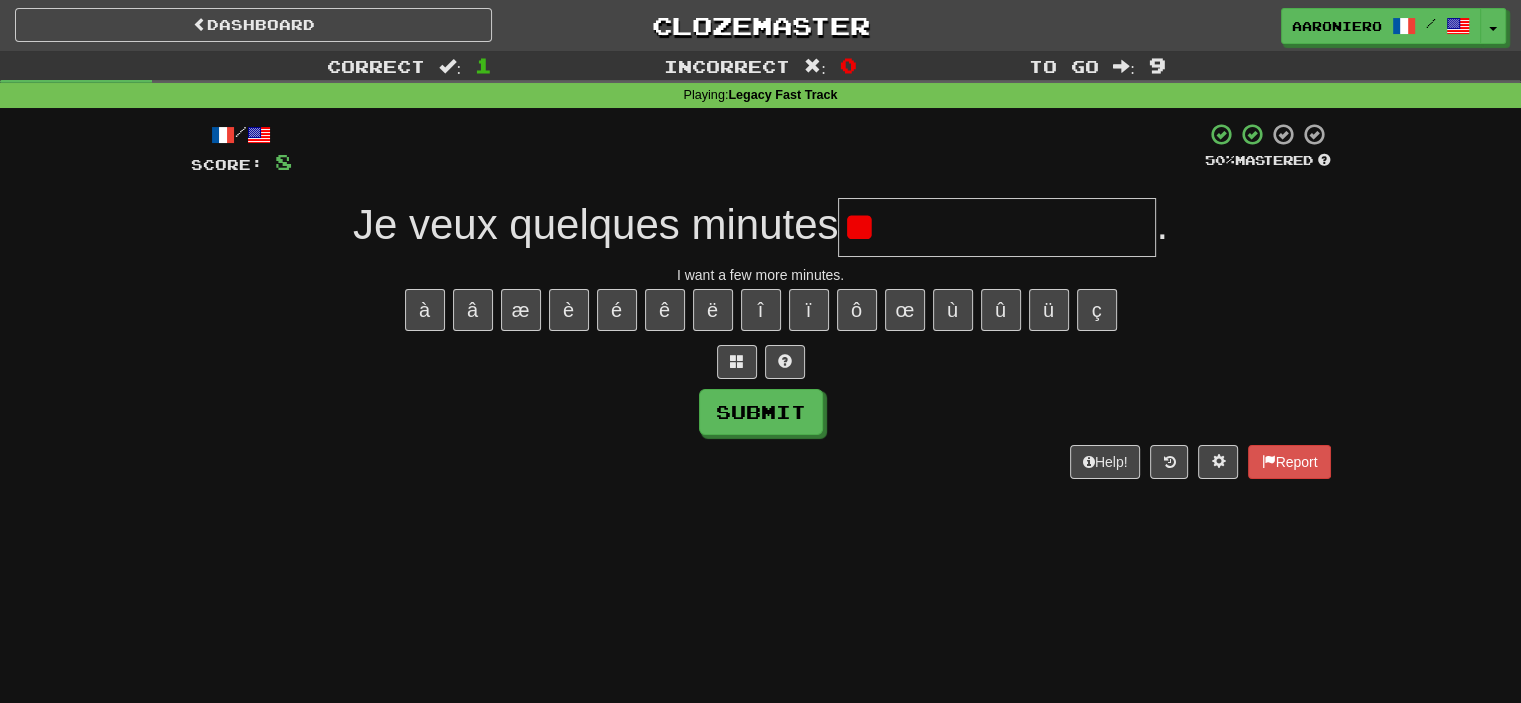type on "*" 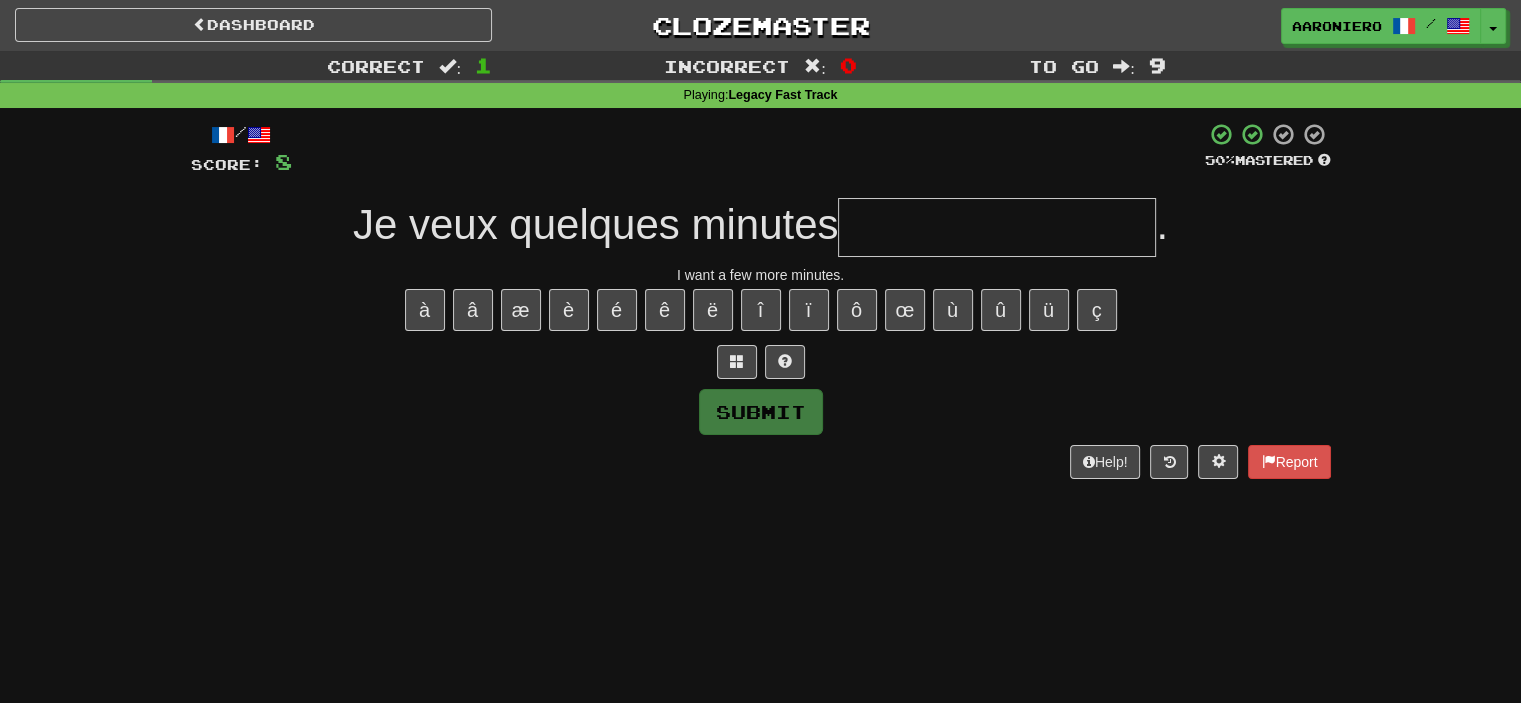 type on "*" 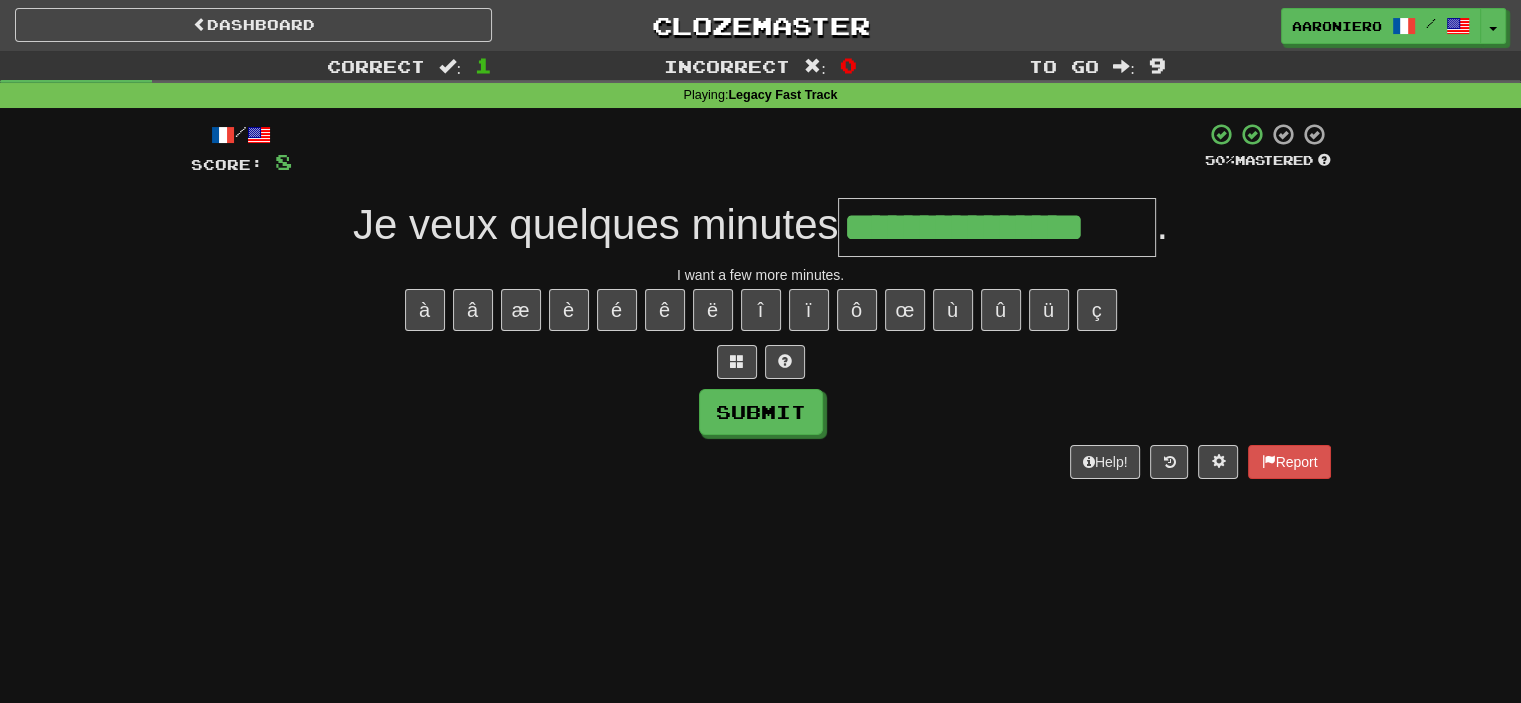 type on "**********" 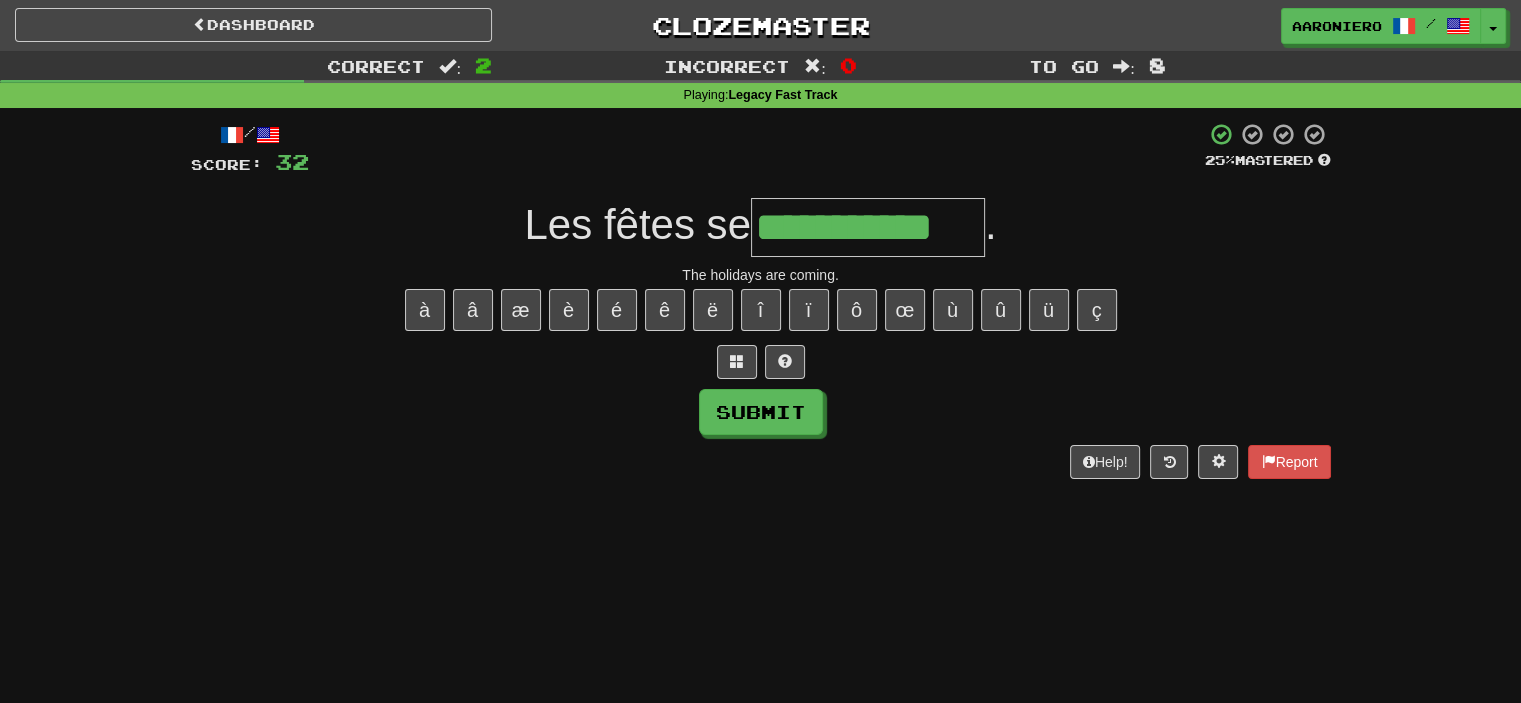 type on "**********" 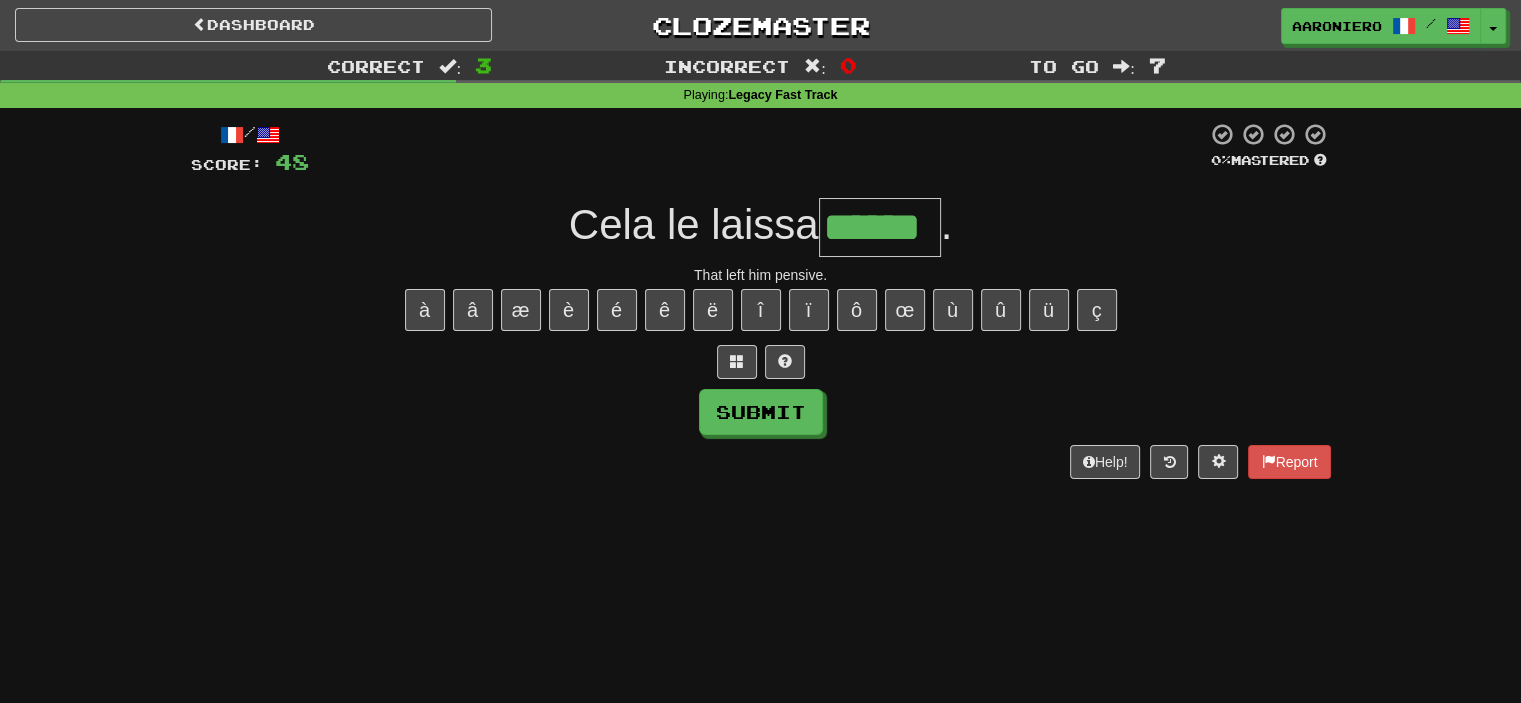 type on "******" 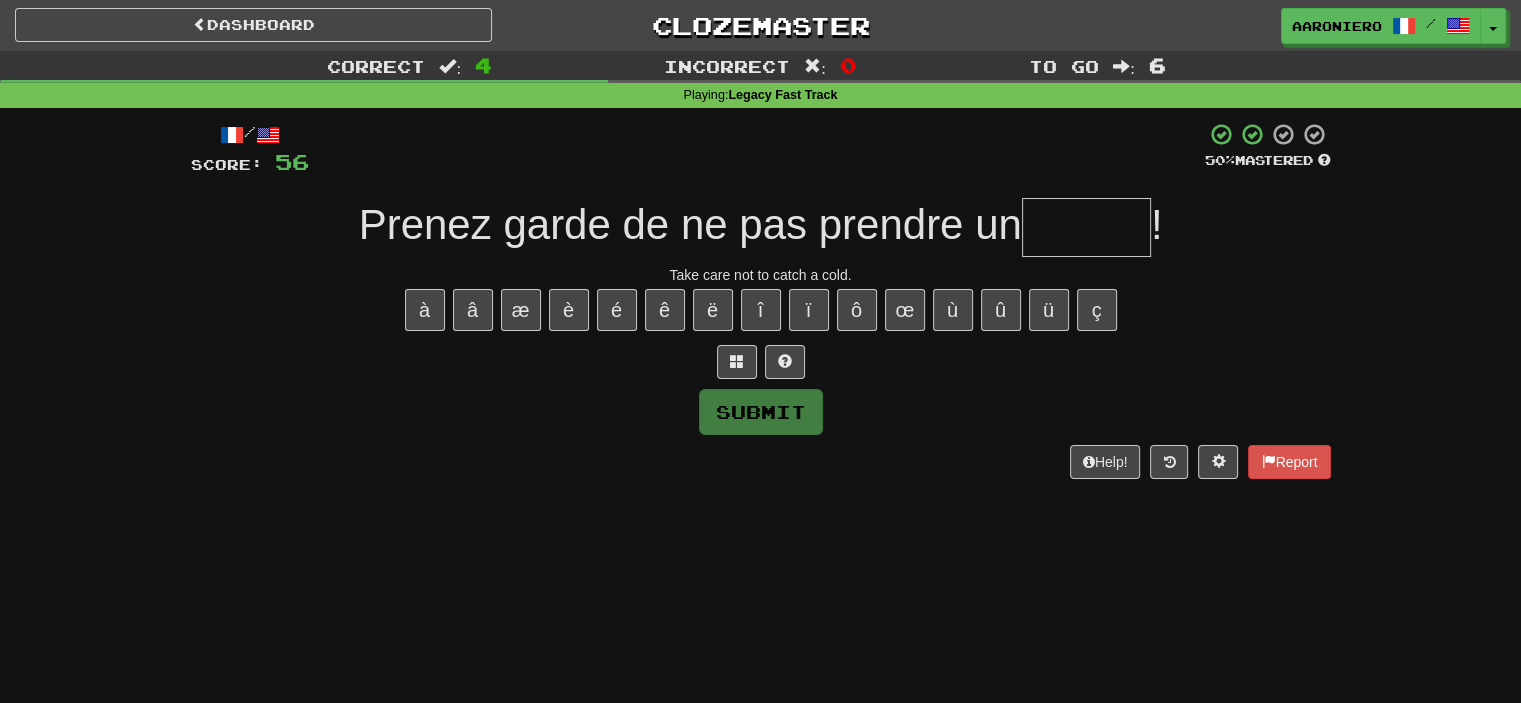 type on "*" 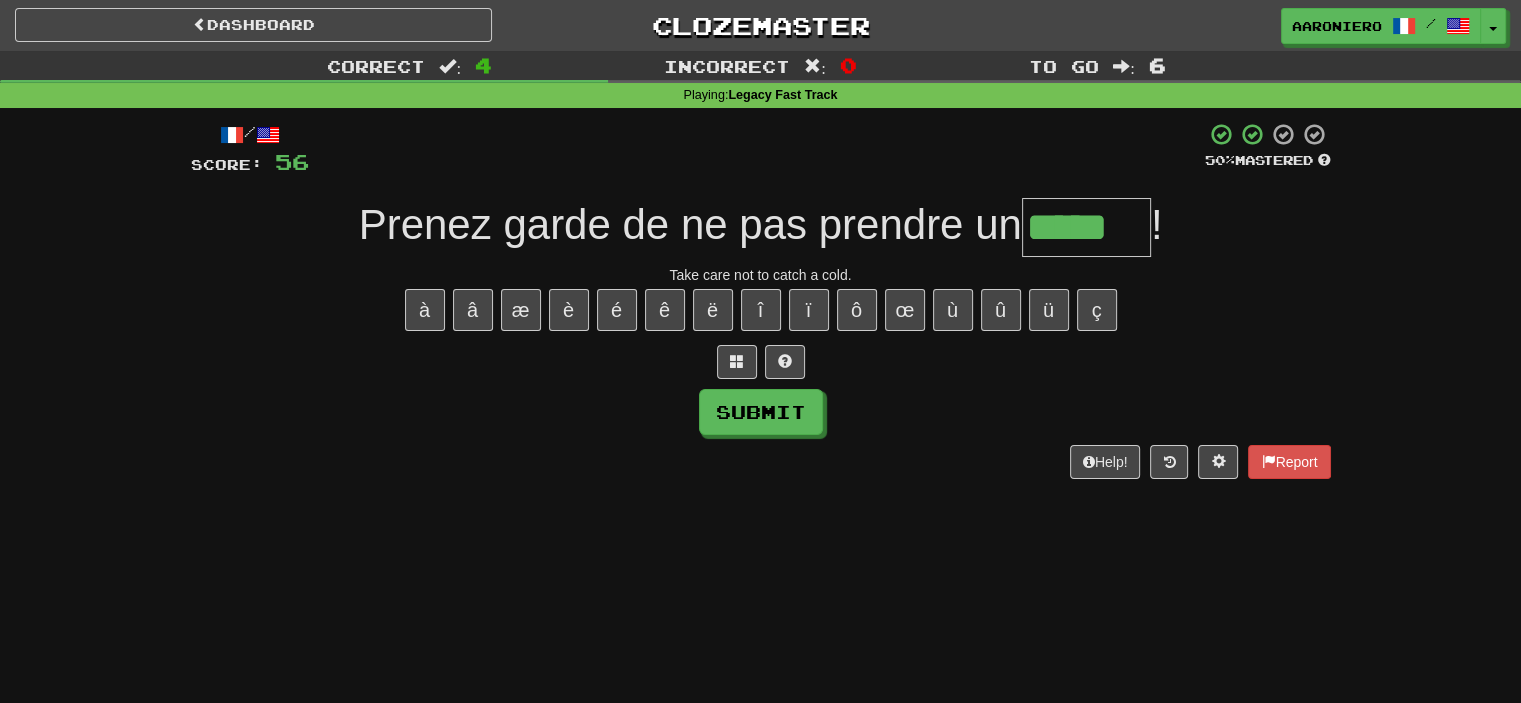 type on "*****" 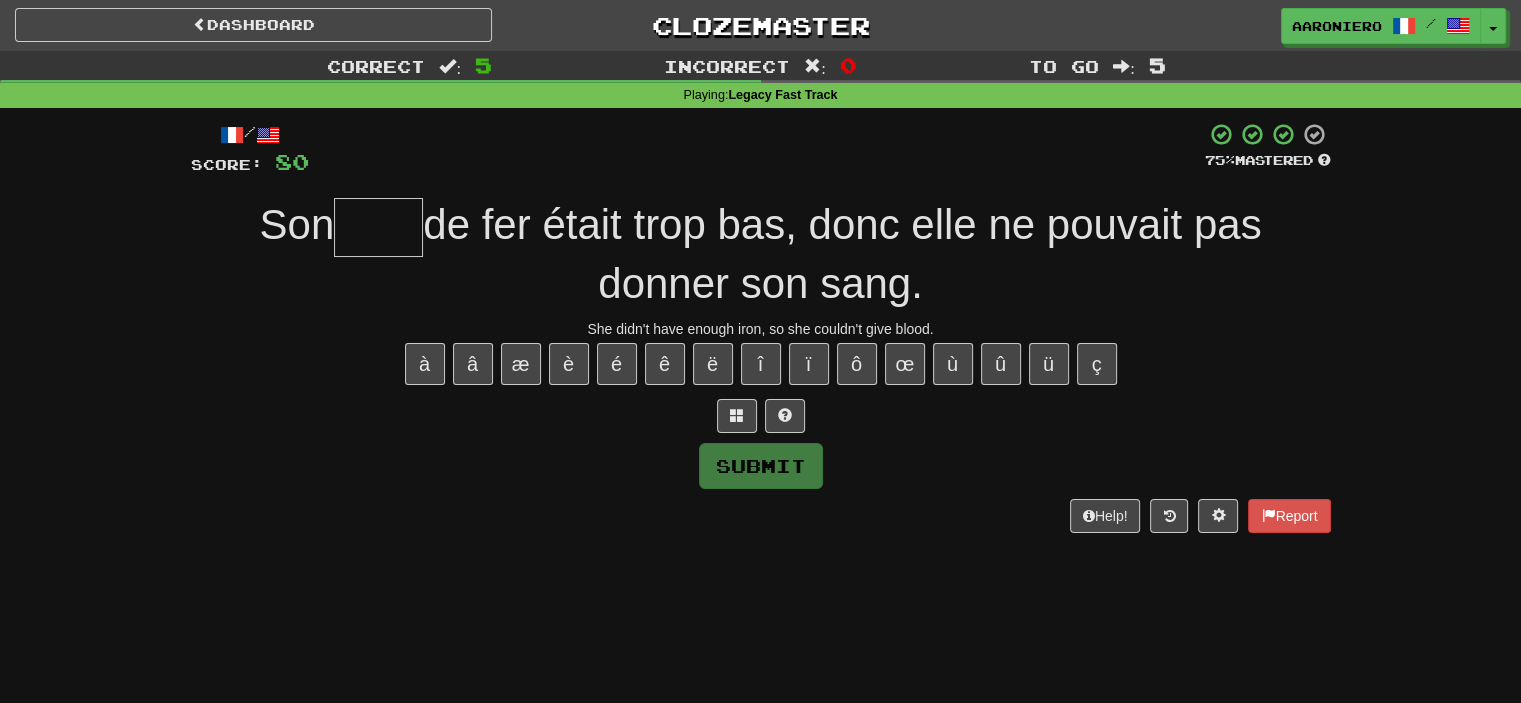 type on "*" 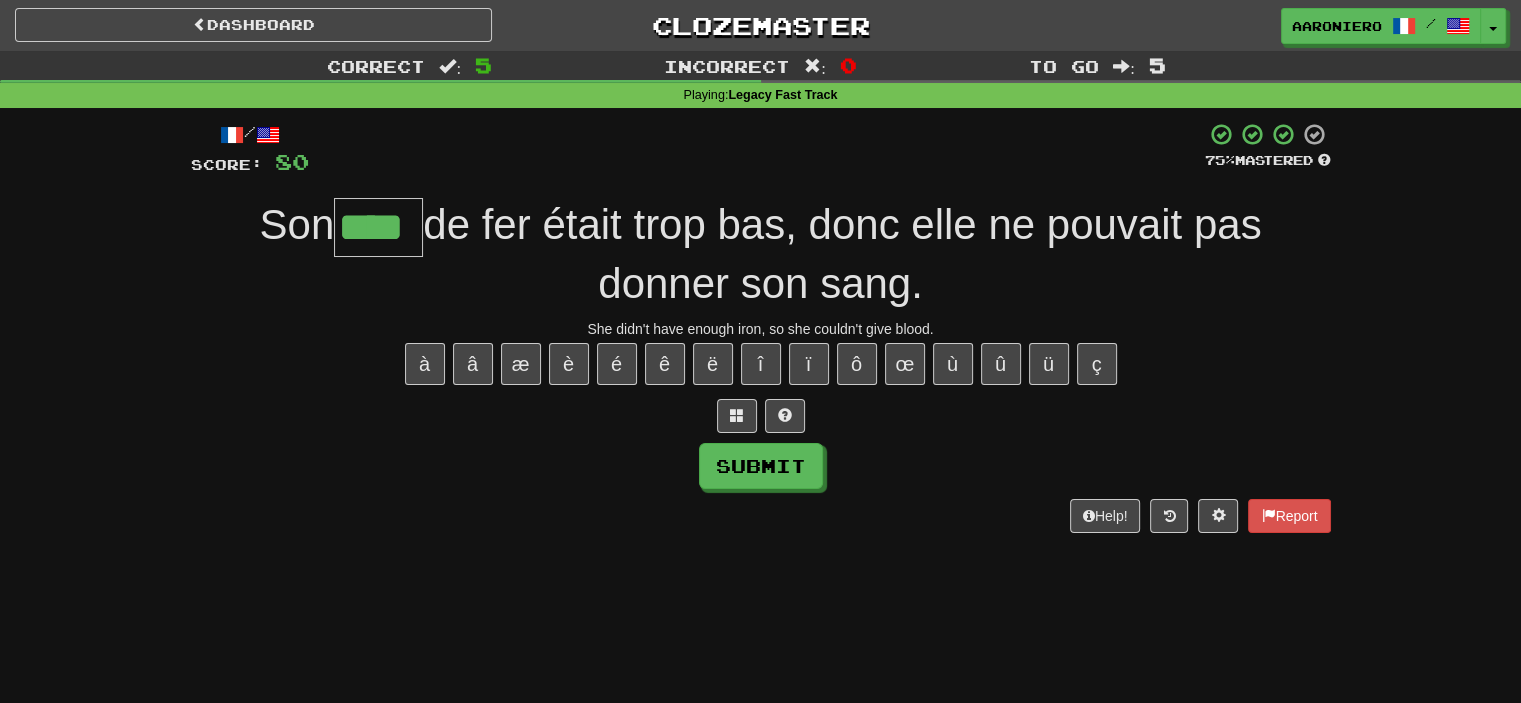 type on "****" 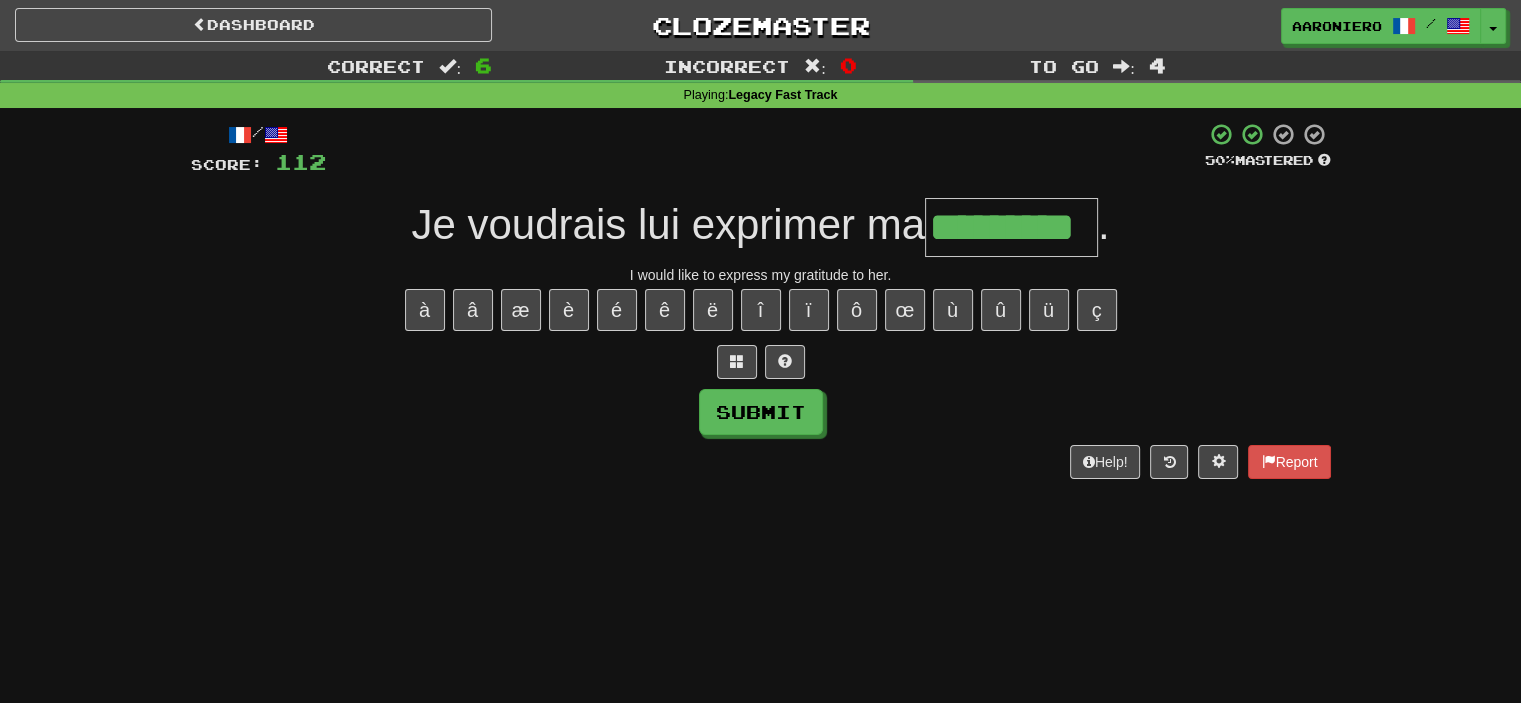 type on "*********" 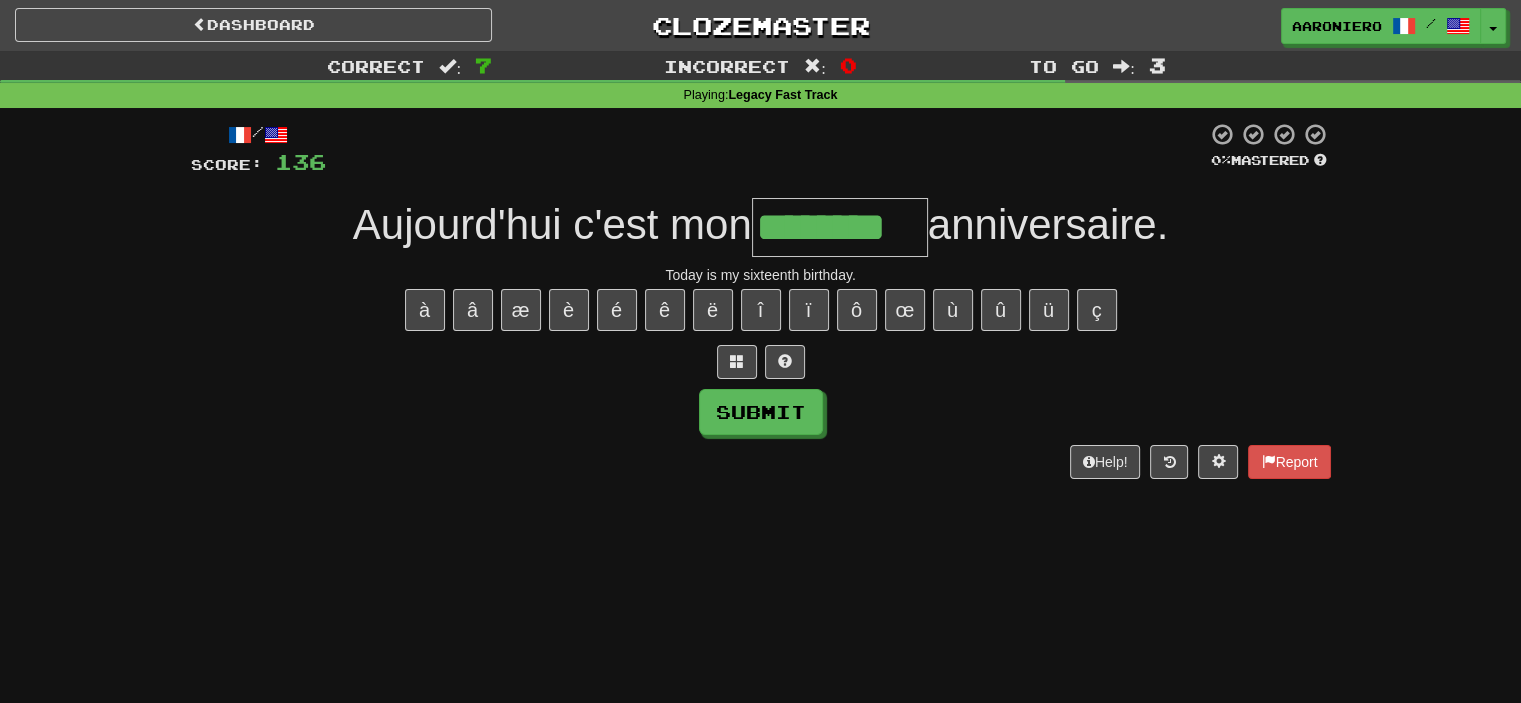 type on "********" 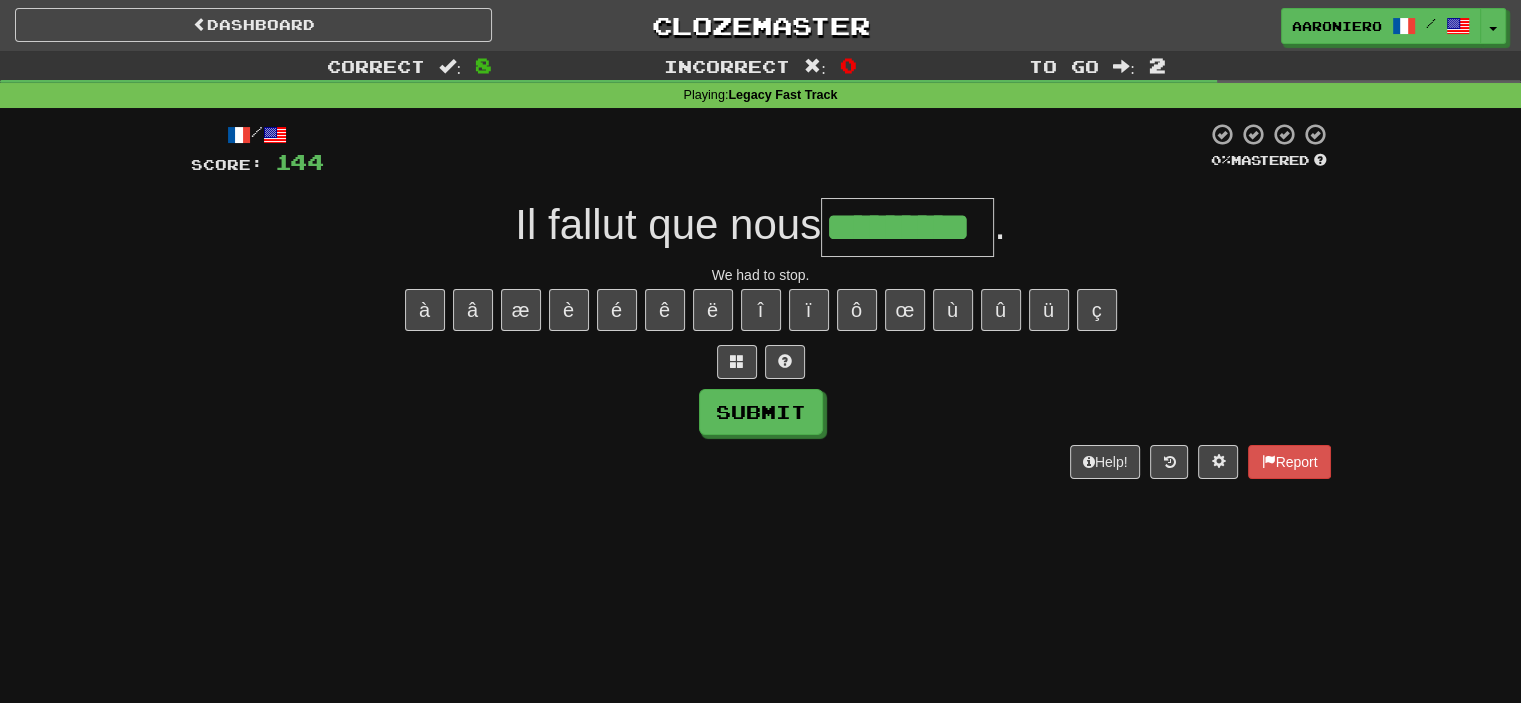 type on "*********" 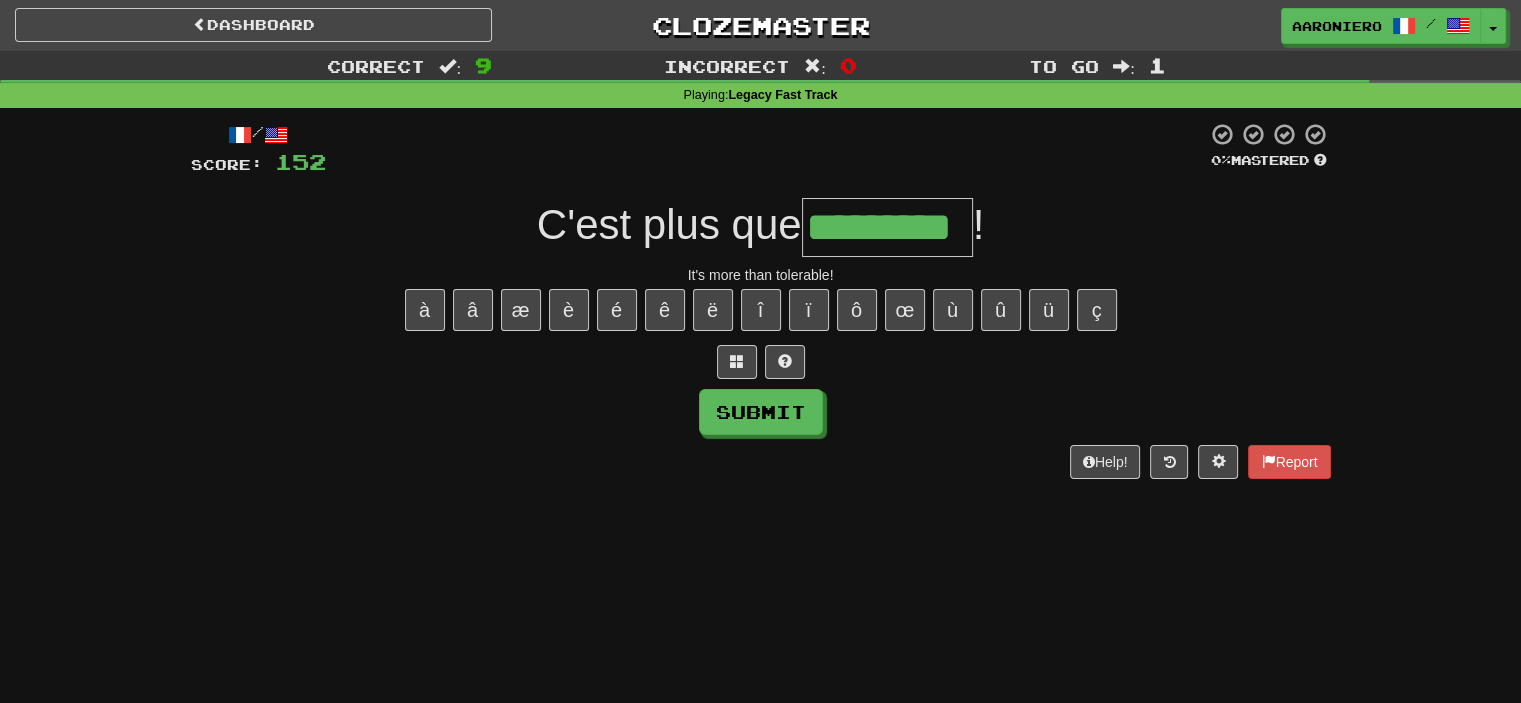 type on "*********" 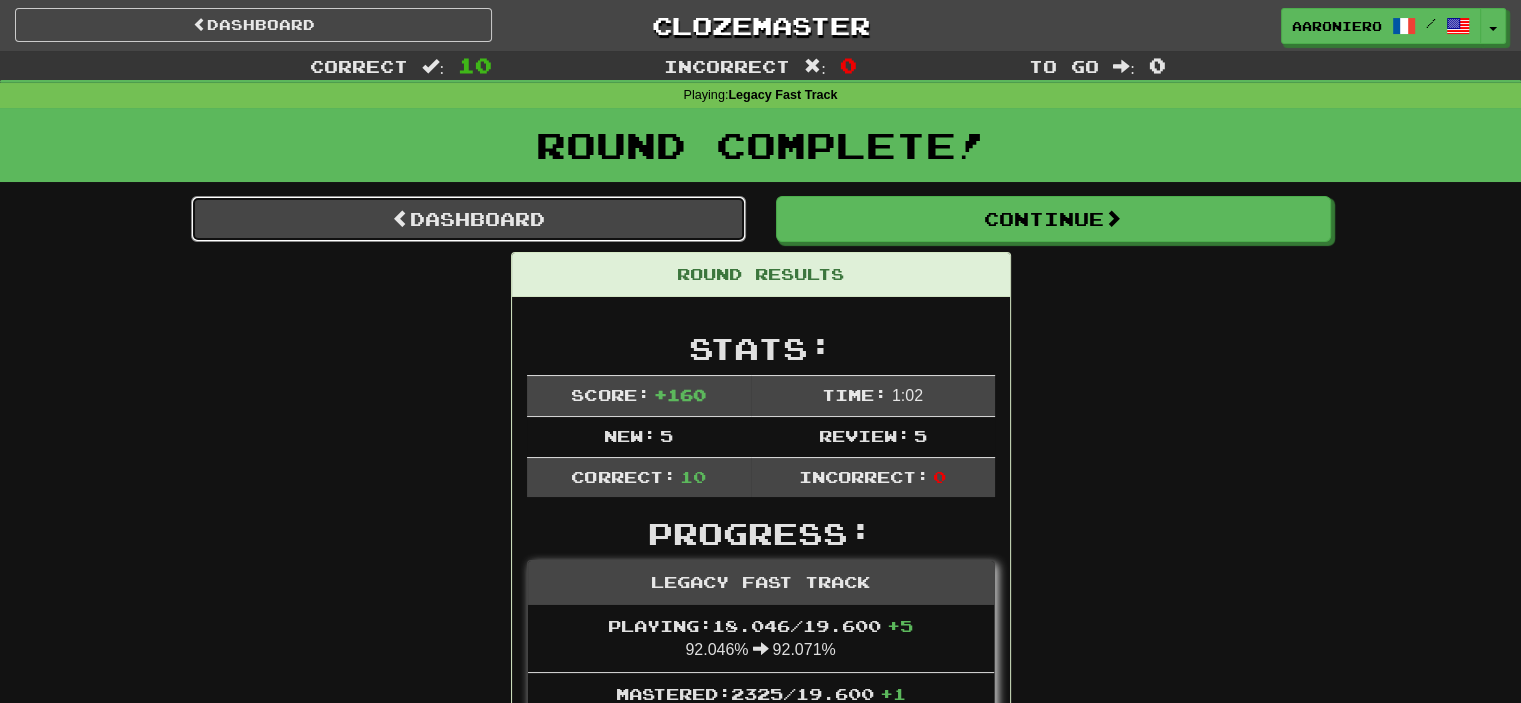 drag, startPoint x: 424, startPoint y: 222, endPoint x: 393, endPoint y: 289, distance: 73.82411 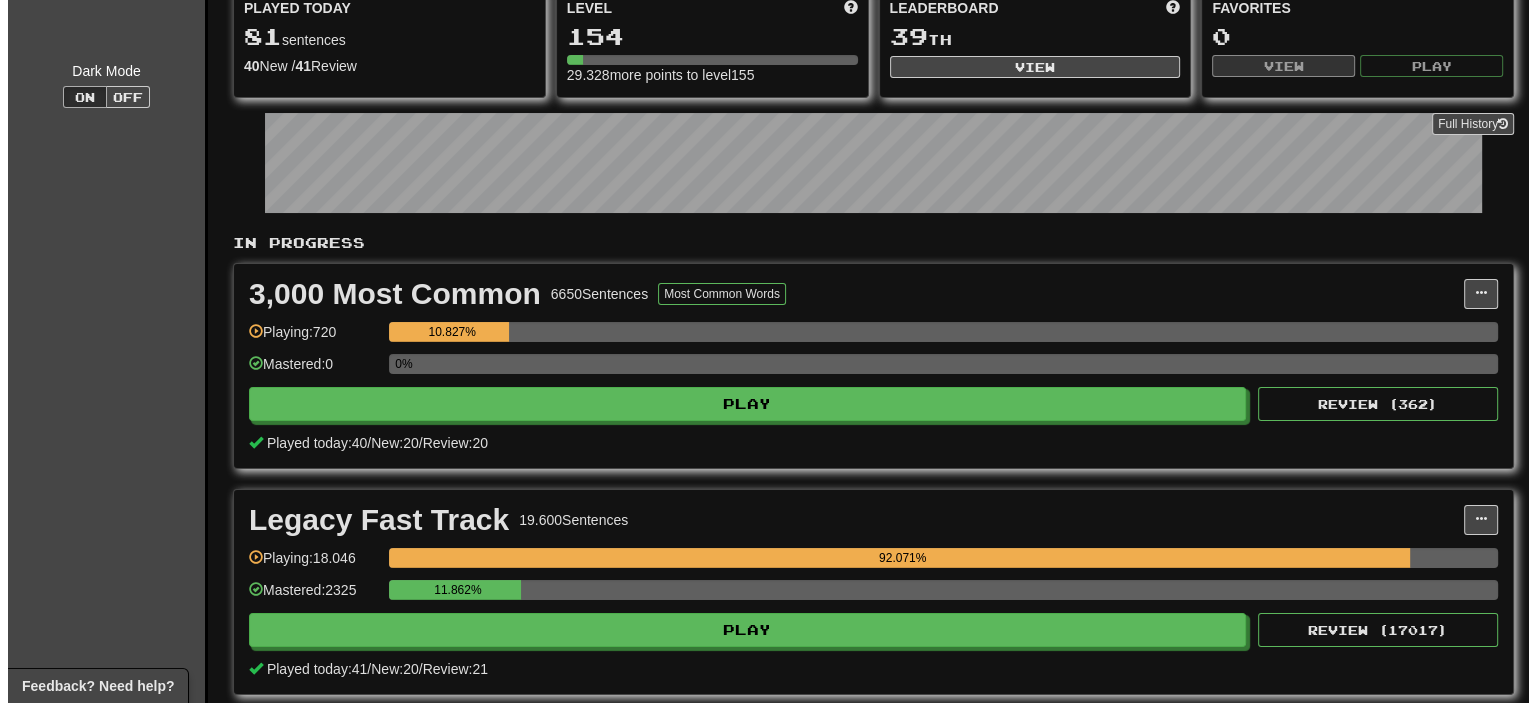 scroll, scrollTop: 200, scrollLeft: 0, axis: vertical 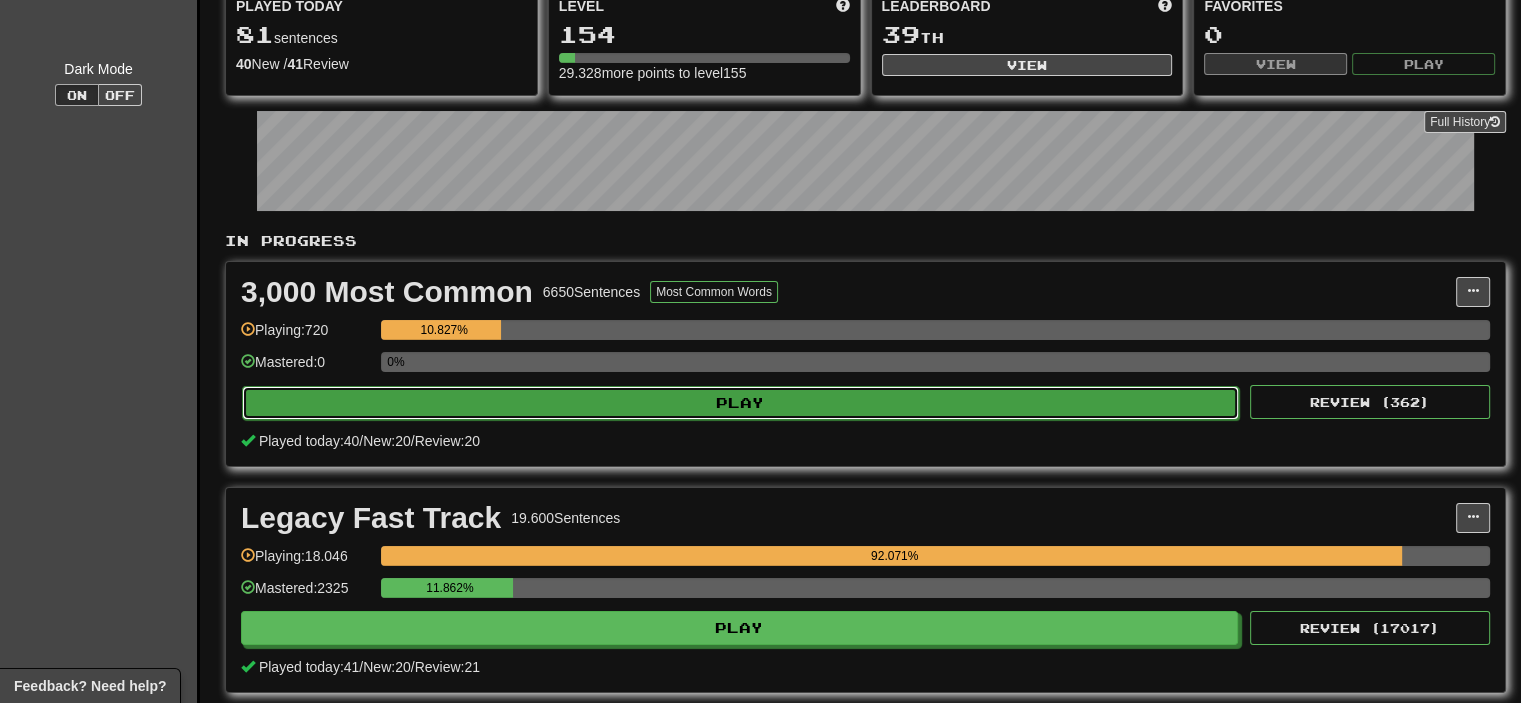 click on "Play" 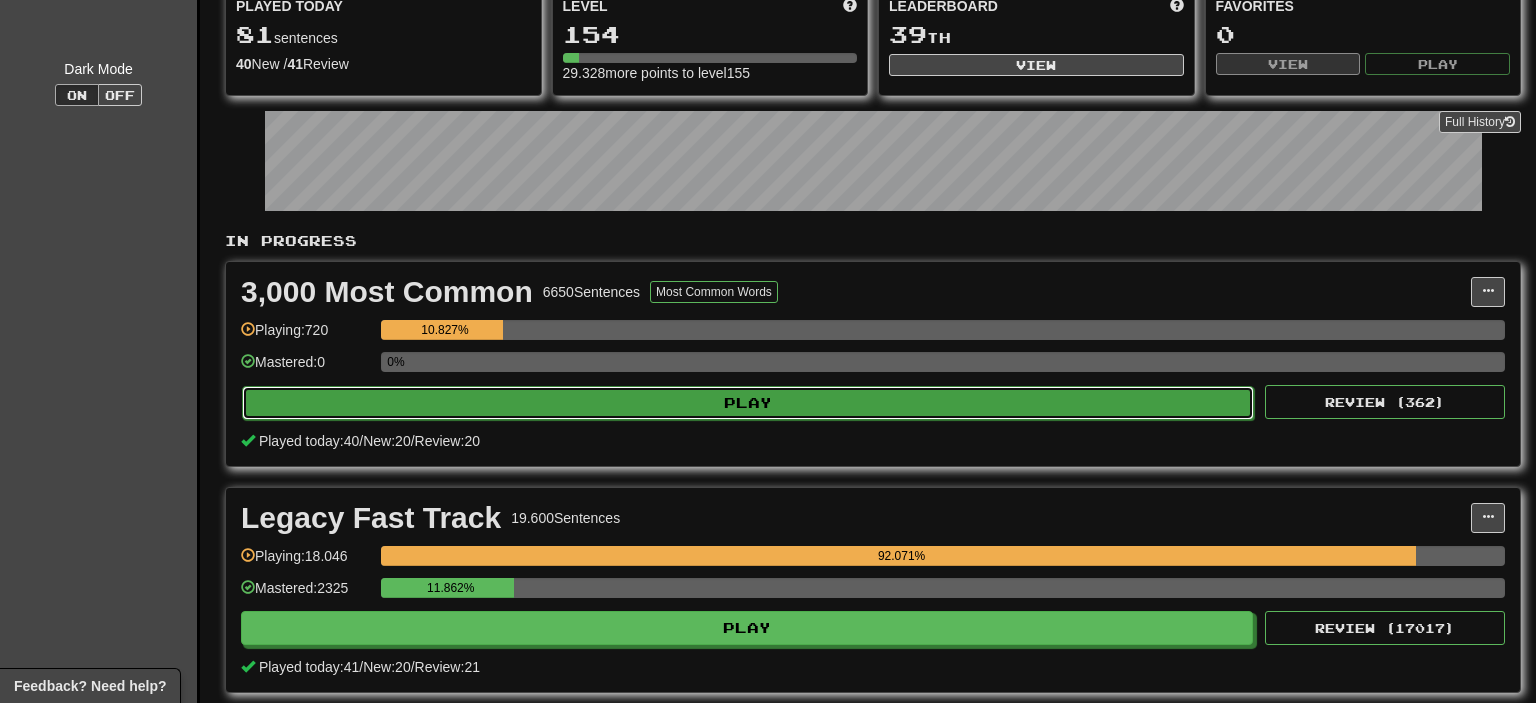 select on "**" 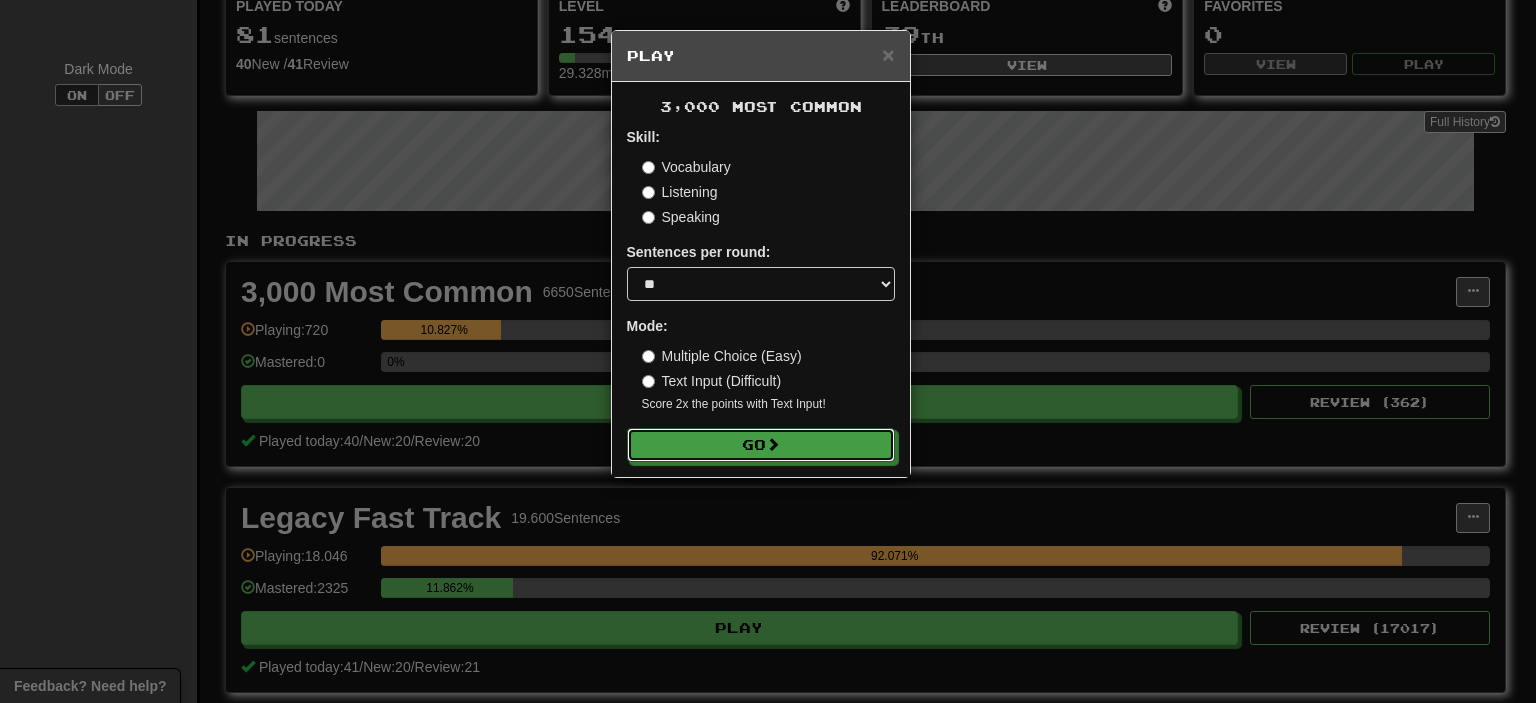 click on "Go" at bounding box center [761, 445] 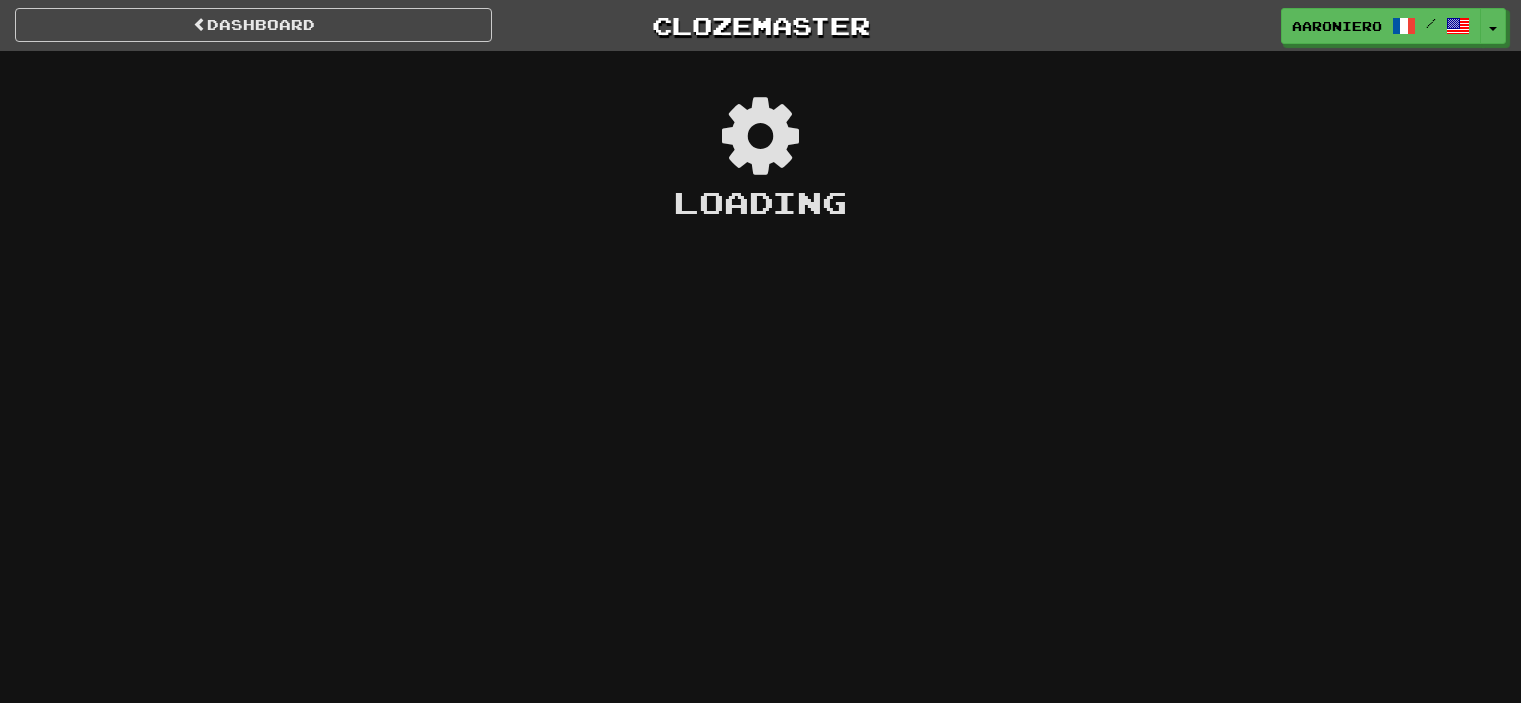 scroll, scrollTop: 0, scrollLeft: 0, axis: both 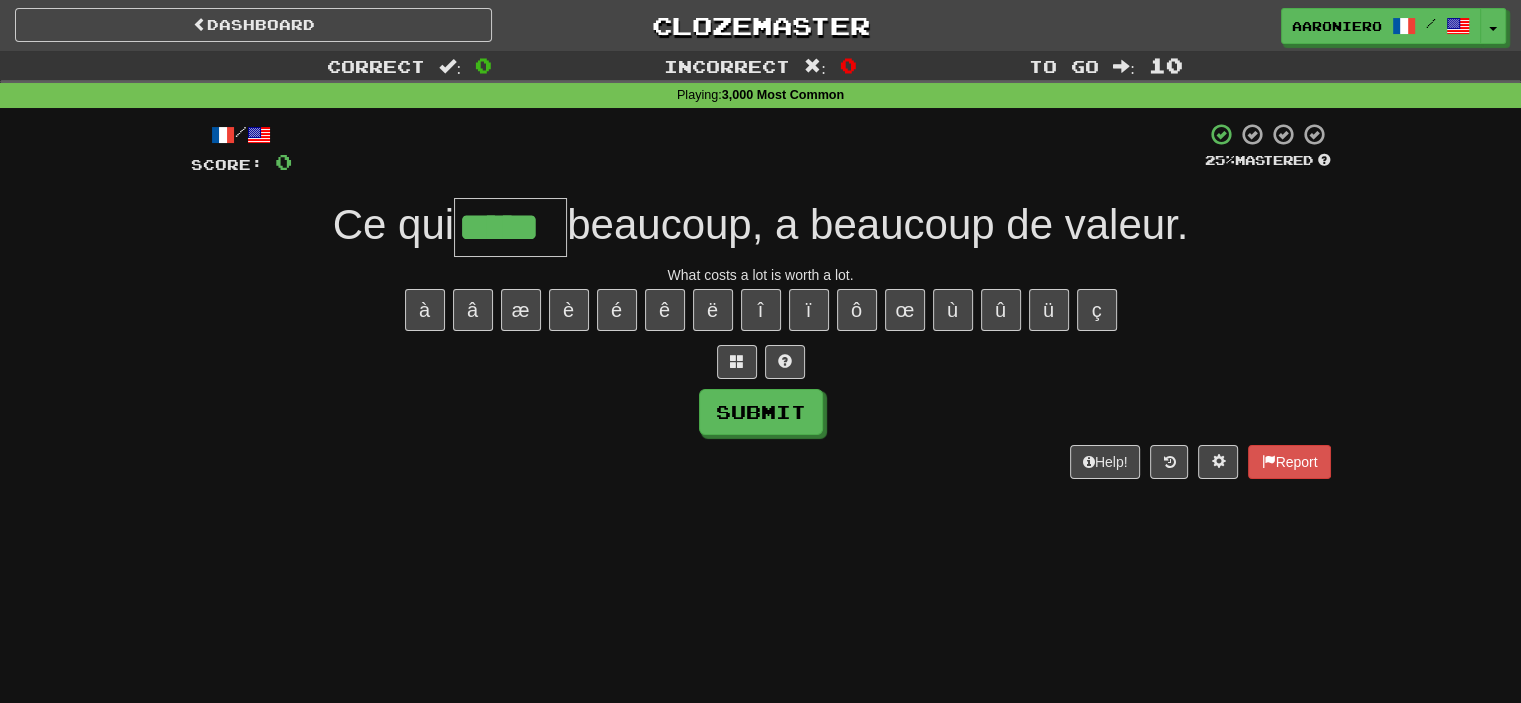 type on "*****" 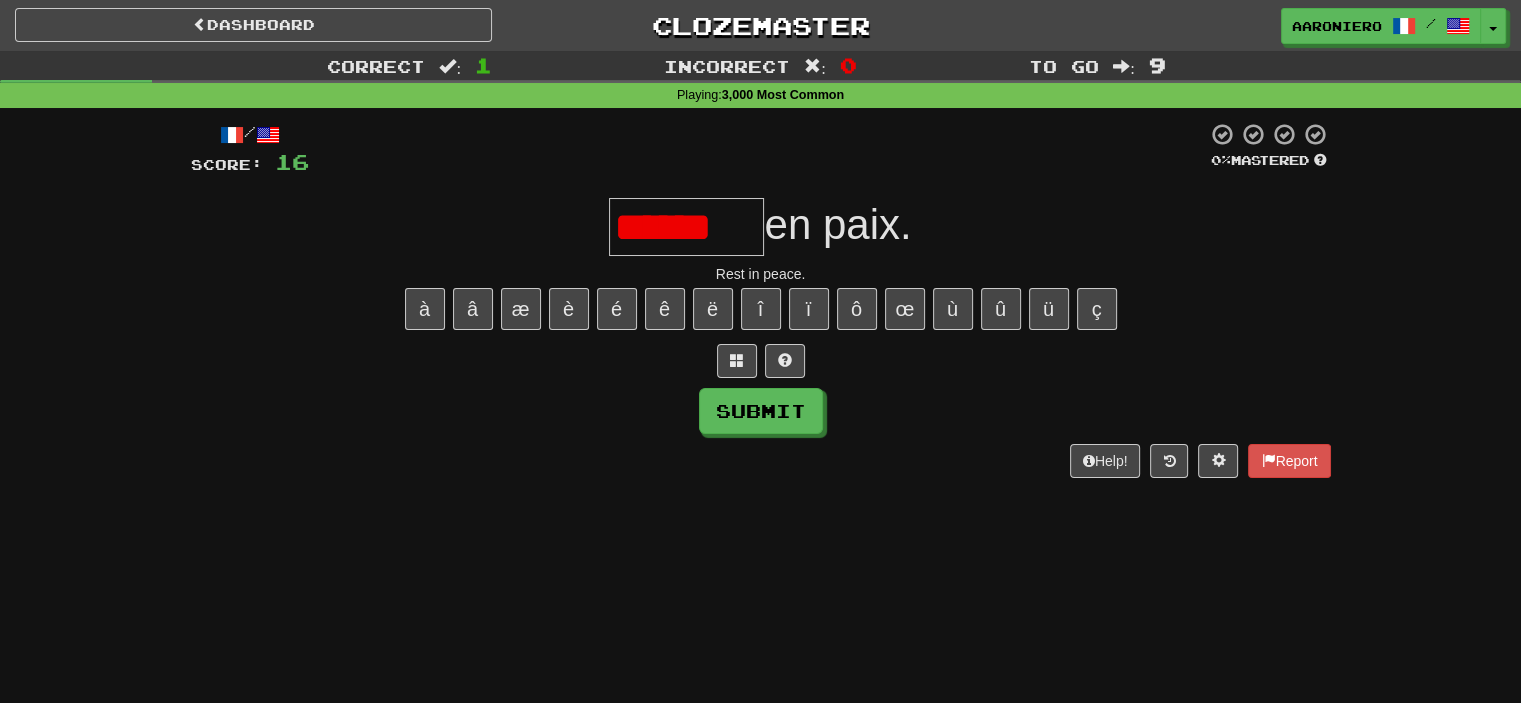 scroll, scrollTop: 0, scrollLeft: 0, axis: both 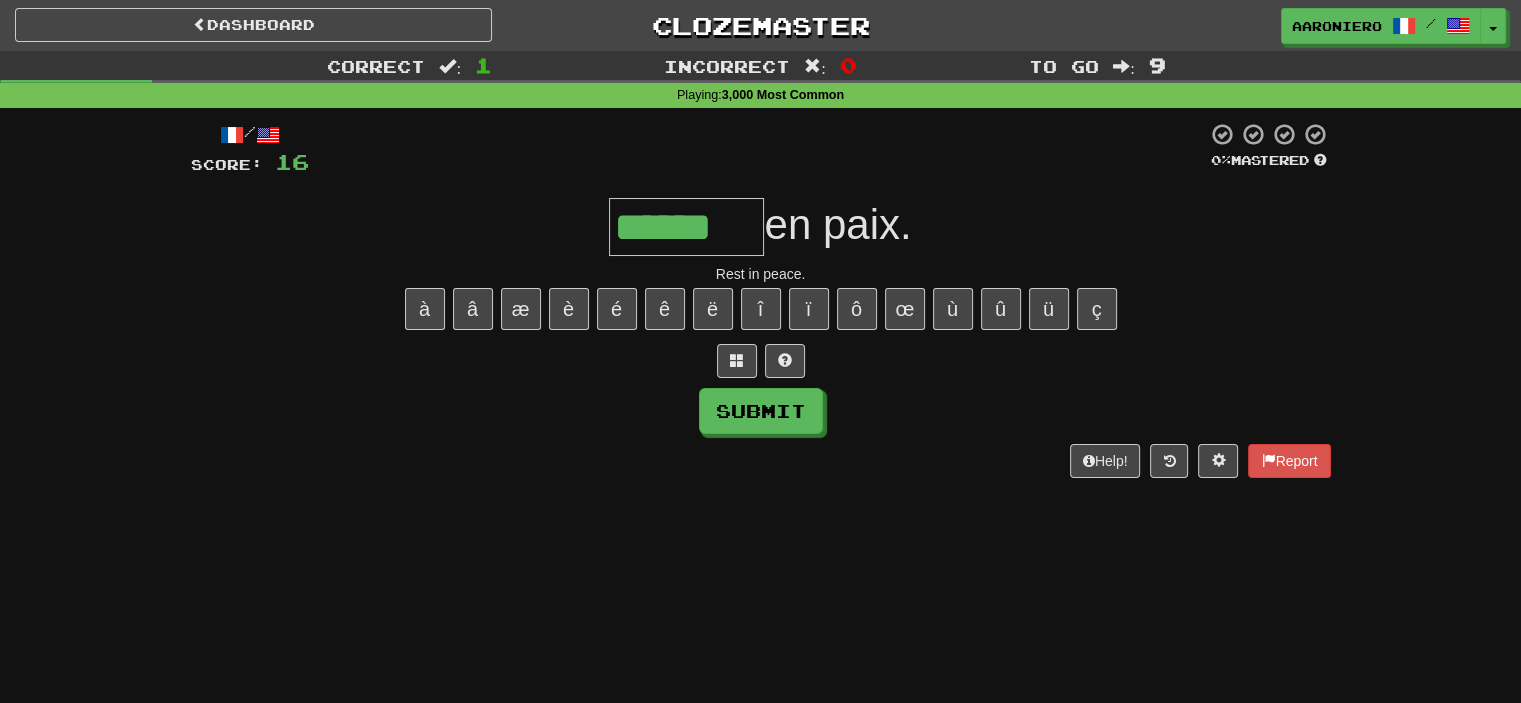 type on "******" 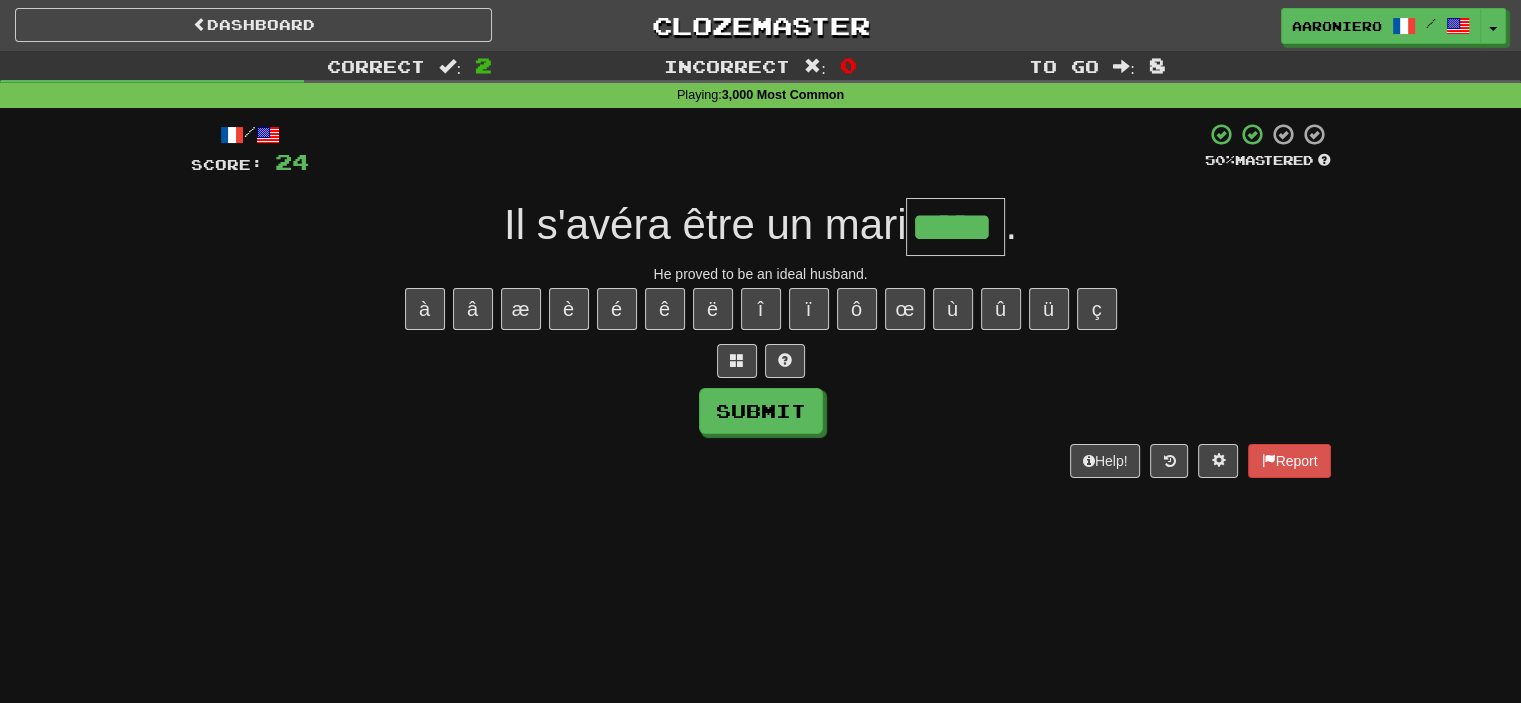 type on "*****" 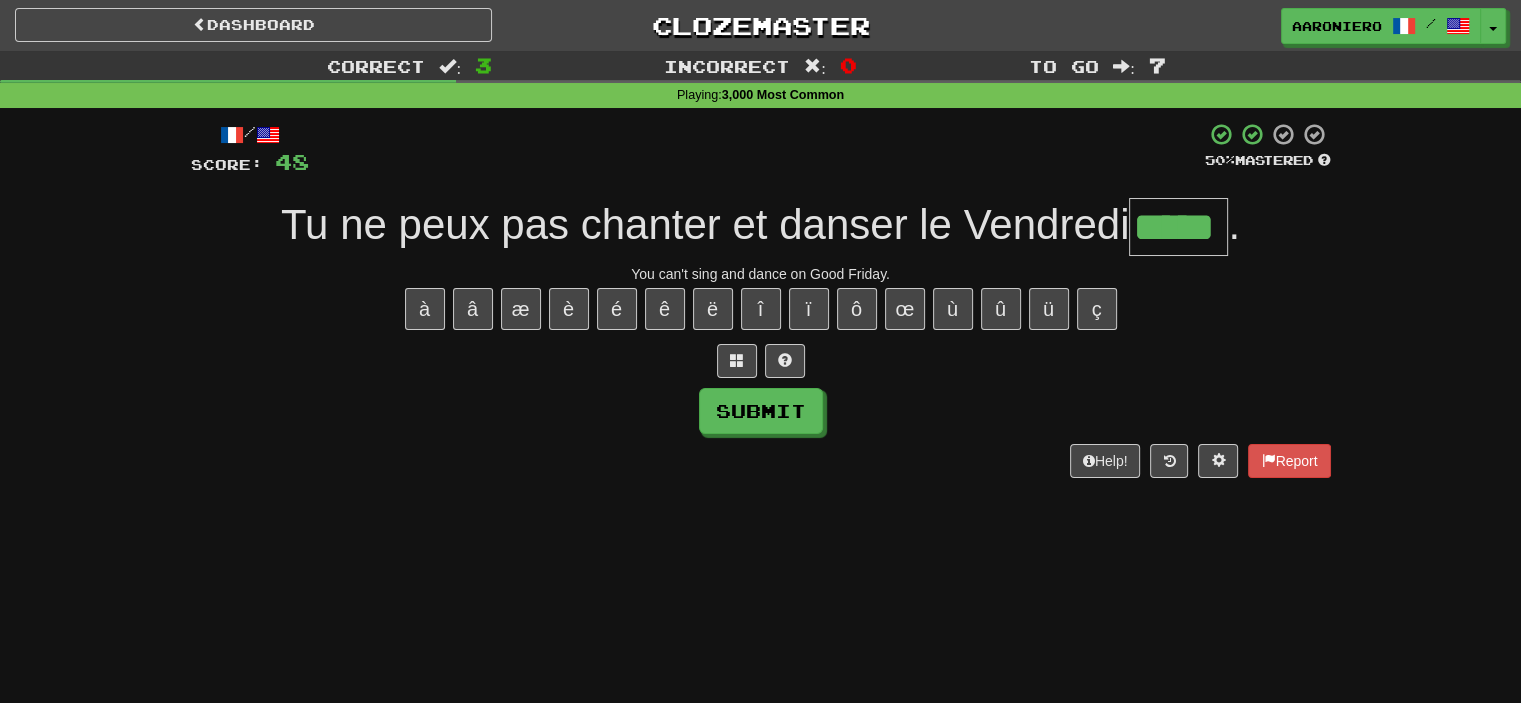 type on "*****" 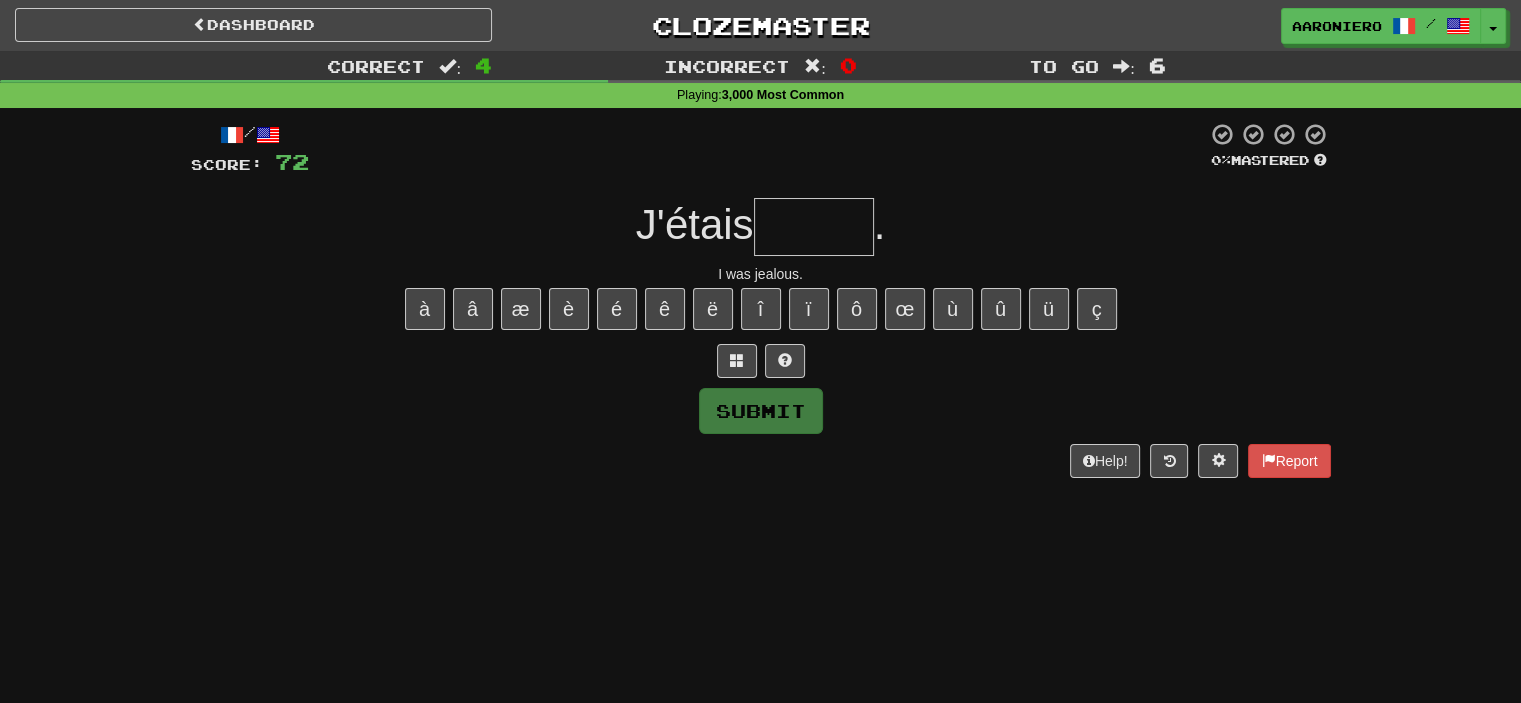 paste on "*" 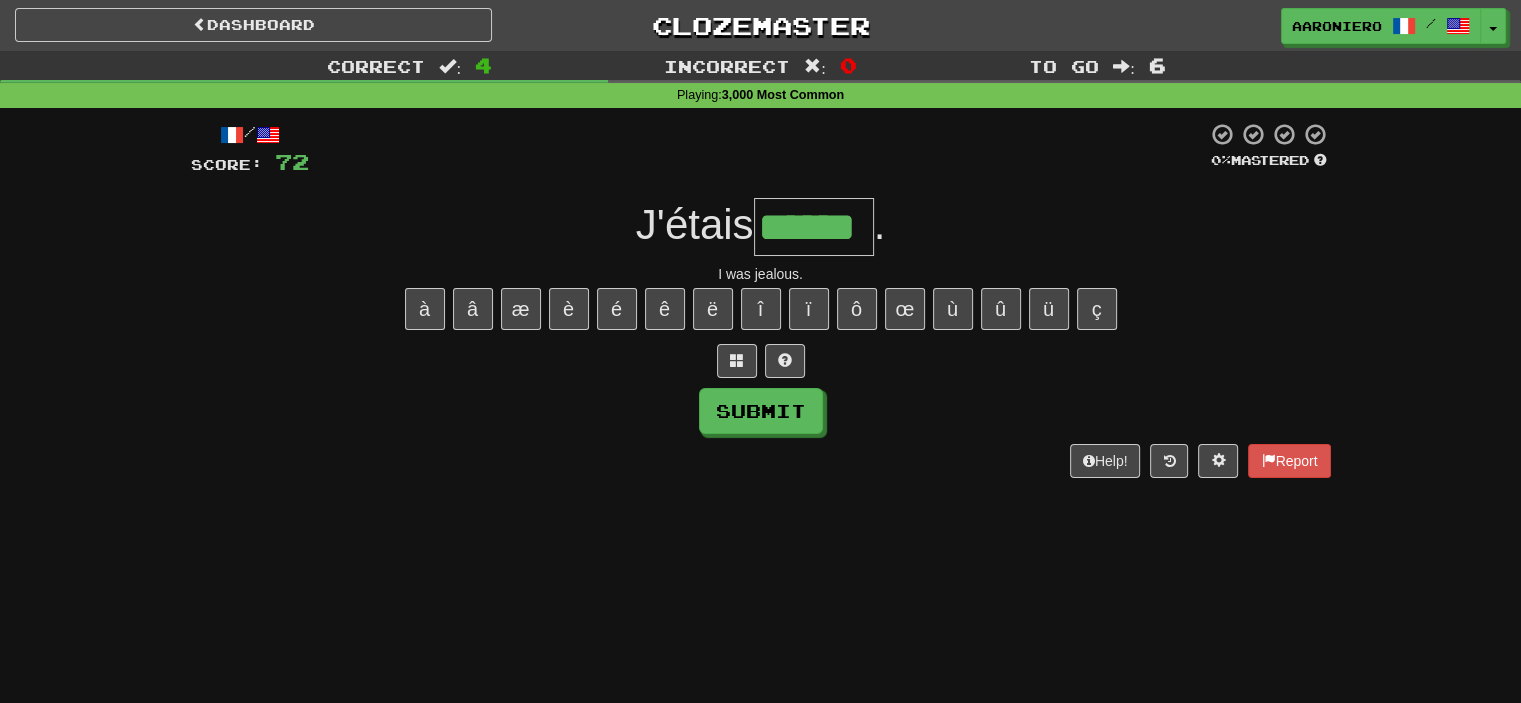type on "******" 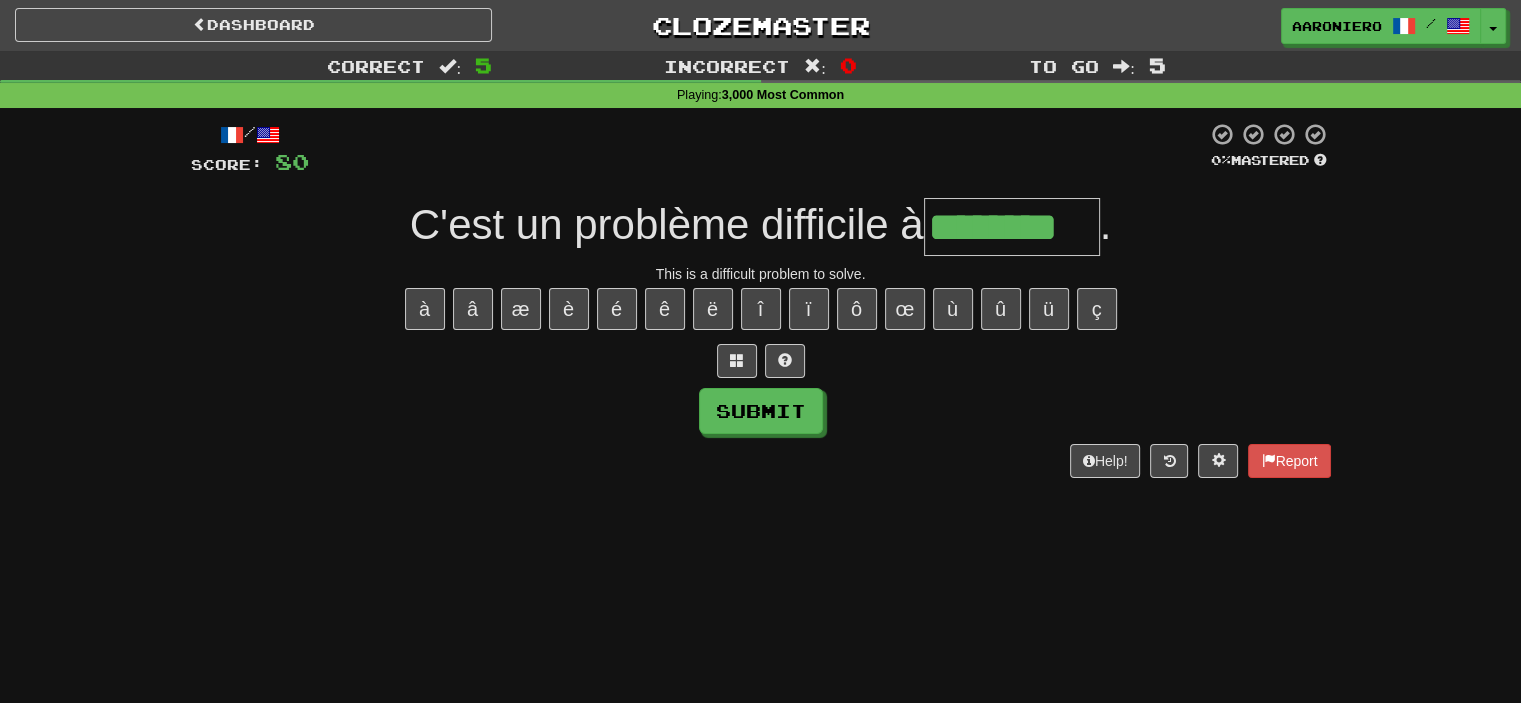 type on "********" 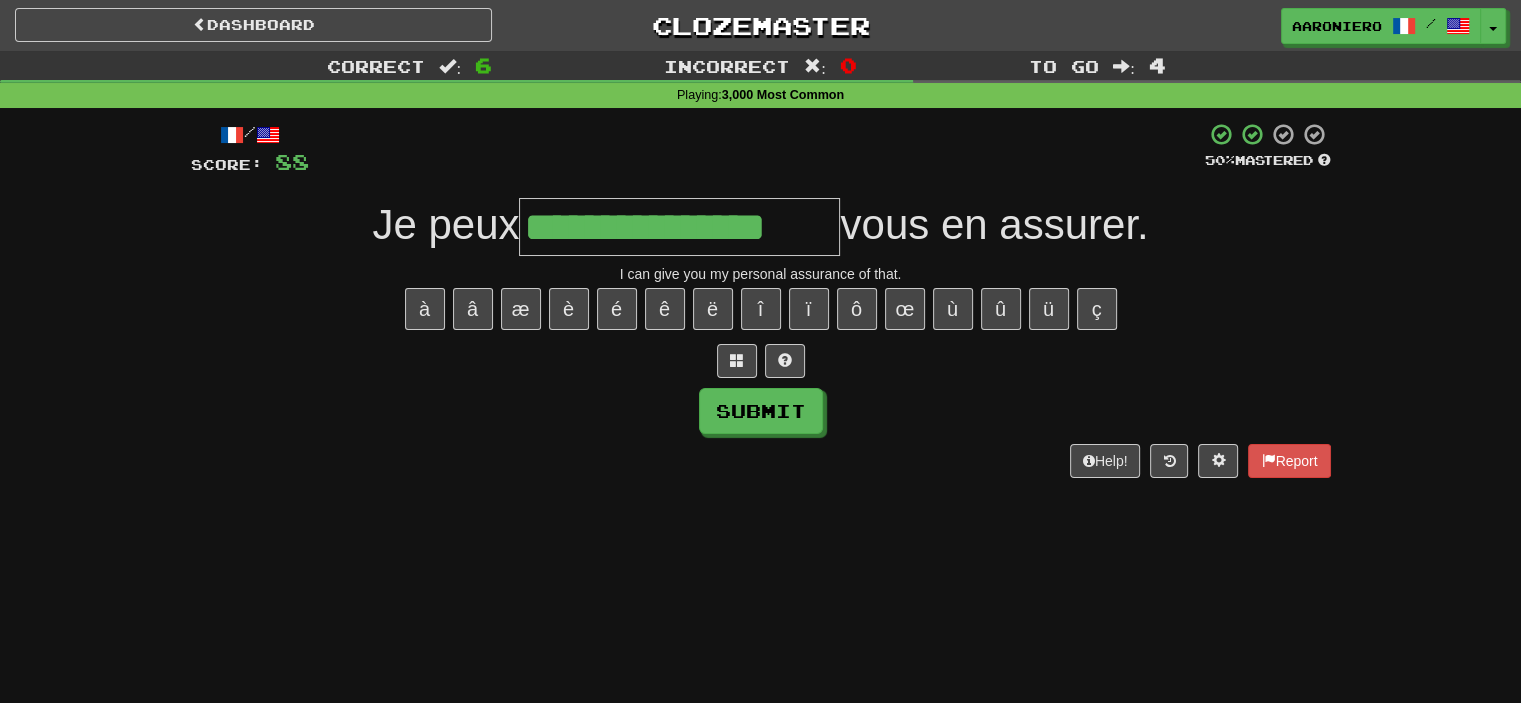 type on "**********" 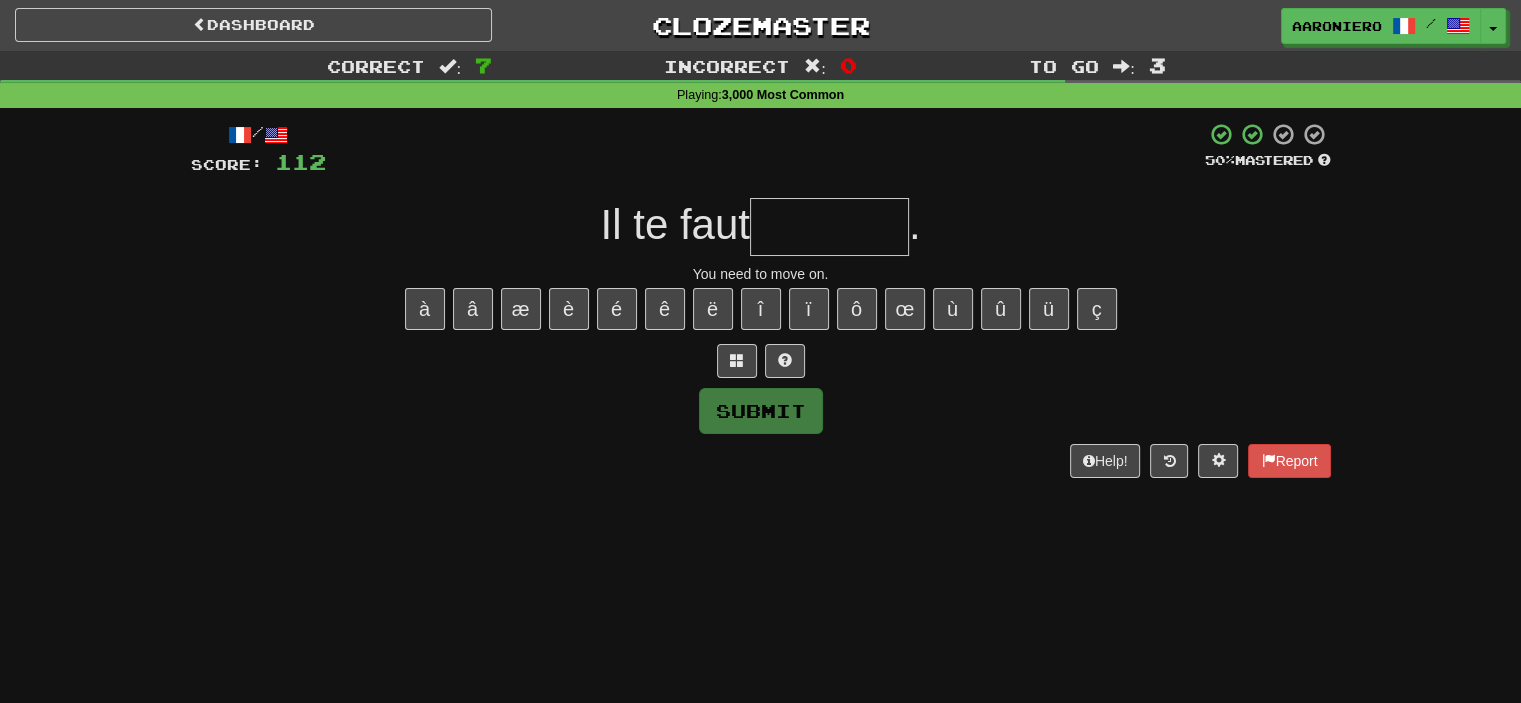 type on "*" 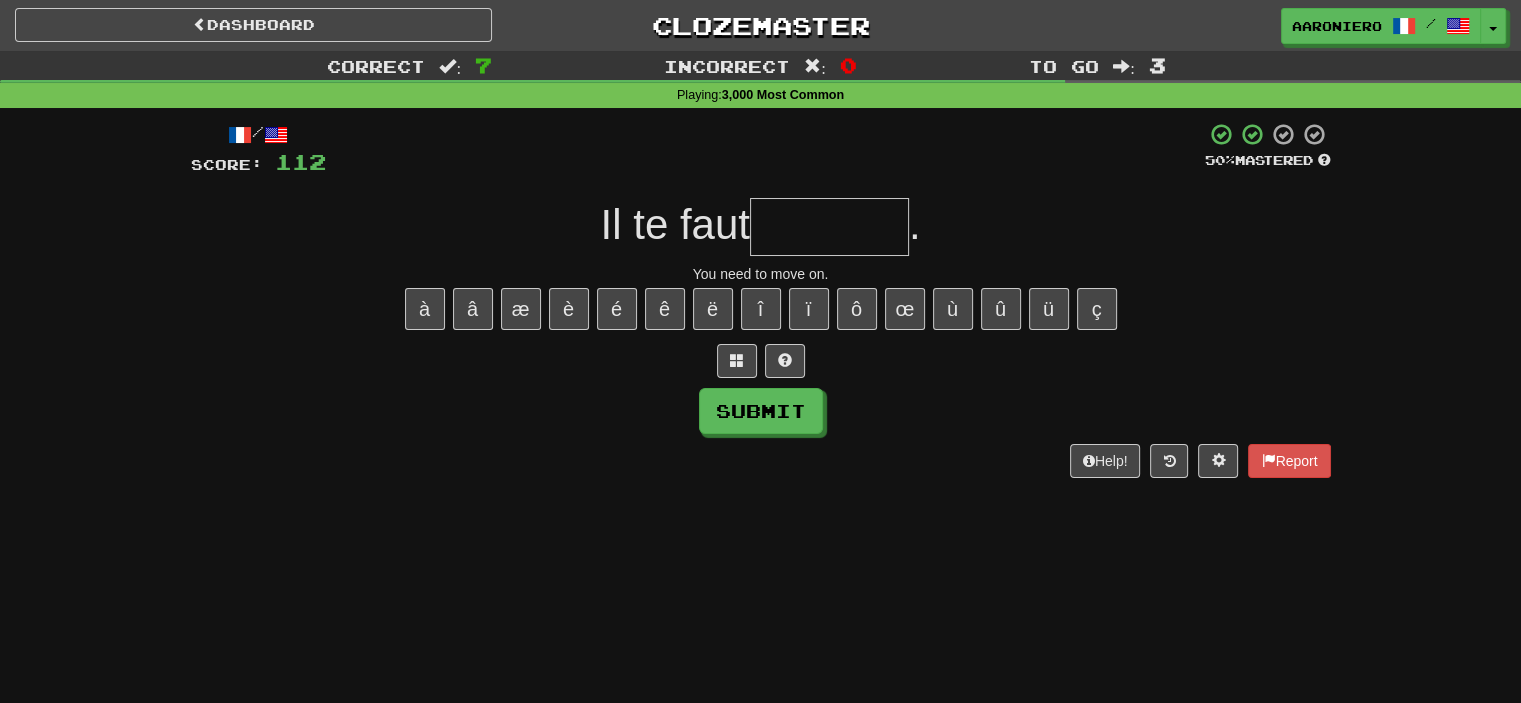 type on "*" 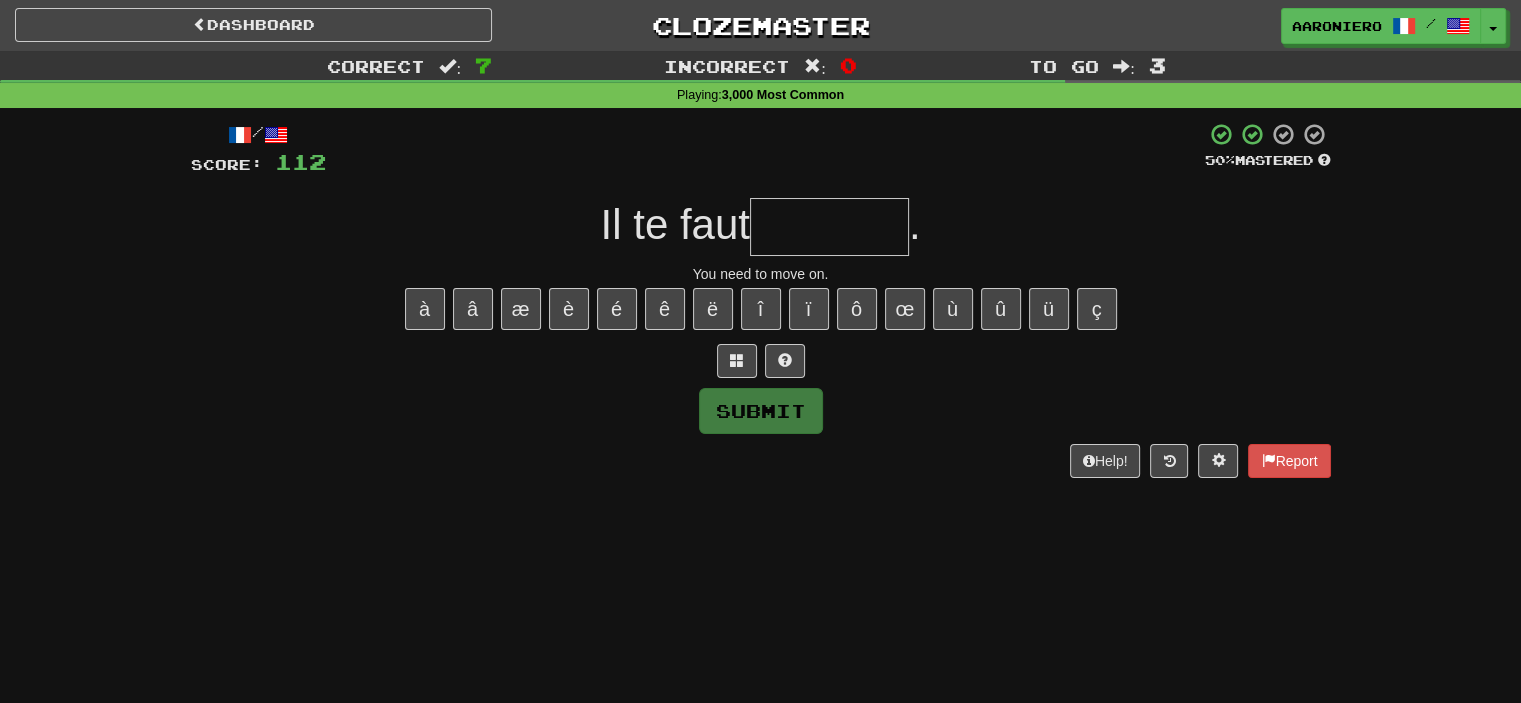 type on "*" 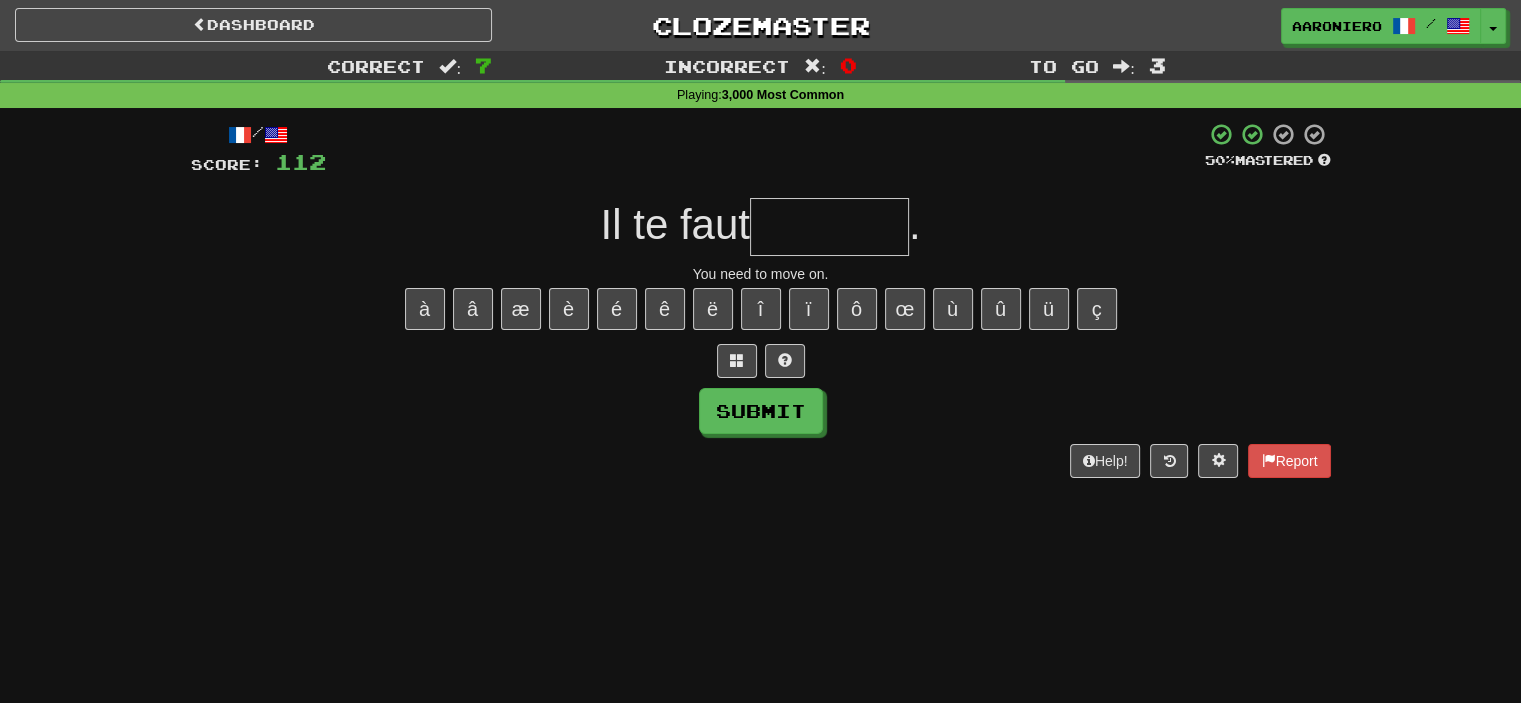 type on "*" 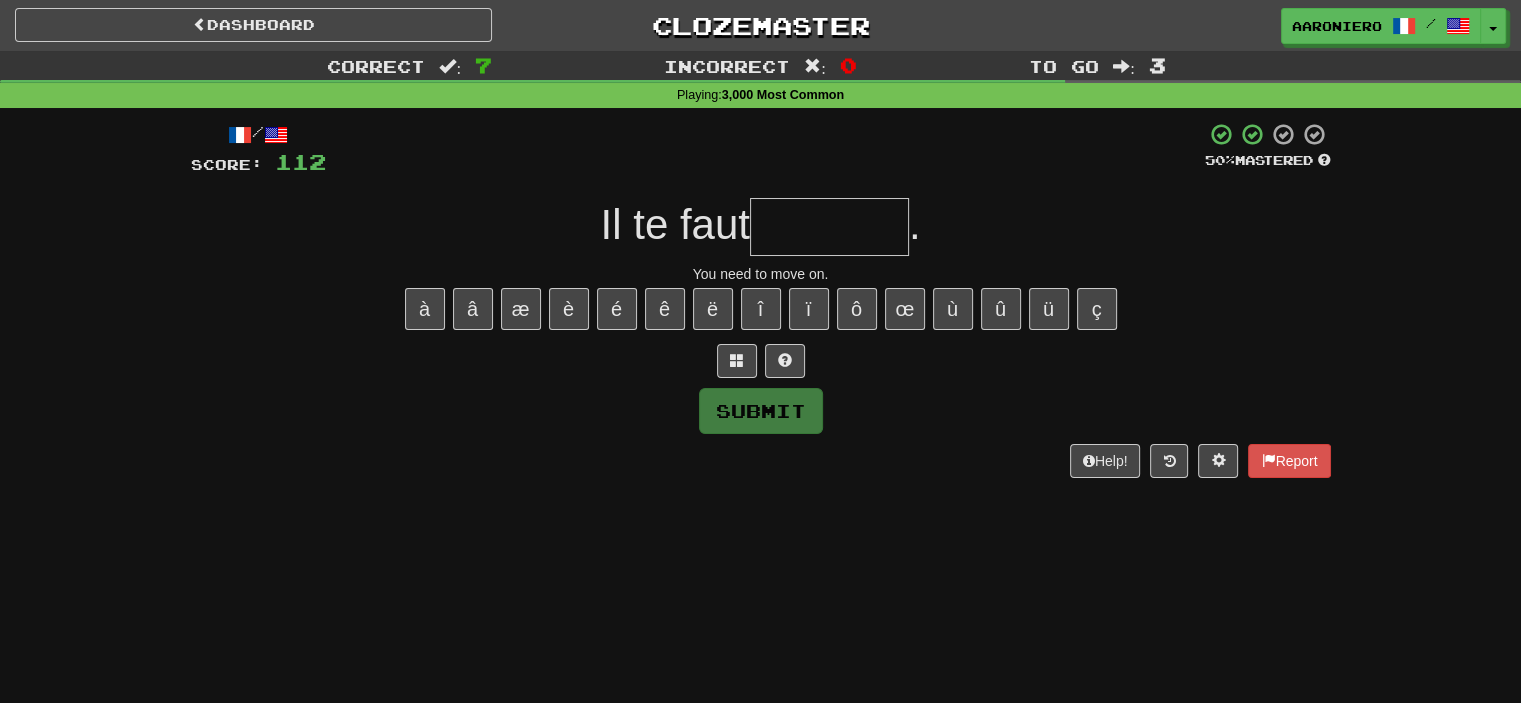 type on "*" 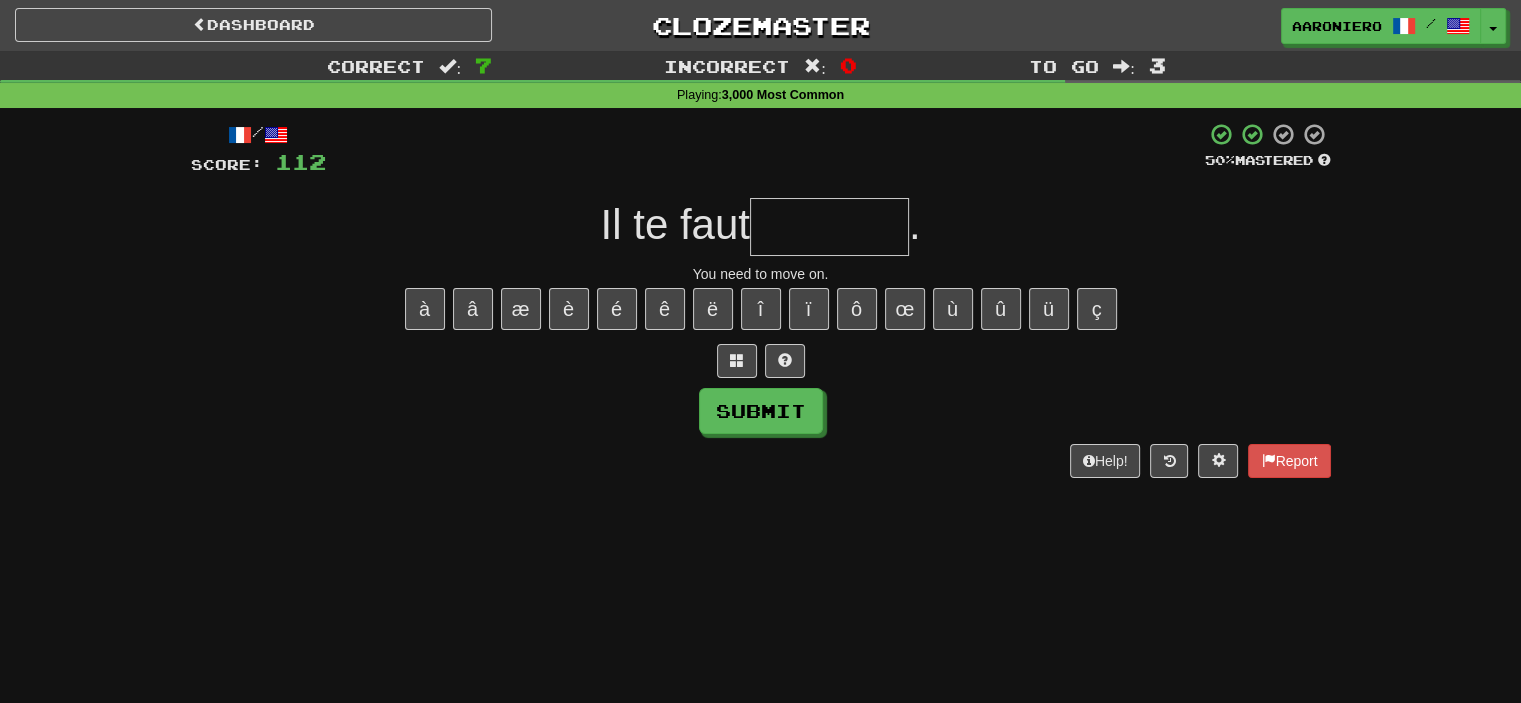 type on "*" 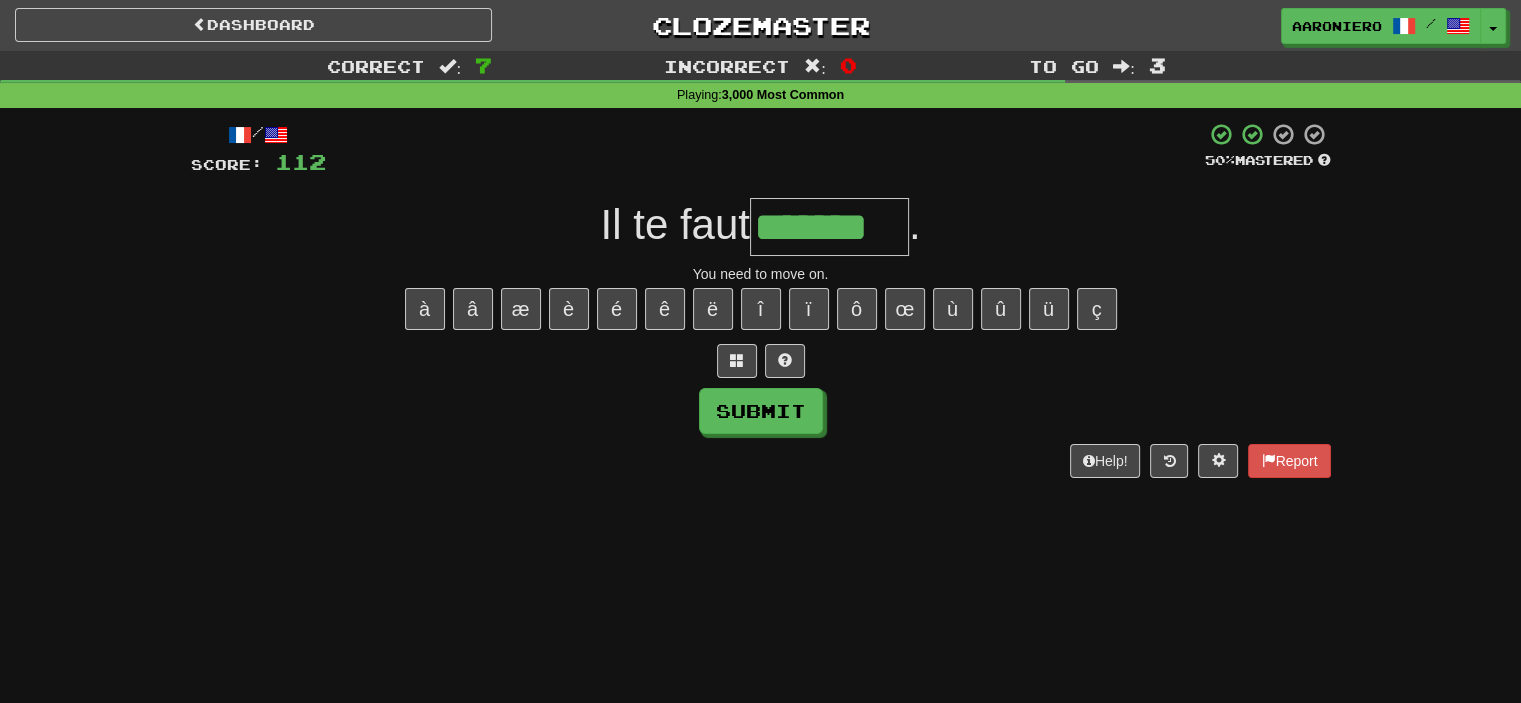 type on "*******" 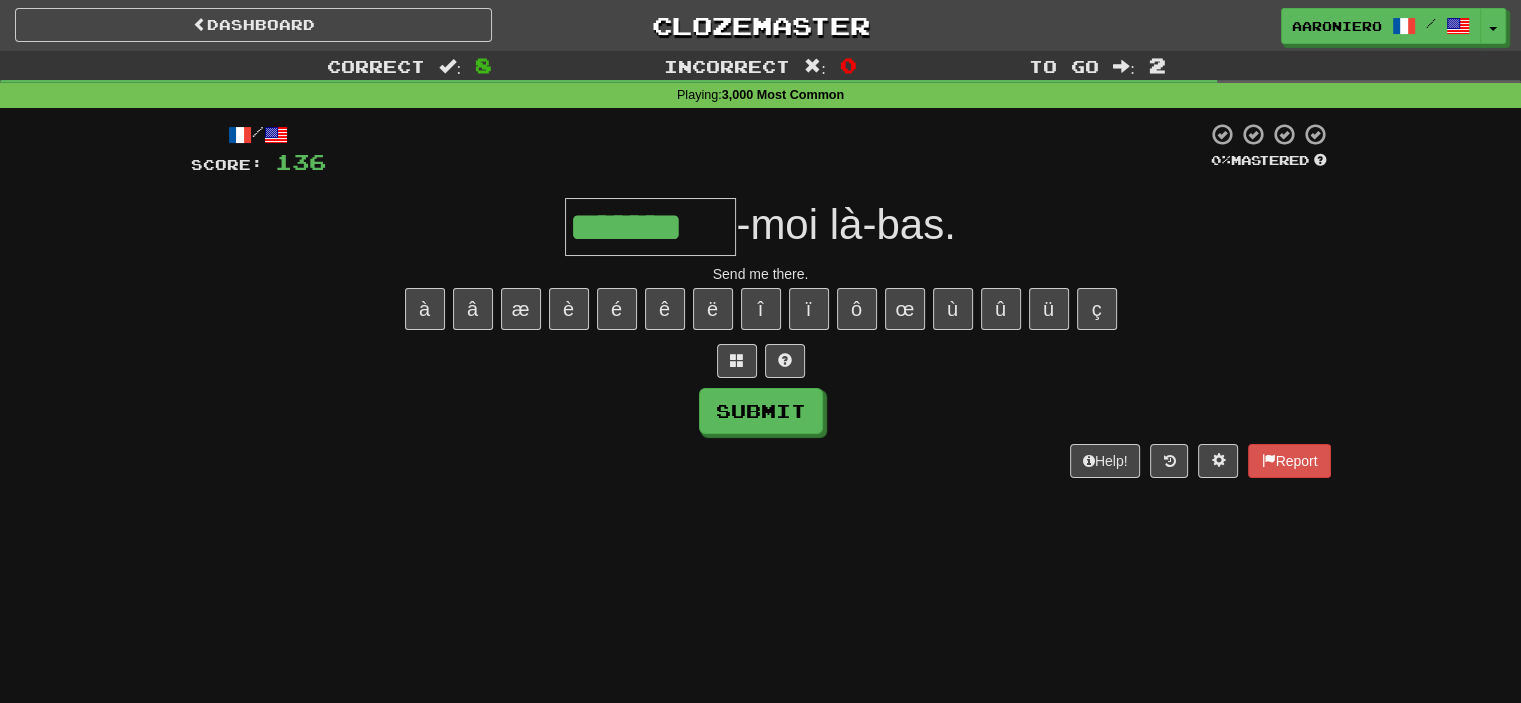 type on "*******" 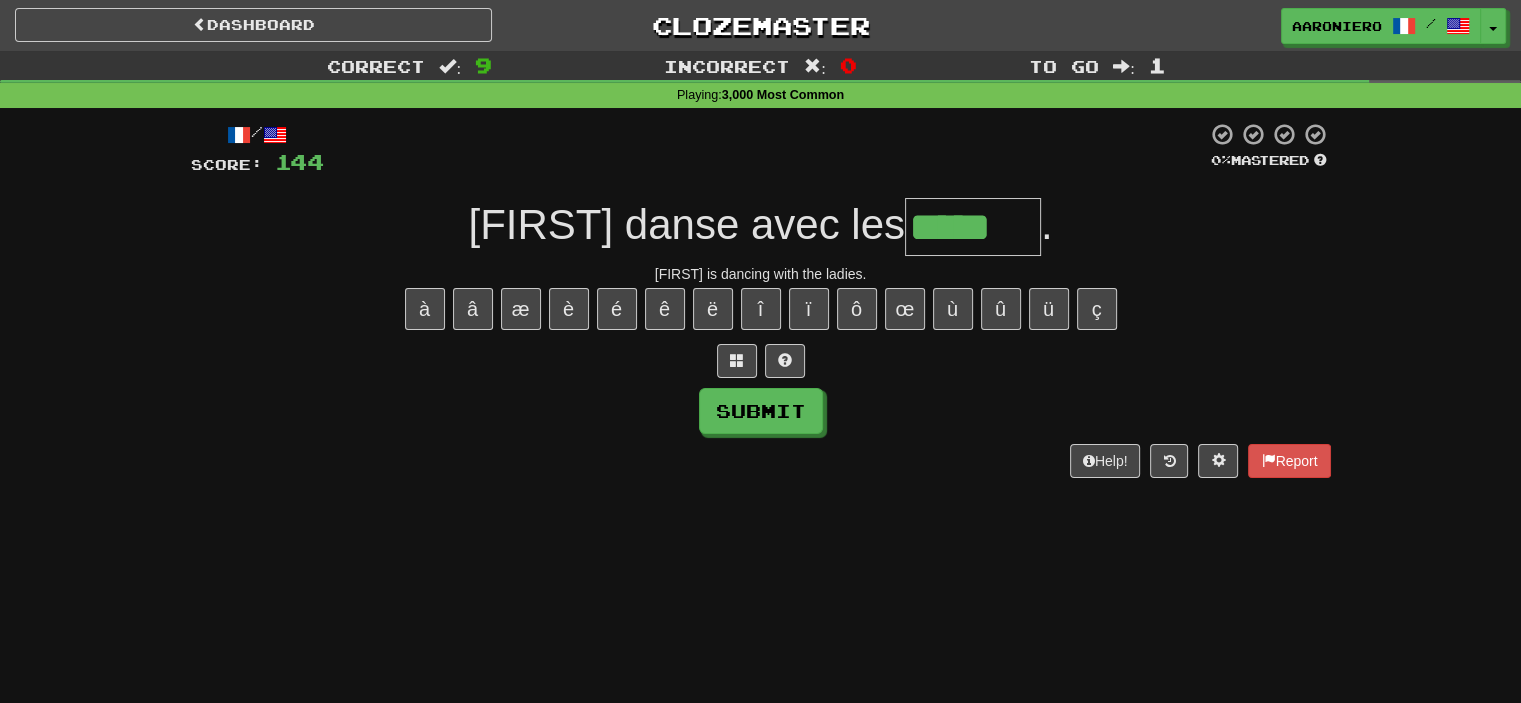 type on "*****" 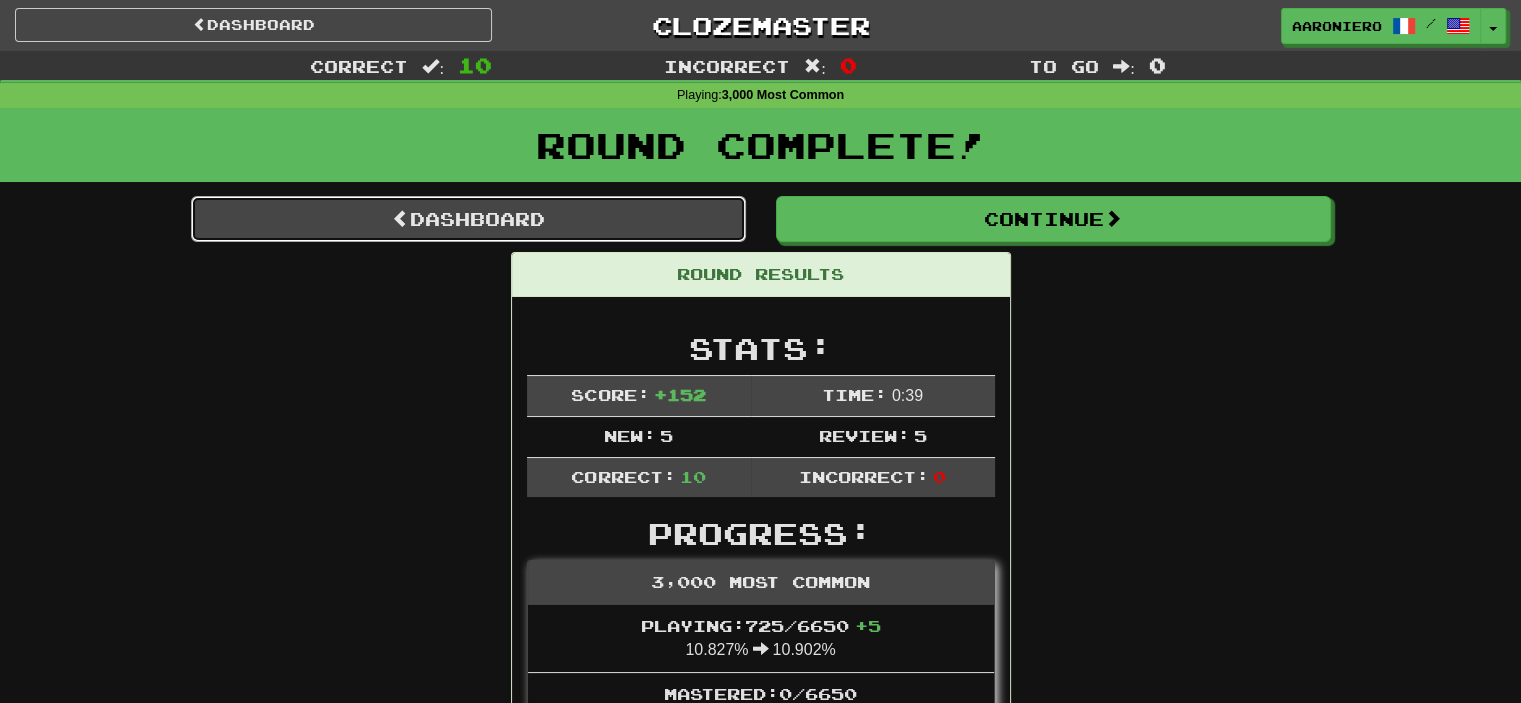 click on "Dashboard" at bounding box center [468, 219] 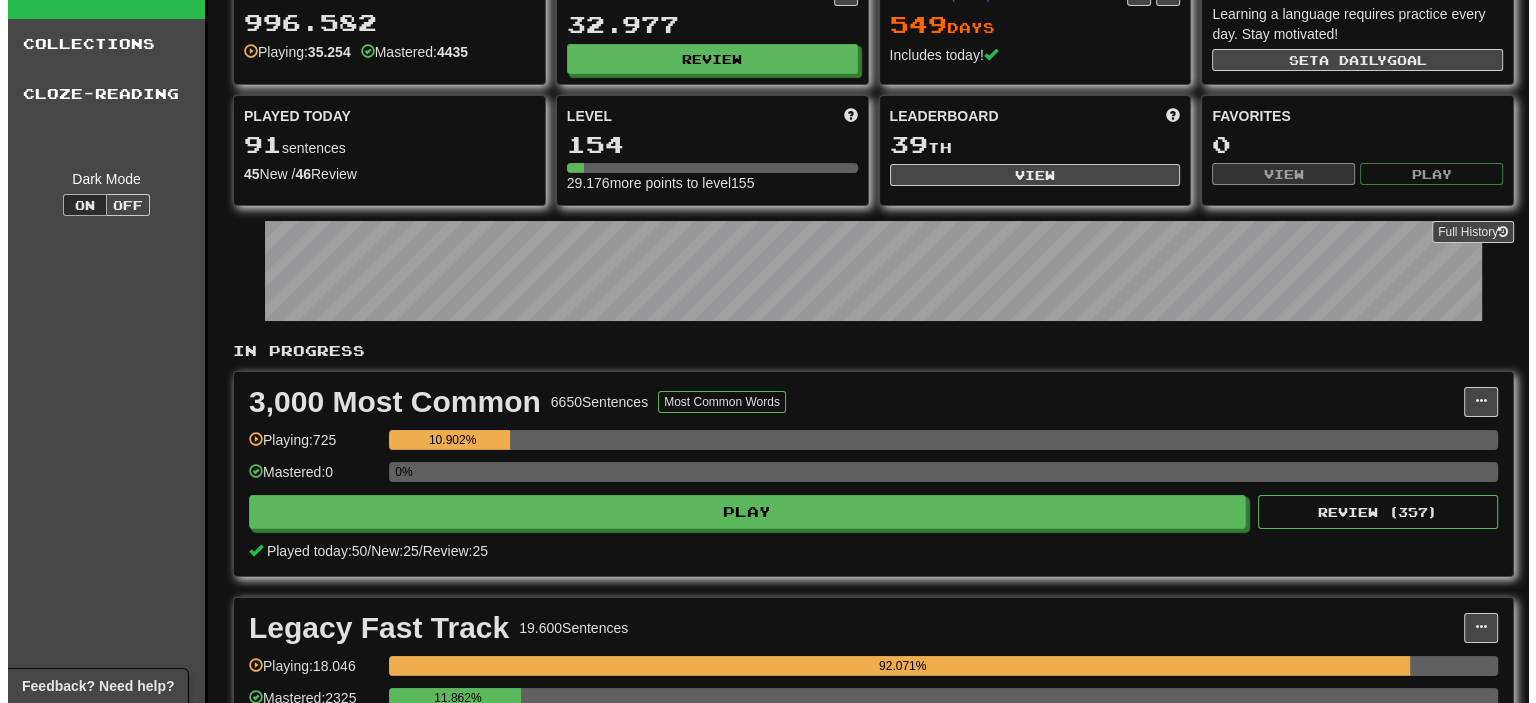 scroll, scrollTop: 100, scrollLeft: 0, axis: vertical 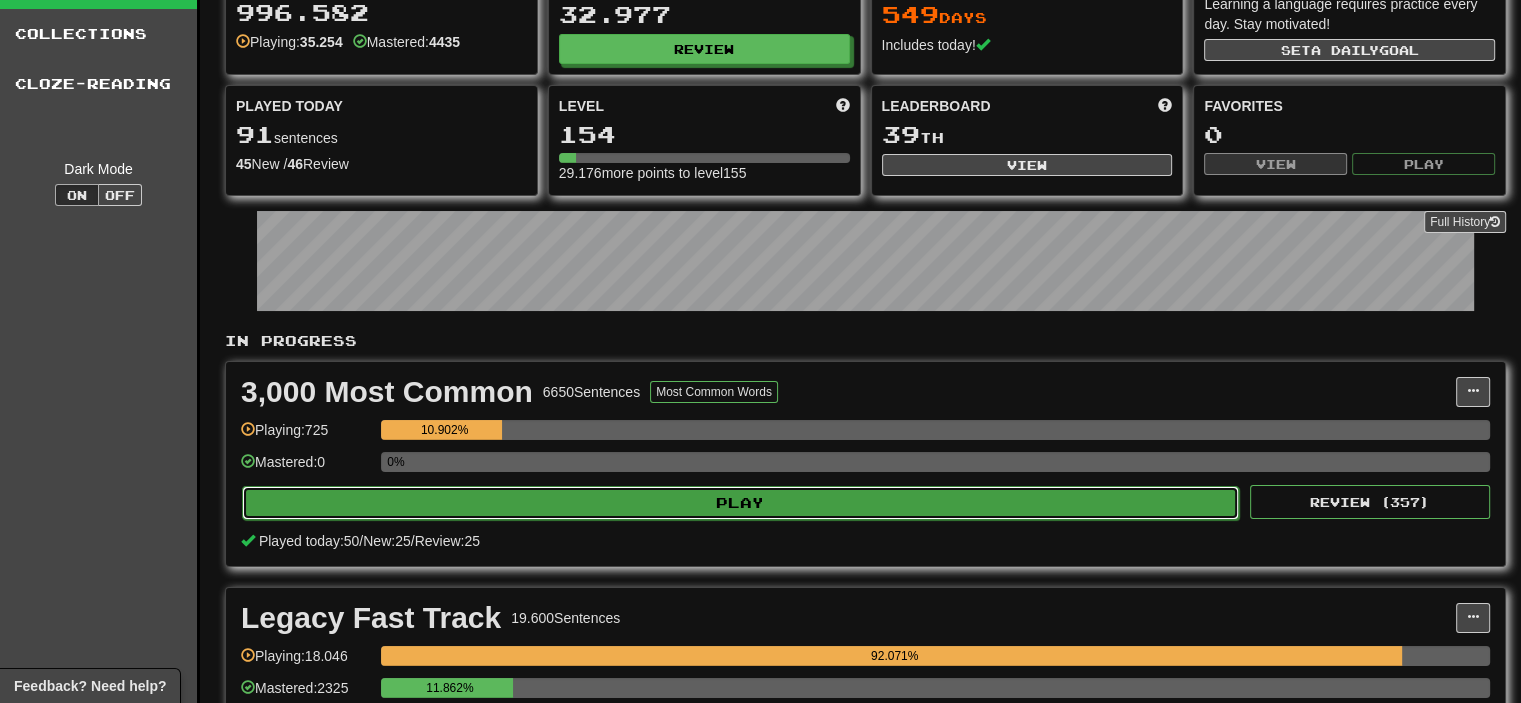 click on "Play" 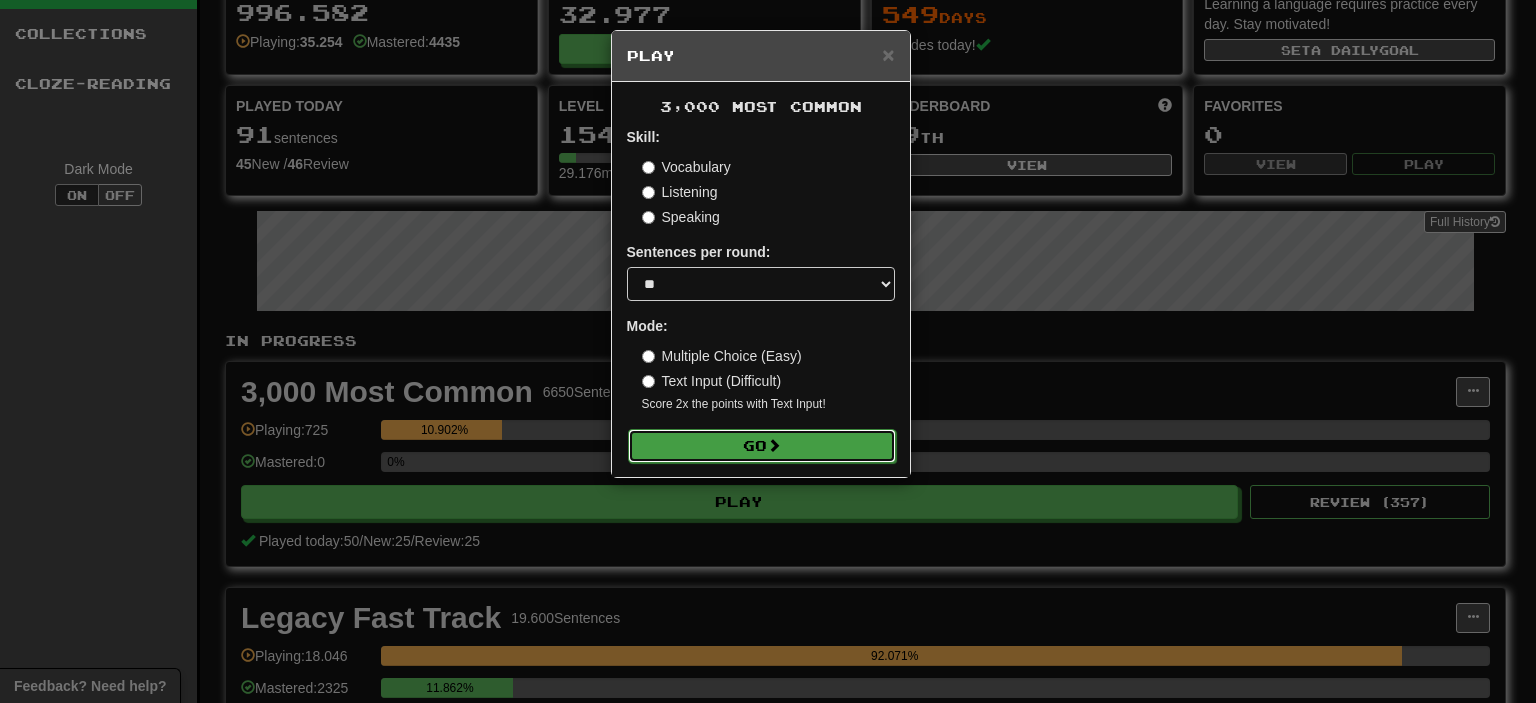 click at bounding box center (774, 445) 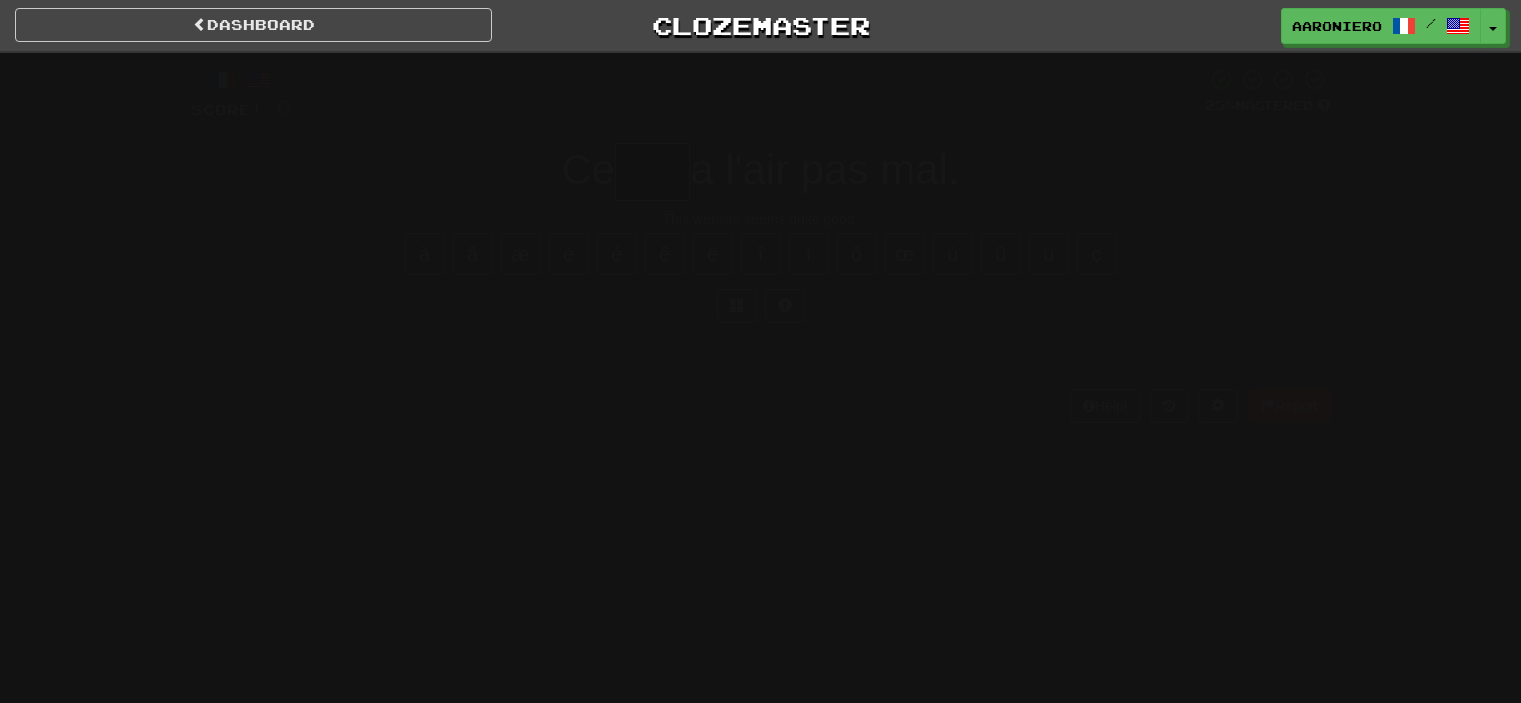scroll, scrollTop: 0, scrollLeft: 0, axis: both 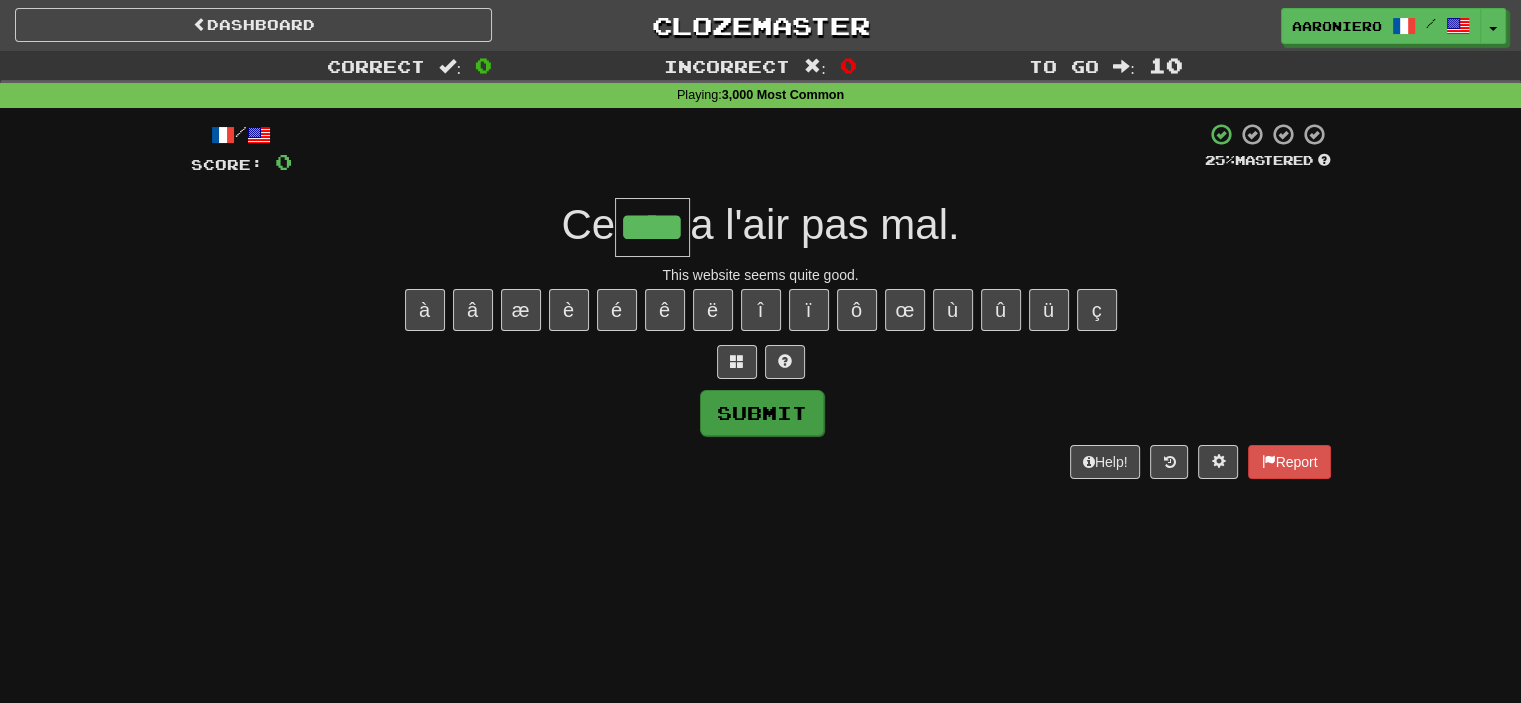 type on "****" 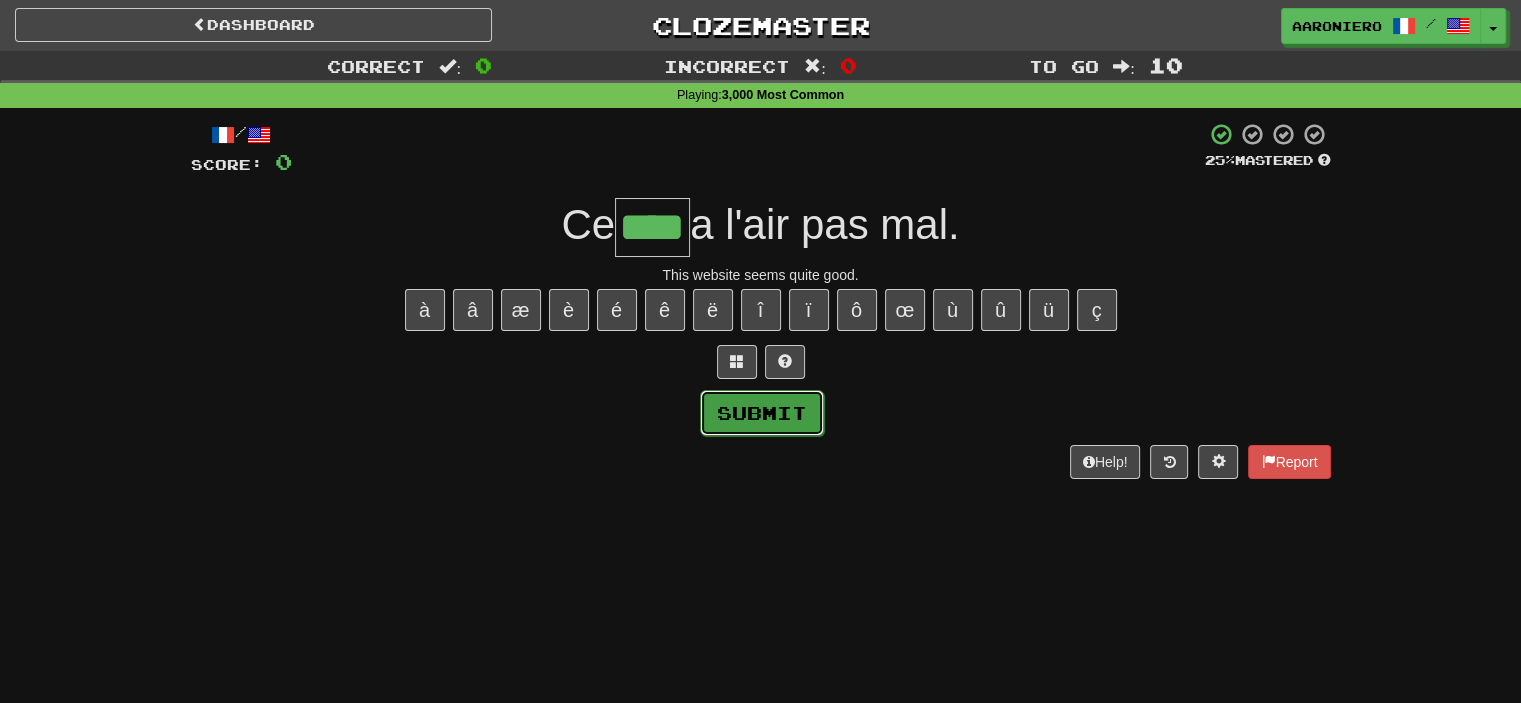 click on "Submit" at bounding box center [762, 413] 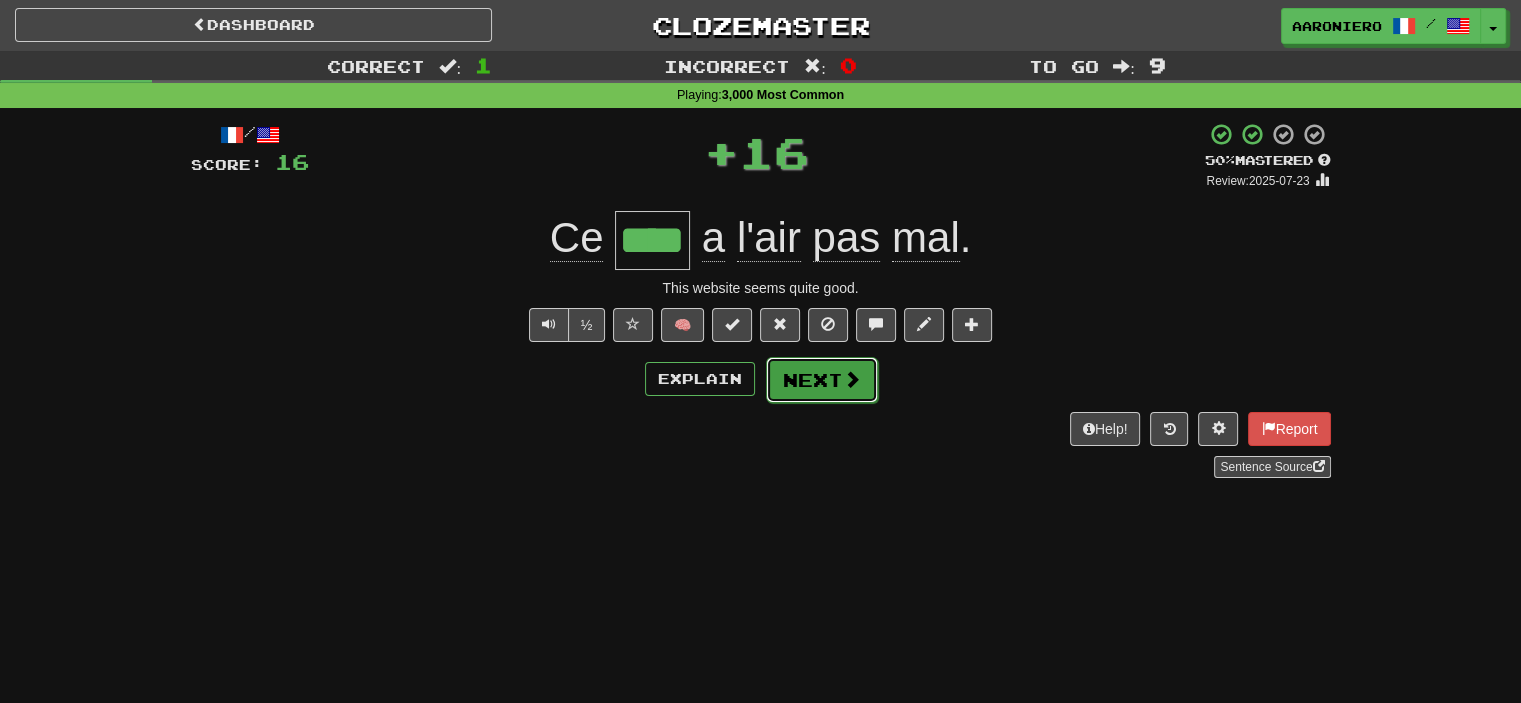 click on "Next" at bounding box center (822, 380) 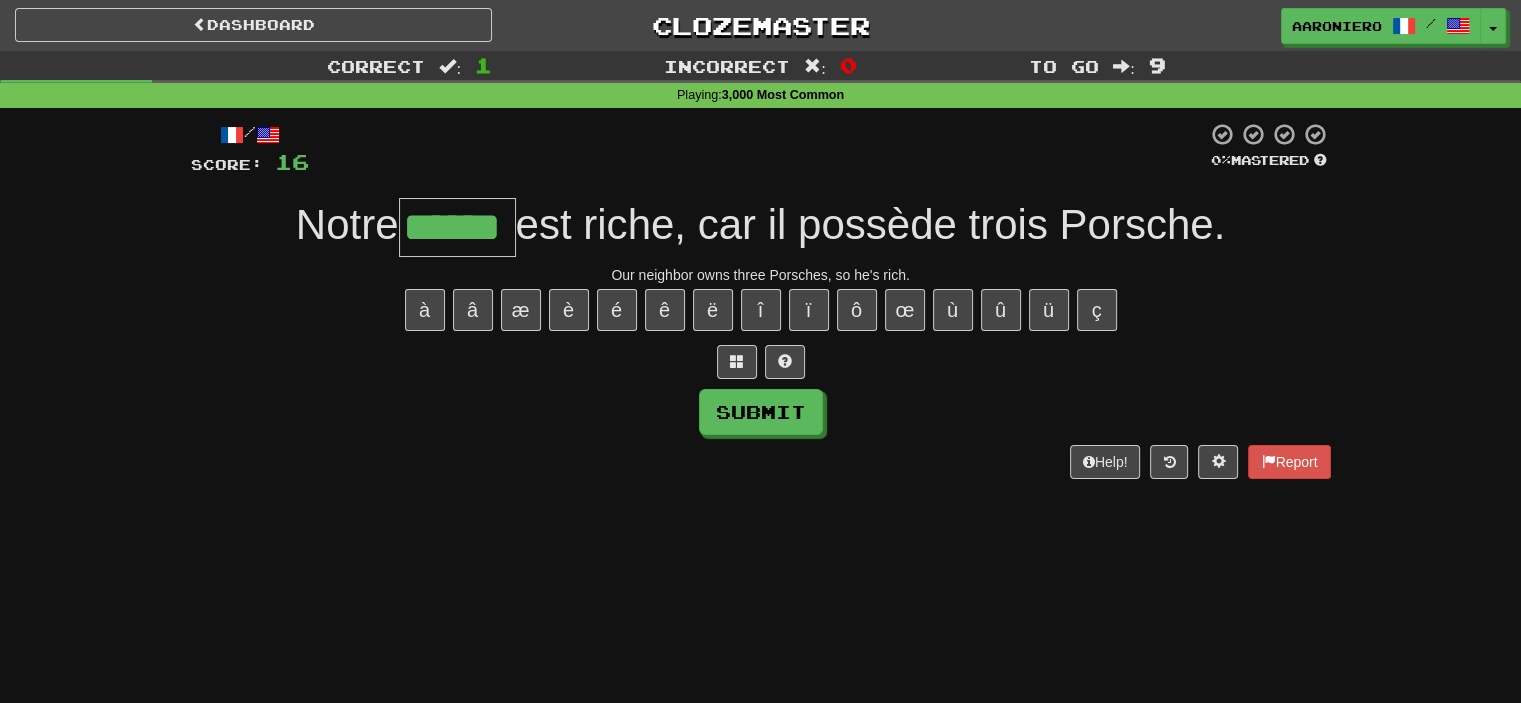 type on "******" 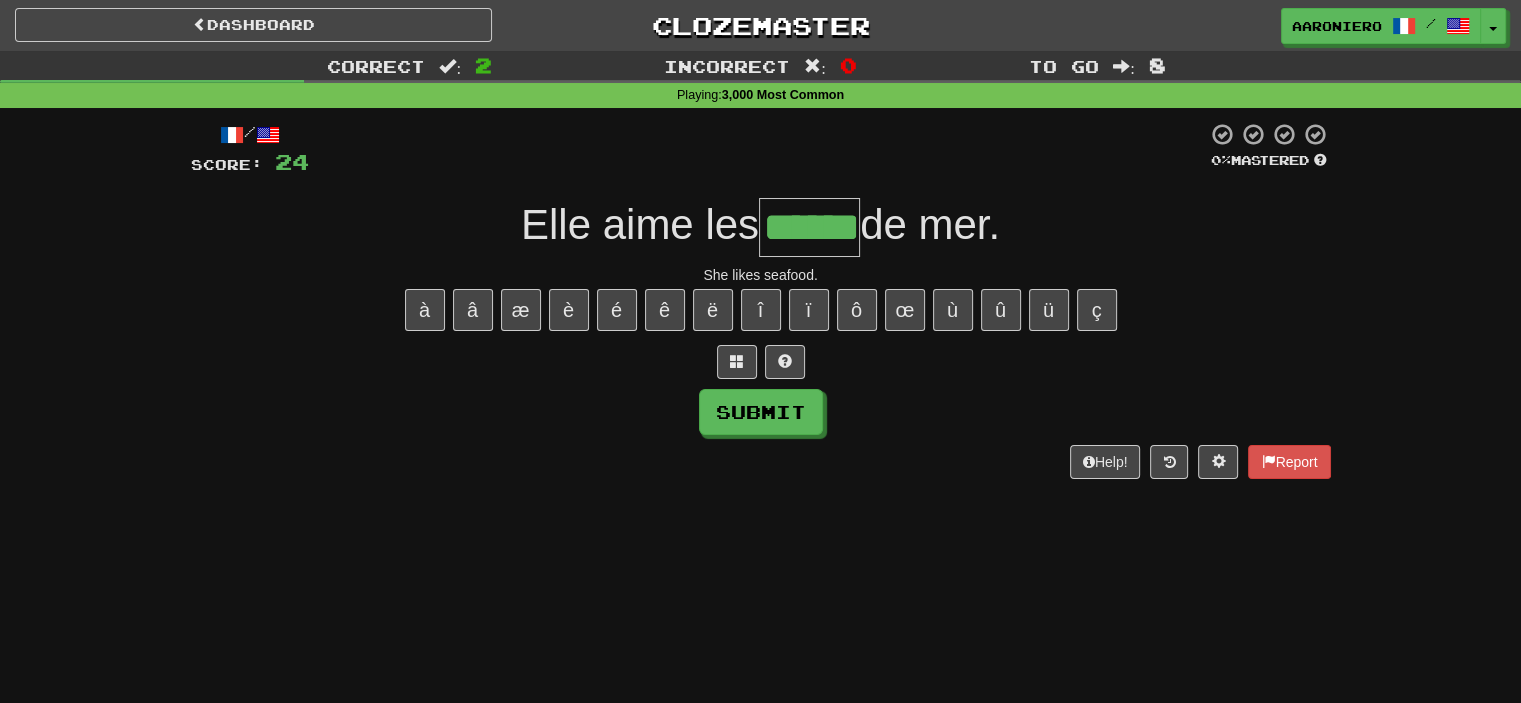 type on "******" 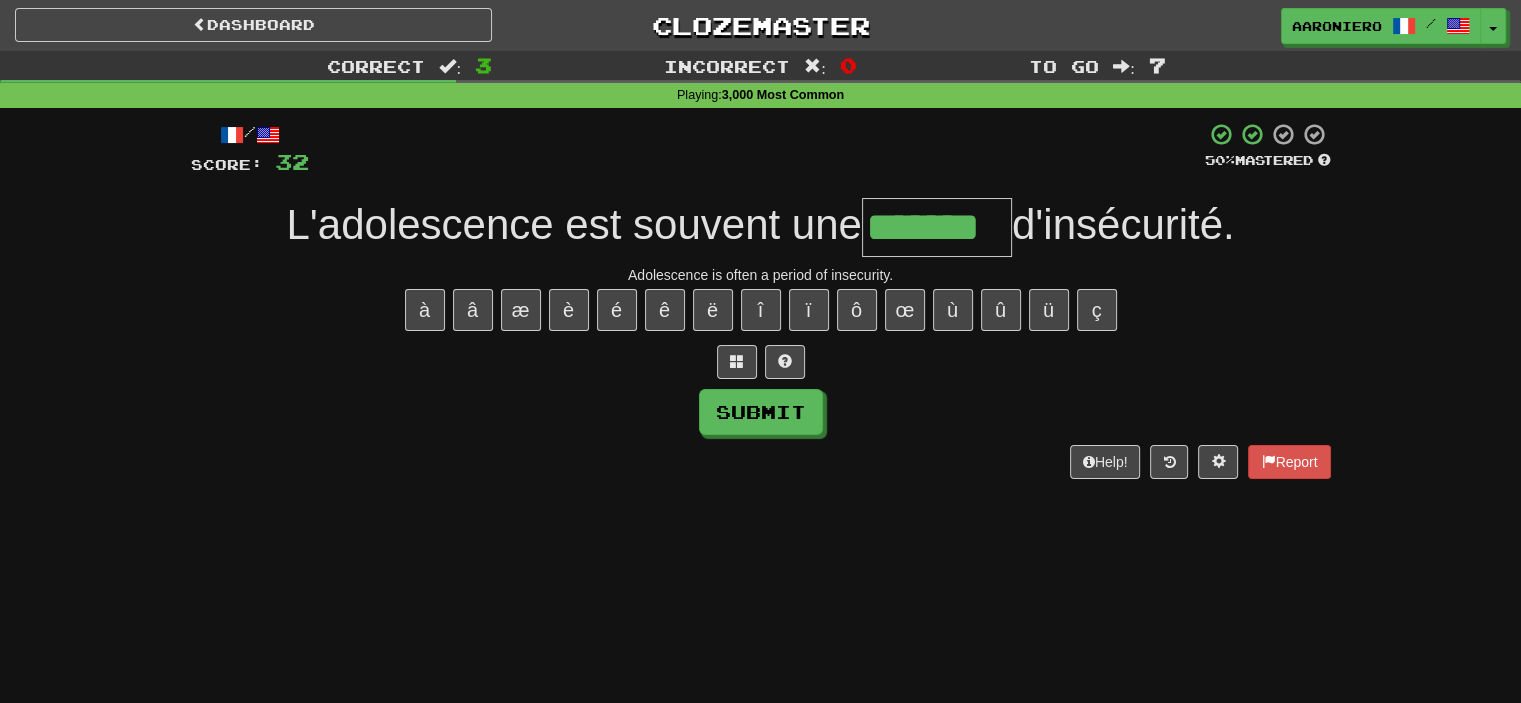 type on "*******" 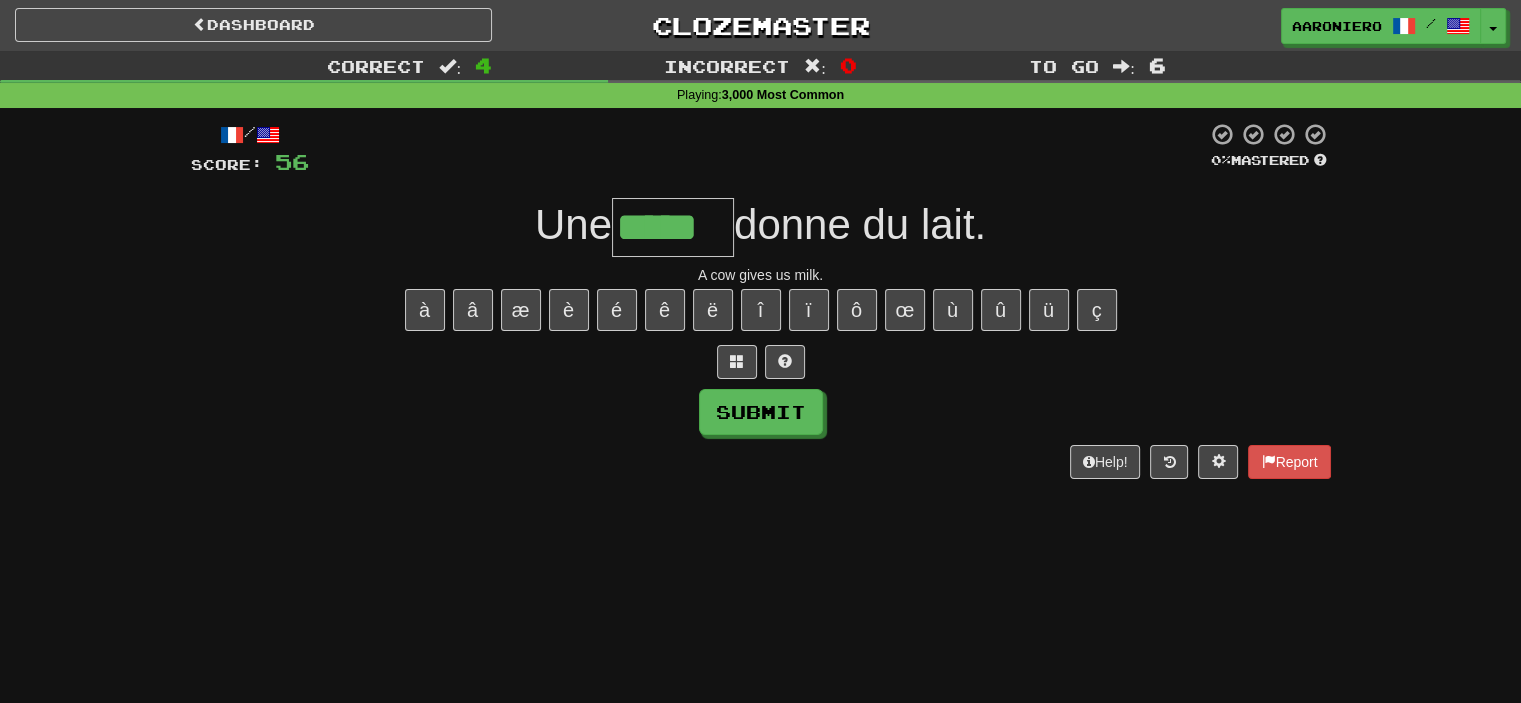 type on "*****" 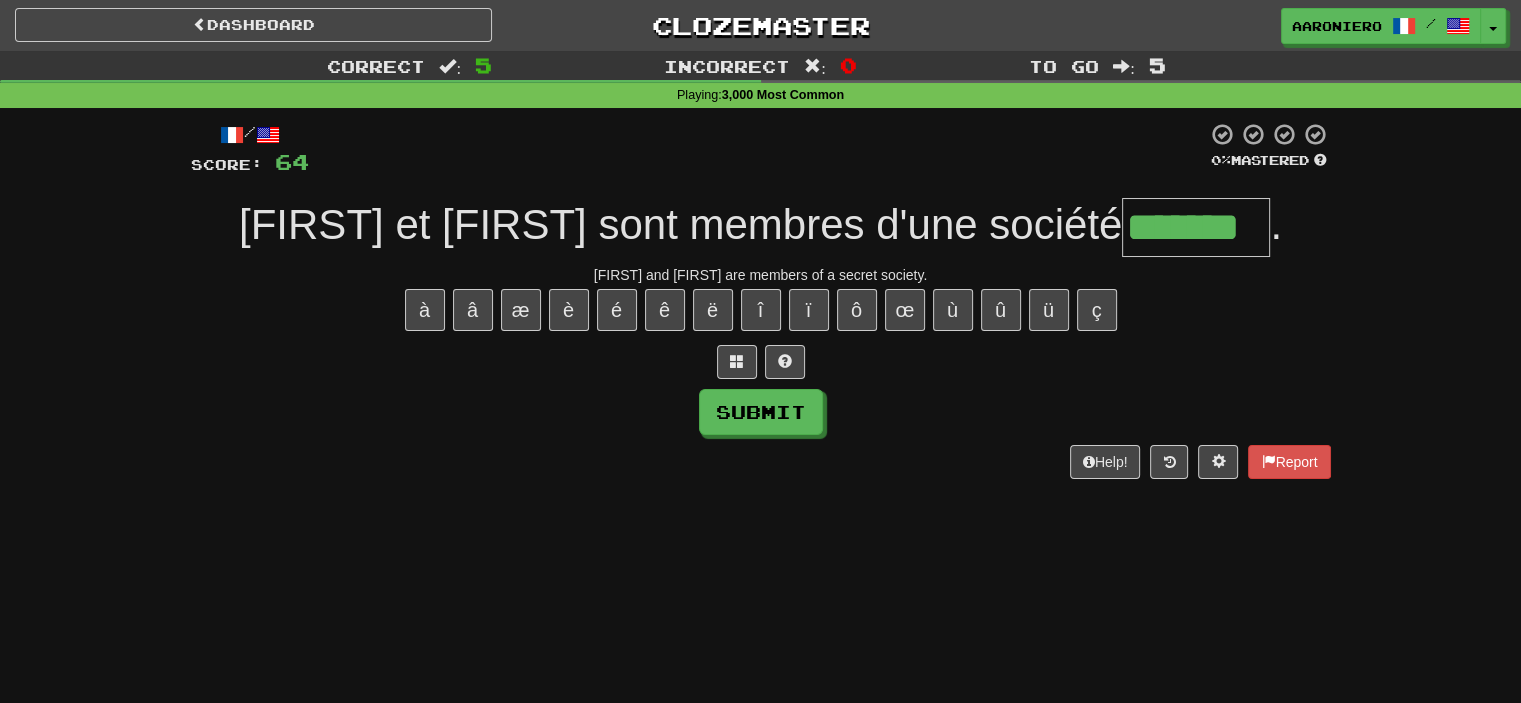 type on "*******" 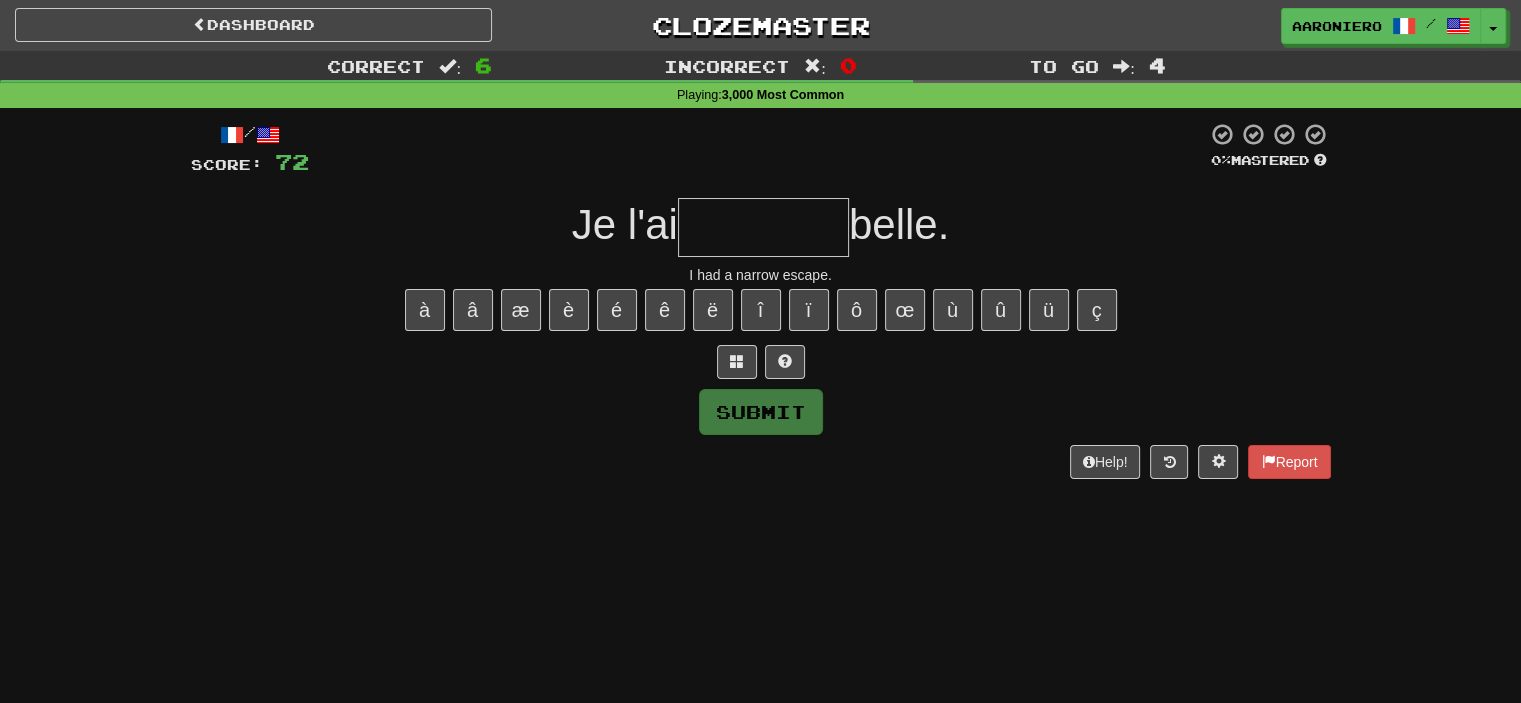 type on "*" 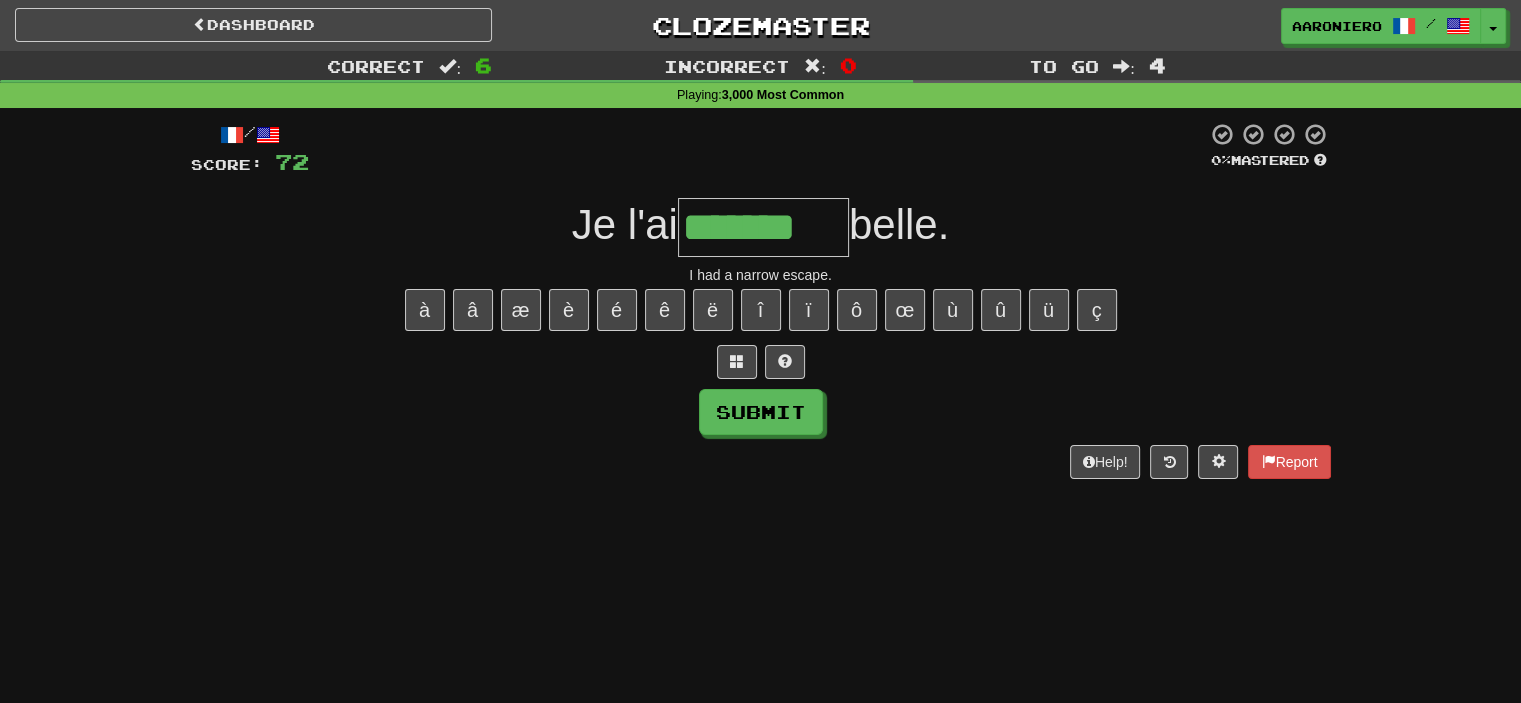 type on "*******" 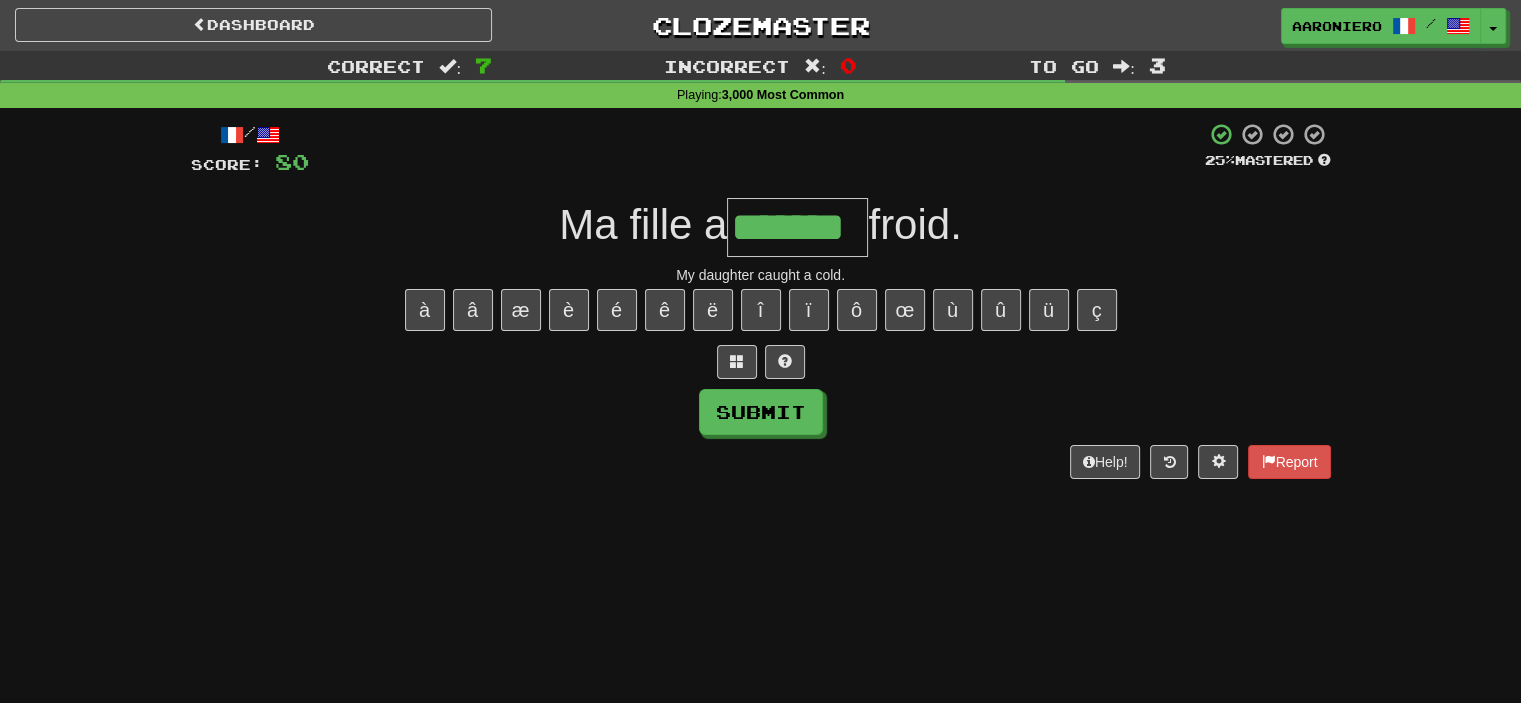 type on "*******" 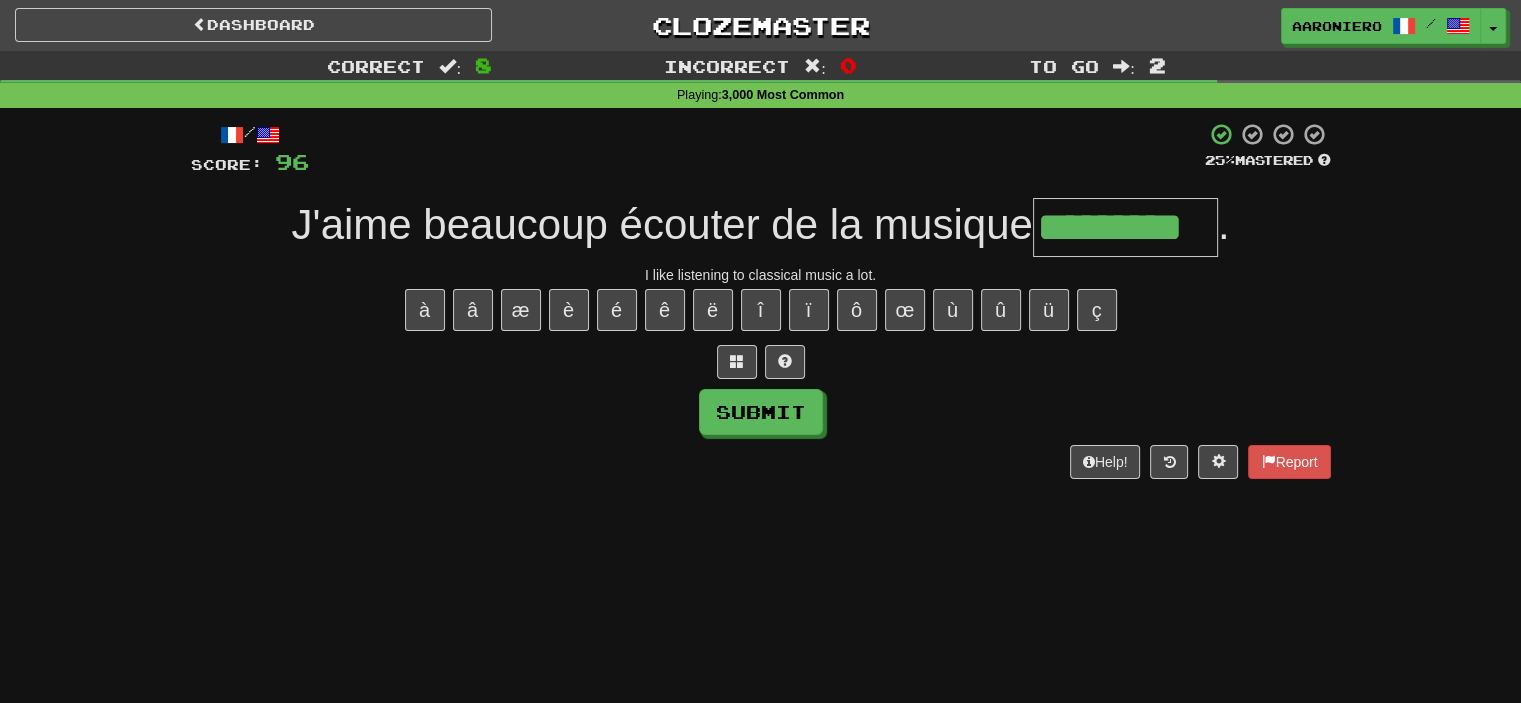 type on "*********" 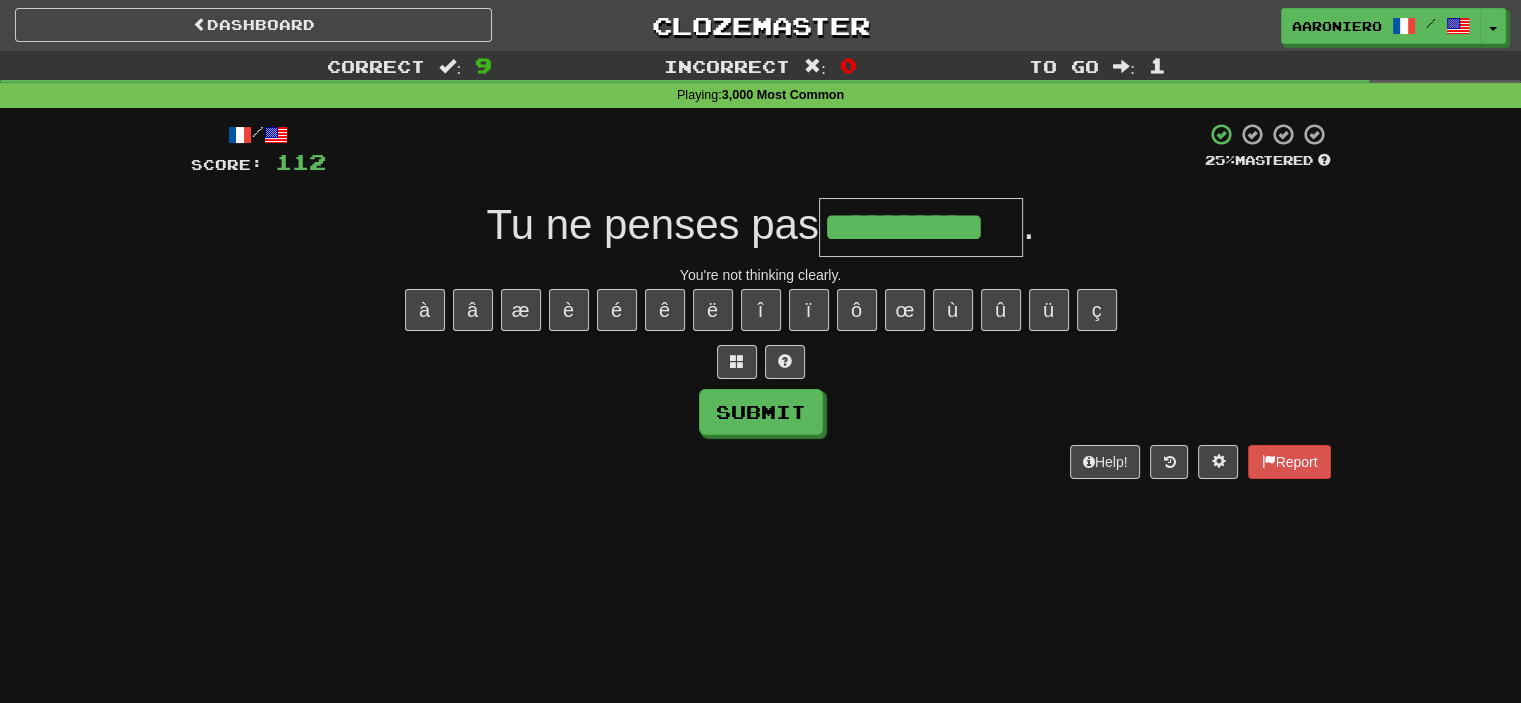 type on "**********" 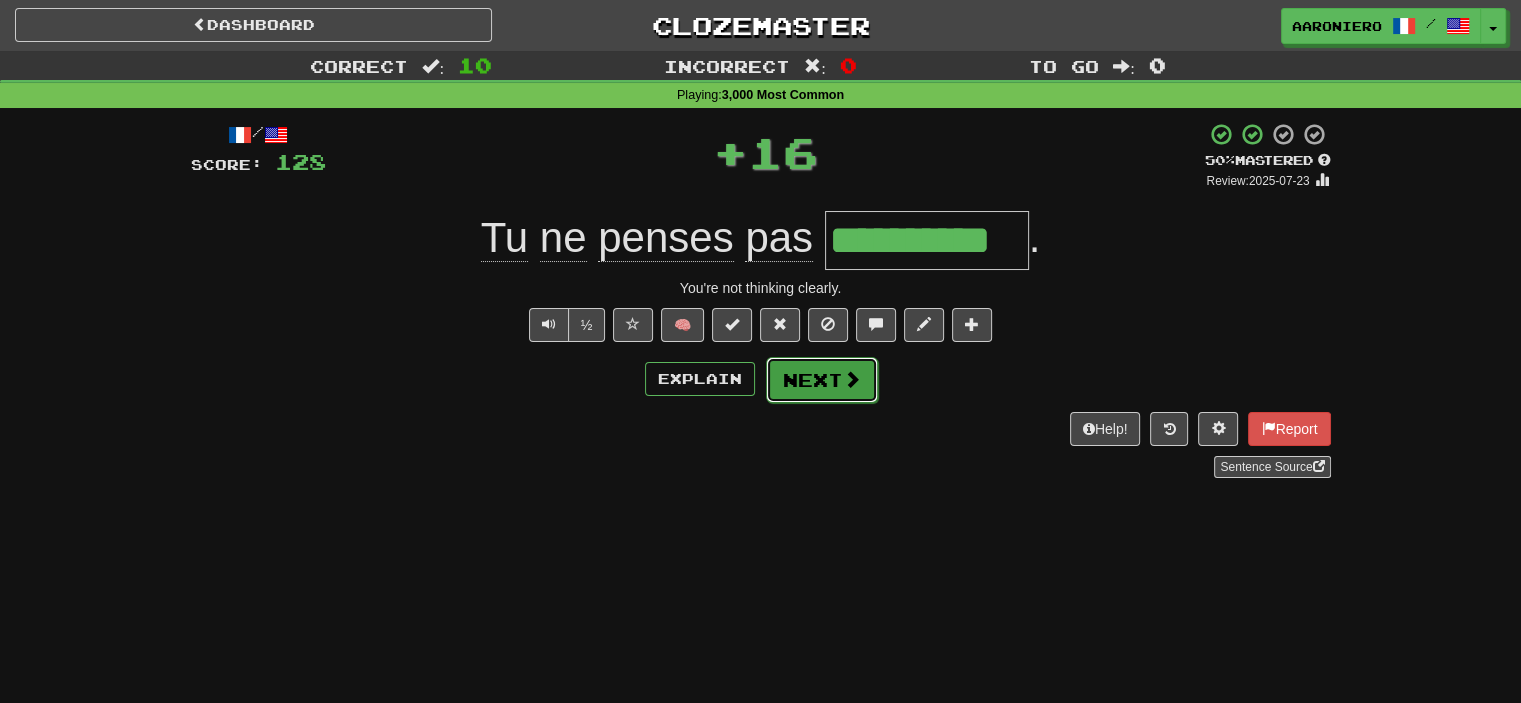 click at bounding box center (852, 379) 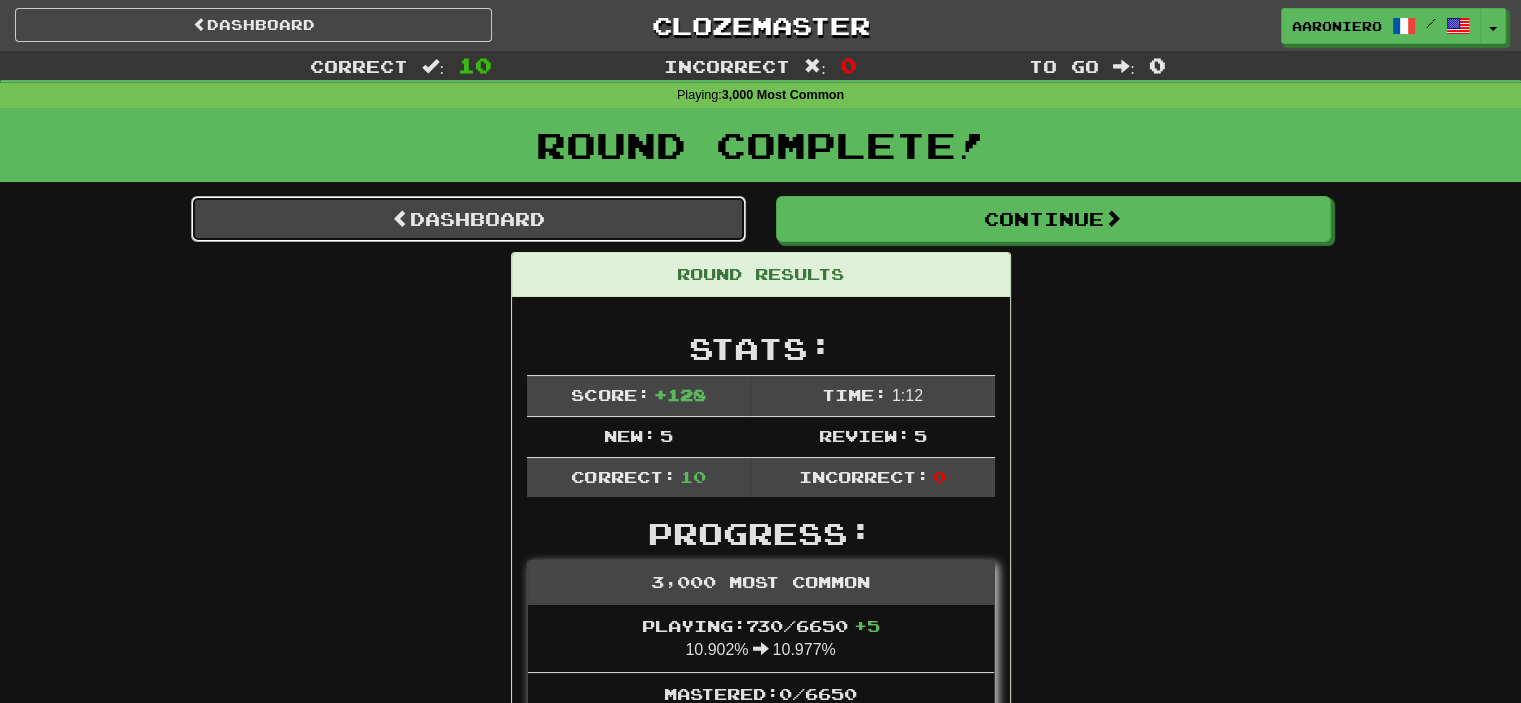 click on "Dashboard" at bounding box center (468, 219) 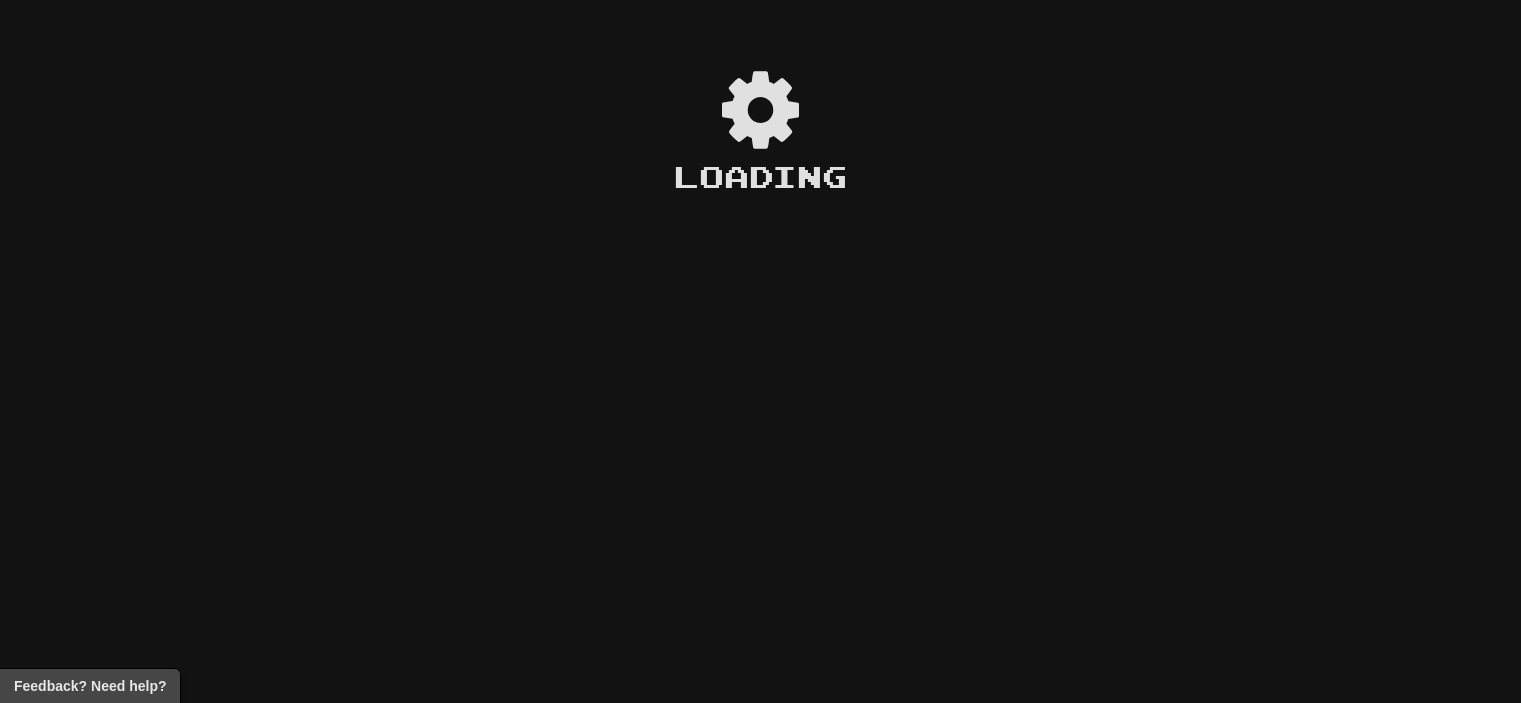scroll, scrollTop: 0, scrollLeft: 0, axis: both 